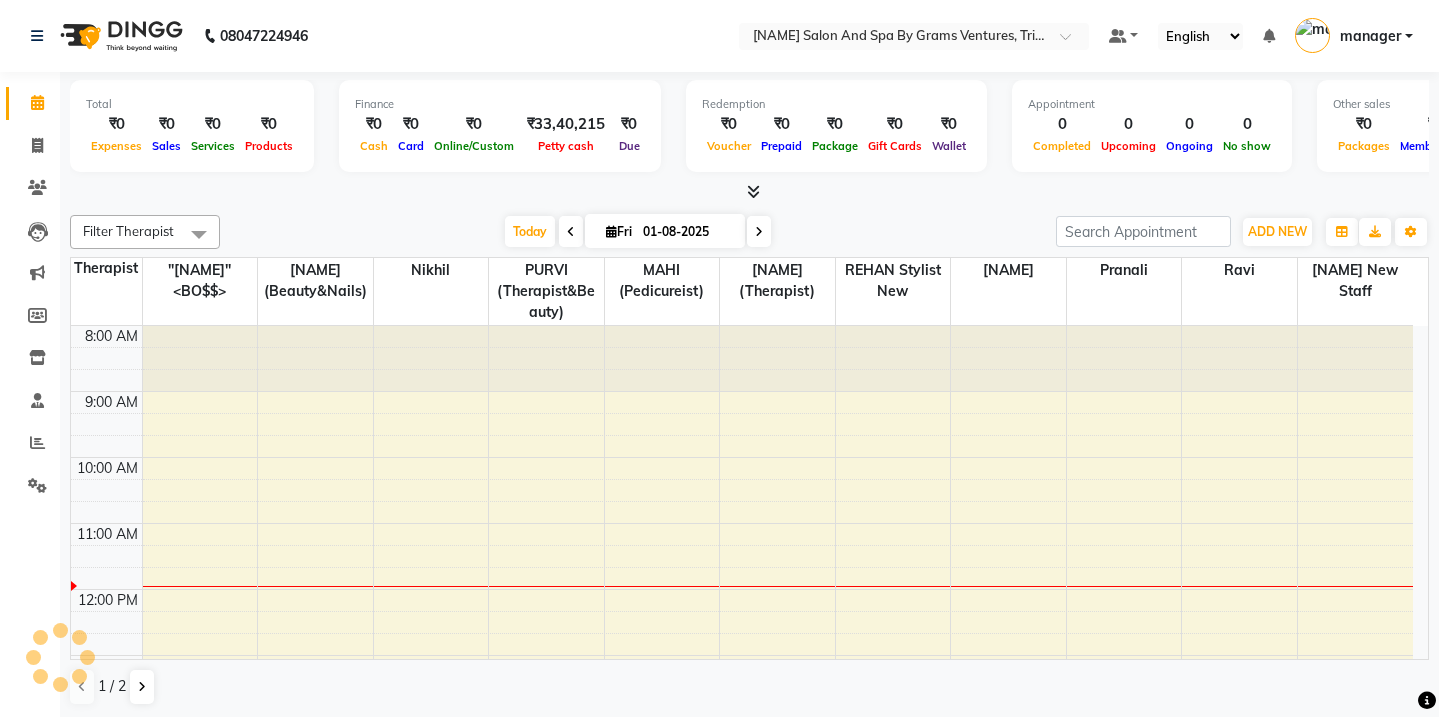 scroll, scrollTop: 0, scrollLeft: 0, axis: both 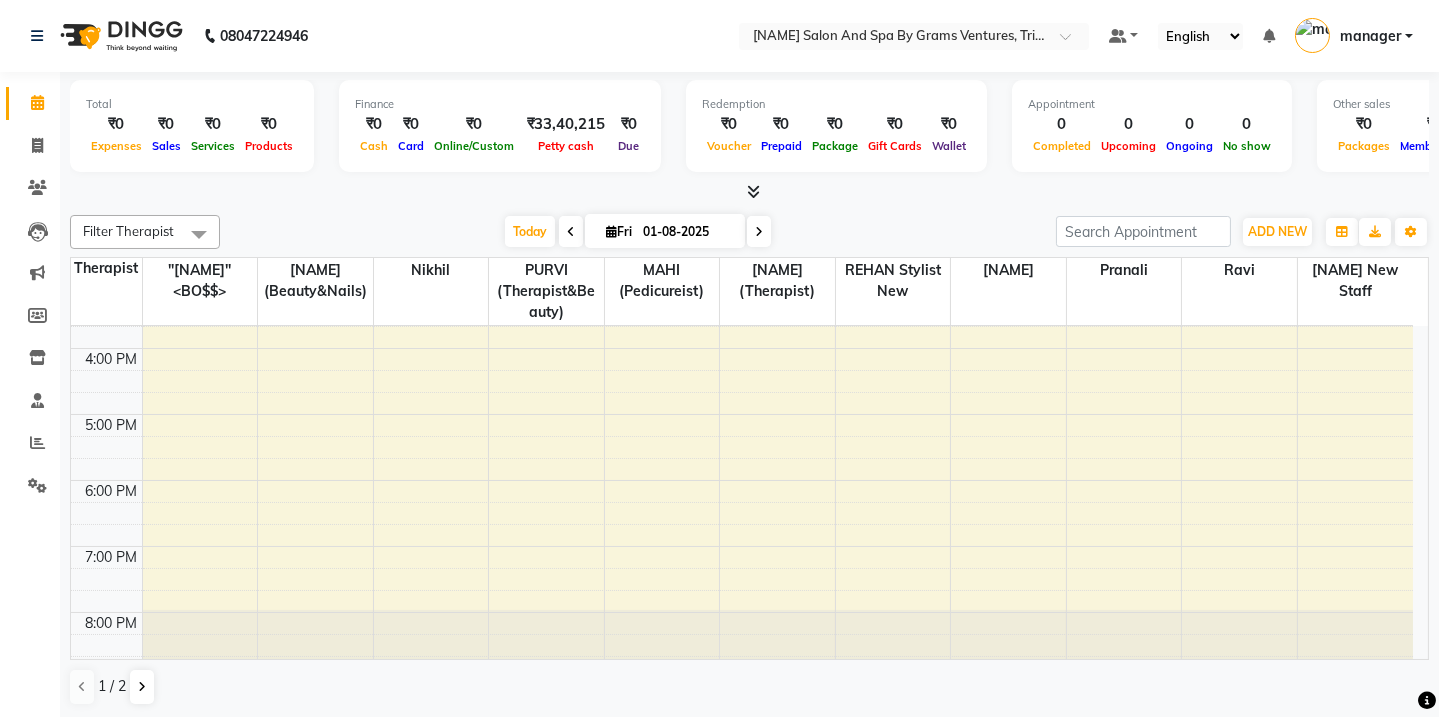 drag, startPoint x: 1408, startPoint y: 555, endPoint x: 1405, endPoint y: 541, distance: 14.3178215 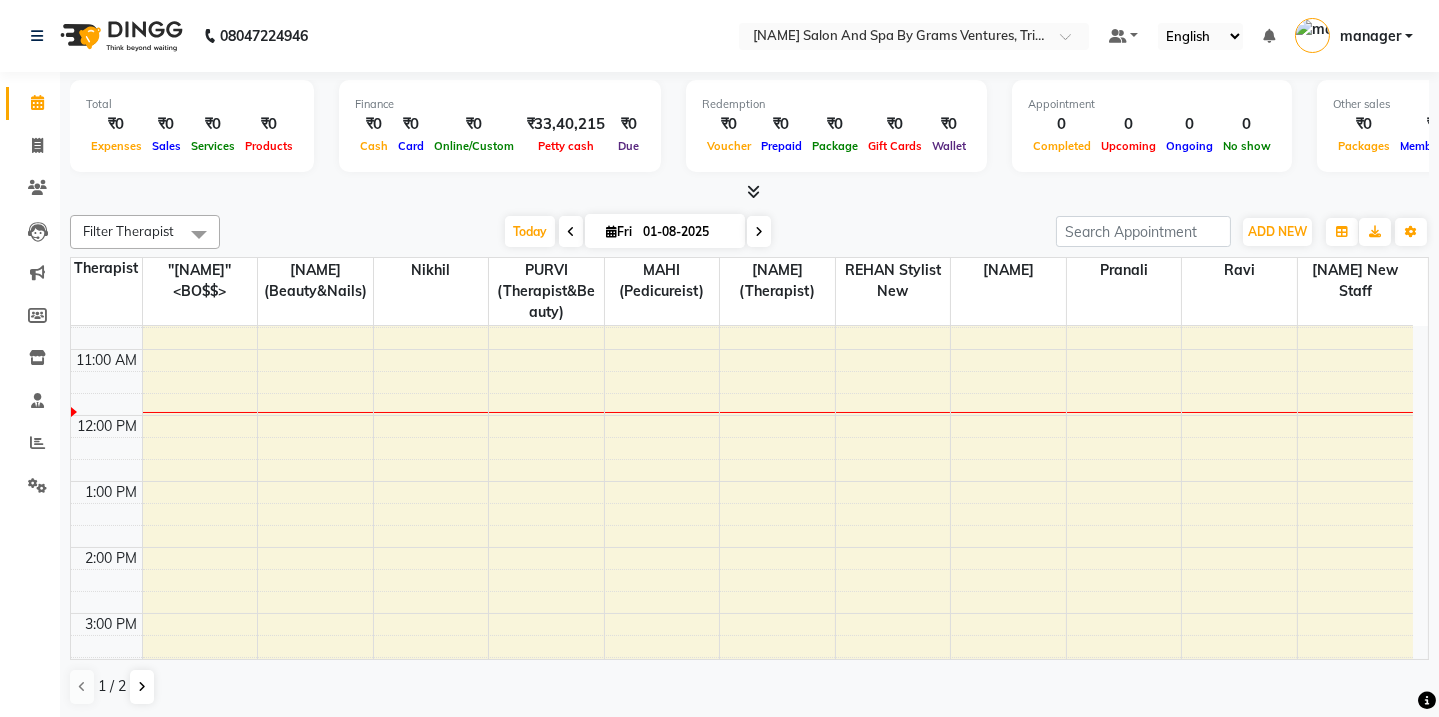 scroll, scrollTop: 104, scrollLeft: 0, axis: vertical 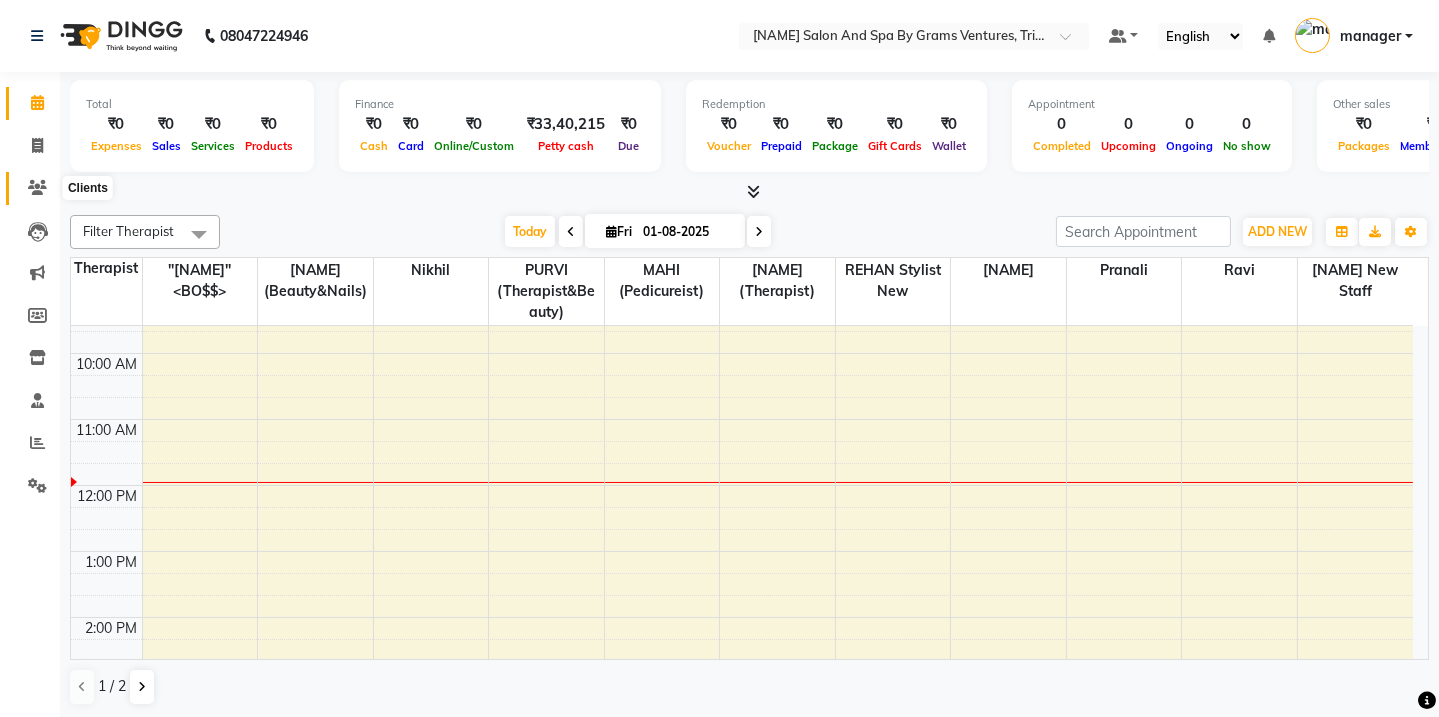 click 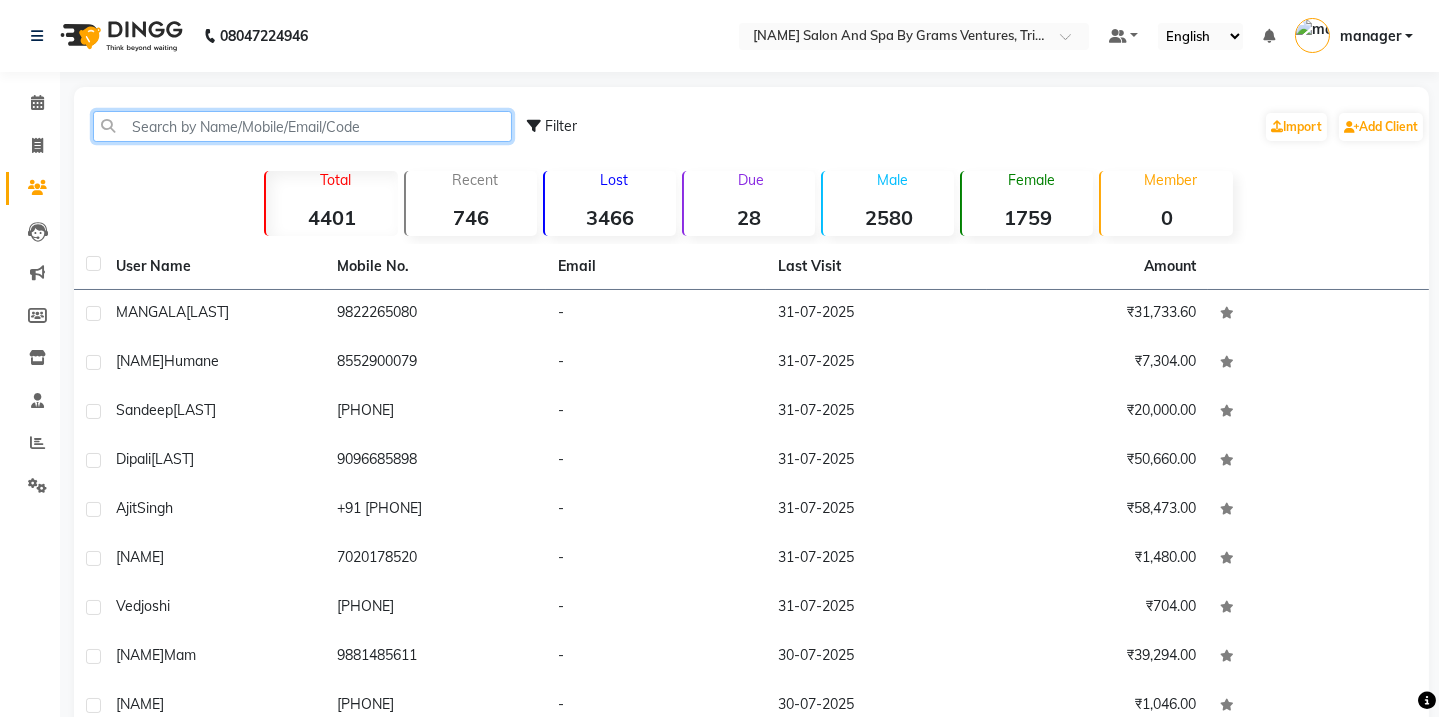 click 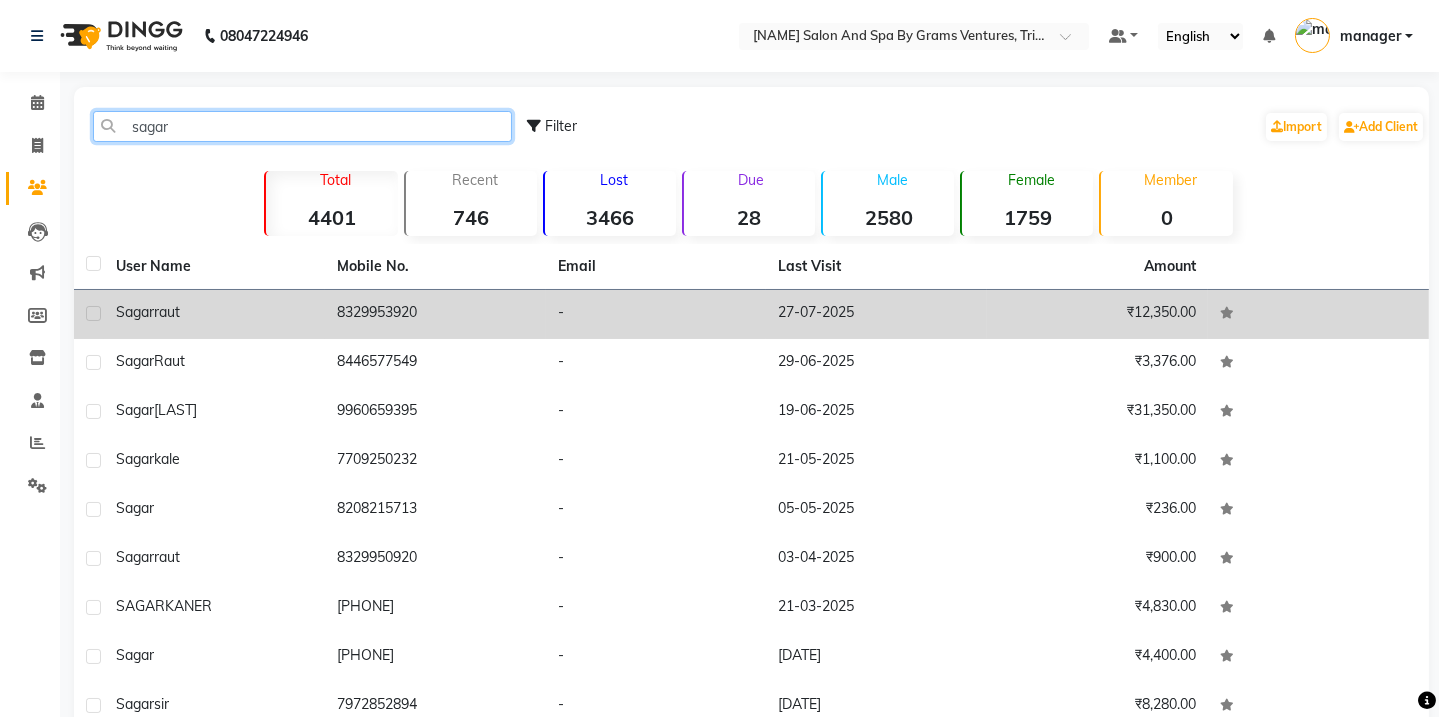 type on "sagar" 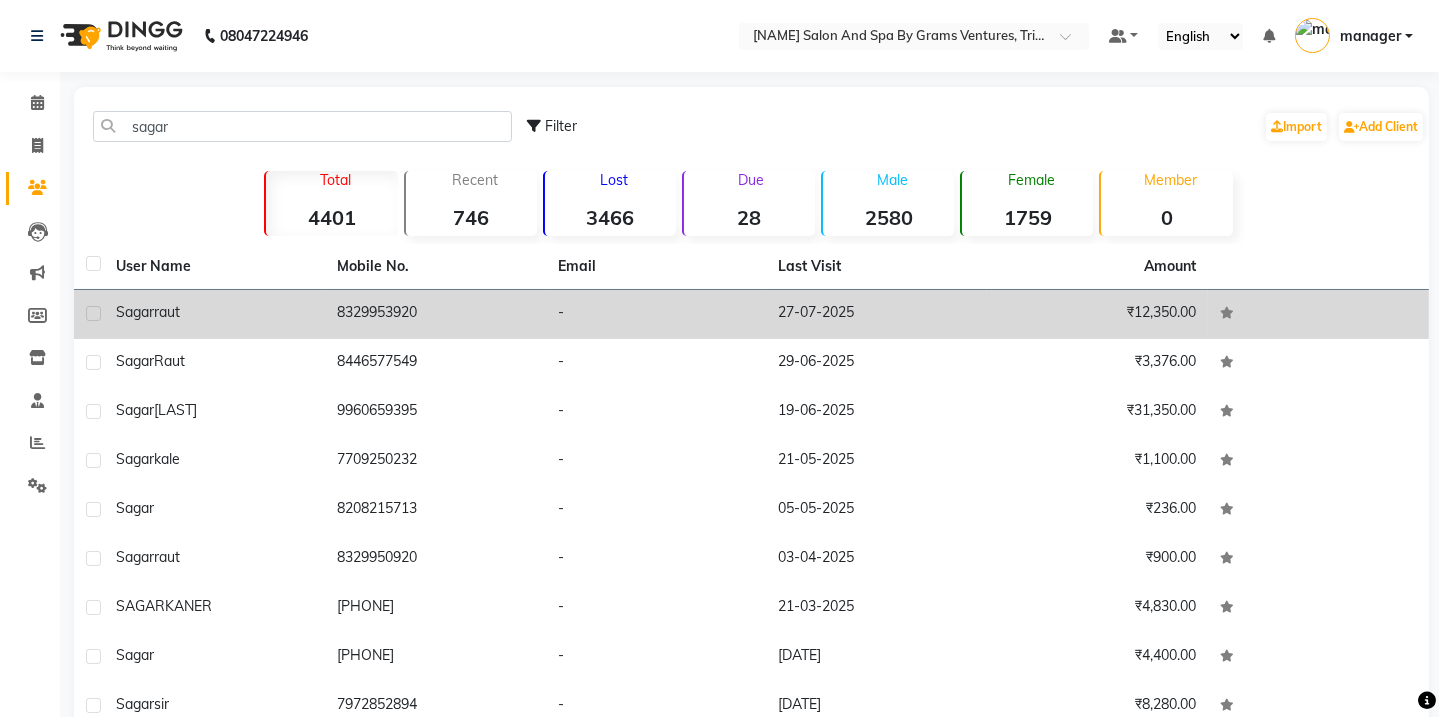 drag, startPoint x: 349, startPoint y: 301, endPoint x: 471, endPoint y: 307, distance: 122.14745 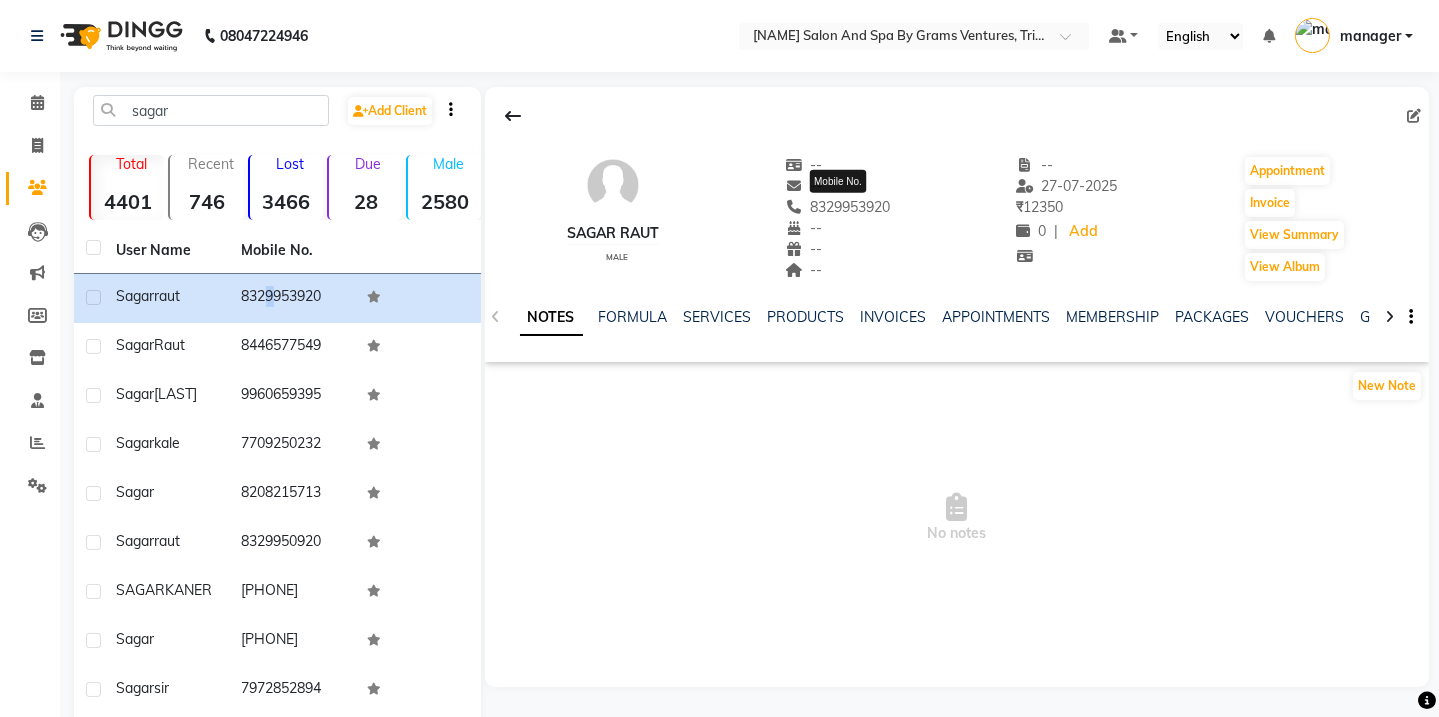 drag, startPoint x: 898, startPoint y: 212, endPoint x: 801, endPoint y: 200, distance: 97.73945 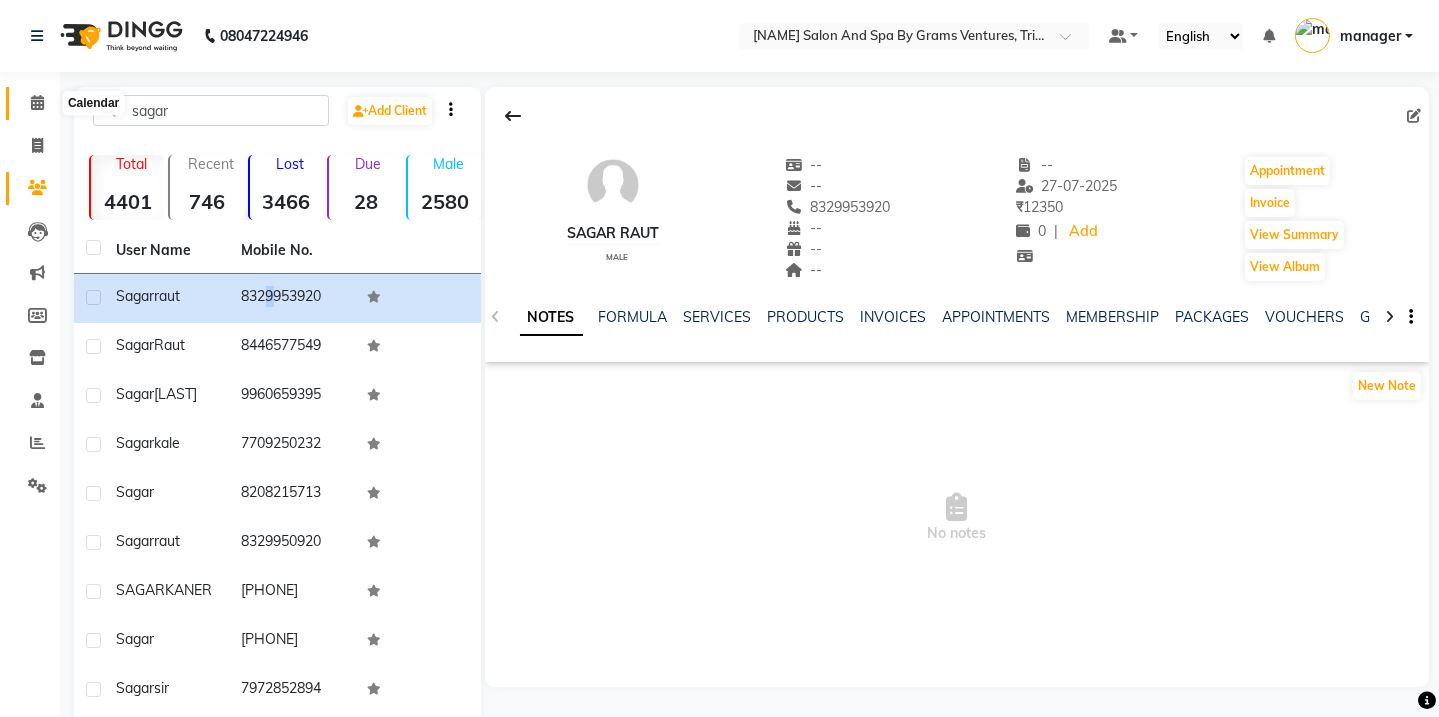 click 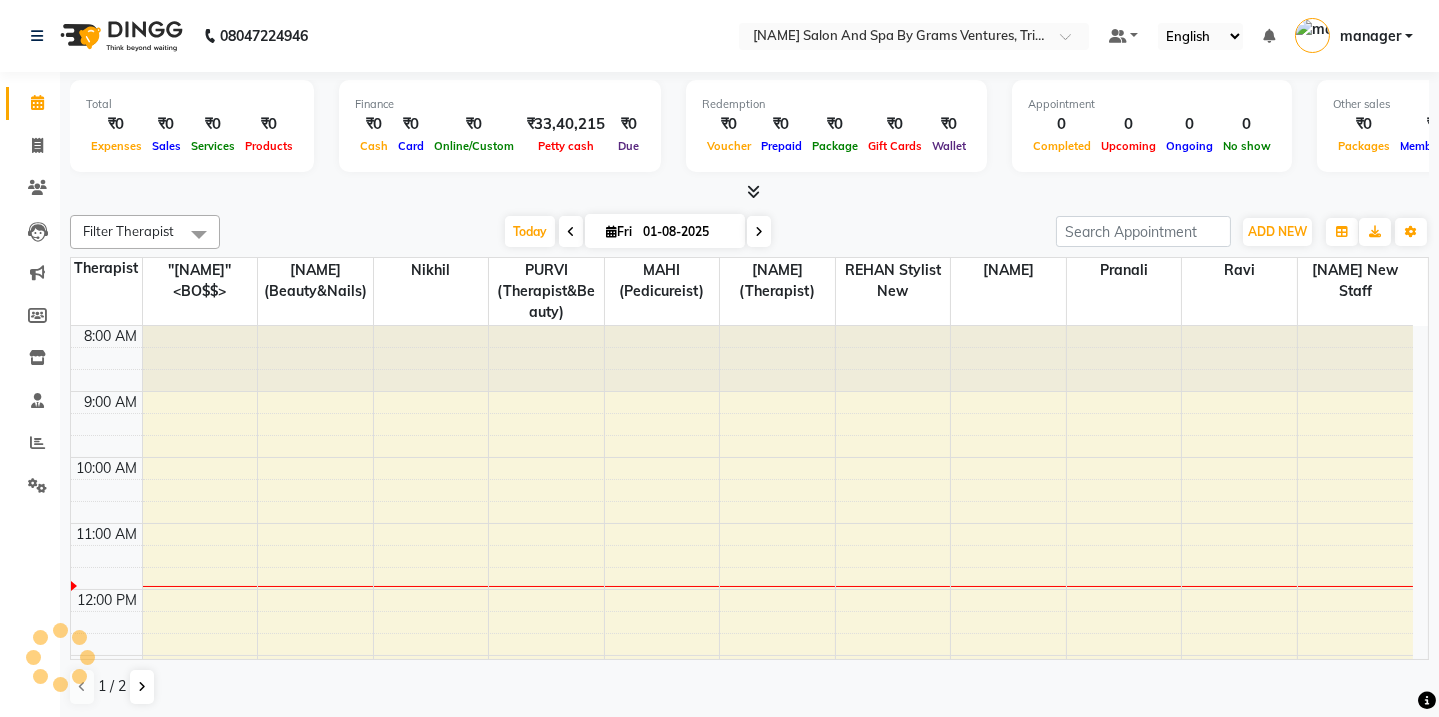 scroll, scrollTop: 0, scrollLeft: 0, axis: both 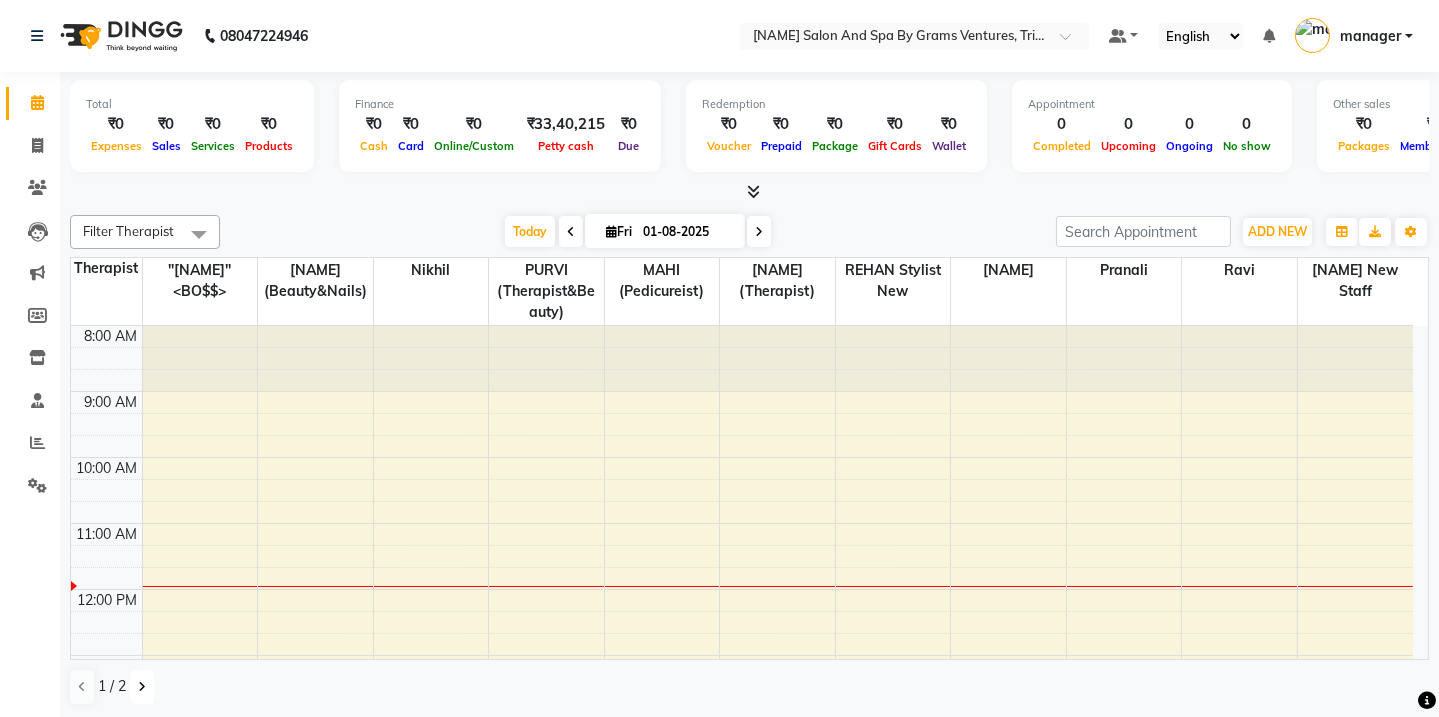 click at bounding box center [142, 687] 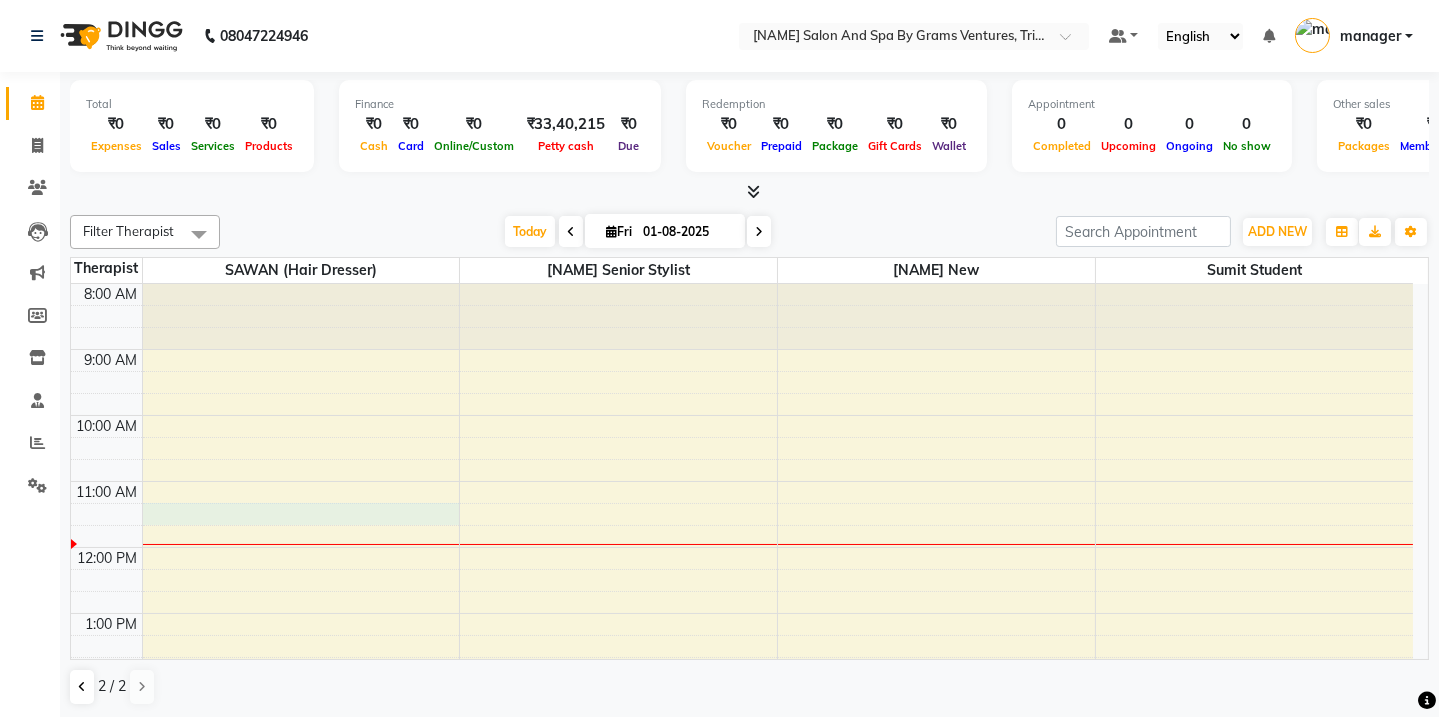 click on "8:00 AM 9:00 AM 10:00 AM 11:00 AM 12:00 PM 1:00 PM 2:00 PM 3:00 PM 4:00 PM 5:00 PM 6:00 PM 7:00 PM 8:00 PM" at bounding box center (742, 712) 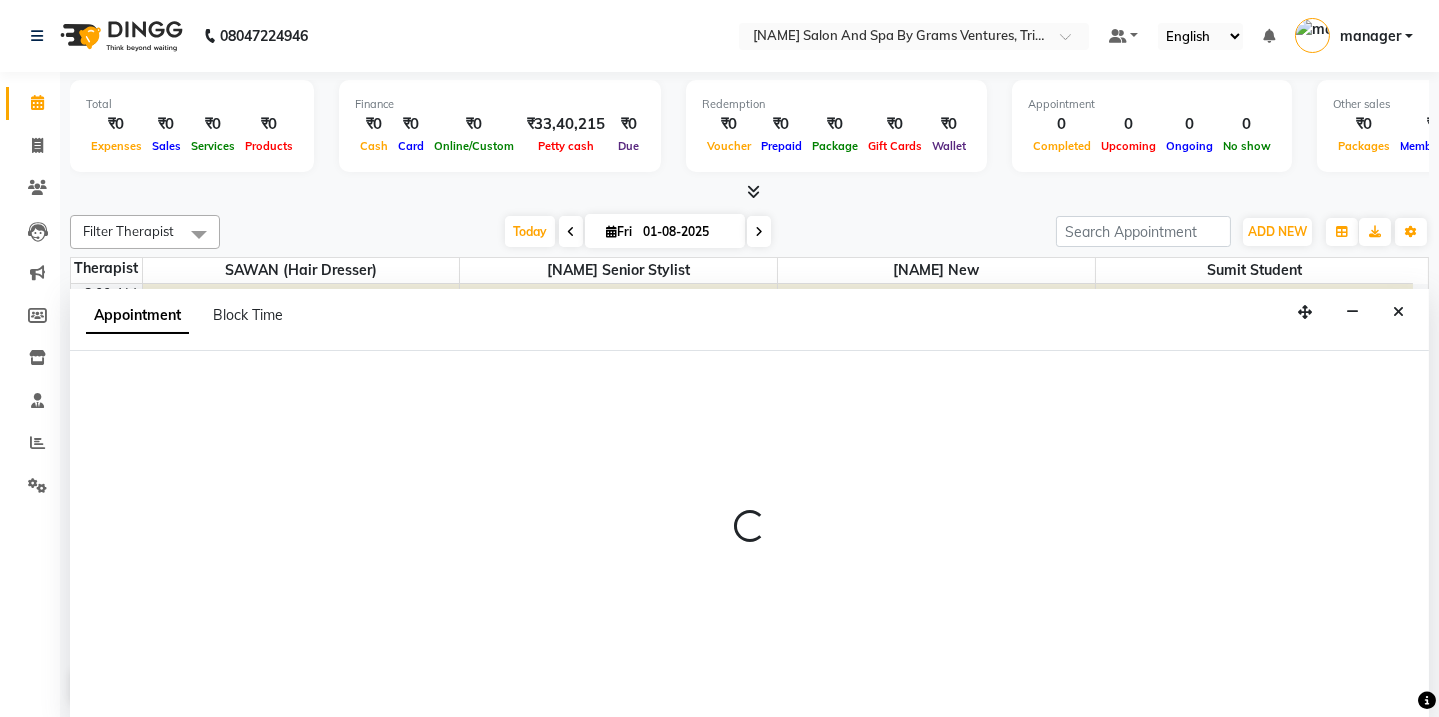 scroll, scrollTop: 0, scrollLeft: 0, axis: both 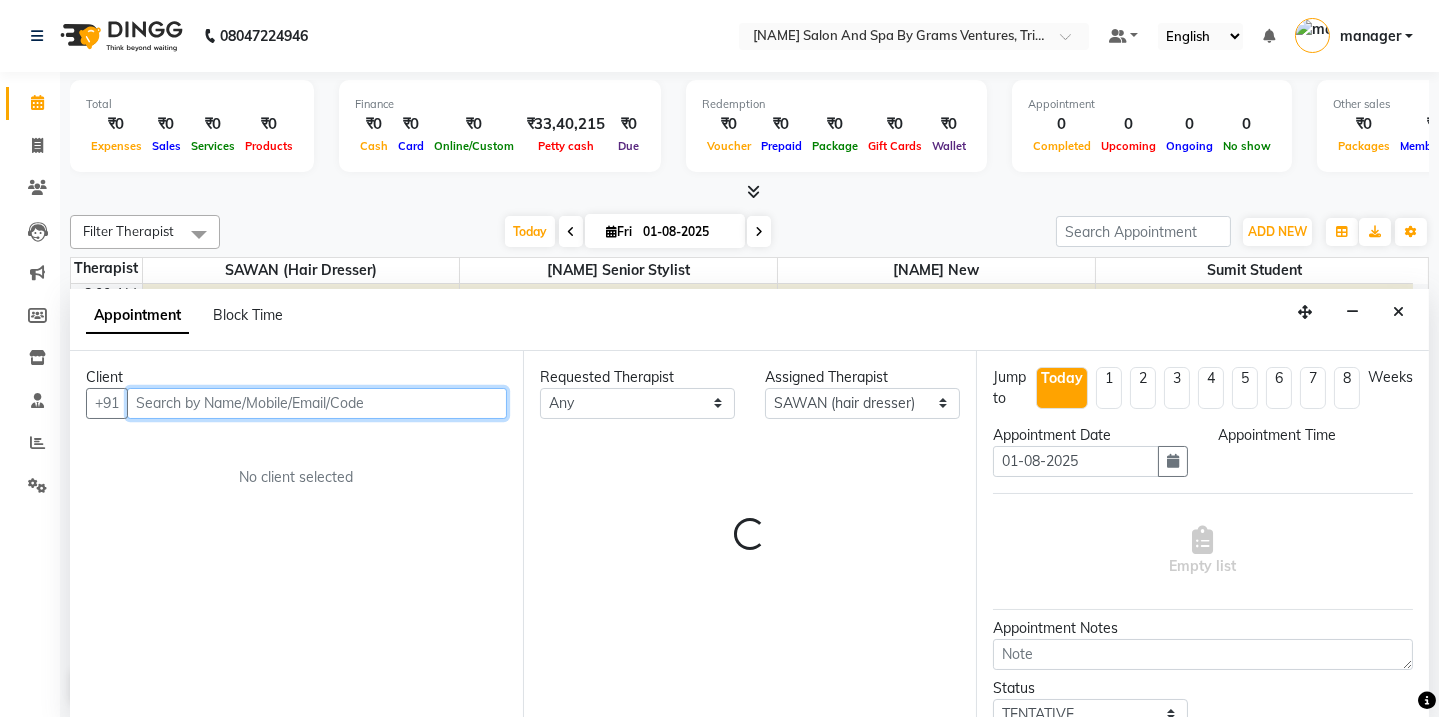 select on "675" 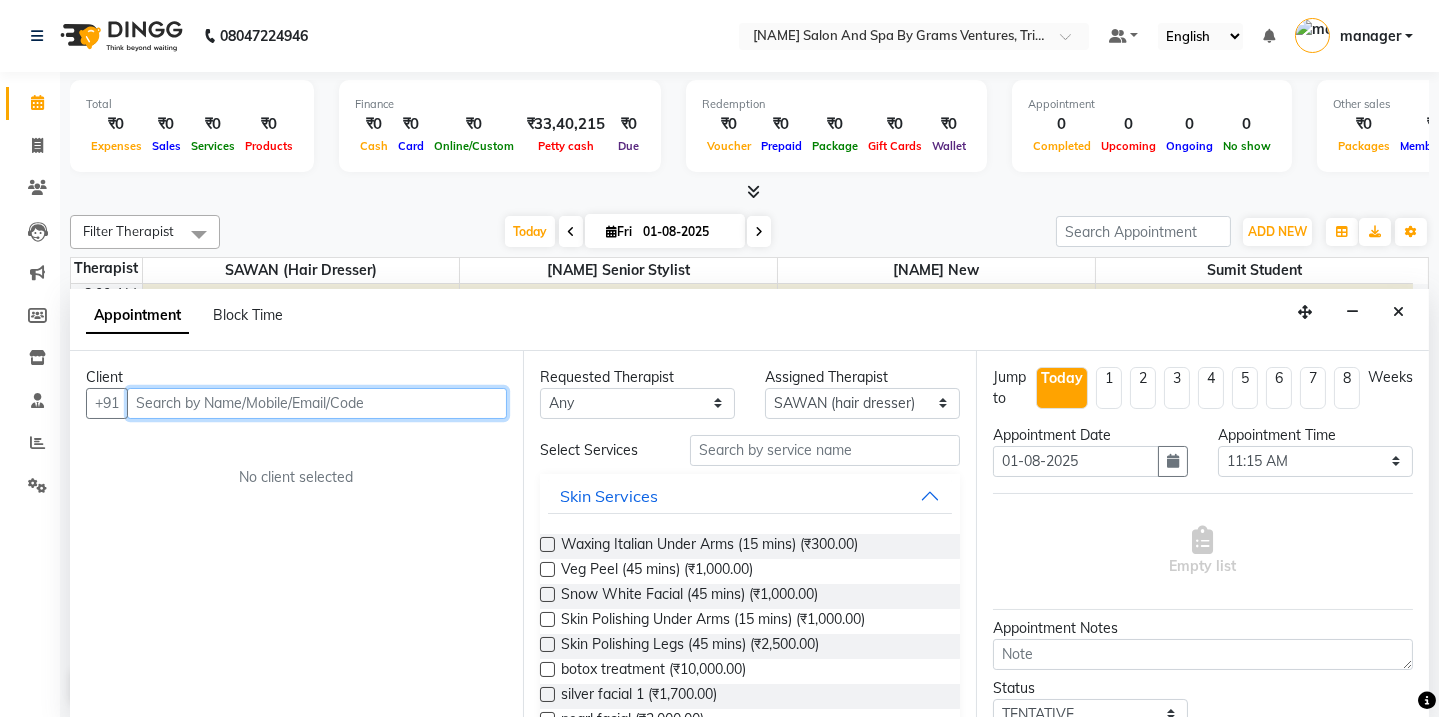 paste on "8329953920" 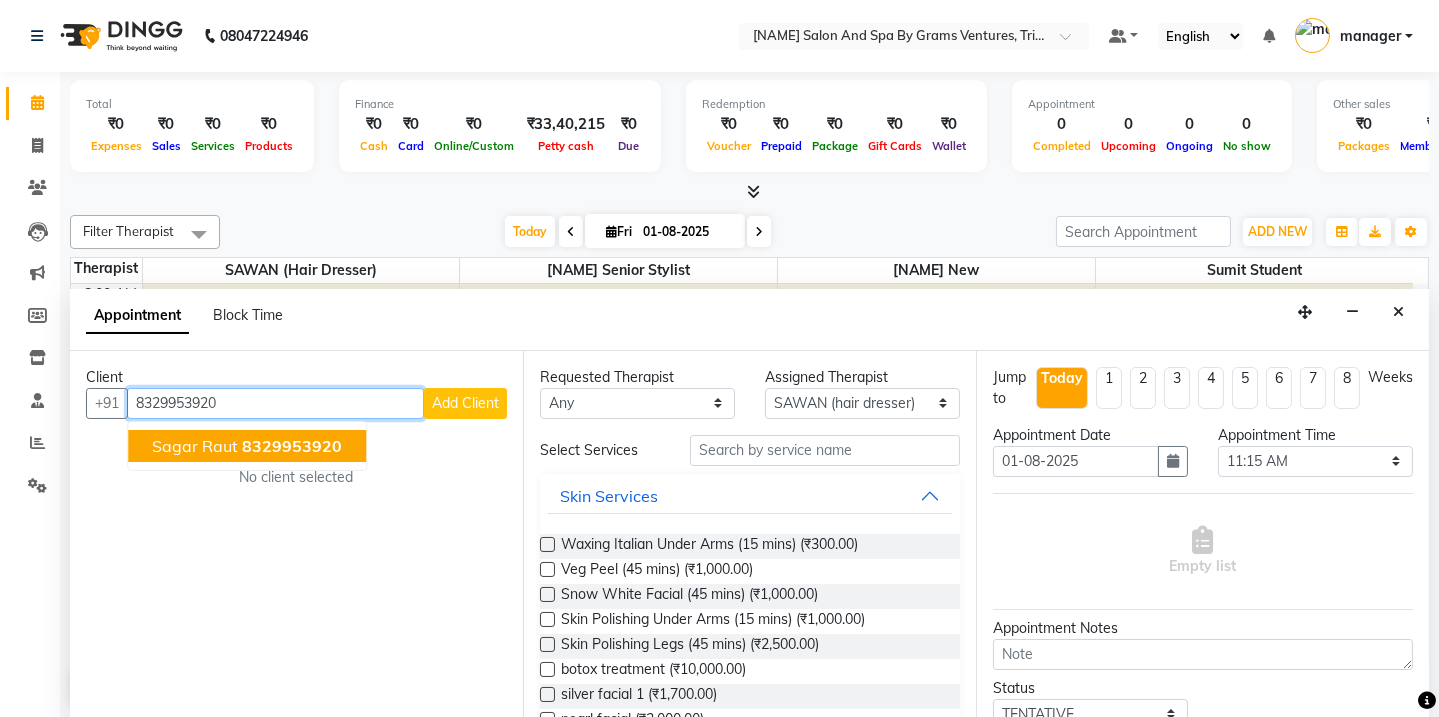 drag, startPoint x: 171, startPoint y: 448, endPoint x: 279, endPoint y: 423, distance: 110.85576 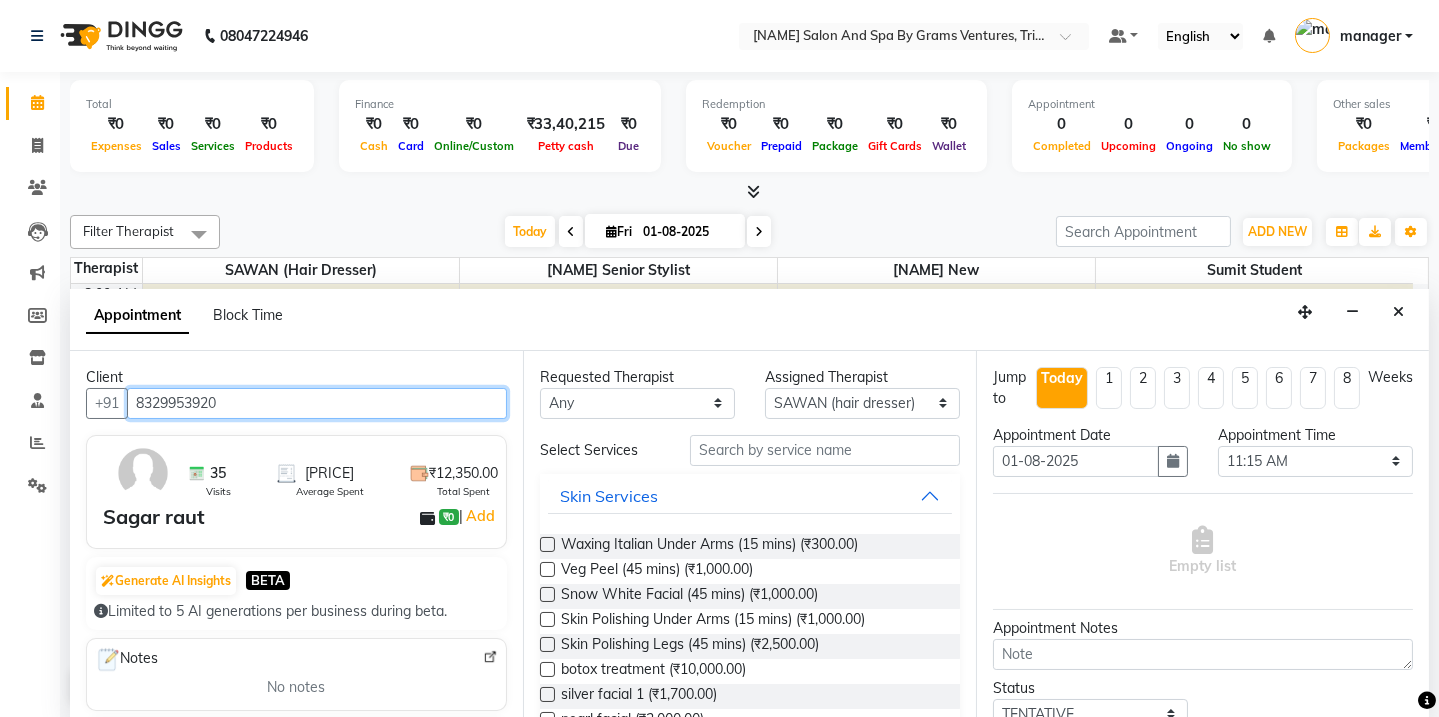 type on "8329953920" 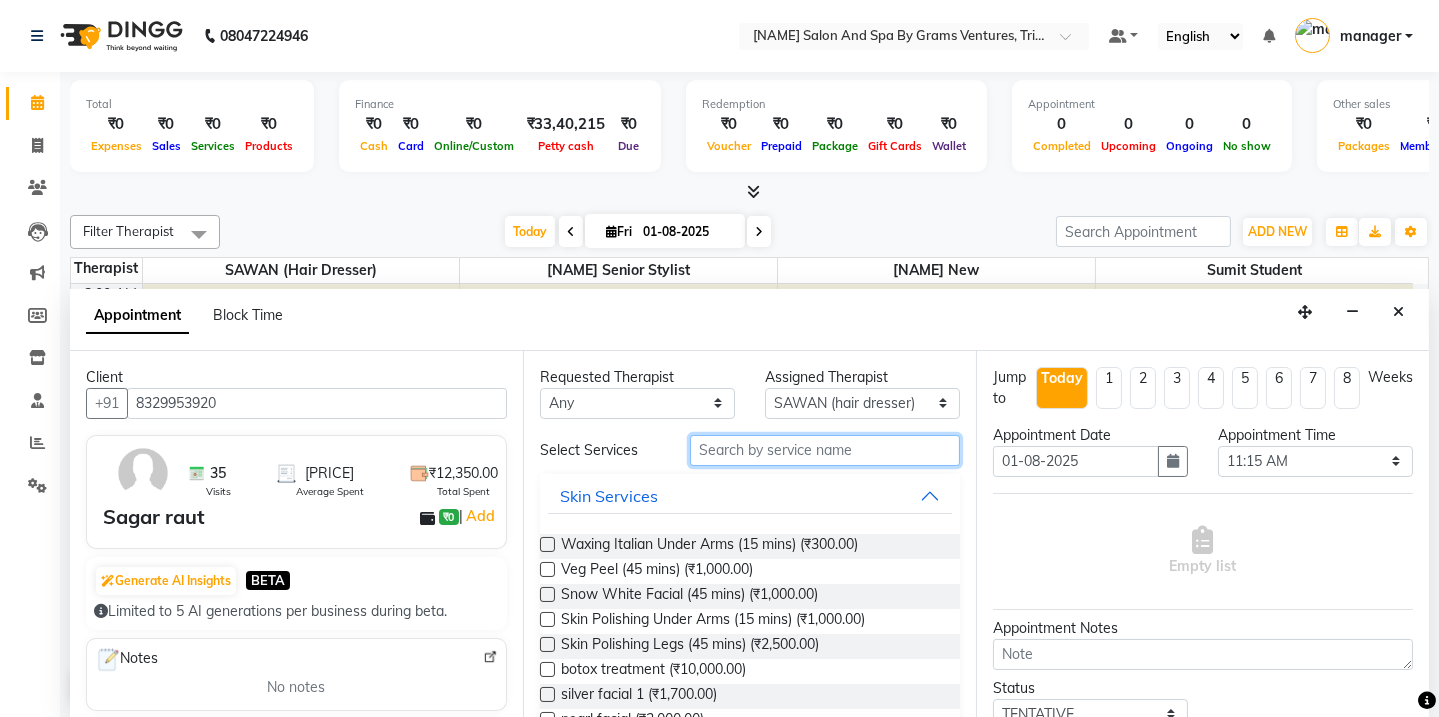 click at bounding box center (825, 450) 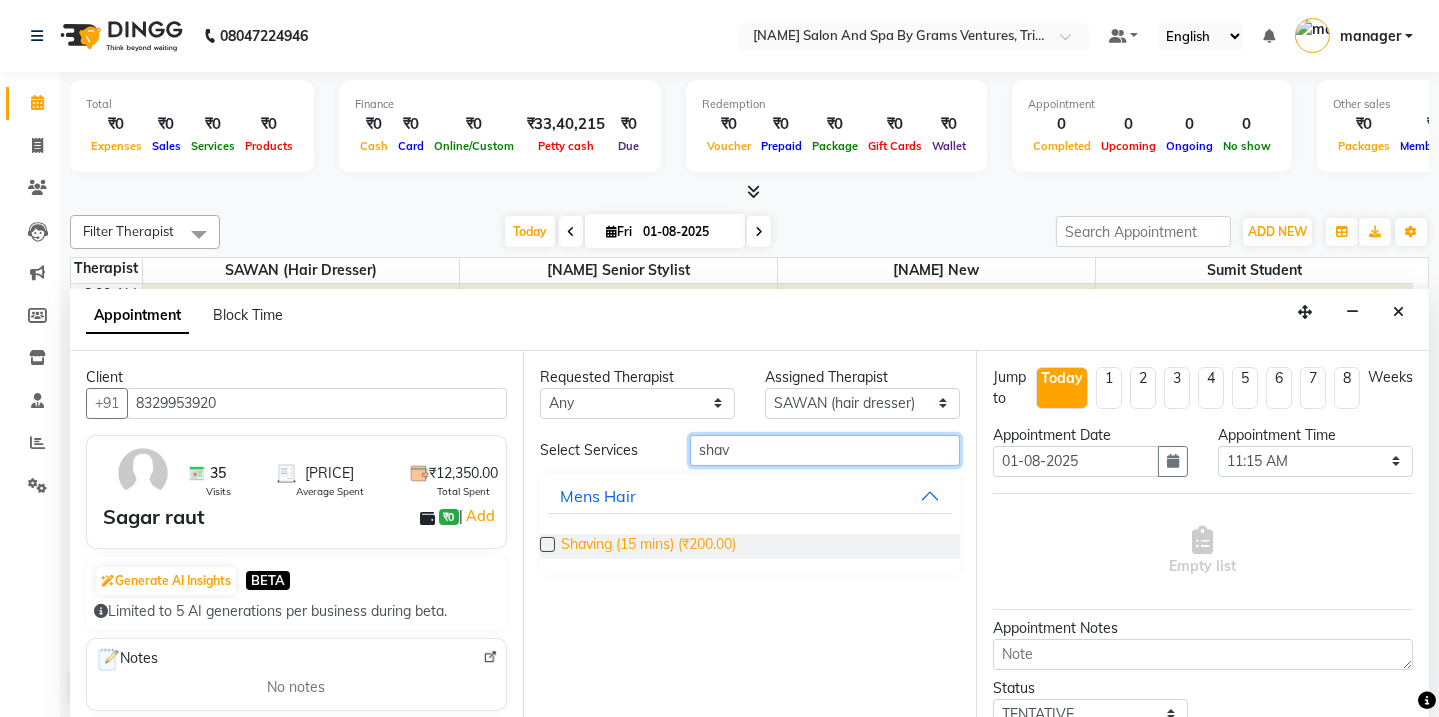 type on "shav" 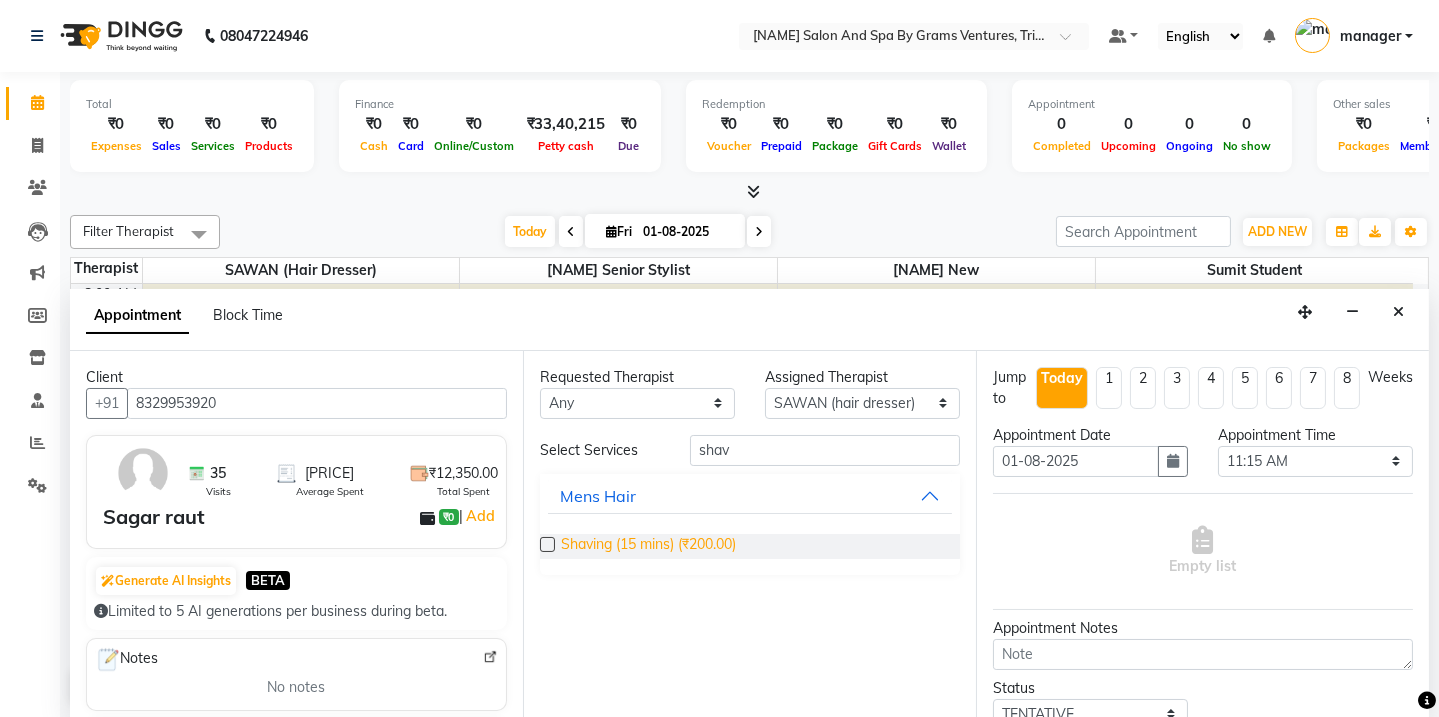 click on "Shaving (15 mins) (₹200.00)" at bounding box center (648, 546) 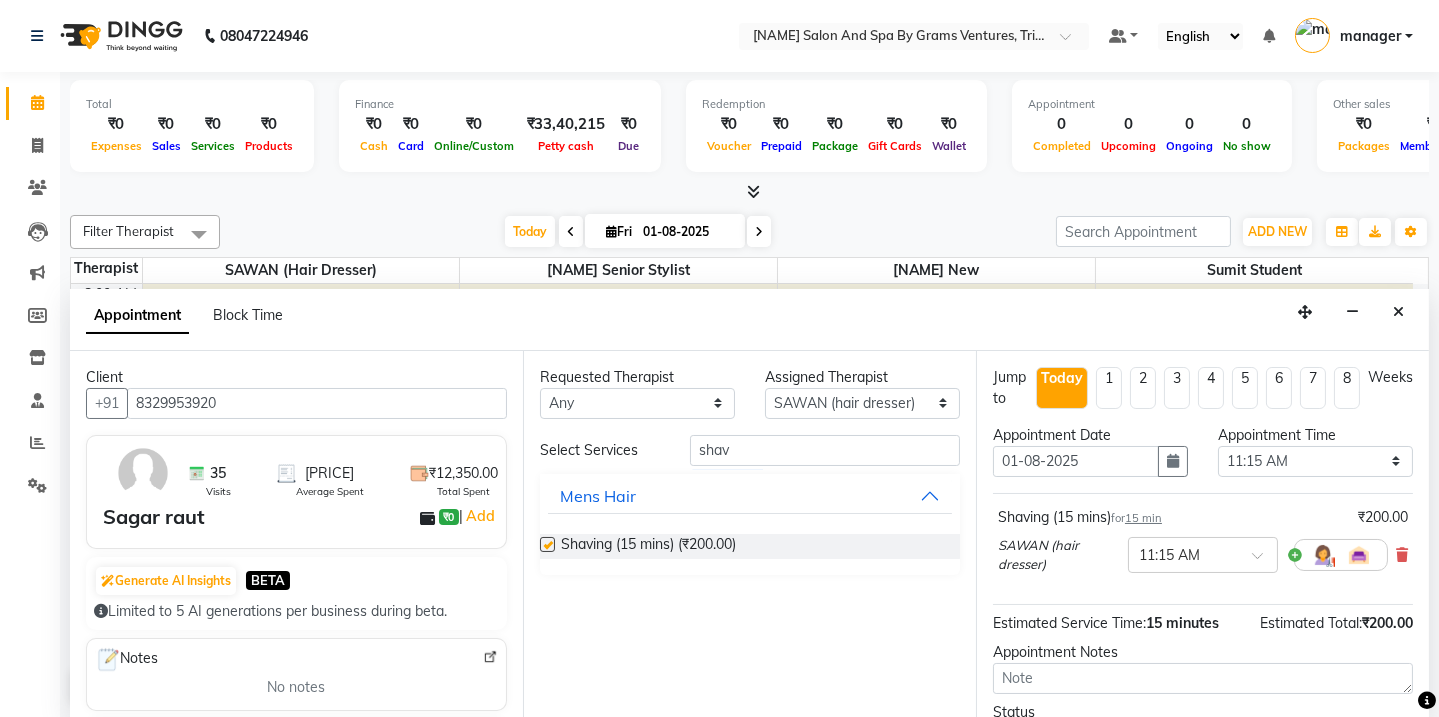 checkbox on "false" 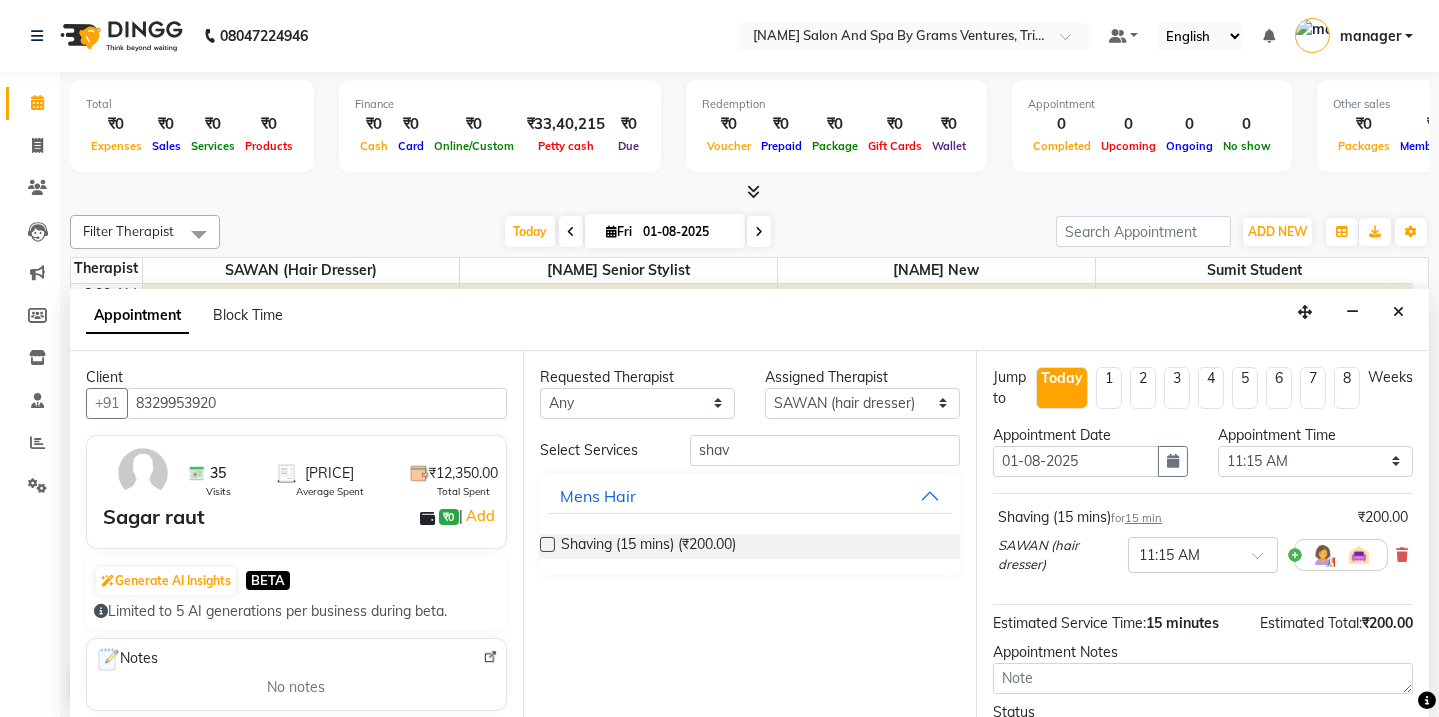 scroll, scrollTop: 160, scrollLeft: 0, axis: vertical 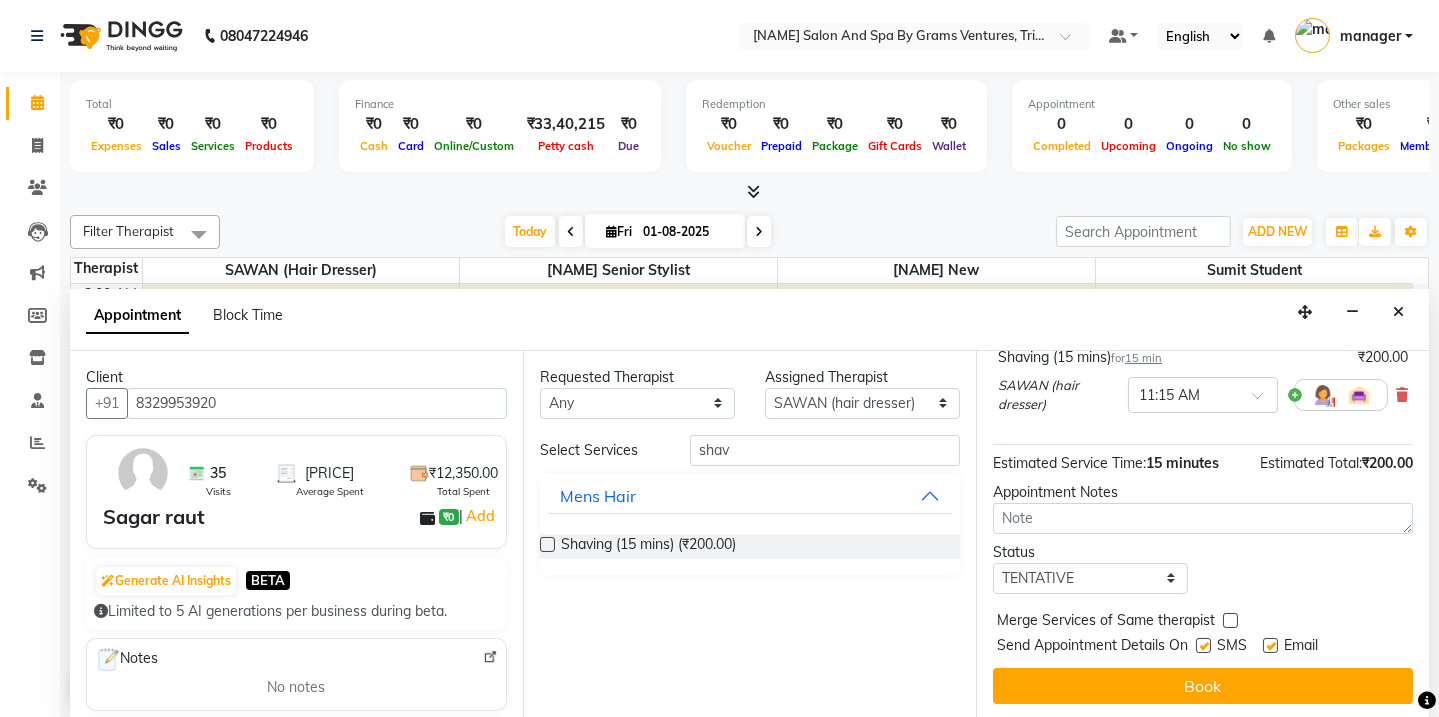 drag, startPoint x: 1198, startPoint y: 644, endPoint x: 1216, endPoint y: 677, distance: 37.589893 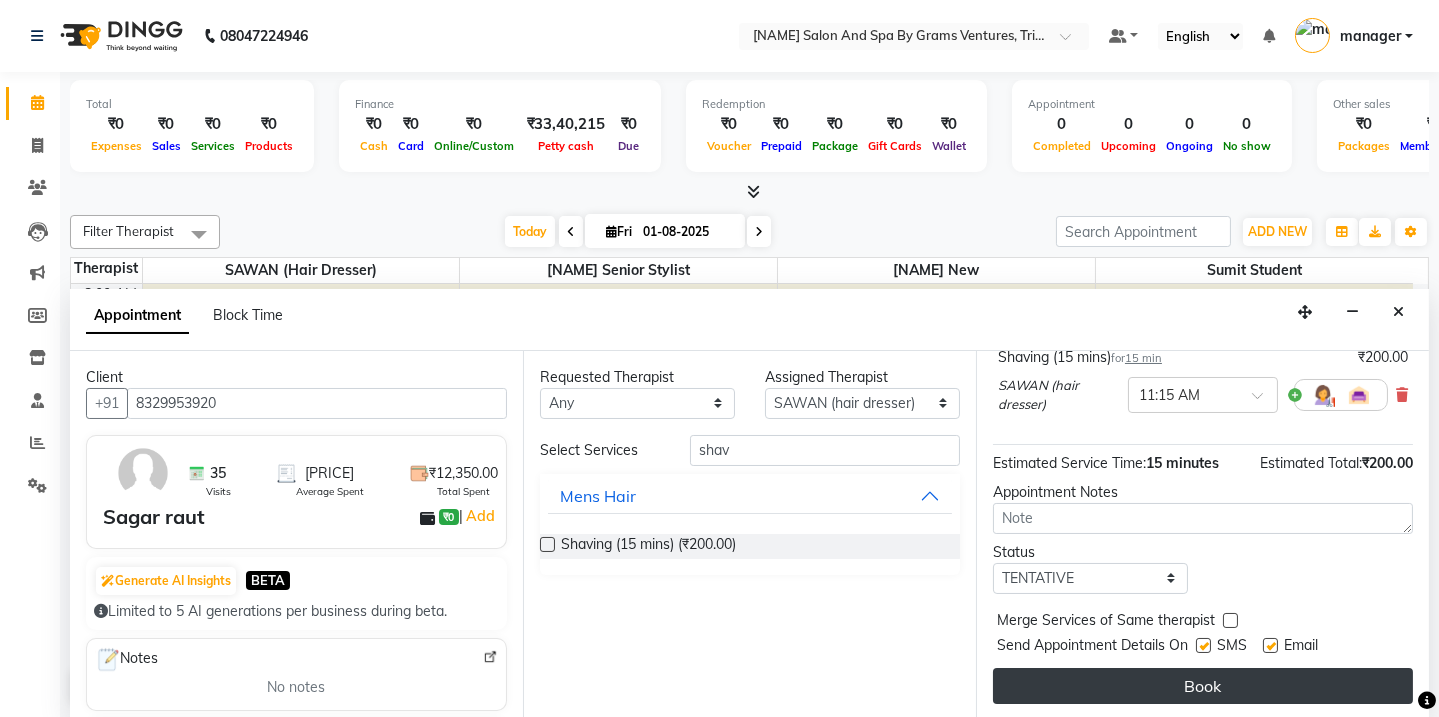 click at bounding box center [1202, 649] 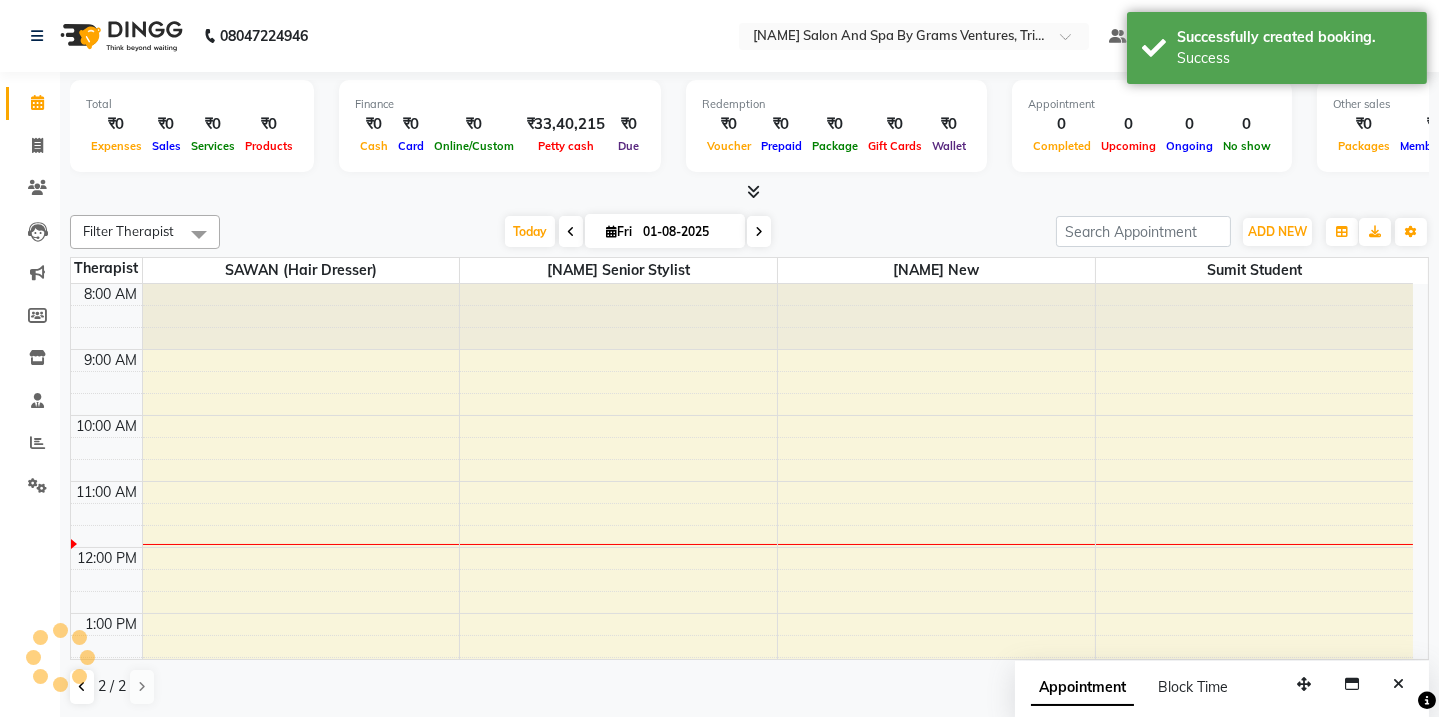 scroll, scrollTop: 0, scrollLeft: 0, axis: both 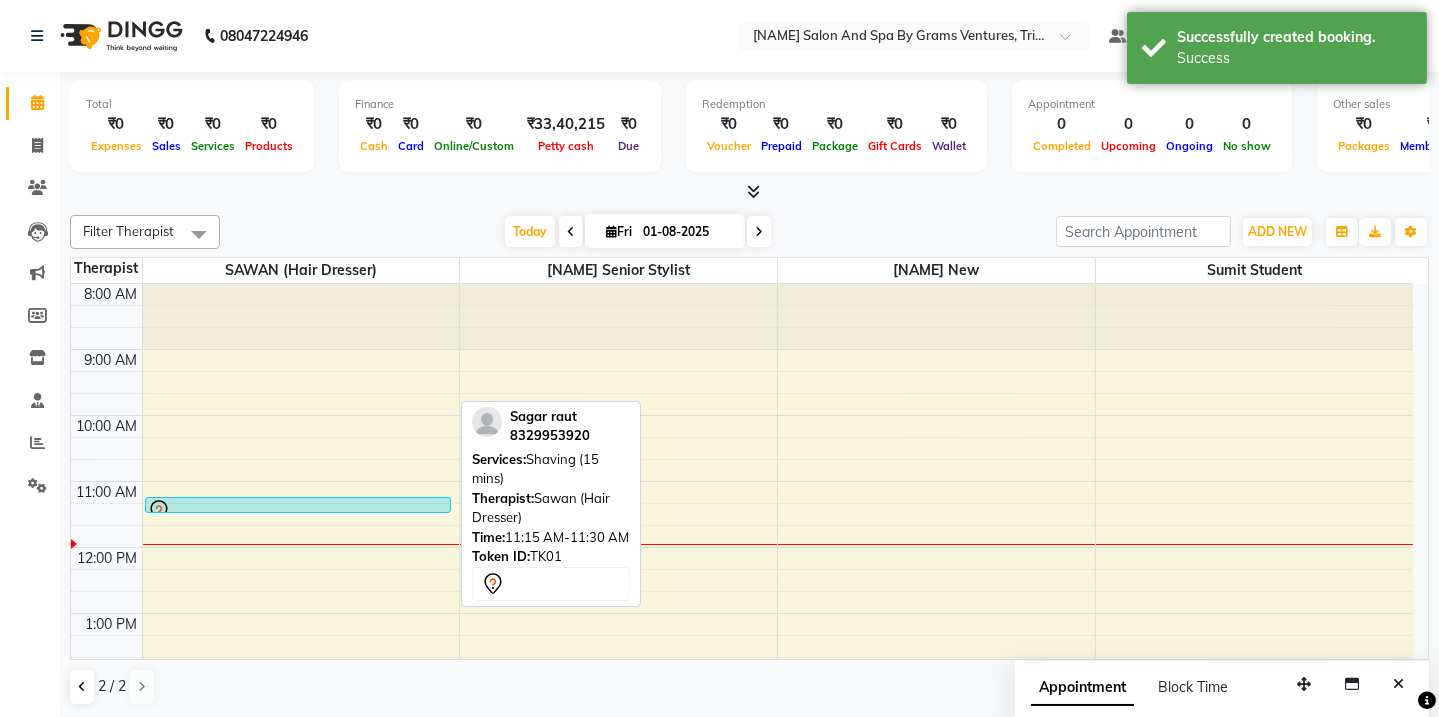 click at bounding box center [298, 512] 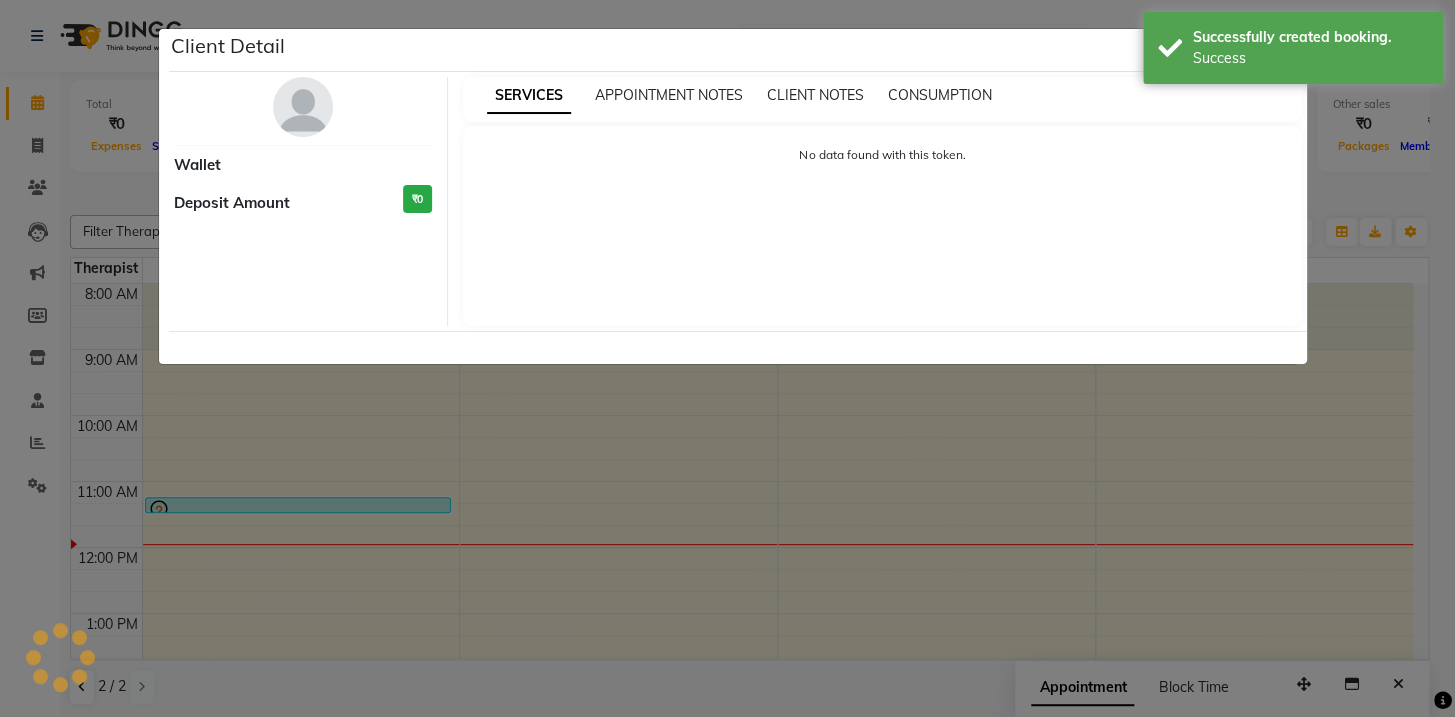 select on "7" 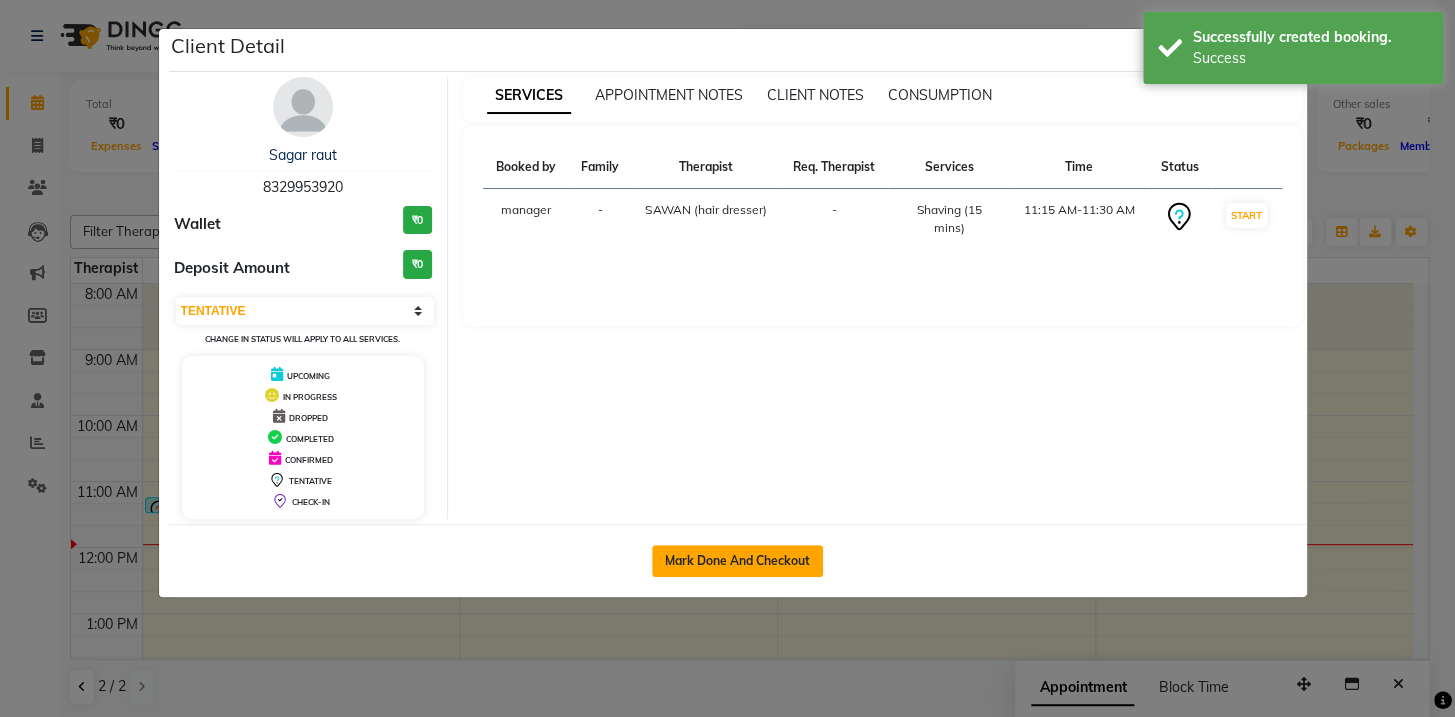 click on "Mark Done And Checkout" 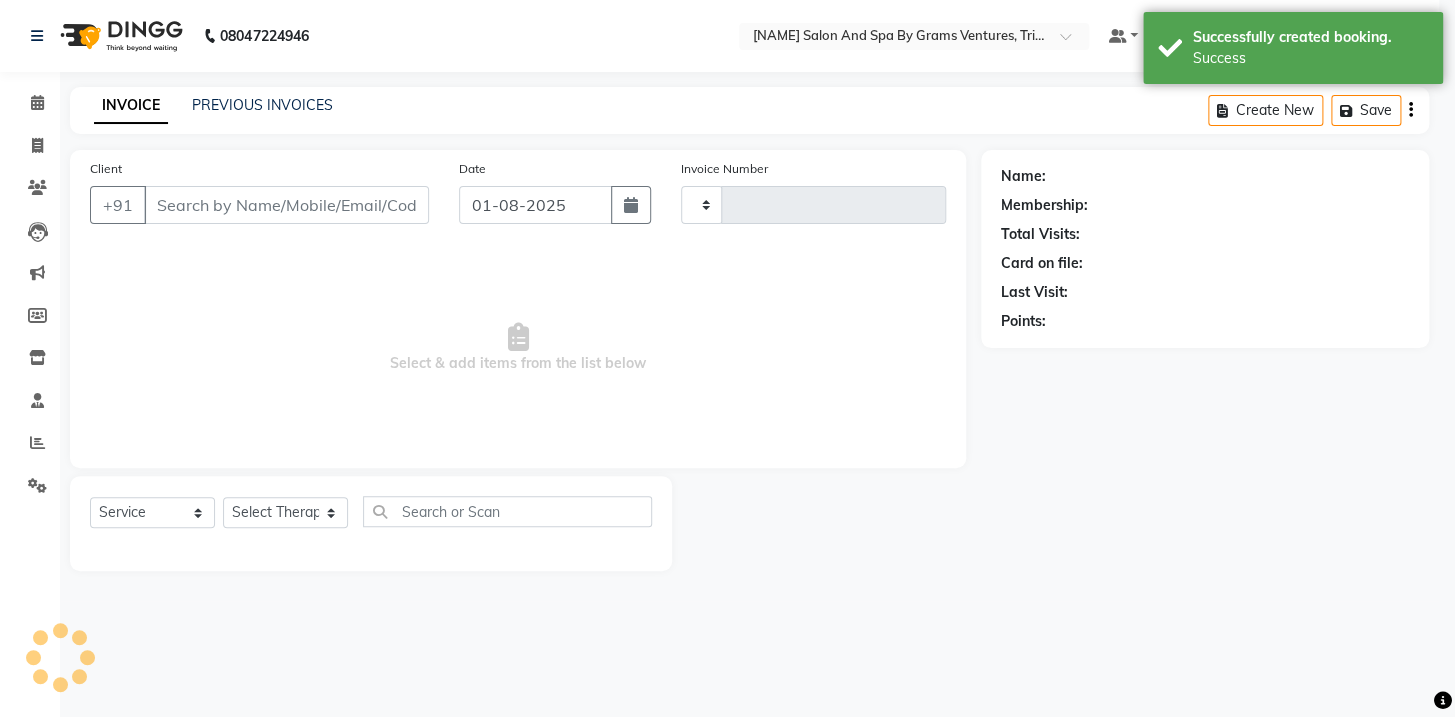 type on "1921" 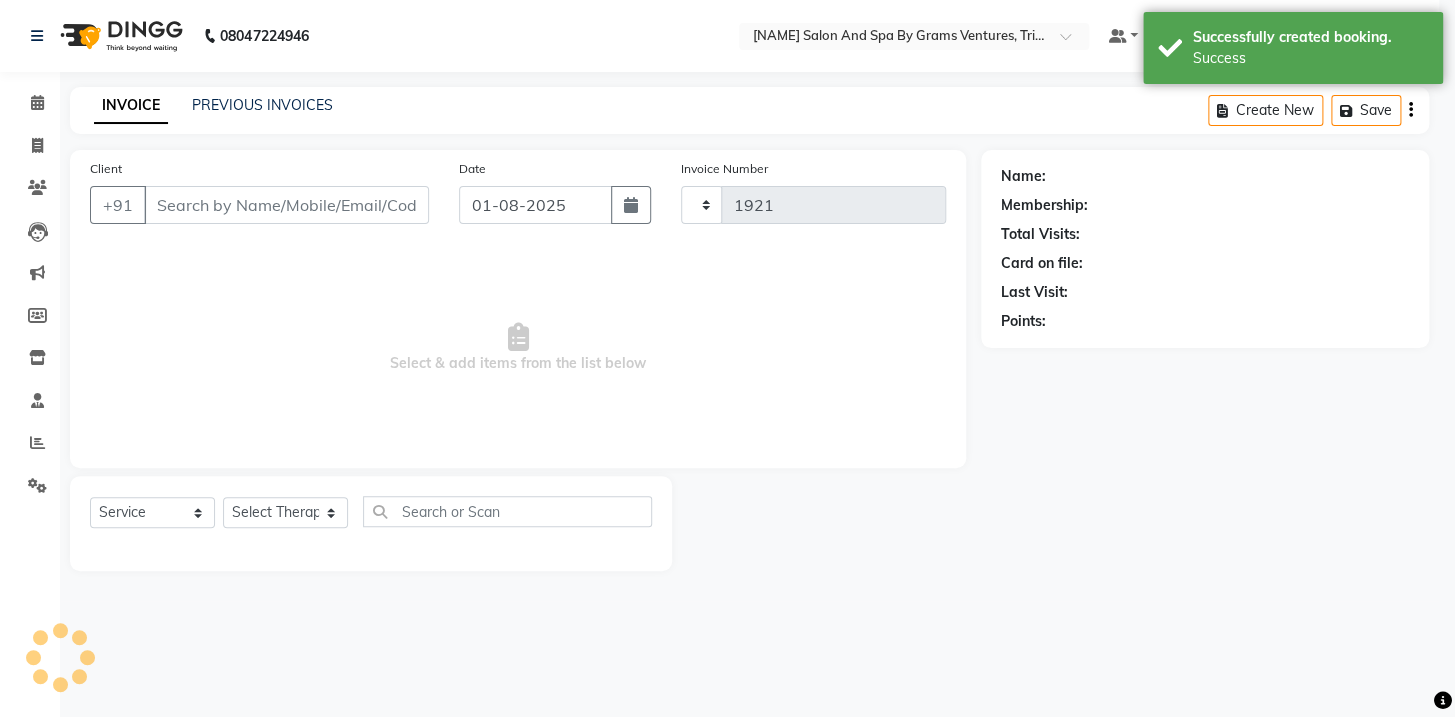 select on "3585" 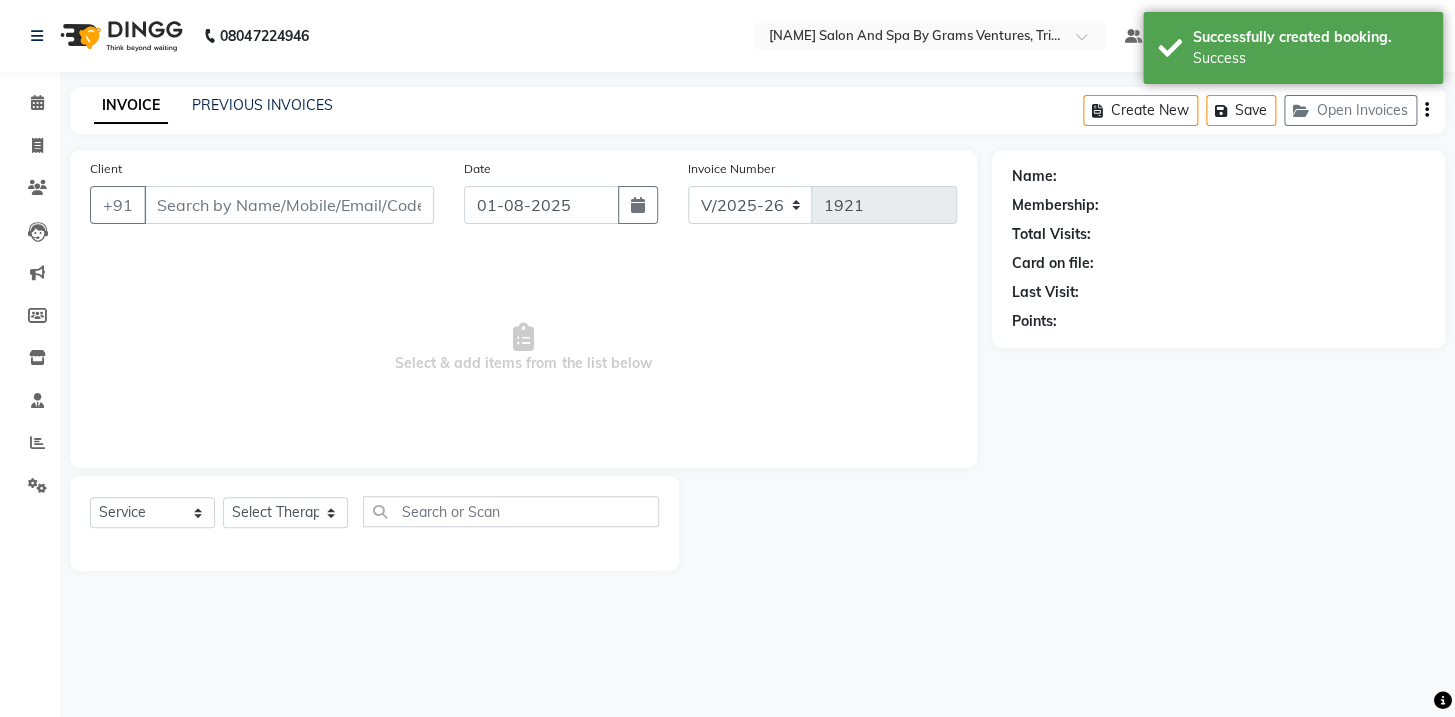 type on "8329953920" 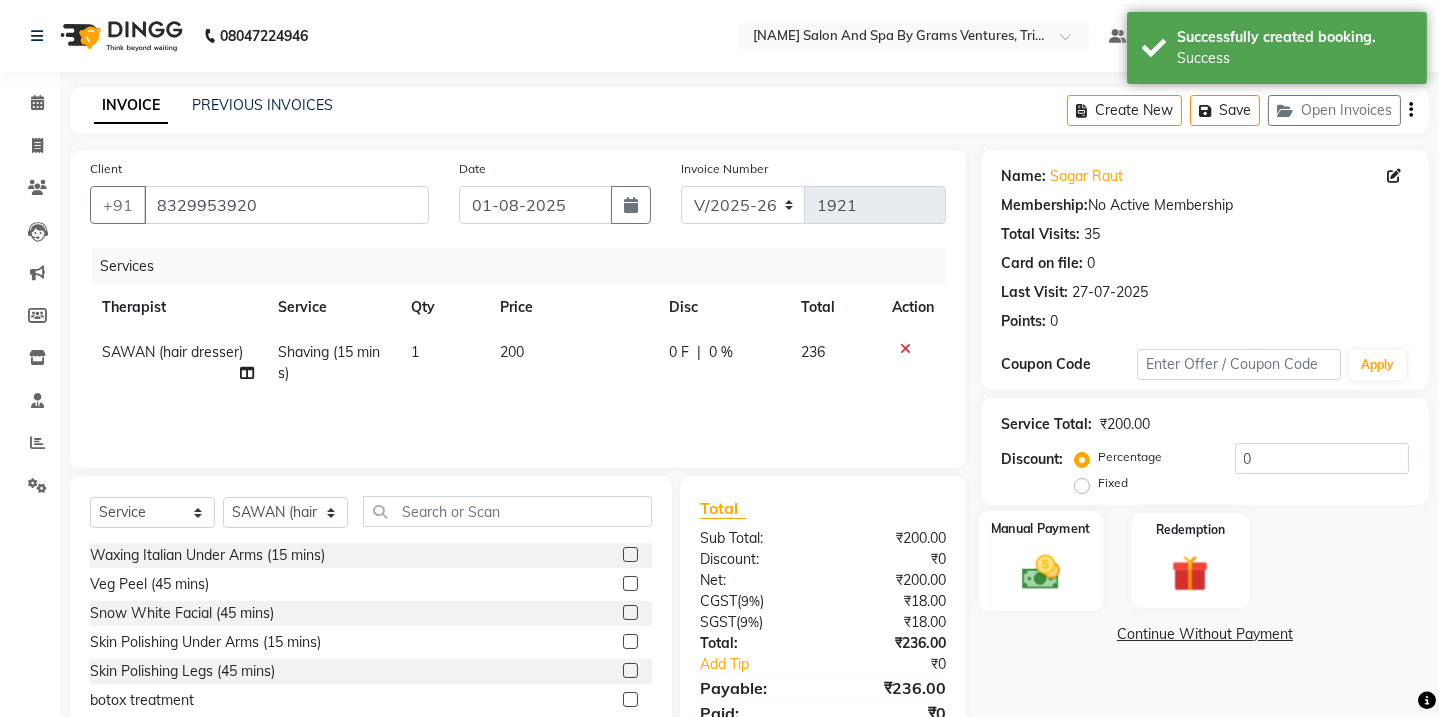 click 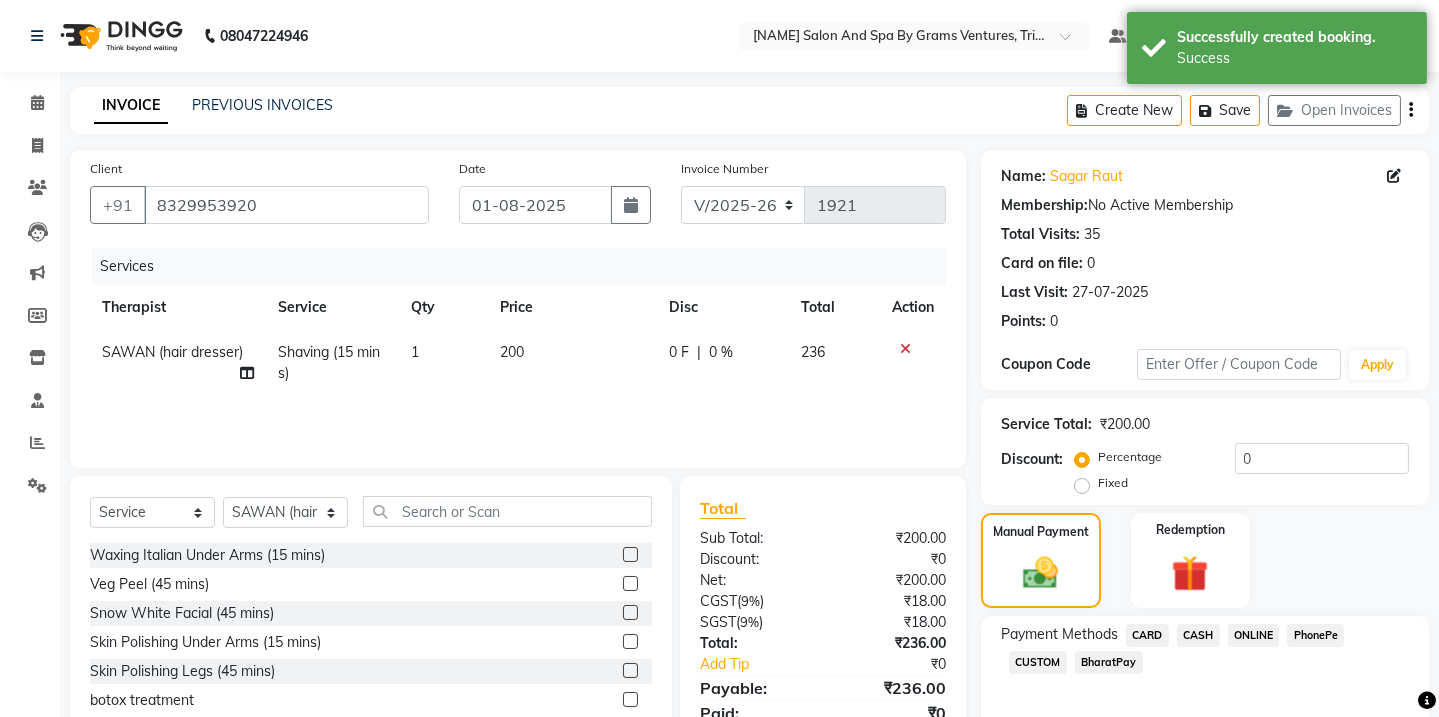 click on "ONLINE" 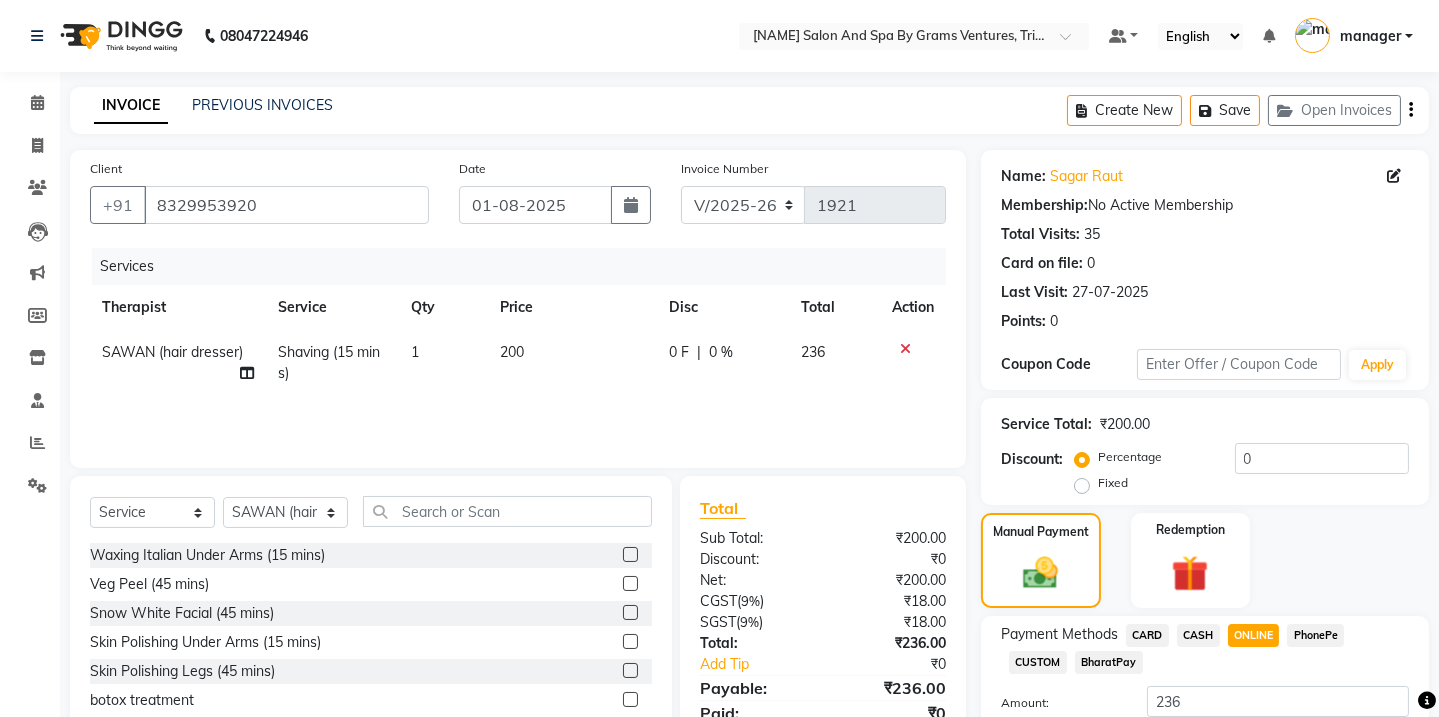scroll, scrollTop: 145, scrollLeft: 0, axis: vertical 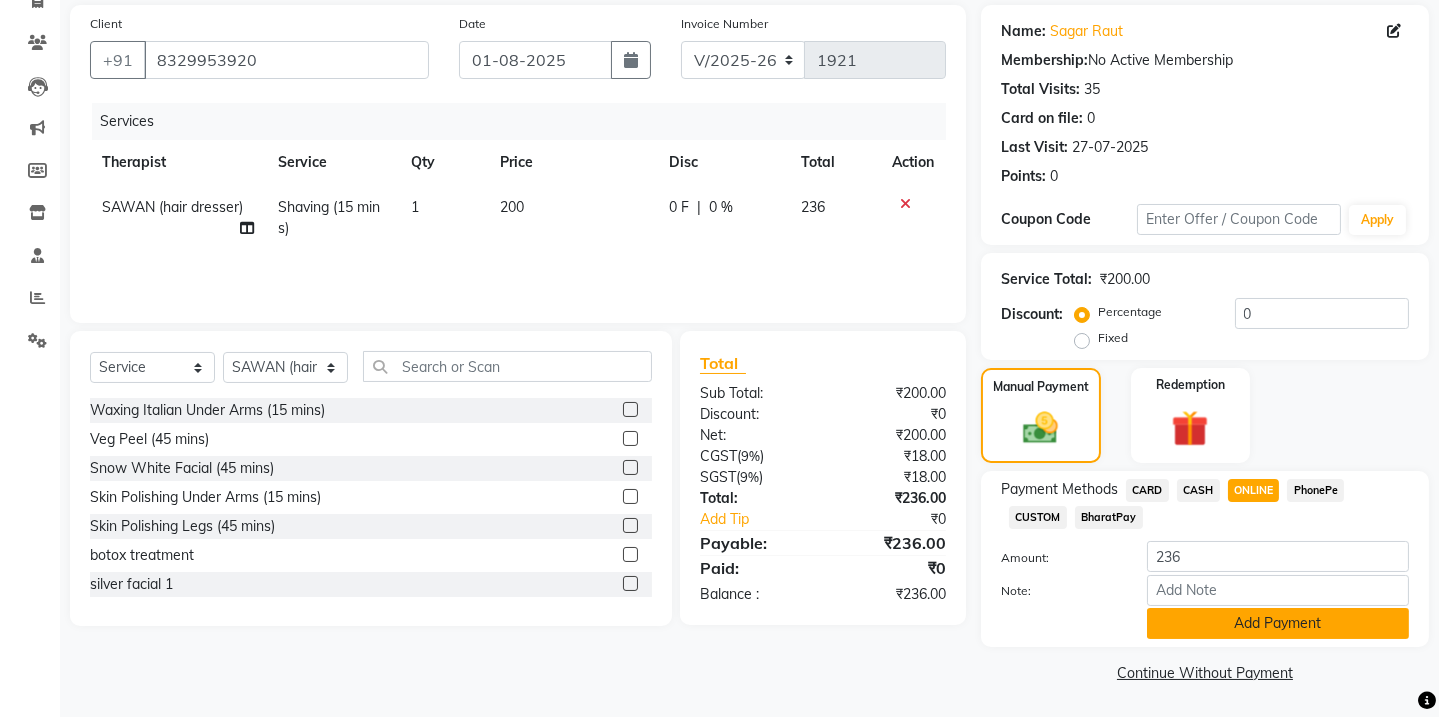 click on "Add Payment" 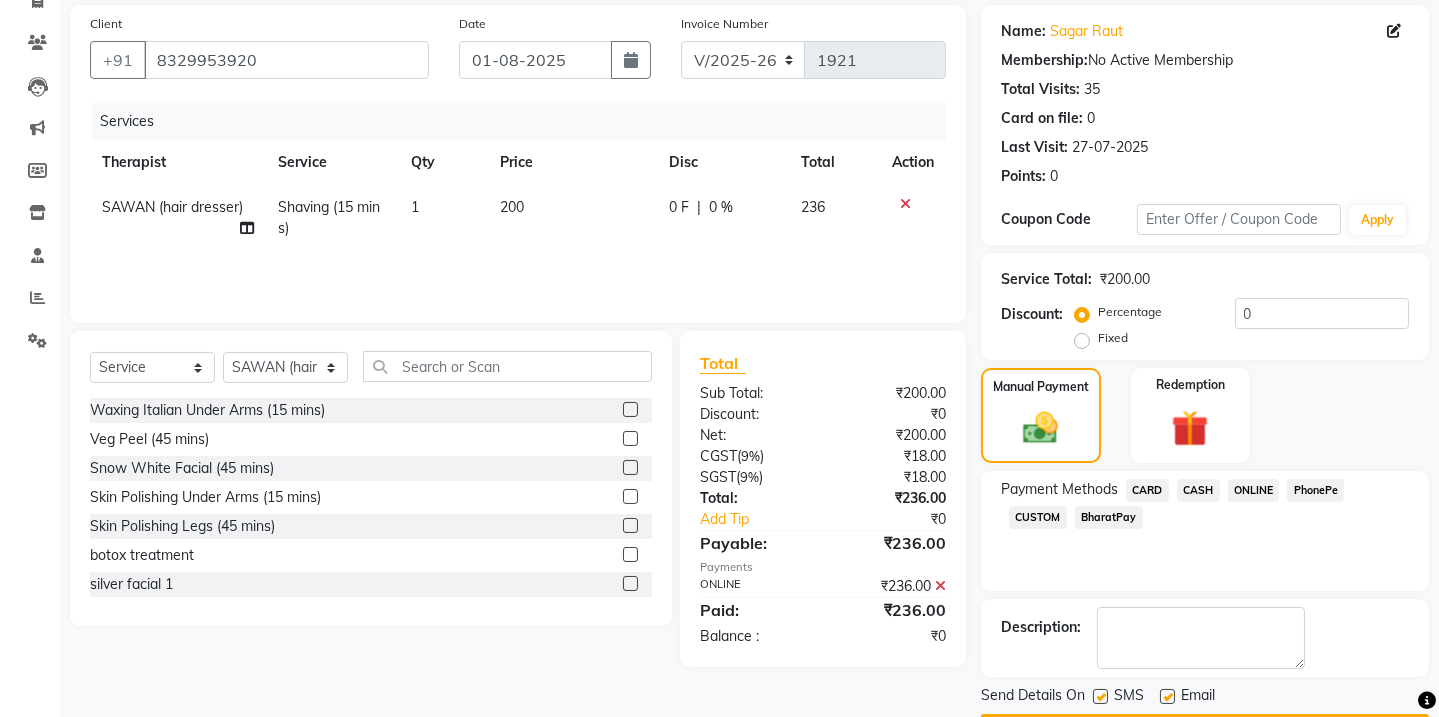 scroll, scrollTop: 201, scrollLeft: 0, axis: vertical 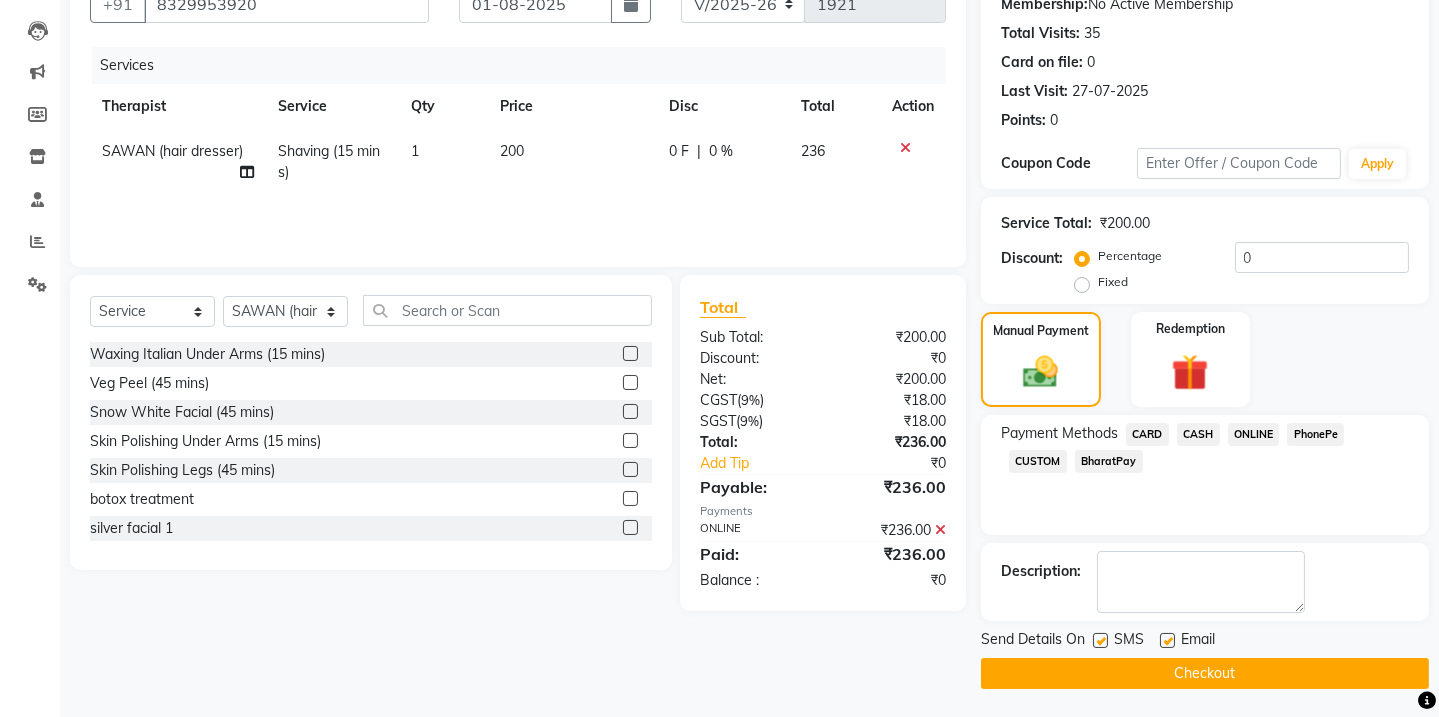 click 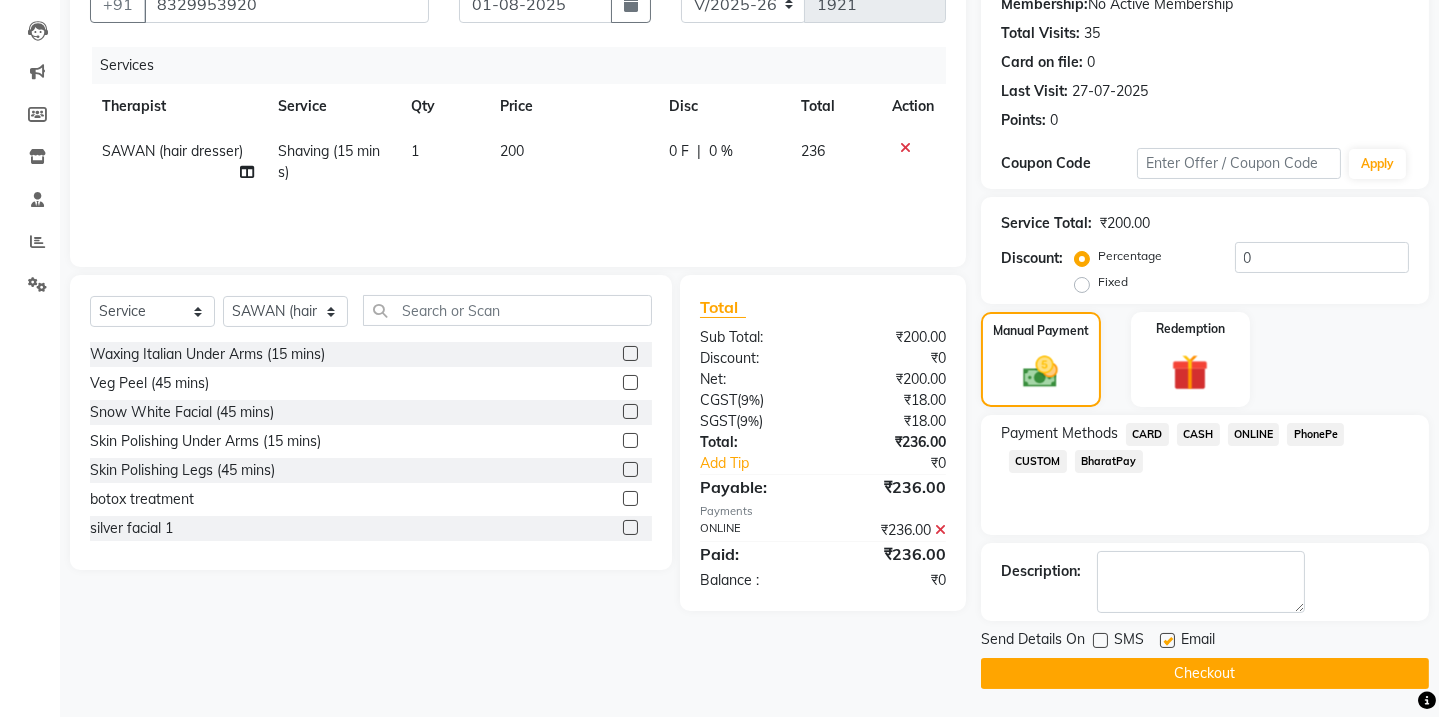 click on "Checkout" 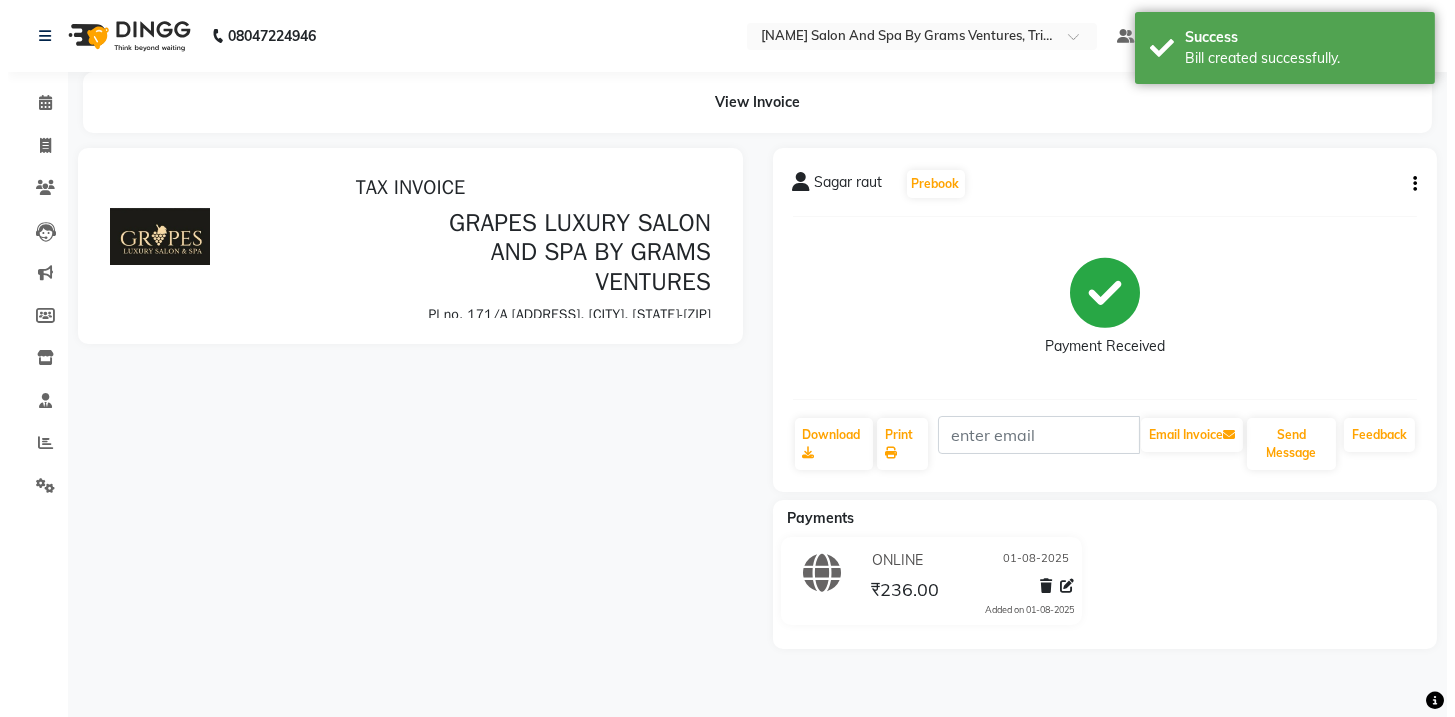scroll, scrollTop: 0, scrollLeft: 0, axis: both 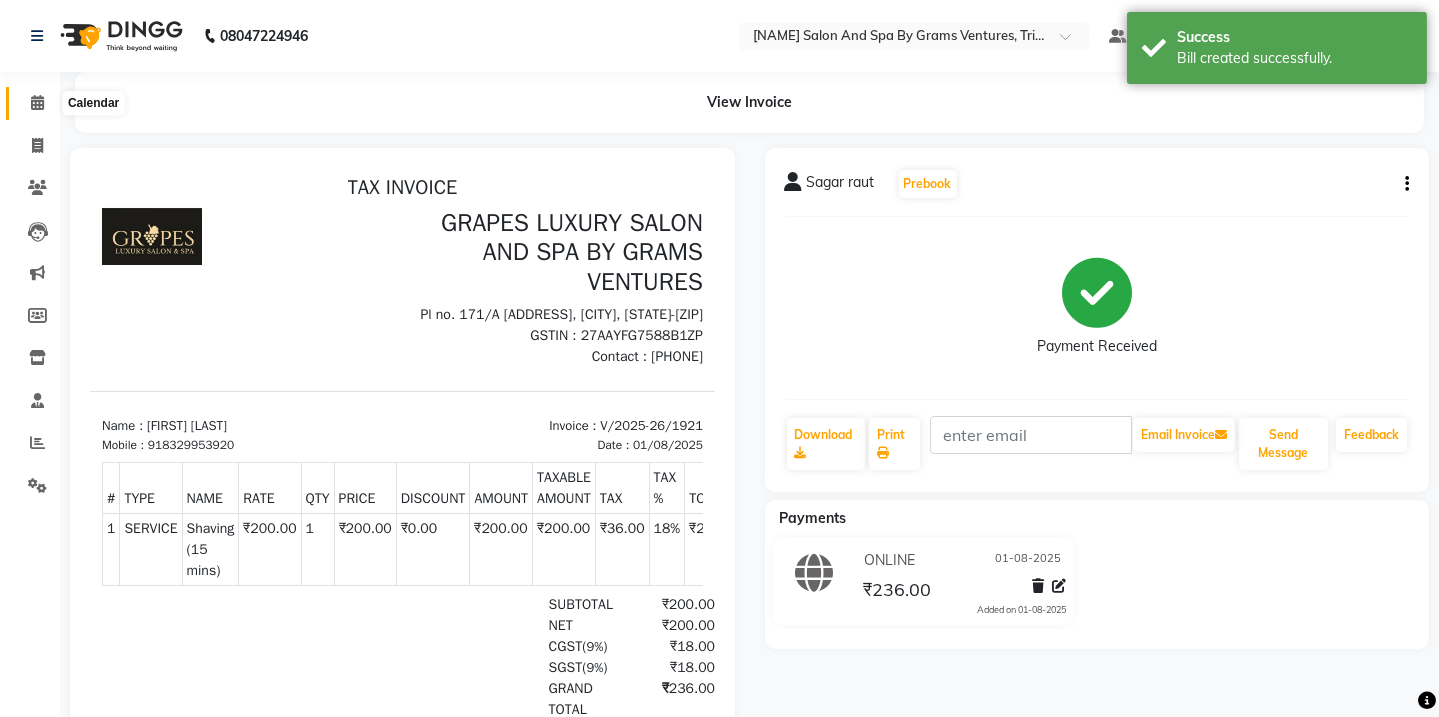 click 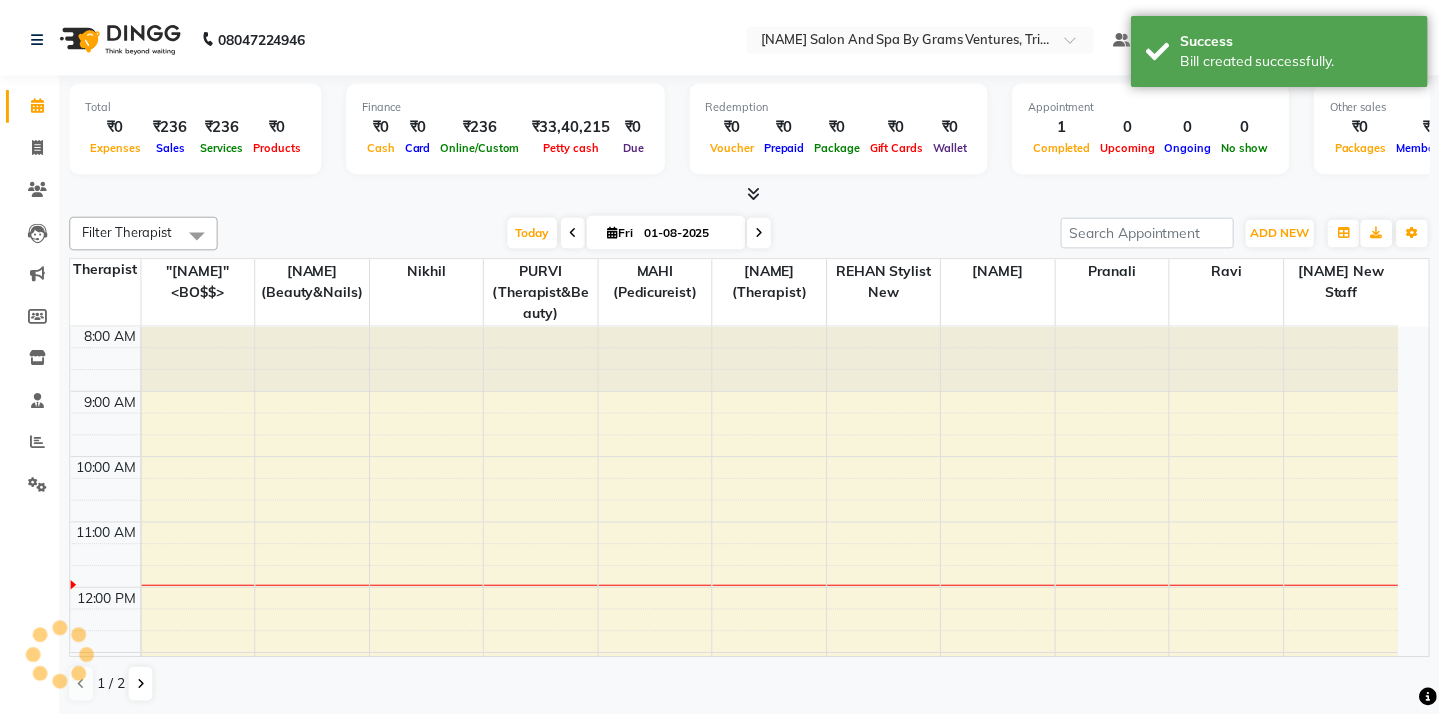 scroll, scrollTop: 0, scrollLeft: 0, axis: both 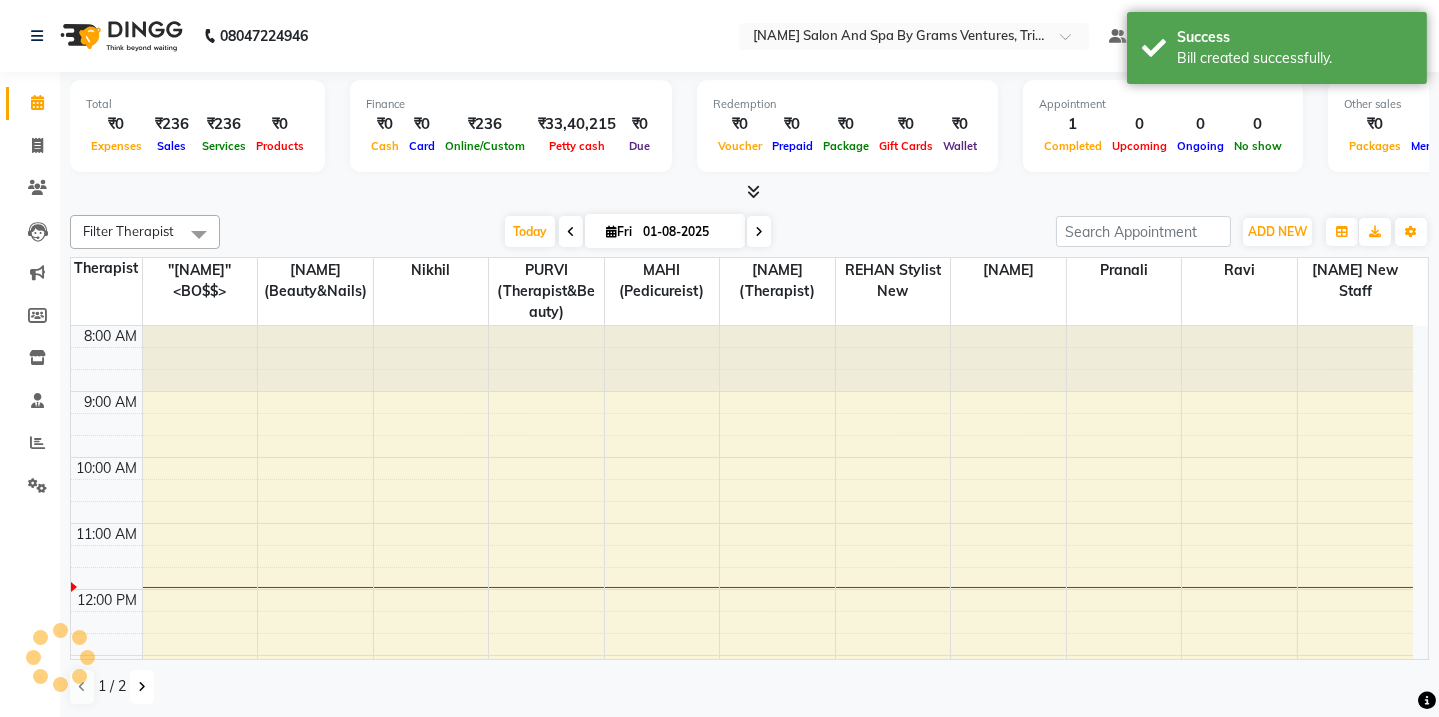 click at bounding box center (142, 687) 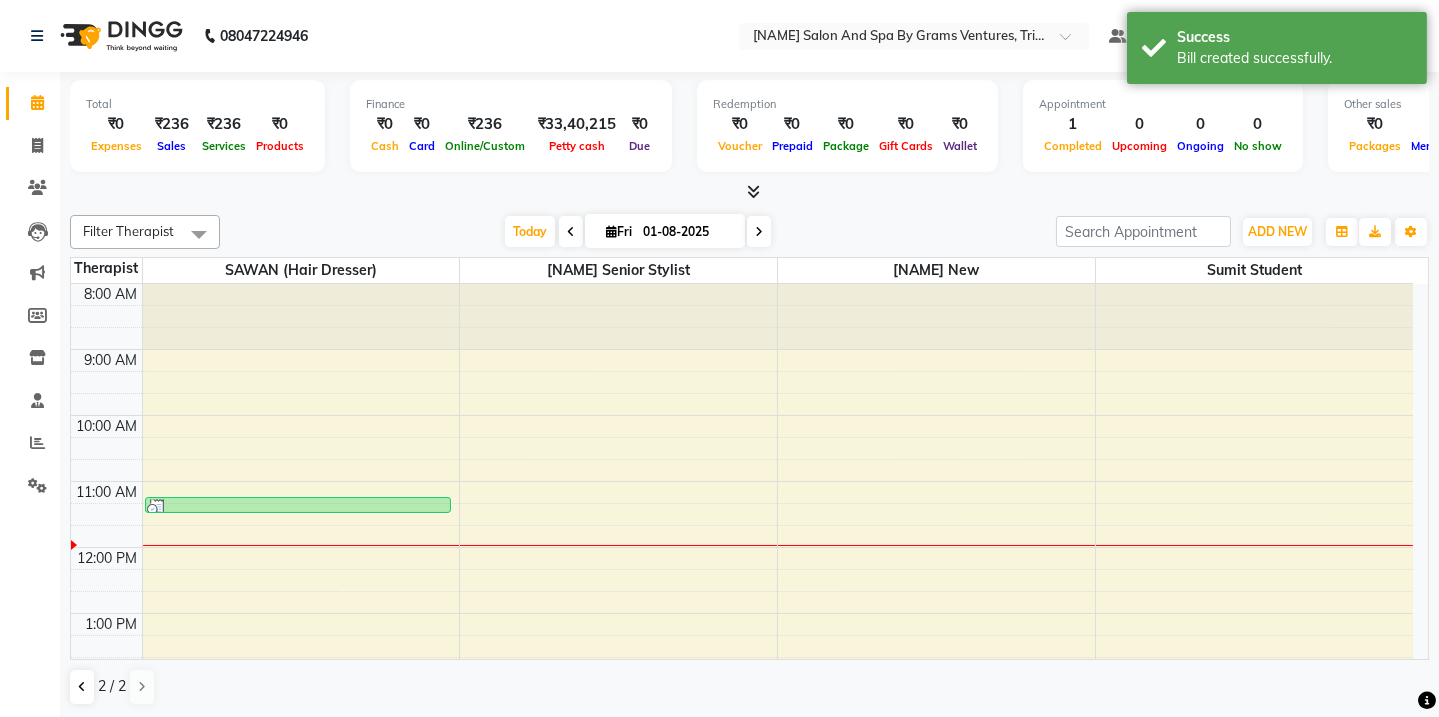 click on "8:00 AM 9:00 AM 10:00 AM 11:00 AM 12:00 PM 1:00 PM 2:00 PM 3:00 PM 4:00 PM 5:00 PM 6:00 PM 7:00 PM 8:00 PM     [FIRST] [LAST], TK01, 11:15 AM-11:30 AM, Shaving (15 mins)" at bounding box center [742, 712] 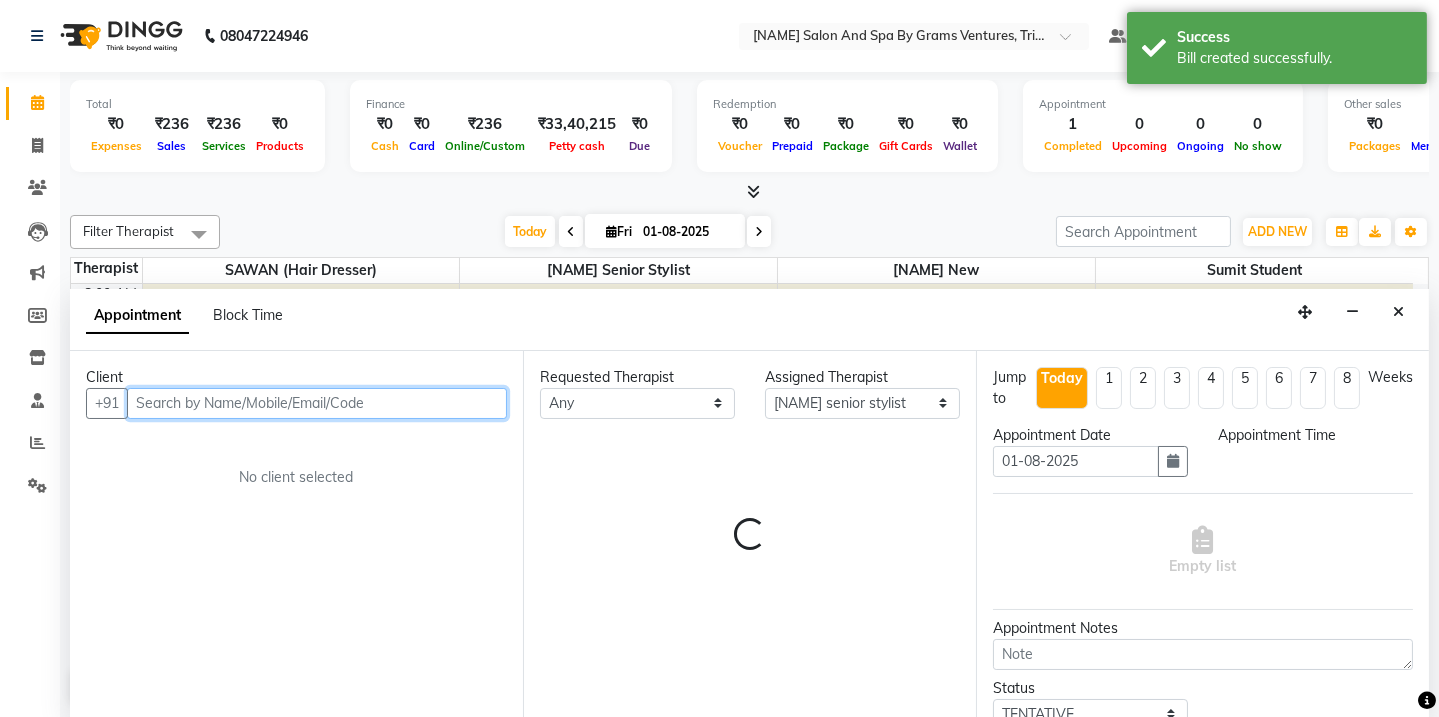 select on "660" 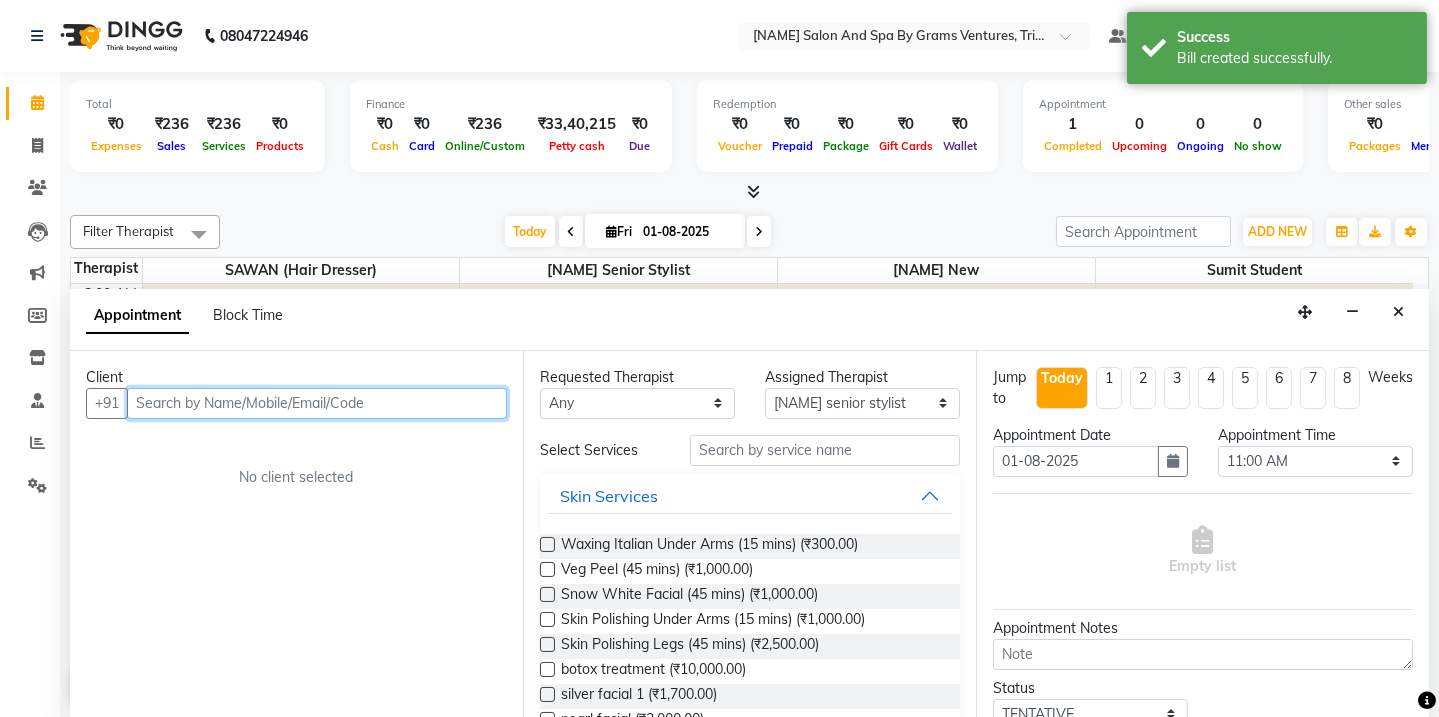 scroll, scrollTop: 0, scrollLeft: 0, axis: both 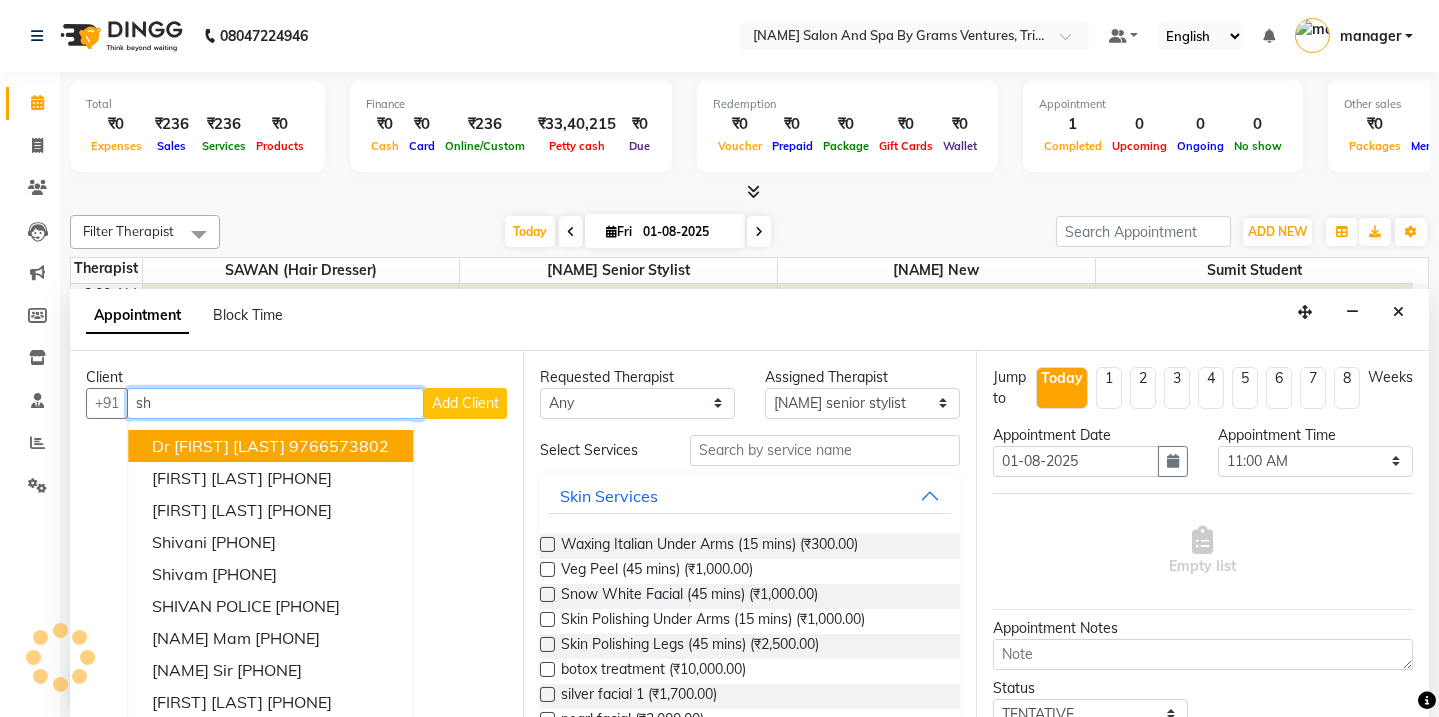 type on "s" 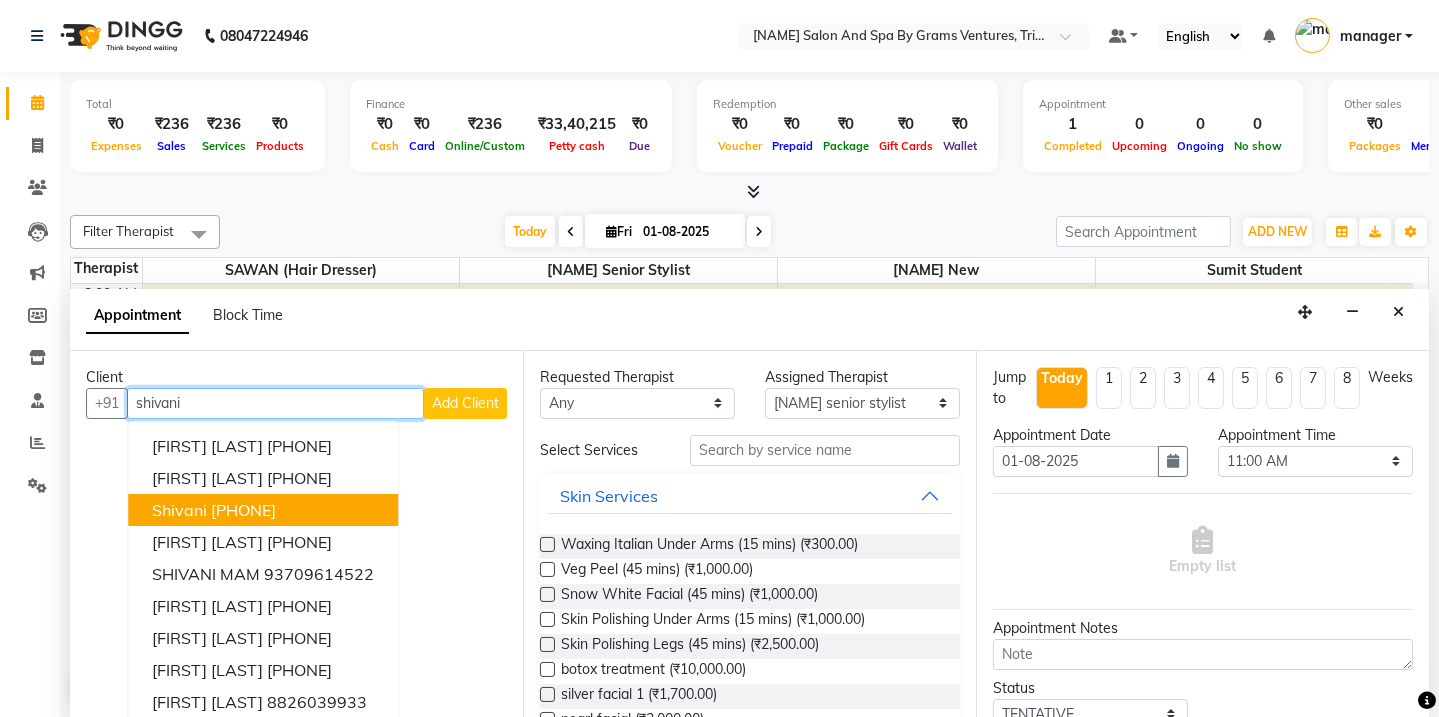 click on "shivani" at bounding box center (179, 510) 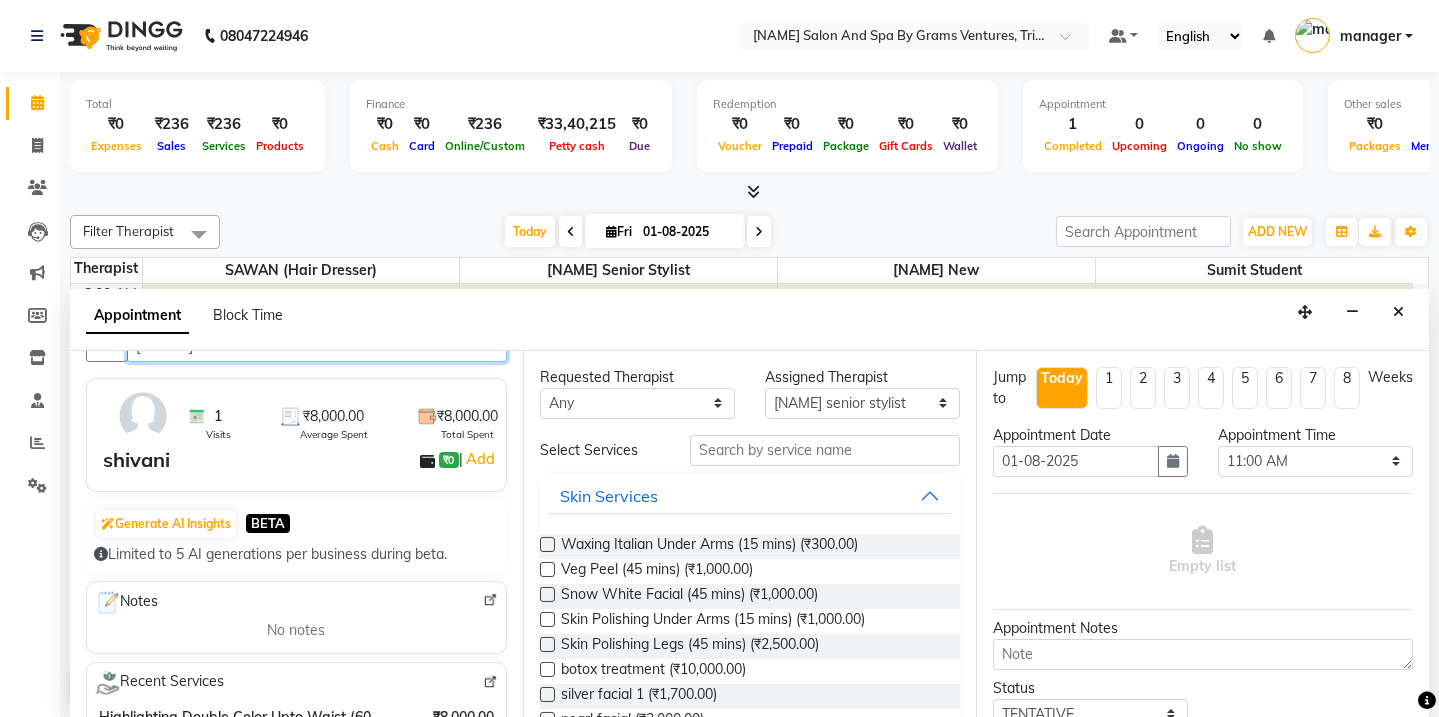 scroll, scrollTop: 15, scrollLeft: 0, axis: vertical 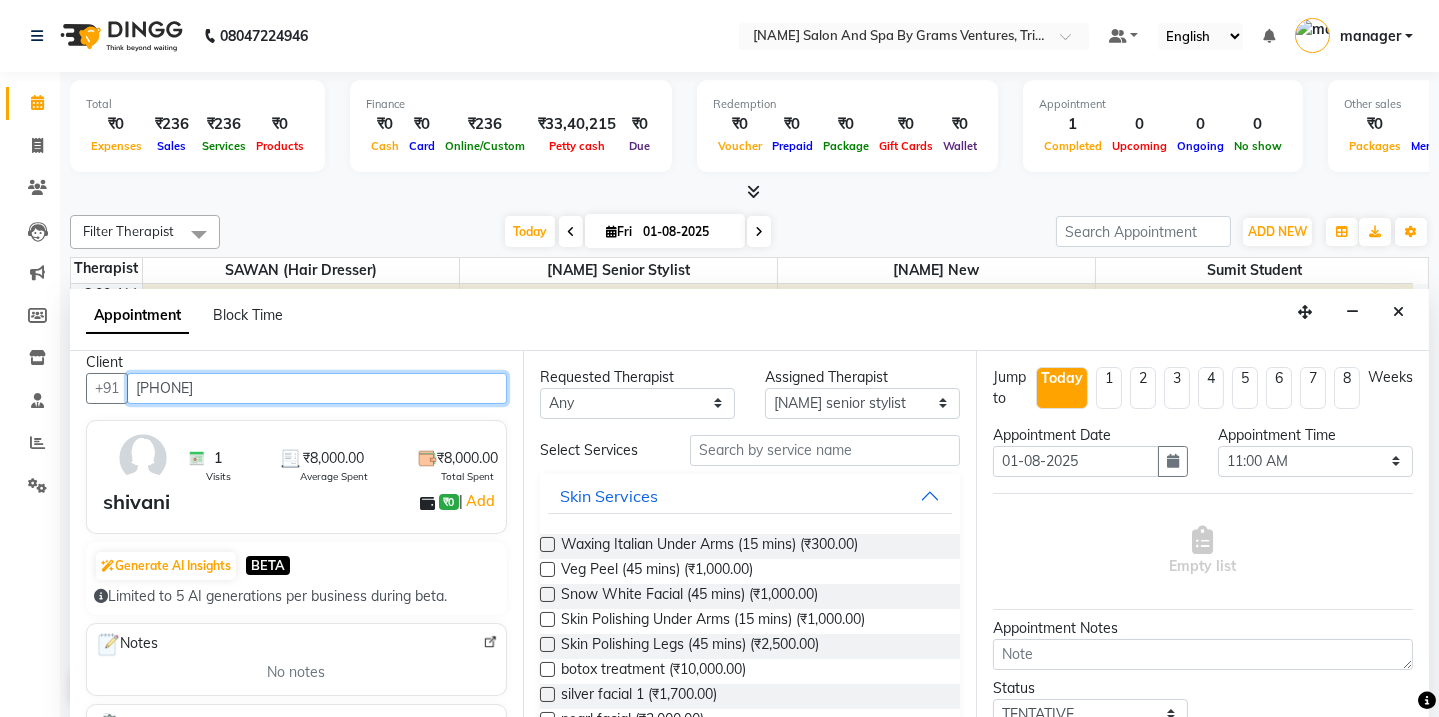 type on "[PHONE]" 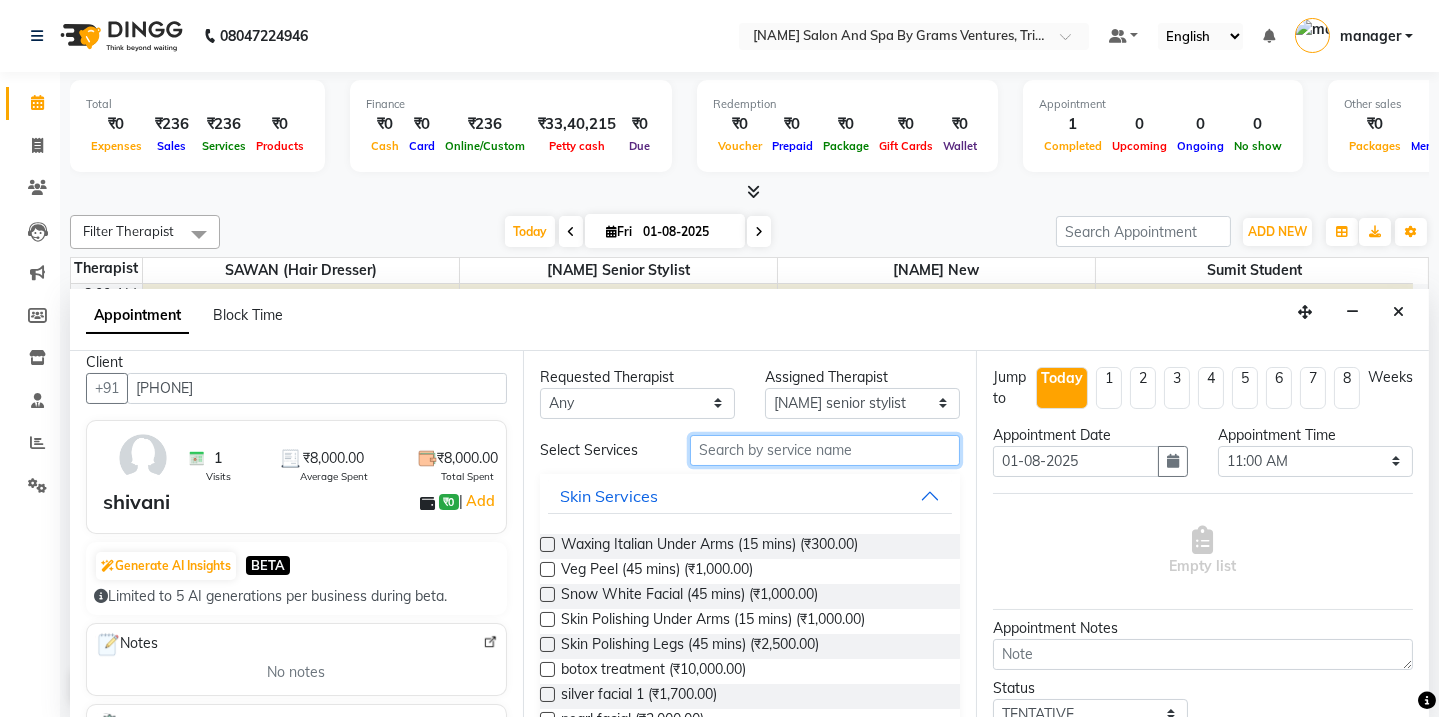 click at bounding box center [825, 450] 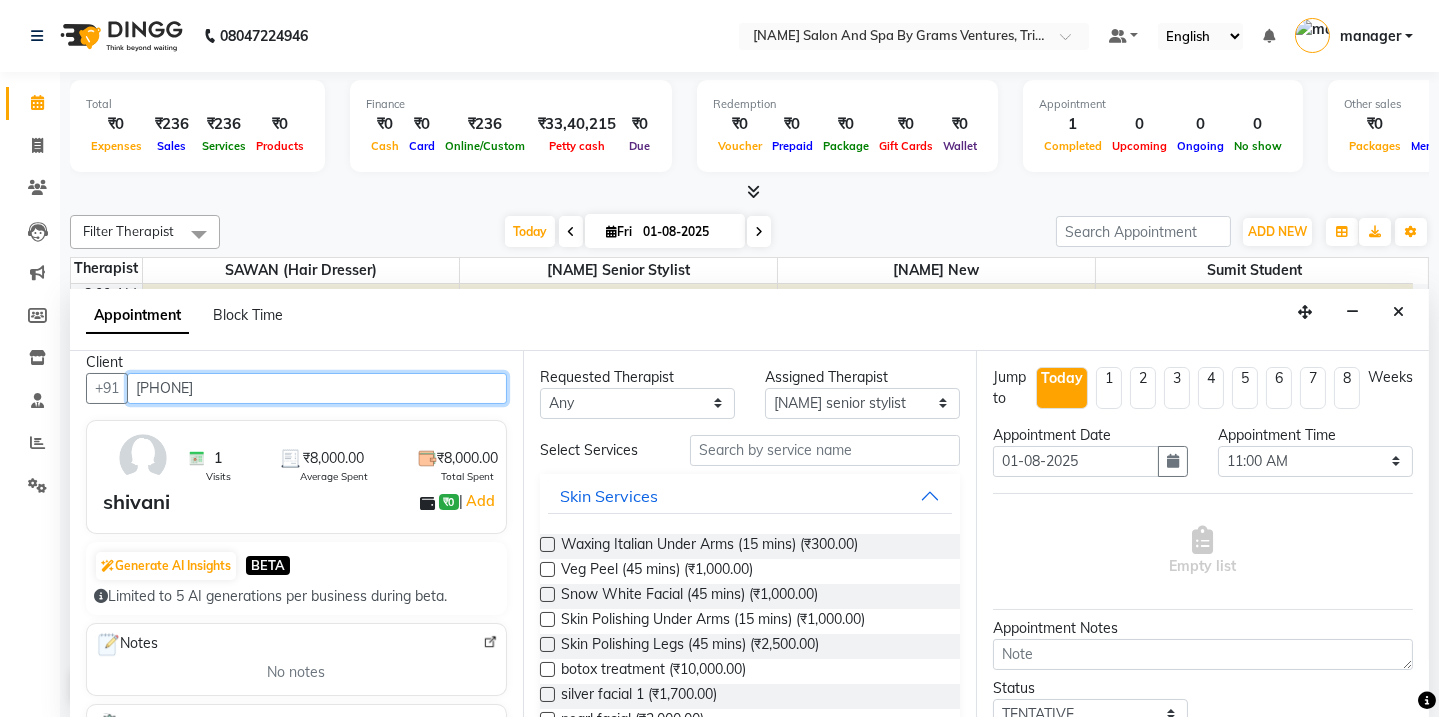 drag, startPoint x: 136, startPoint y: 387, endPoint x: 225, endPoint y: 386, distance: 89.005615 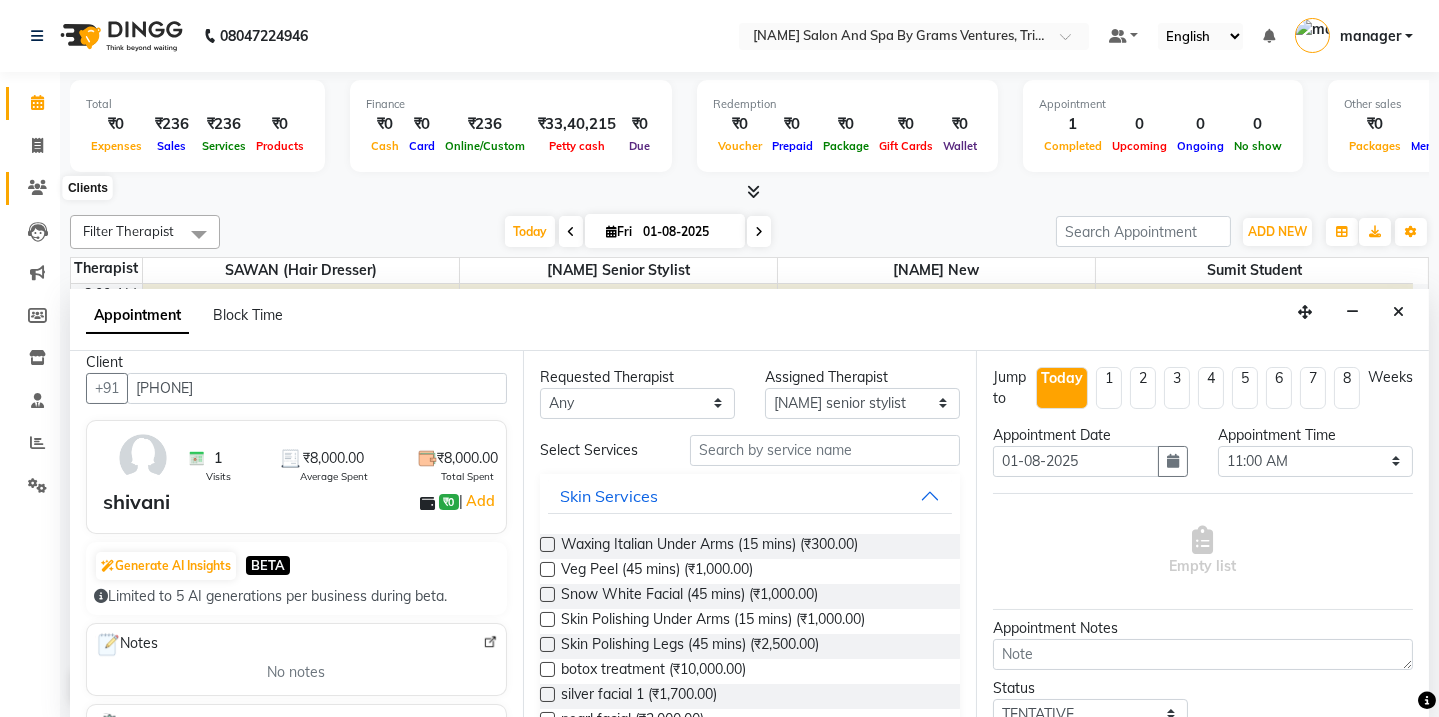 click 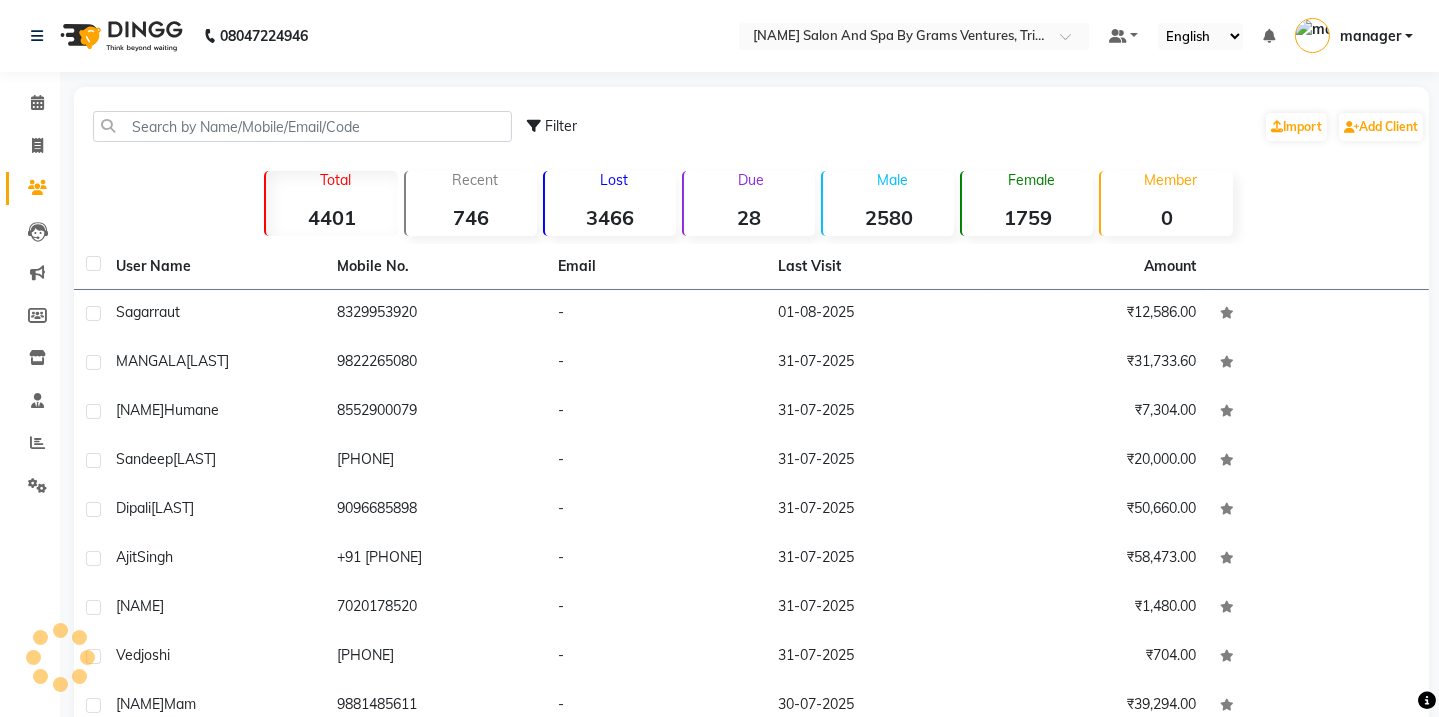 scroll, scrollTop: 0, scrollLeft: 0, axis: both 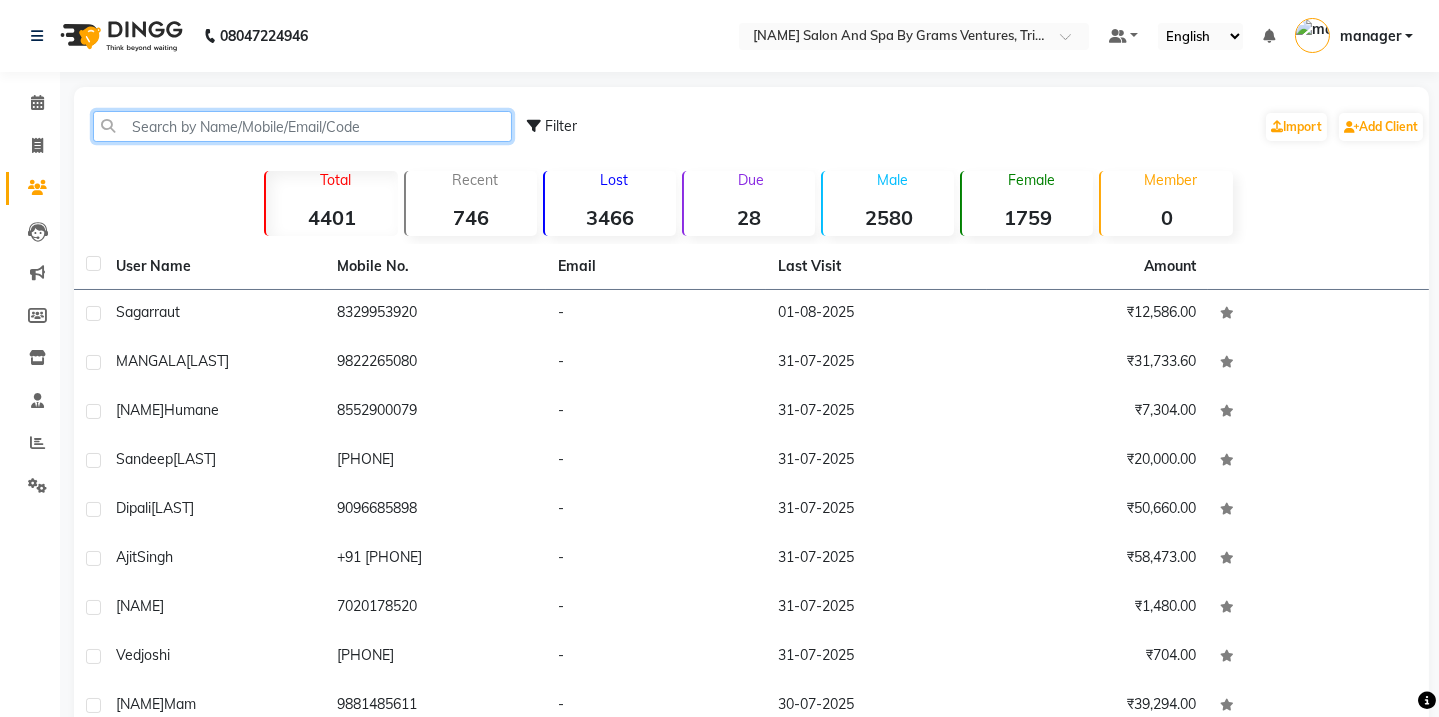 paste on "[PHONE]" 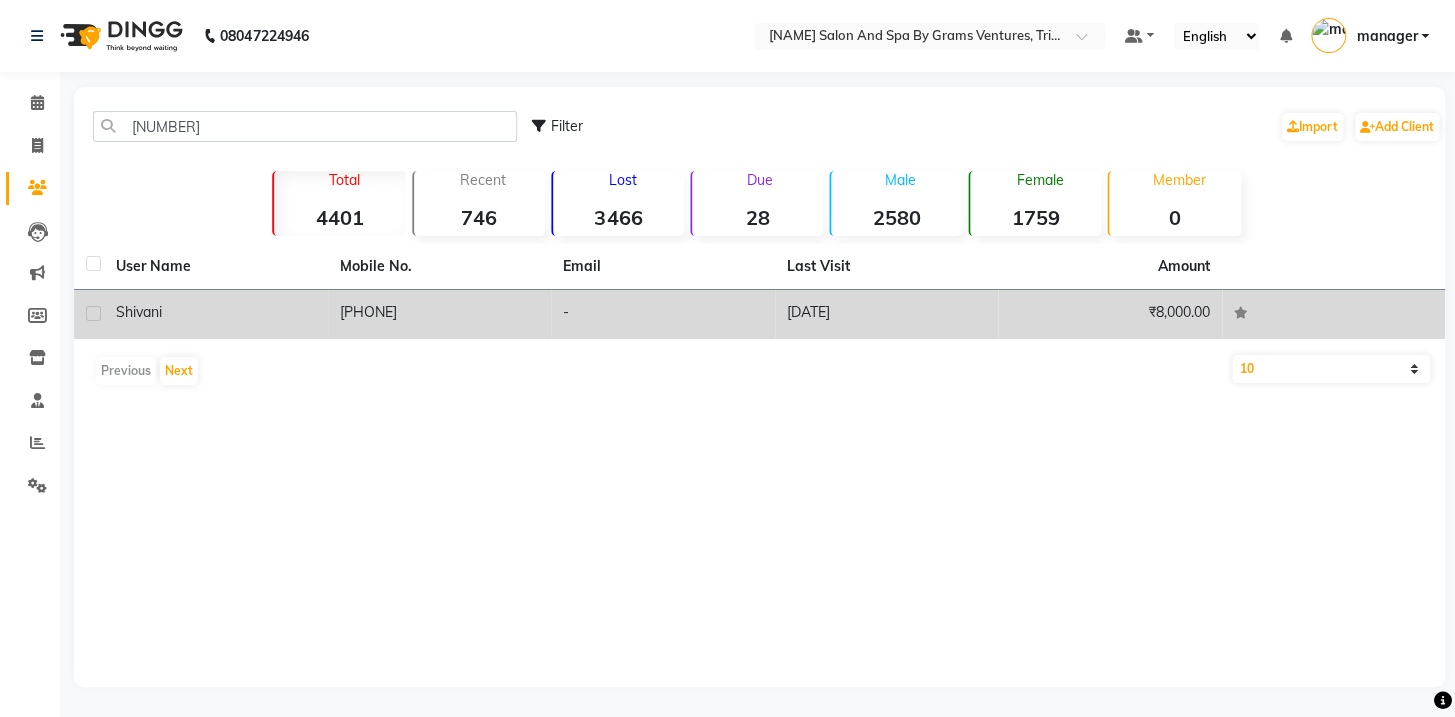 click on "[PHONE]" 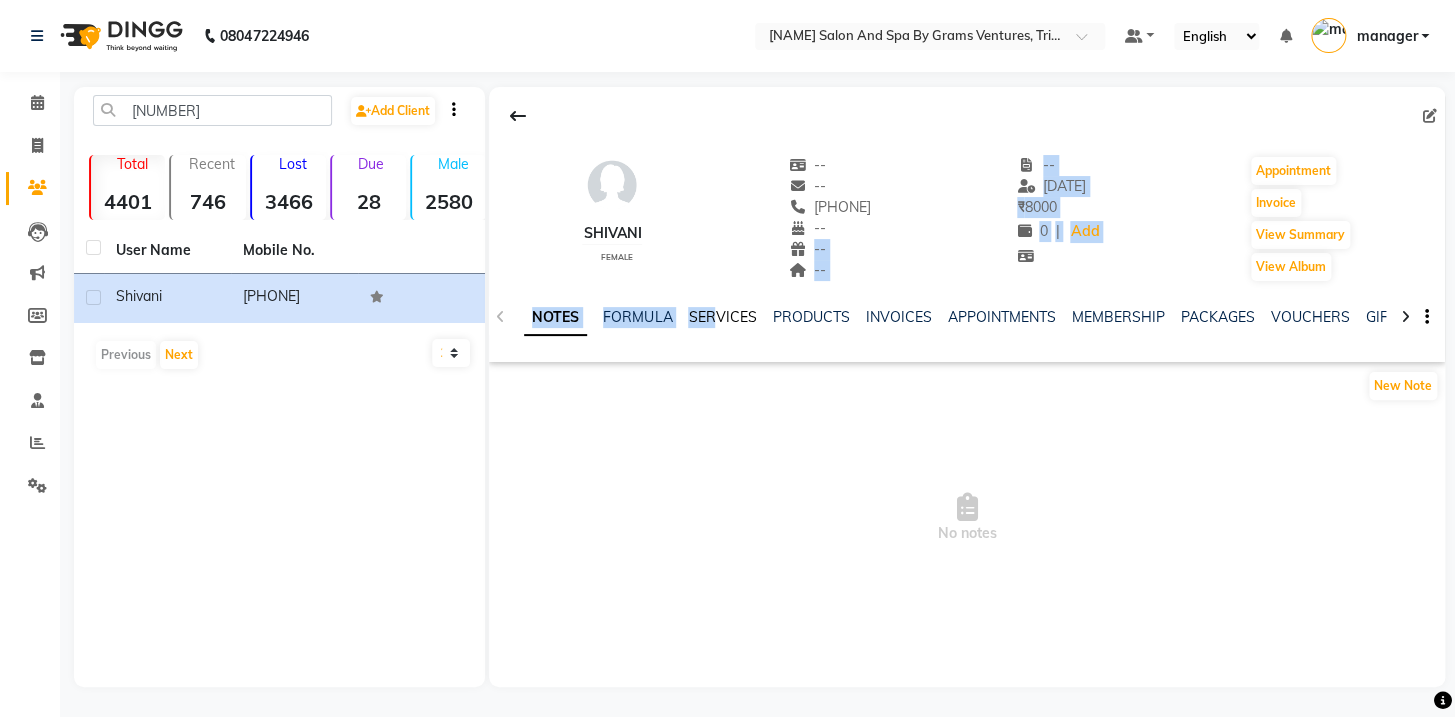 drag, startPoint x: 714, startPoint y: 306, endPoint x: 727, endPoint y: 322, distance: 20.615528 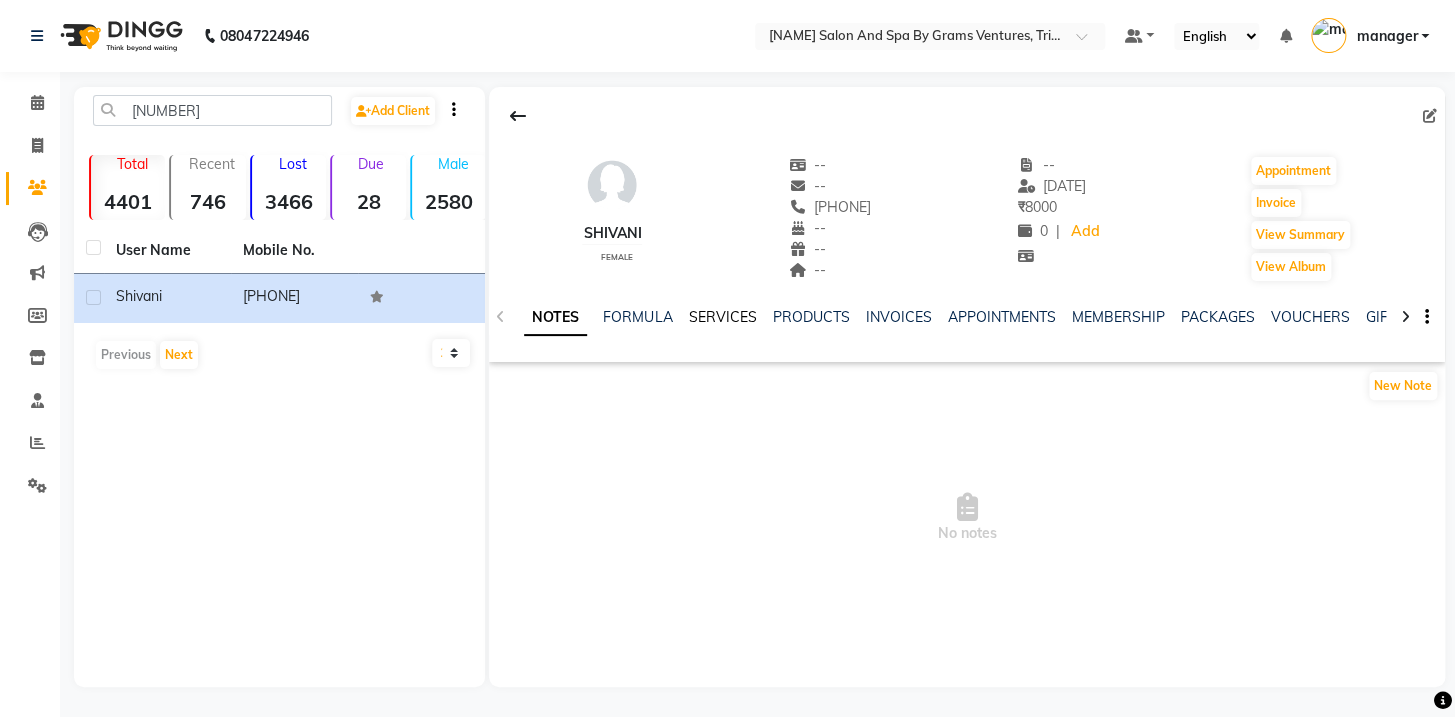 click on "SERVICES" 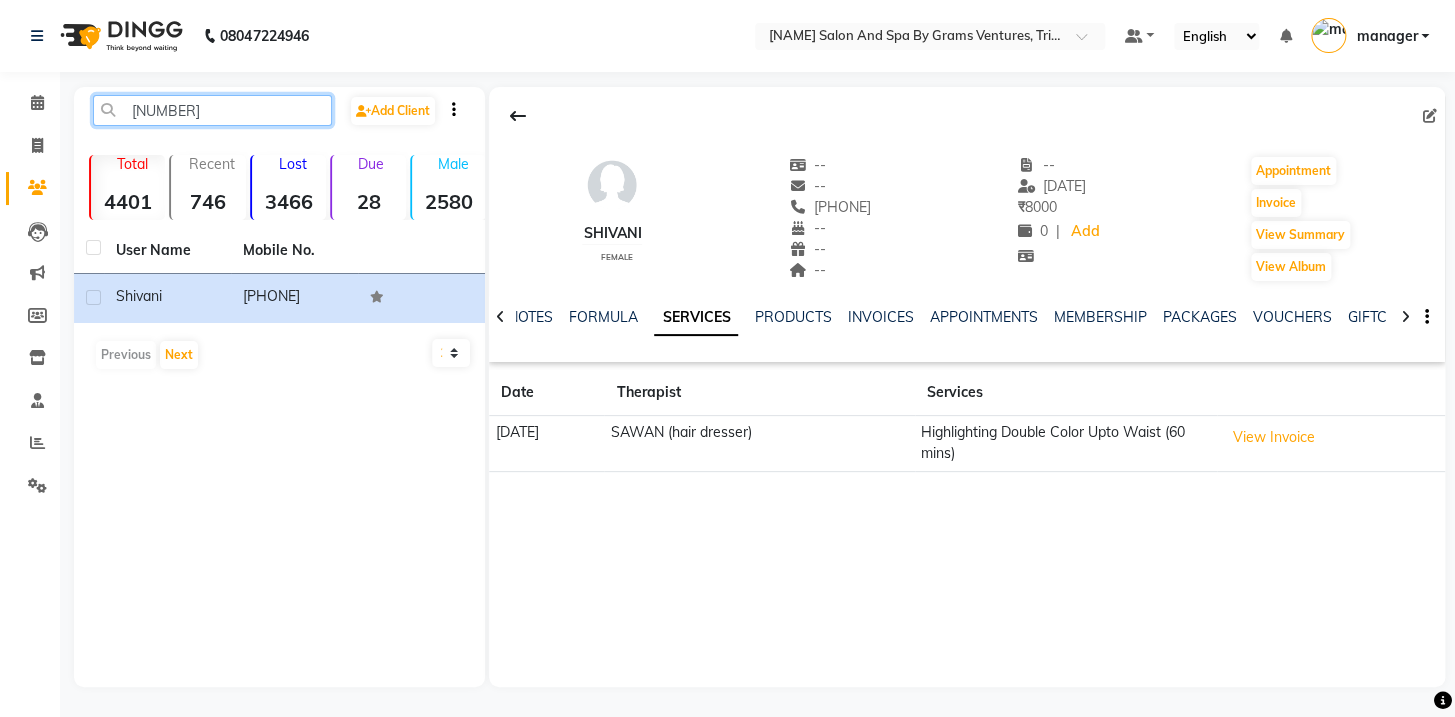 click on "[NUMBER]" 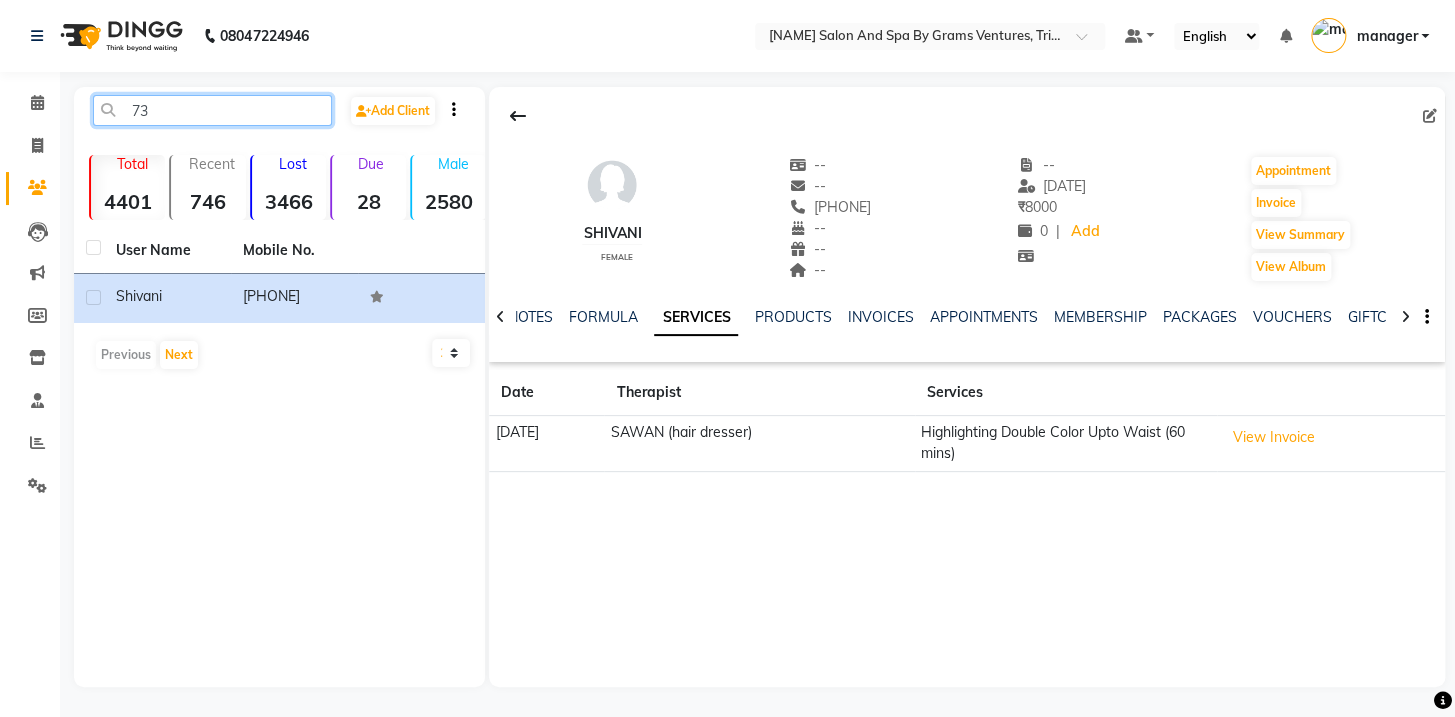 type on "7" 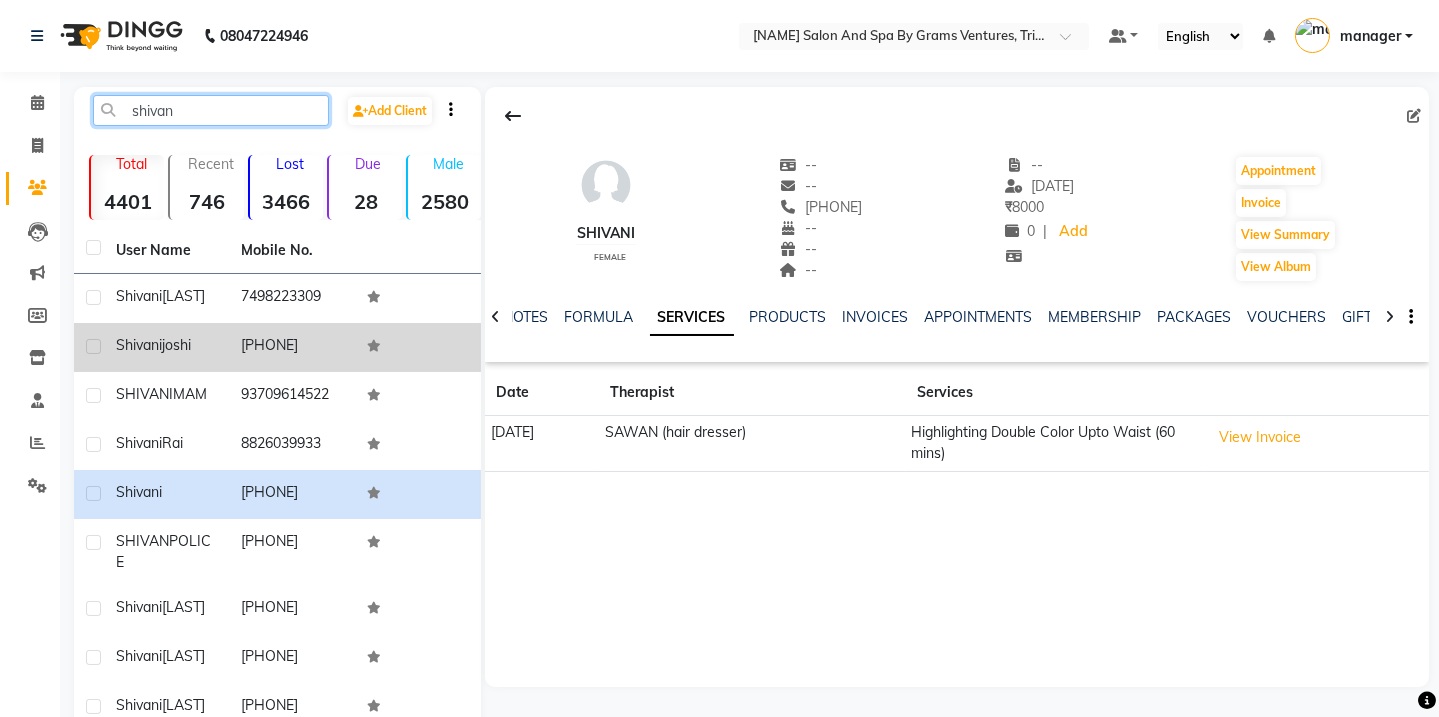 type on "shivan" 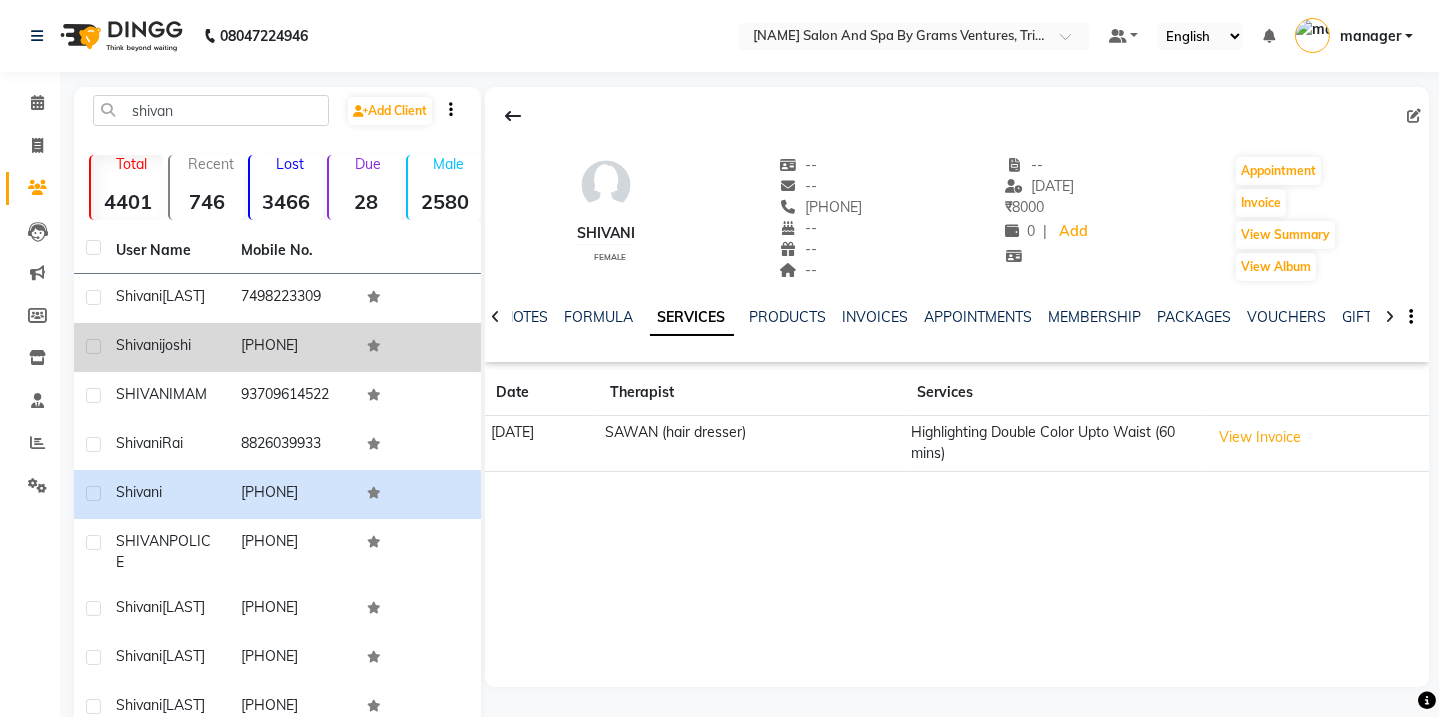 click on "[PHONE]" 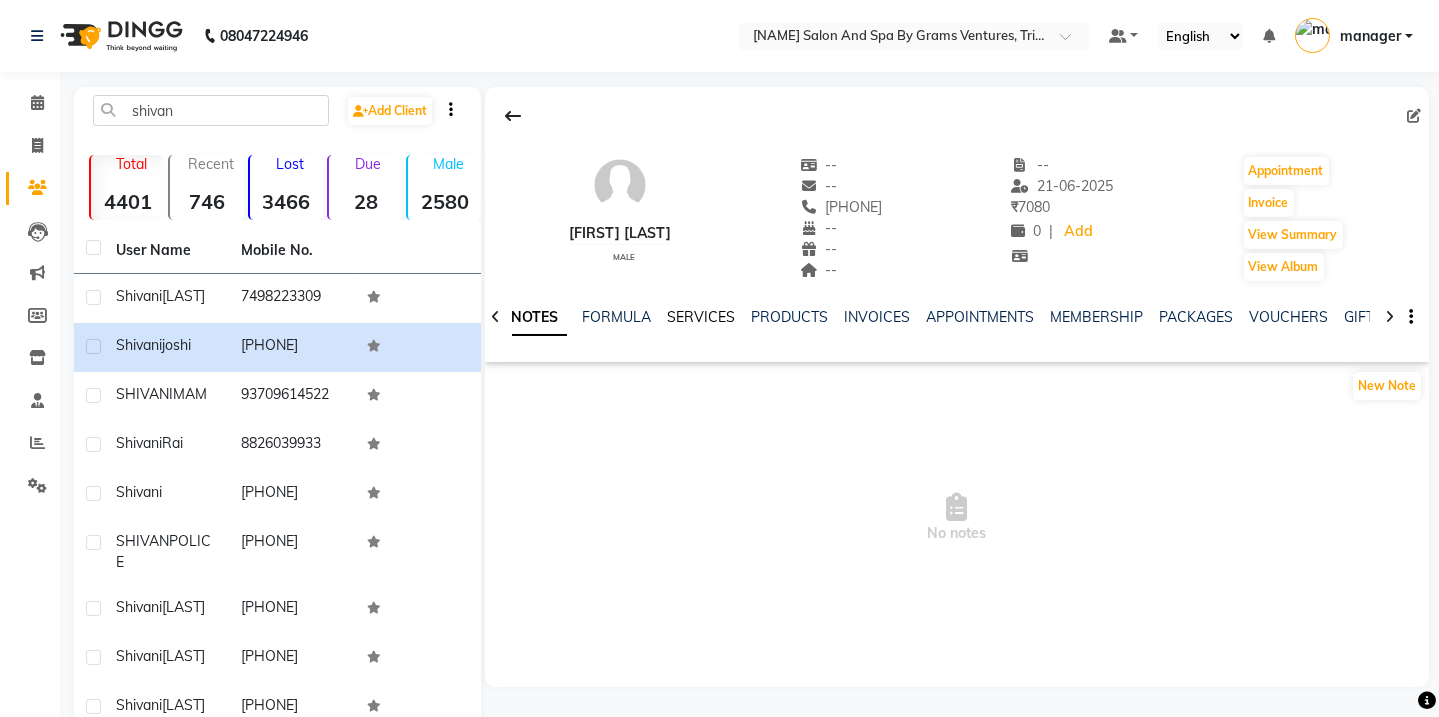 click on "SERVICES" 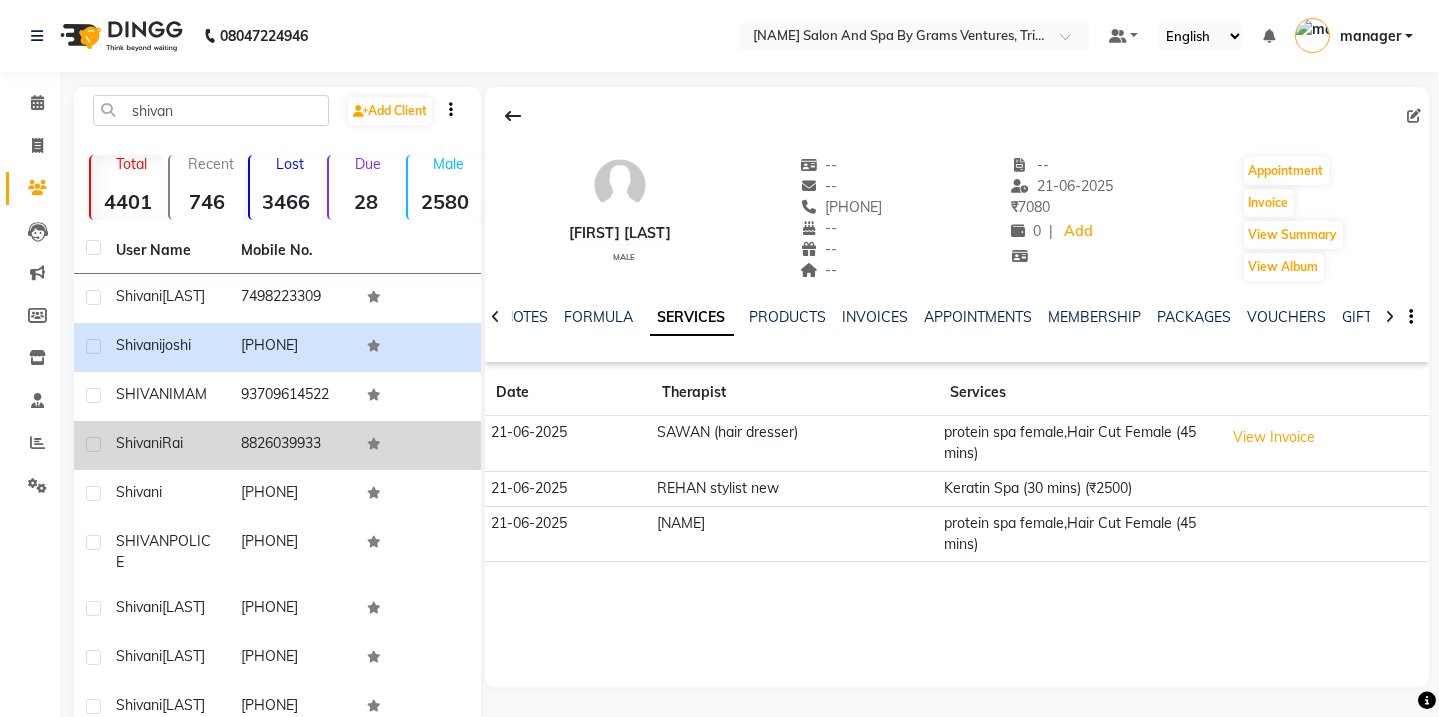 click on "8826039933" 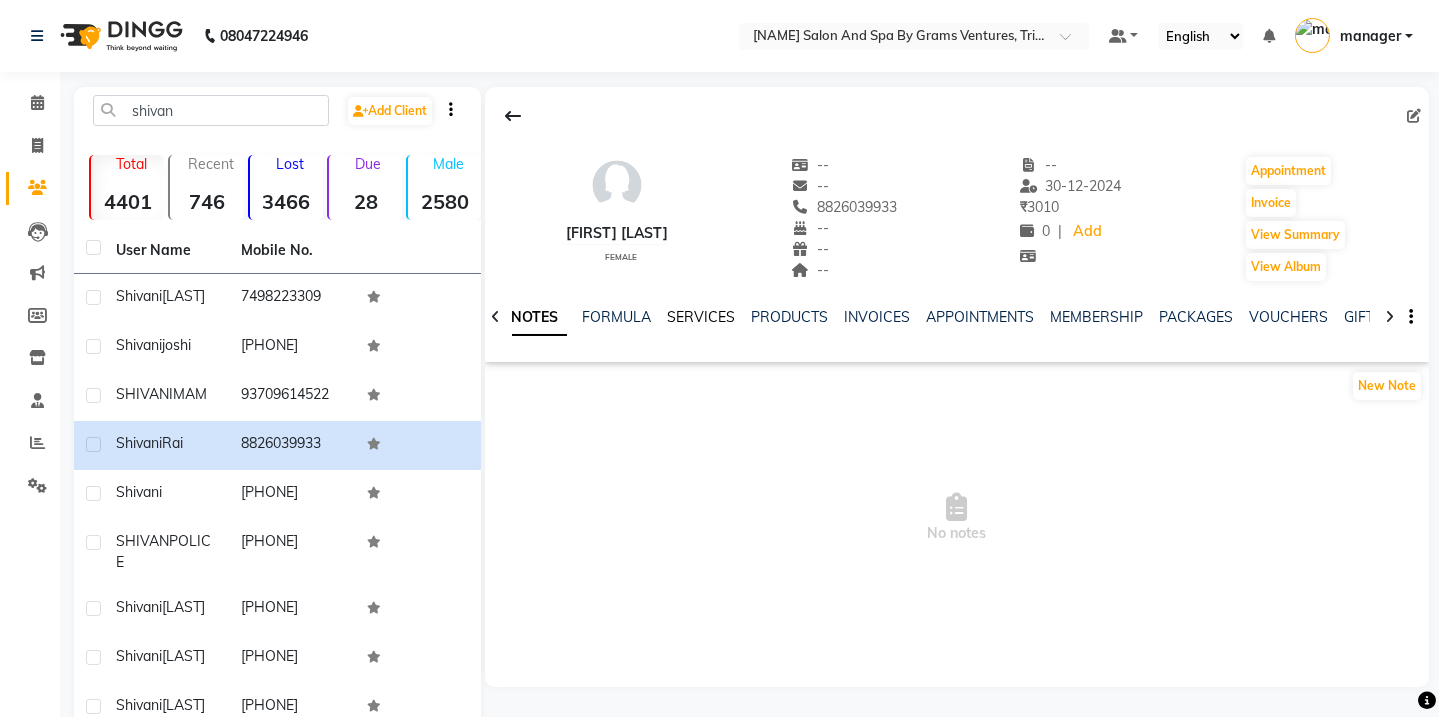 click on "SERVICES" 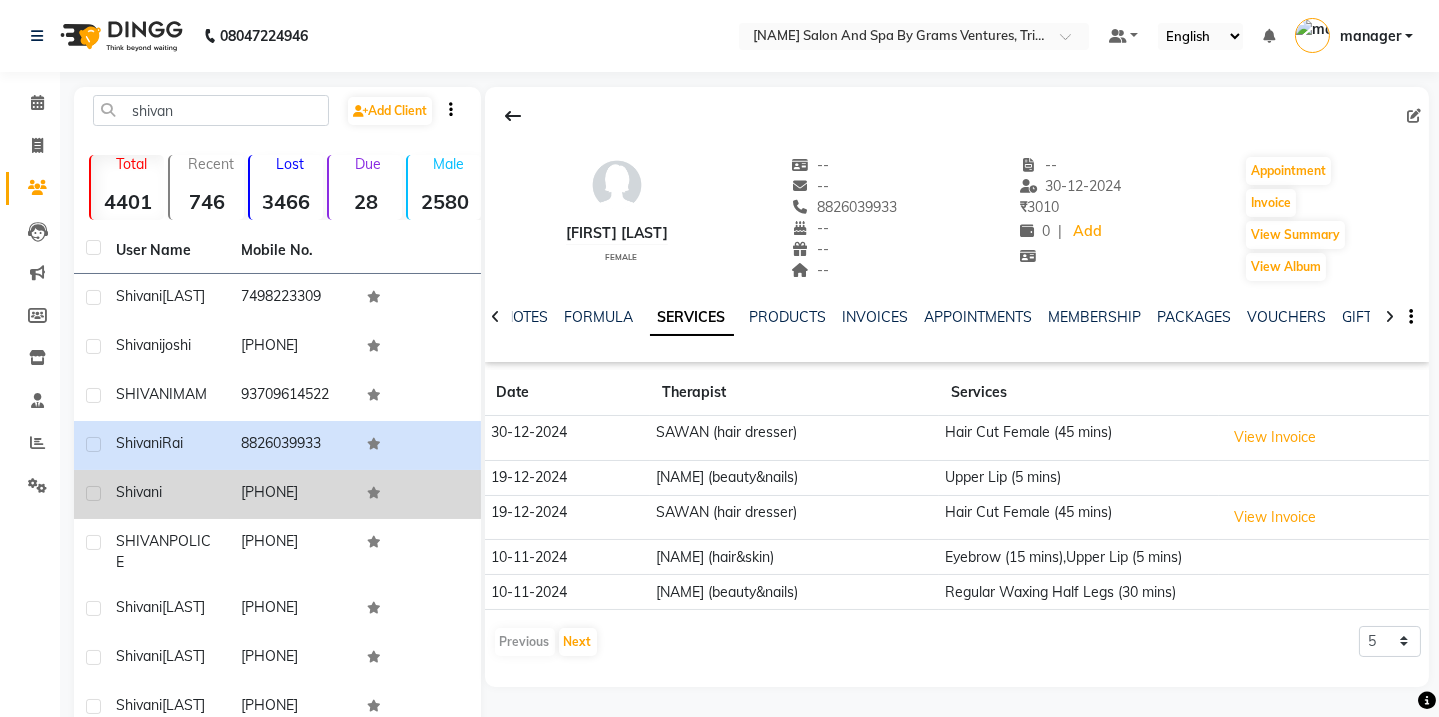 click on "[PHONE]" 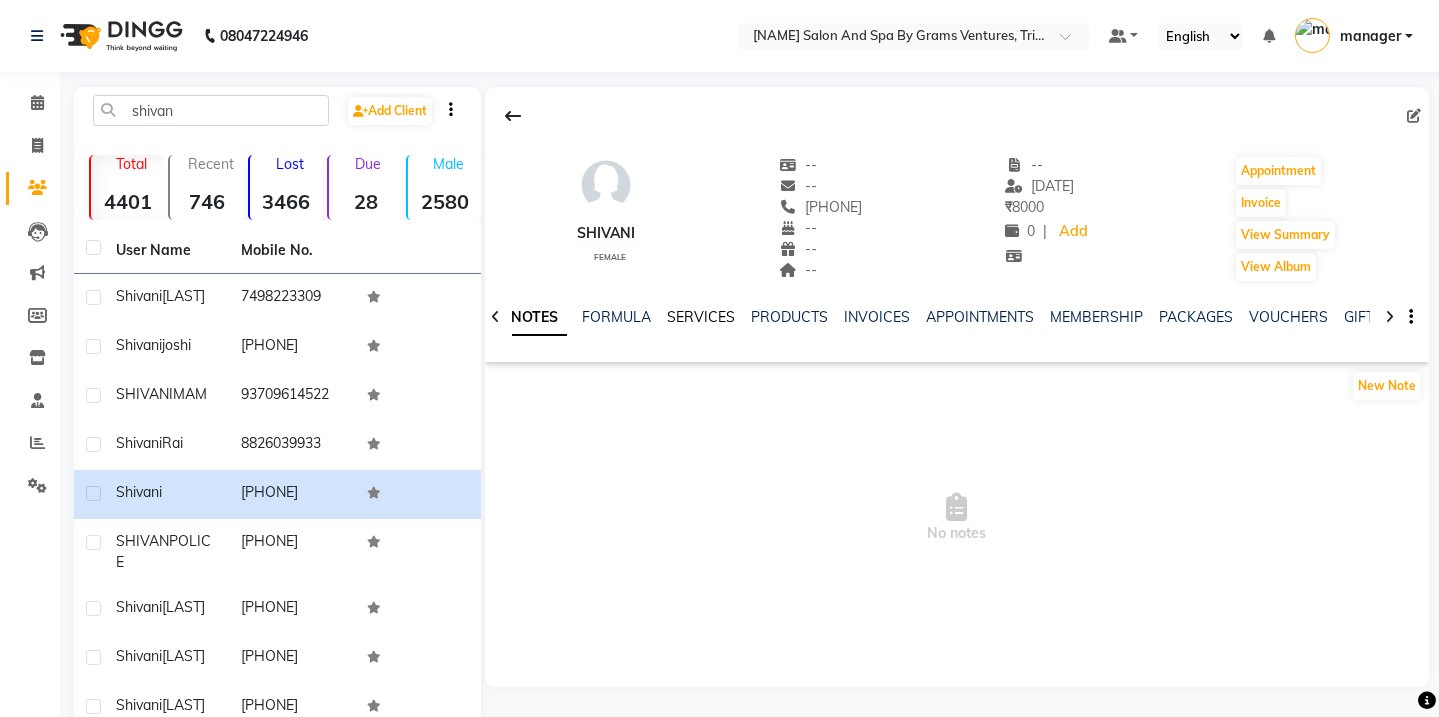 click on "SERVICES" 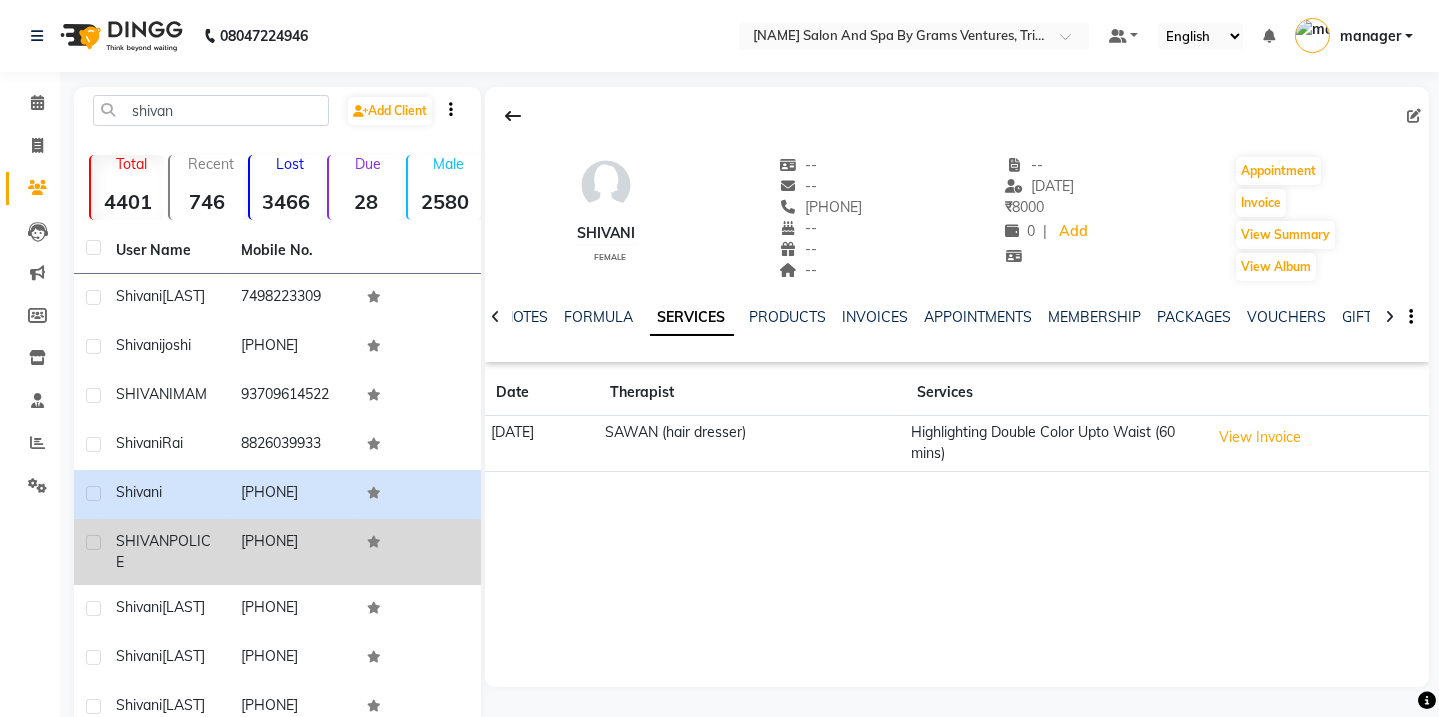 click on "[PHONE]" 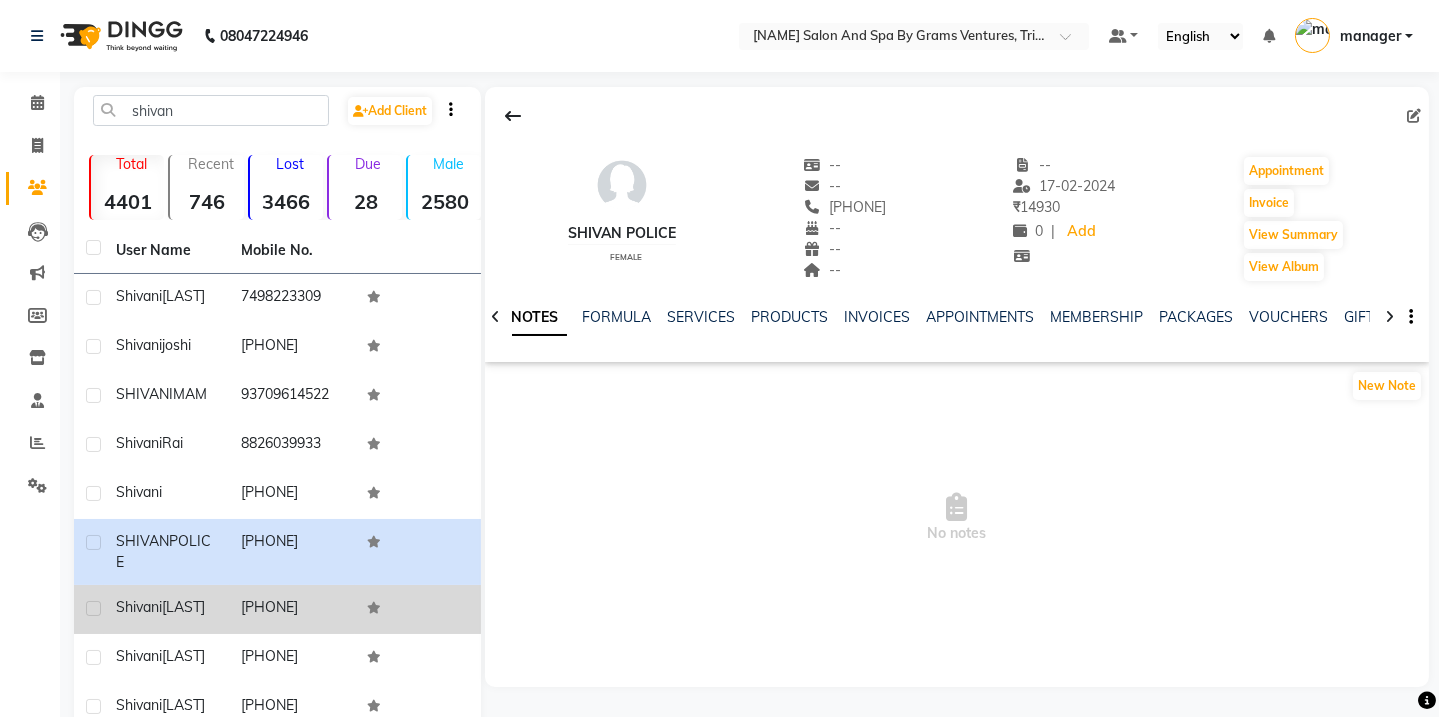 click on "[PHONE]" 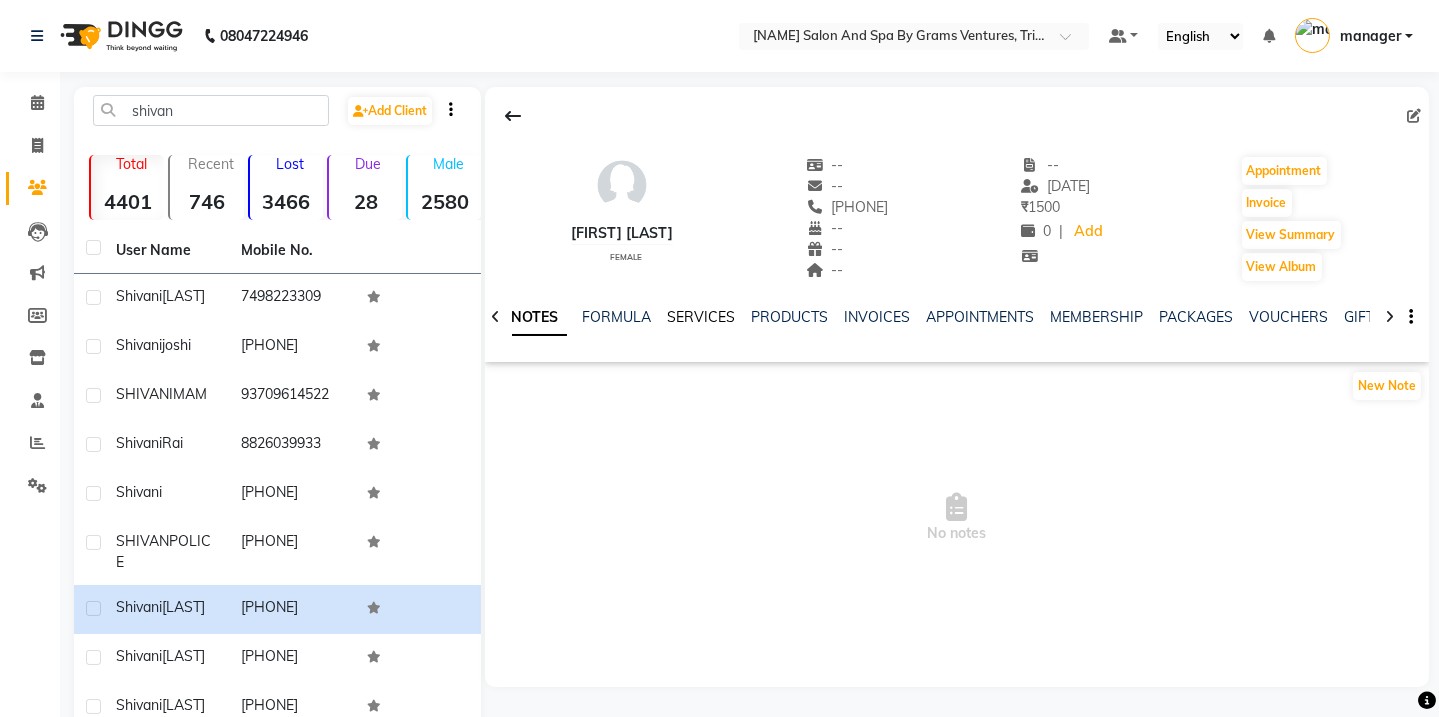 click on "SERVICES" 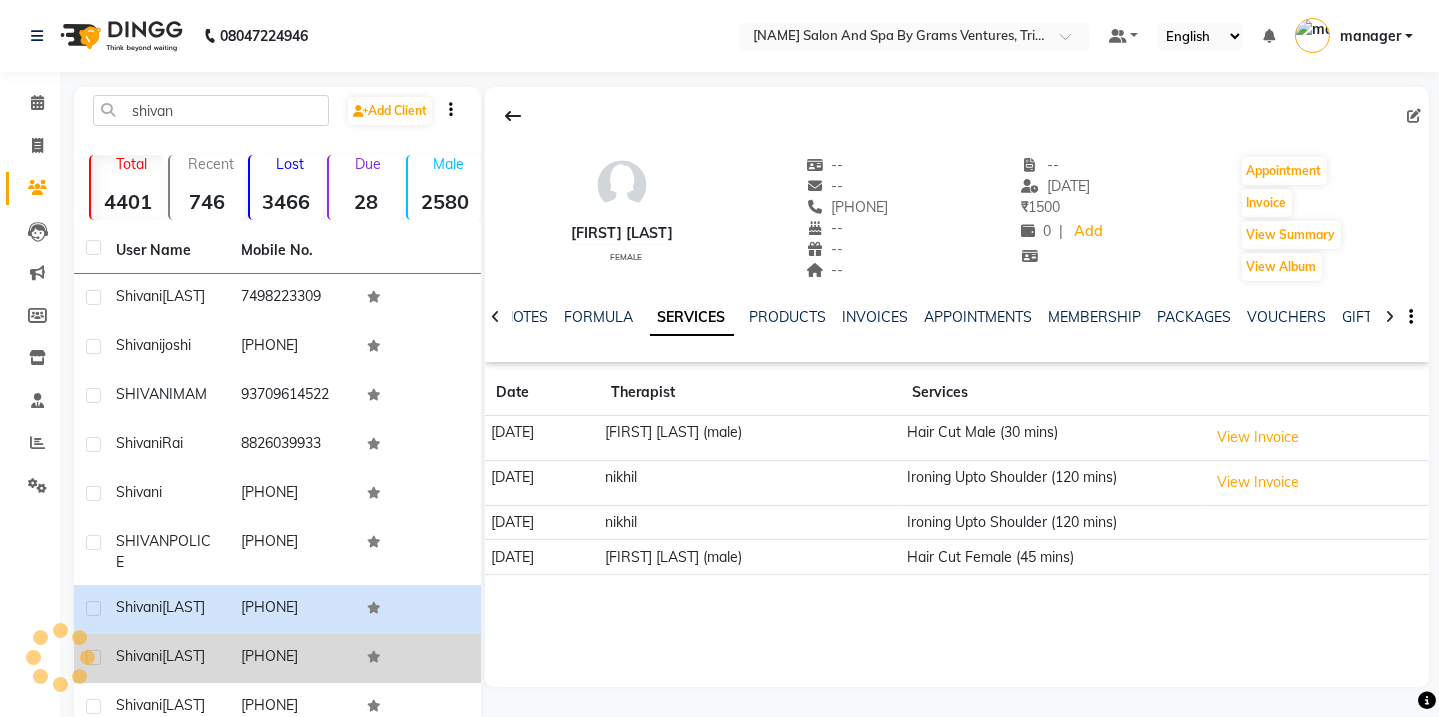 click on "[FIRST] [LAST]" 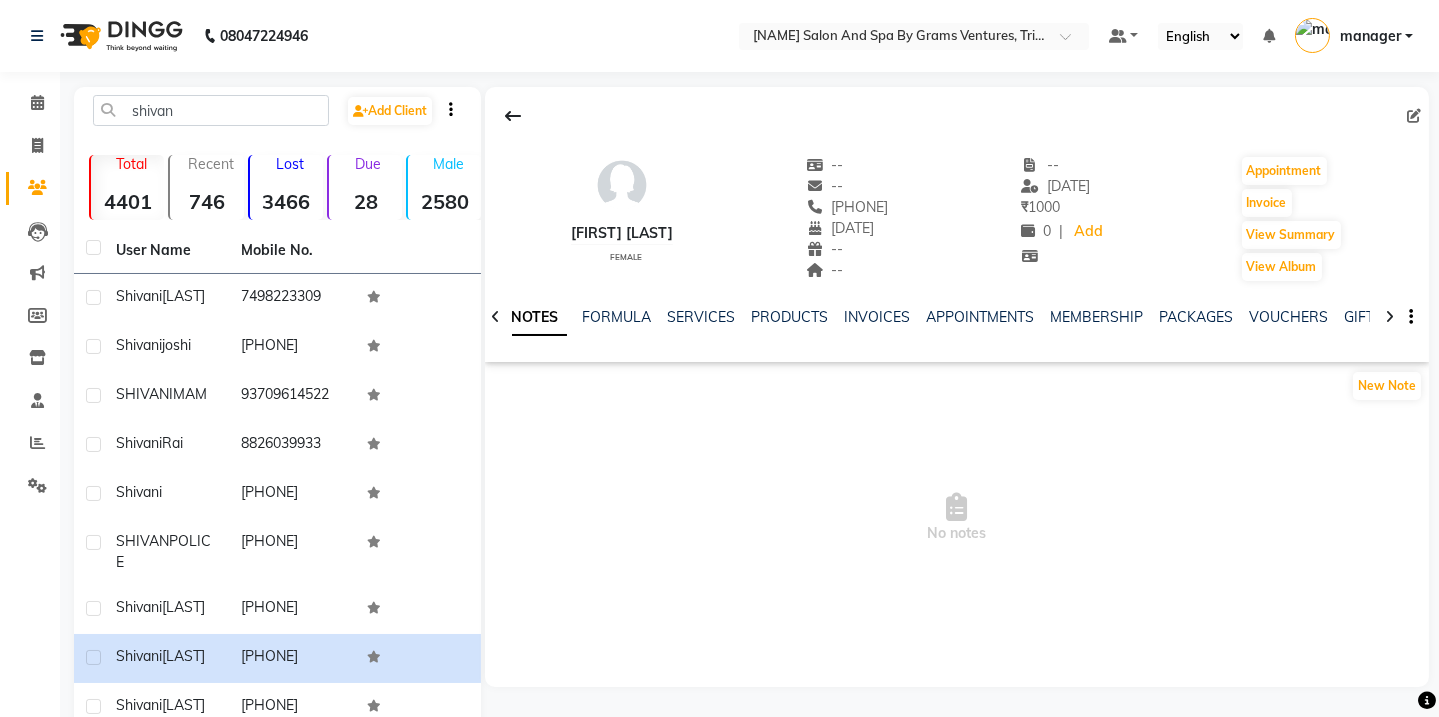 click on "NOTES FORMULA SERVICES PRODUCTS INVOICES APPOINTMENTS MEMBERSHIP PACKAGES VOUCHERS GIFTCARDS POINTS FORMS FAMILY CARDS WALLET" 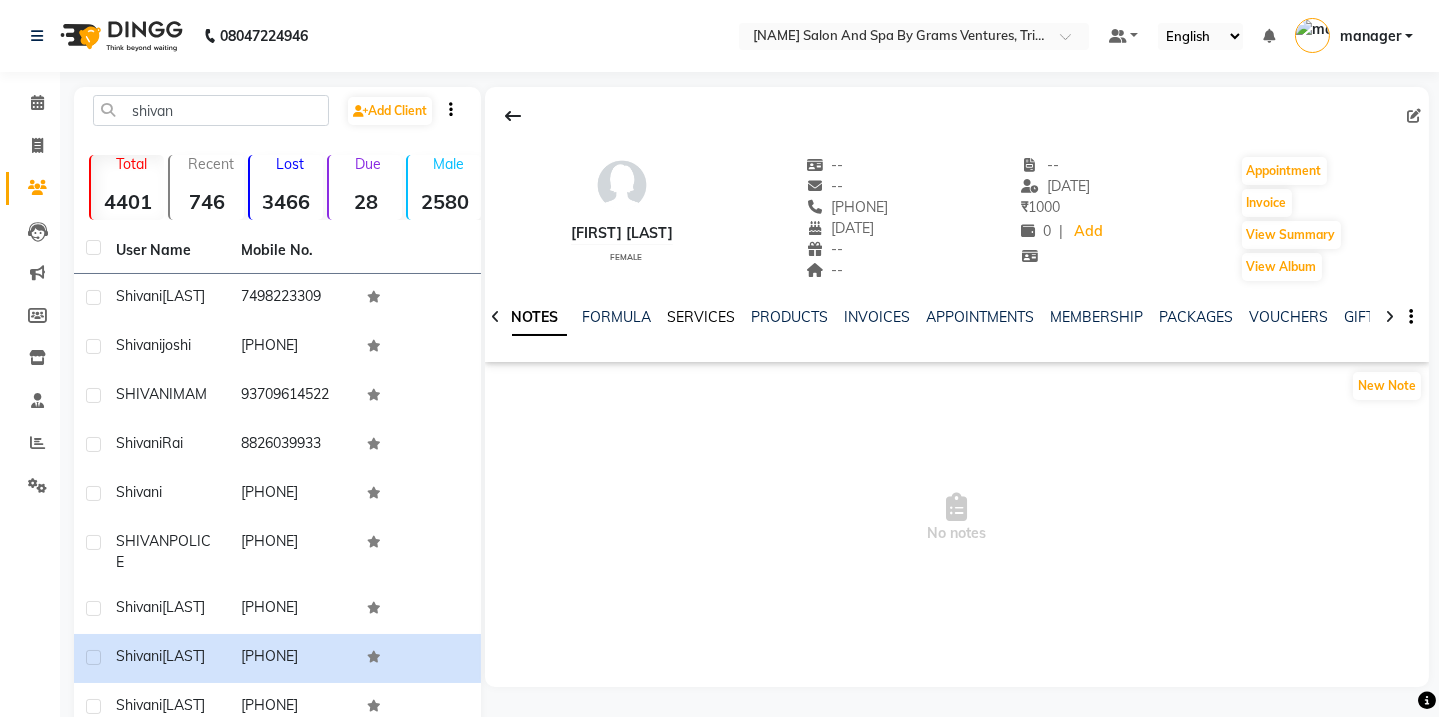 drag, startPoint x: 693, startPoint y: 289, endPoint x: 693, endPoint y: 309, distance: 20 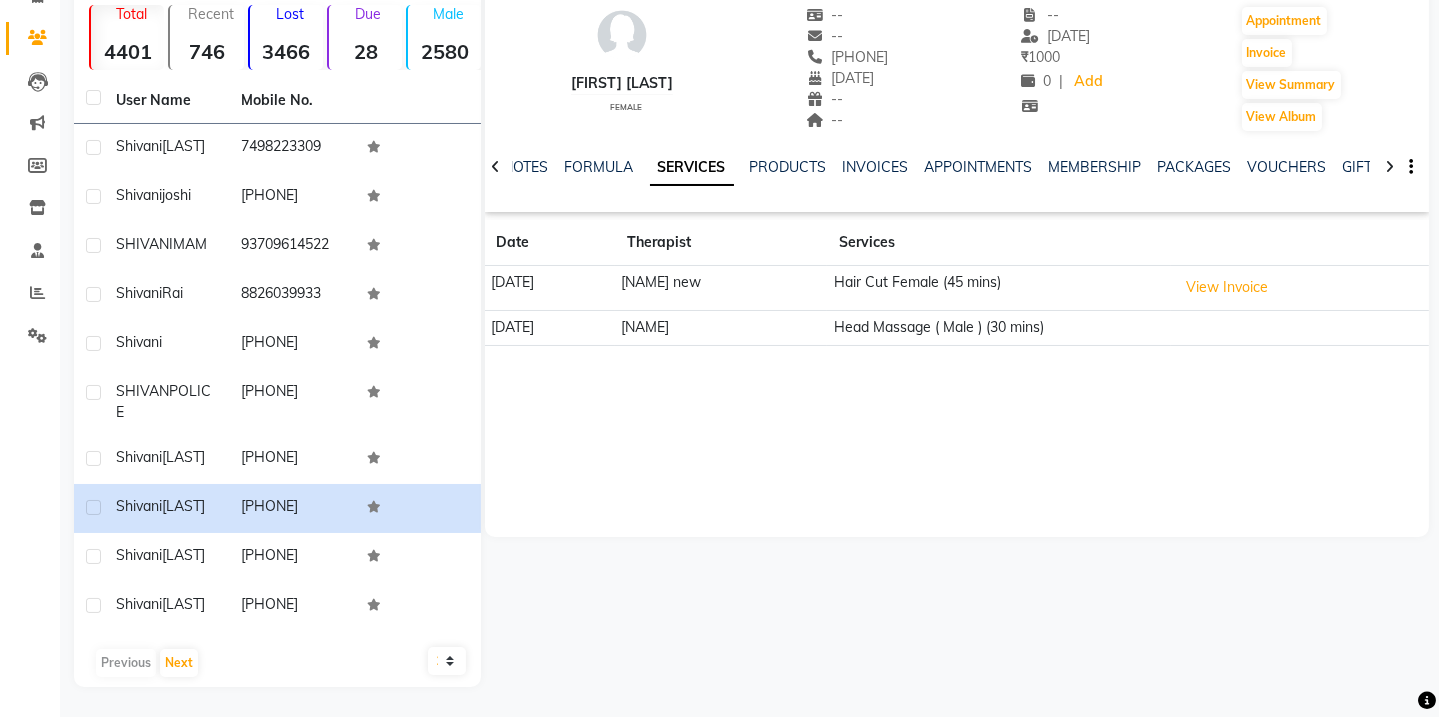 scroll, scrollTop: 0, scrollLeft: 0, axis: both 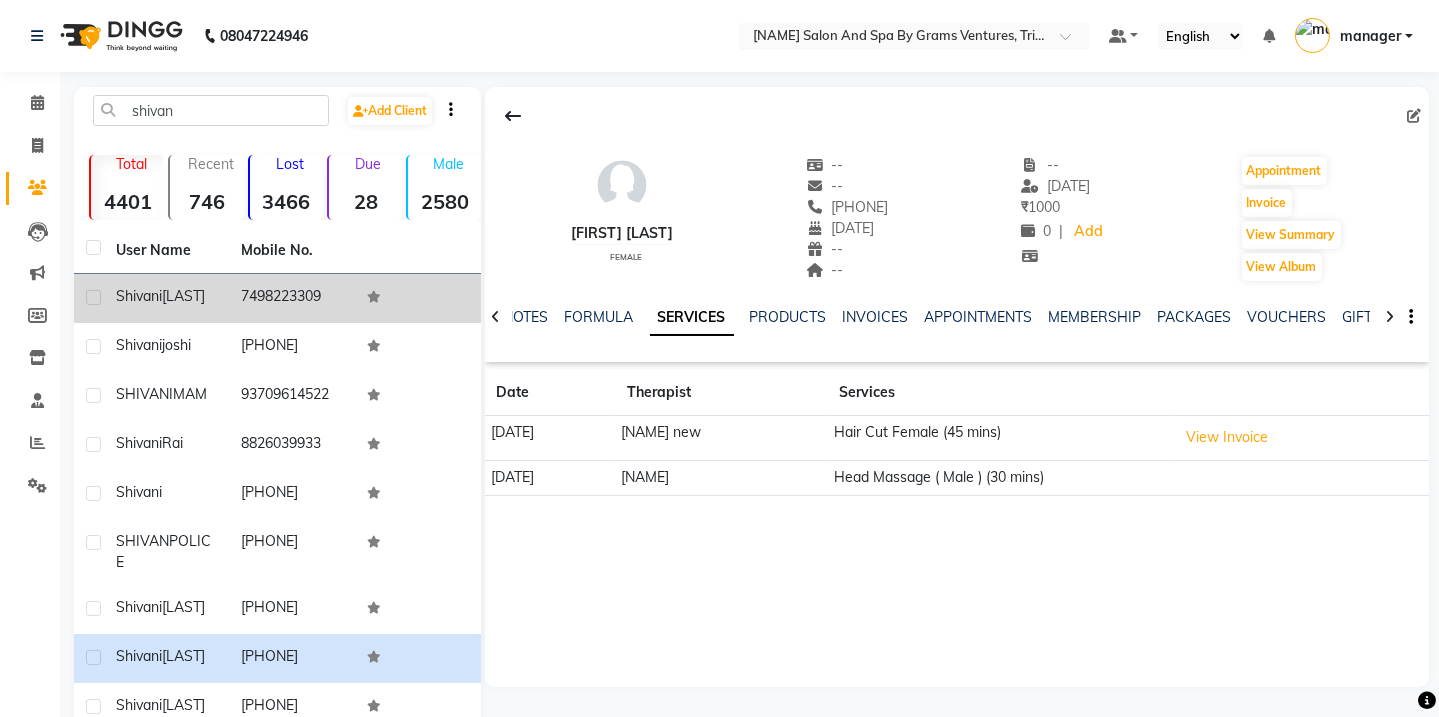 click on "7498223309" 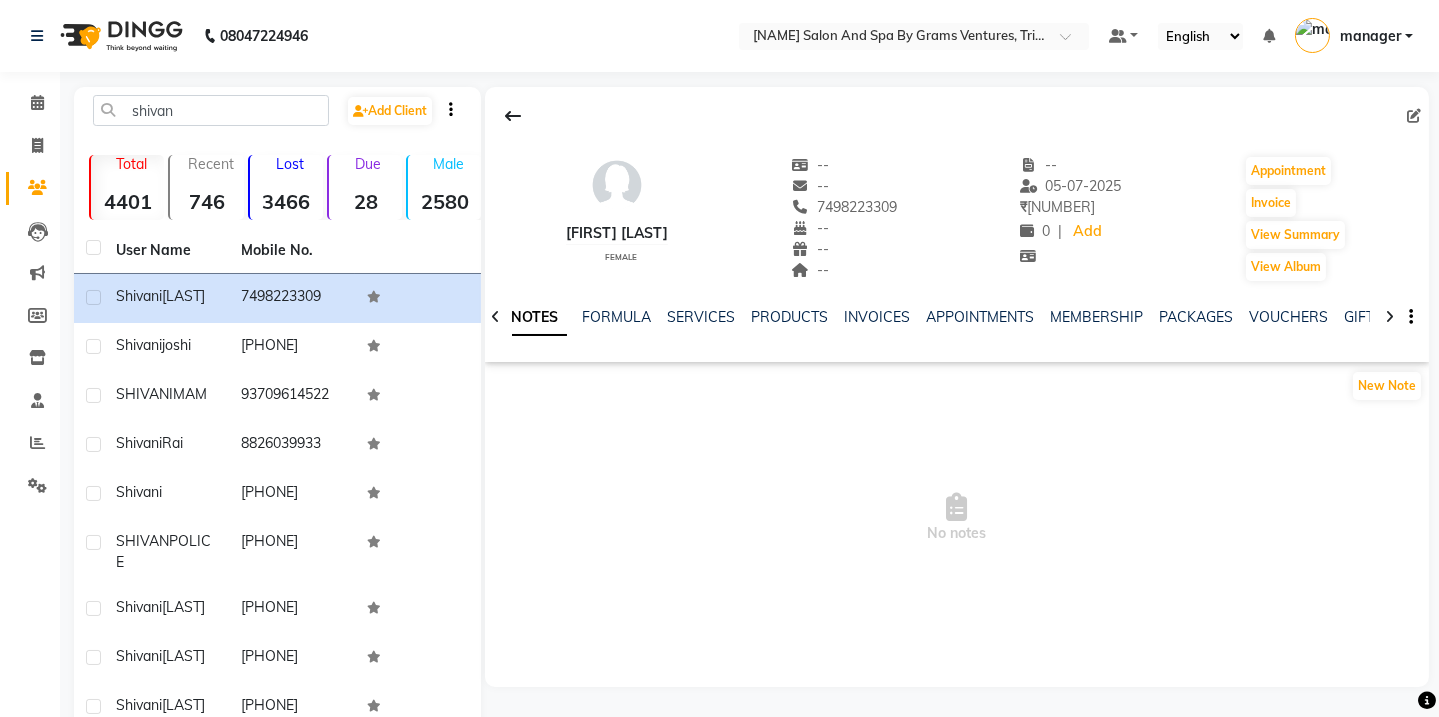 click on "SERVICES" 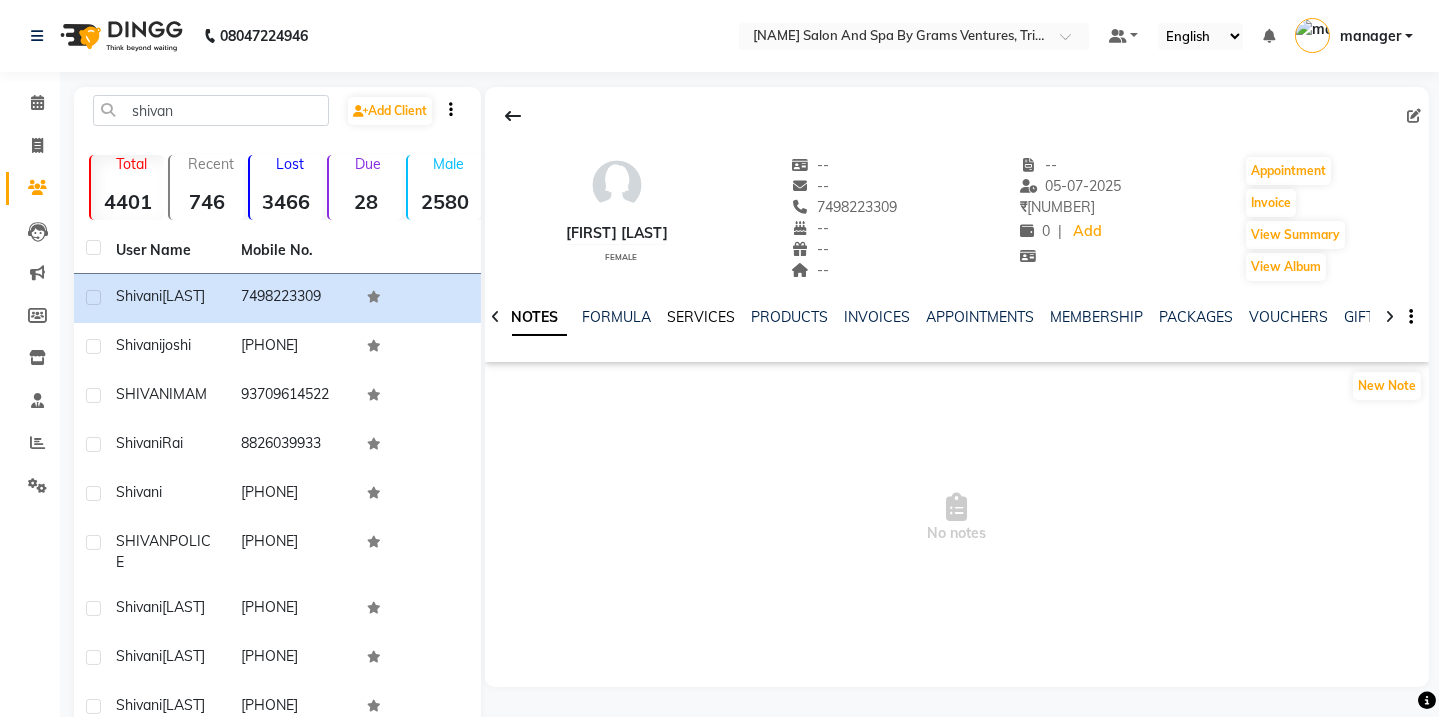 click on "SERVICES" 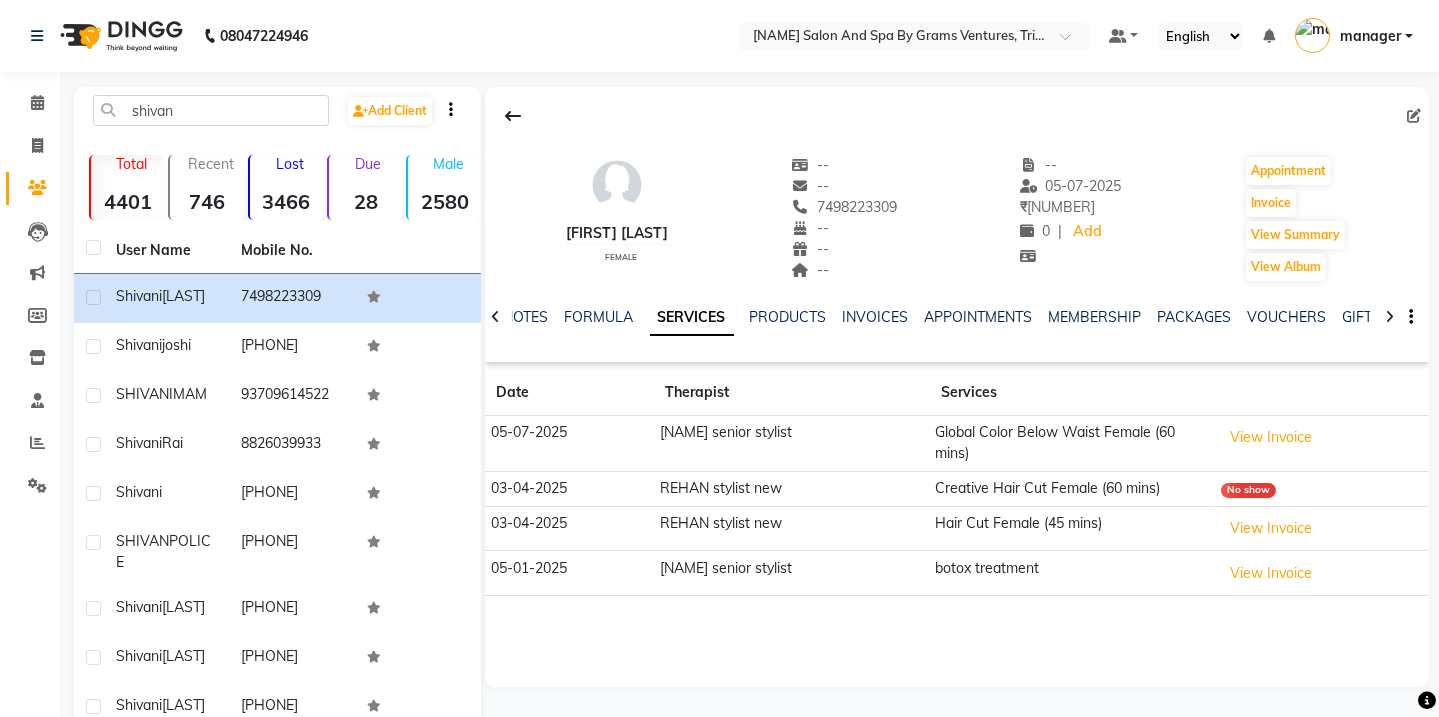 drag, startPoint x: 928, startPoint y: 206, endPoint x: 833, endPoint y: 197, distance: 95.42536 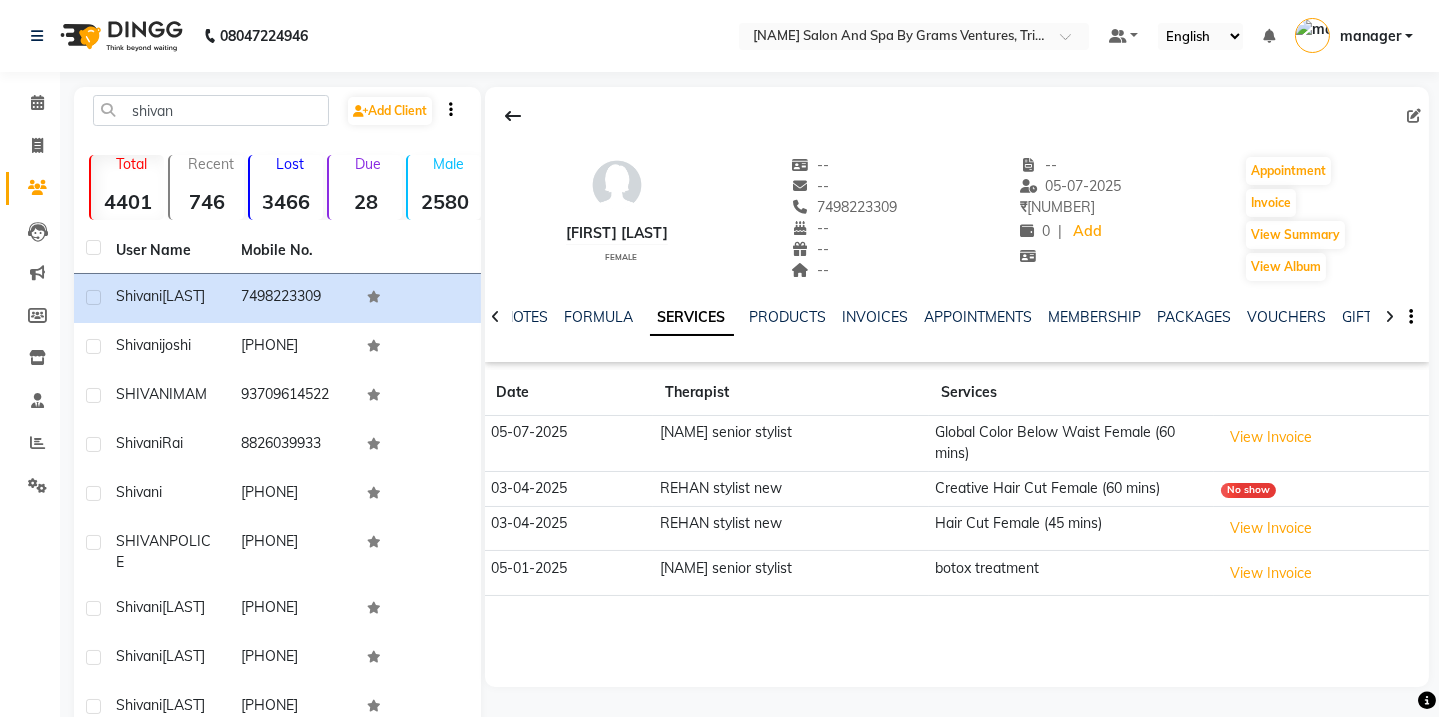 copy on "7498223309" 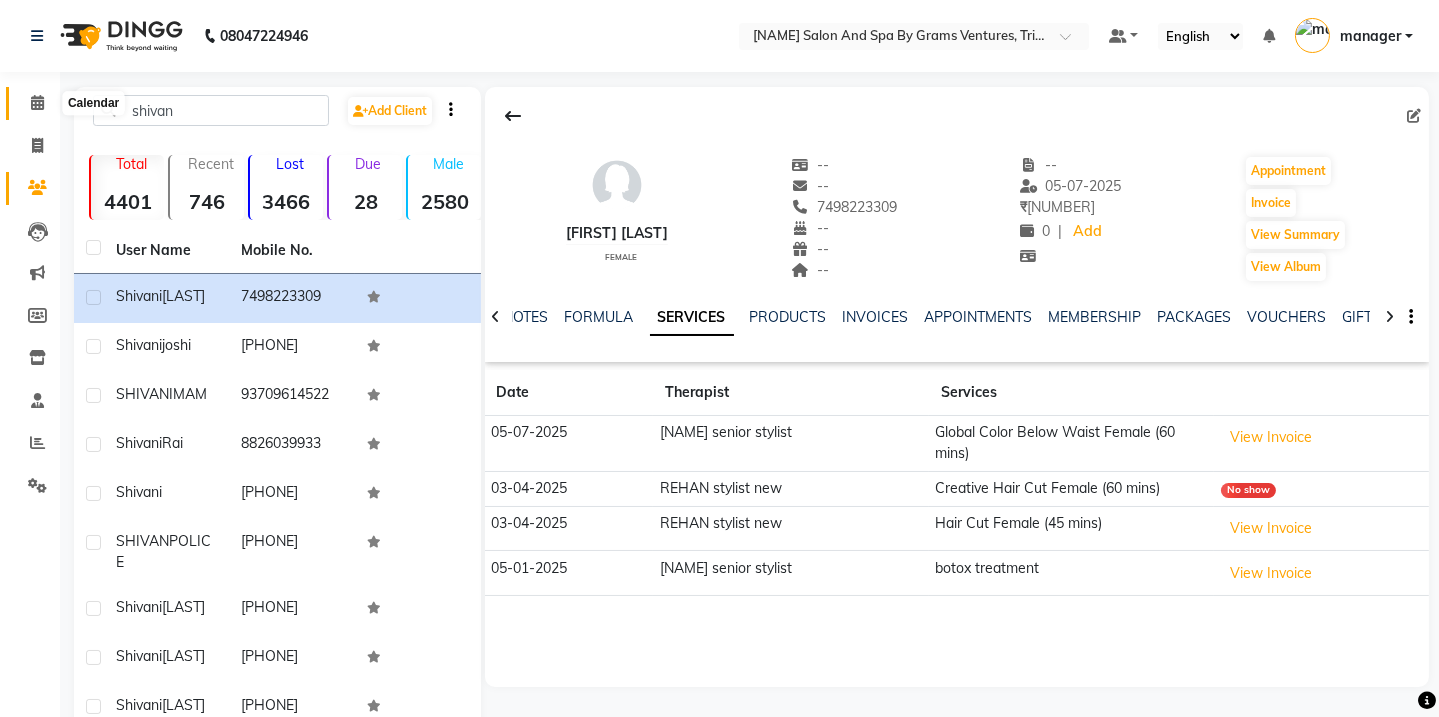 click 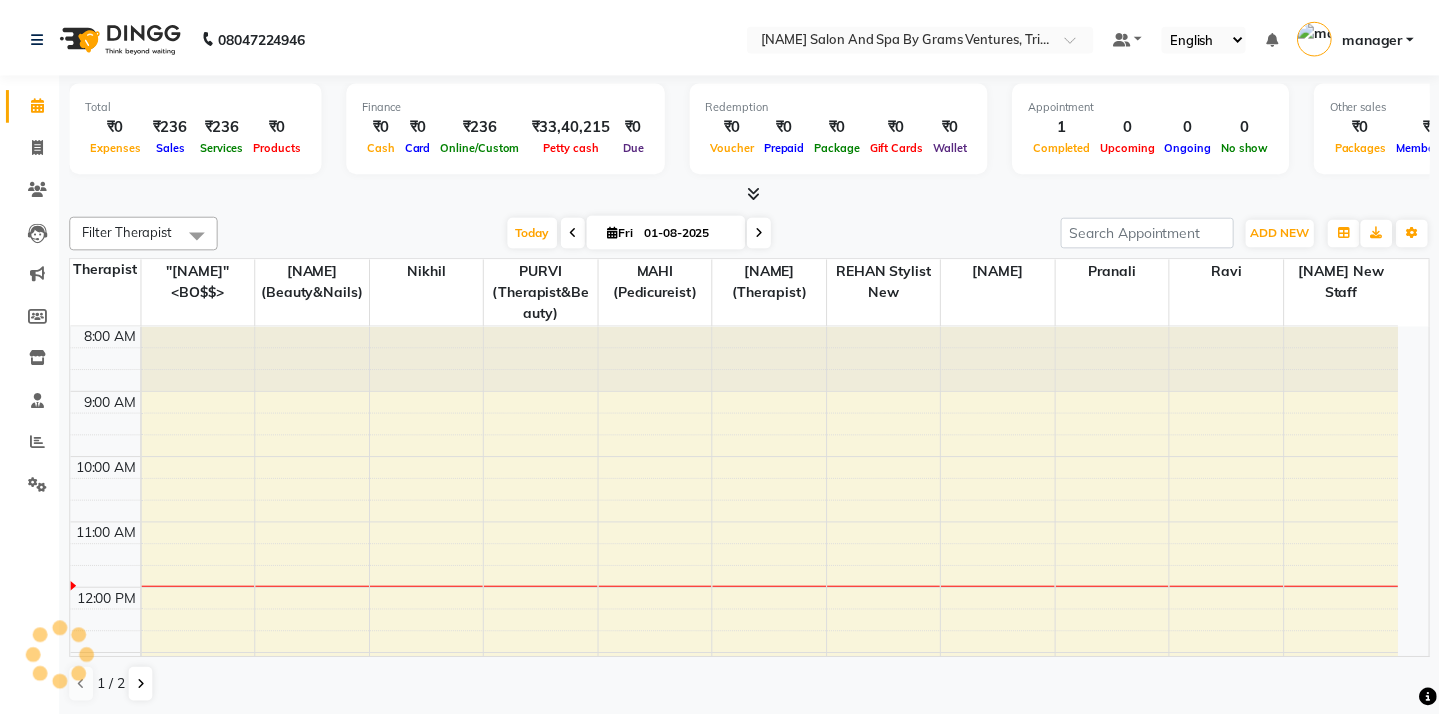 scroll, scrollTop: 0, scrollLeft: 0, axis: both 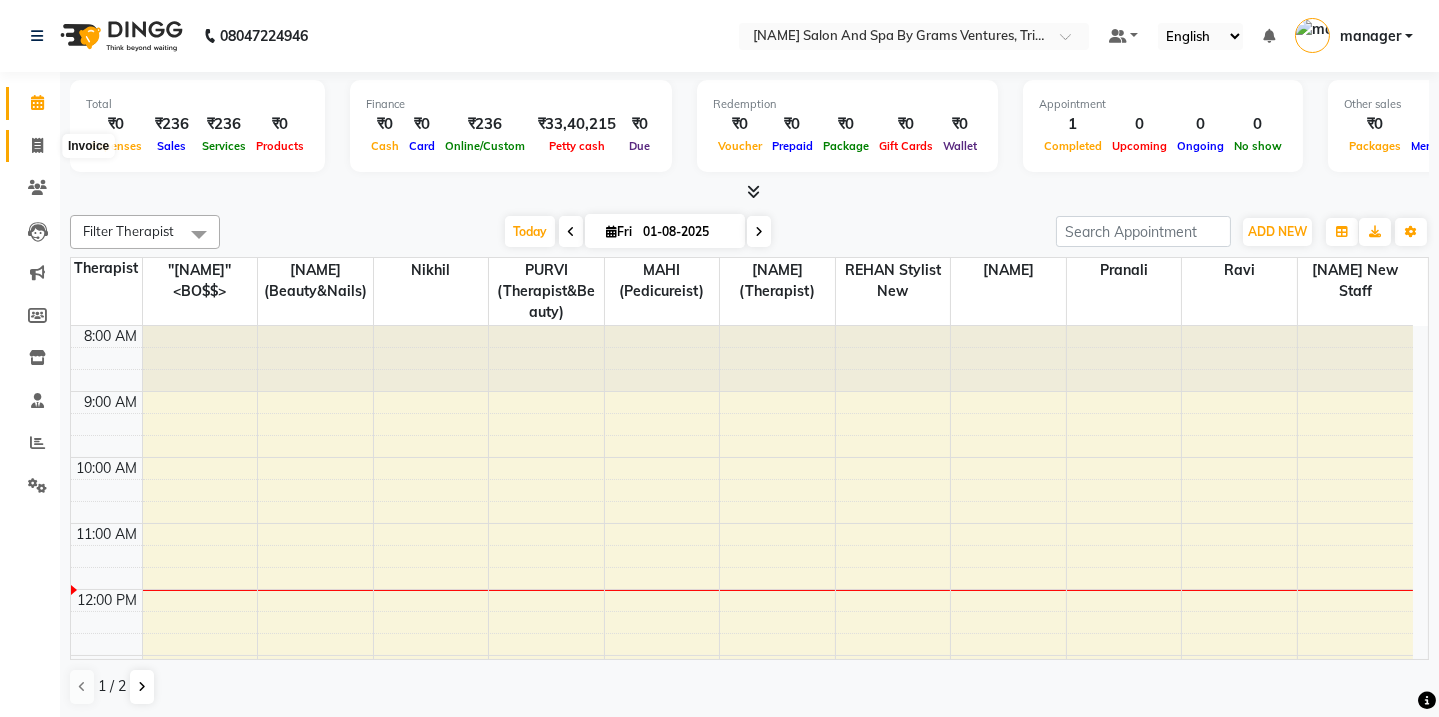 click 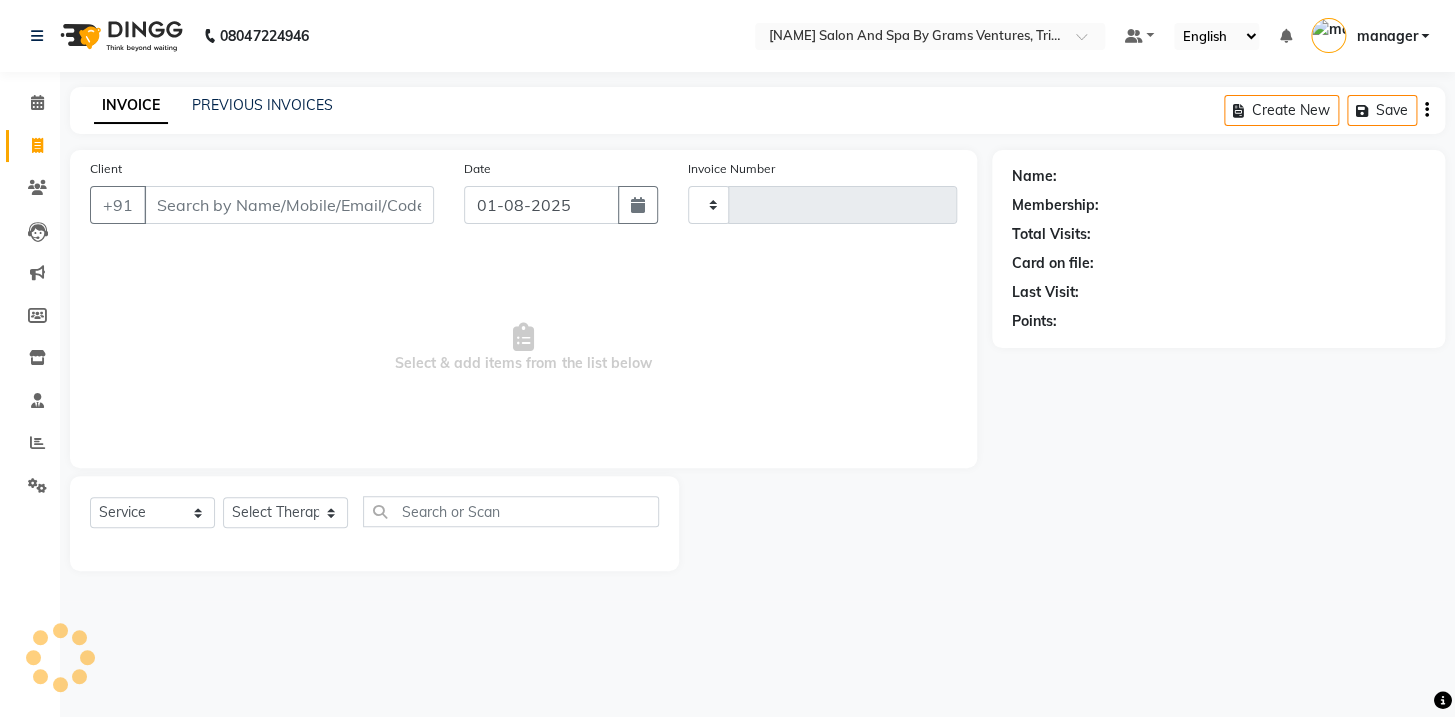type on "1922" 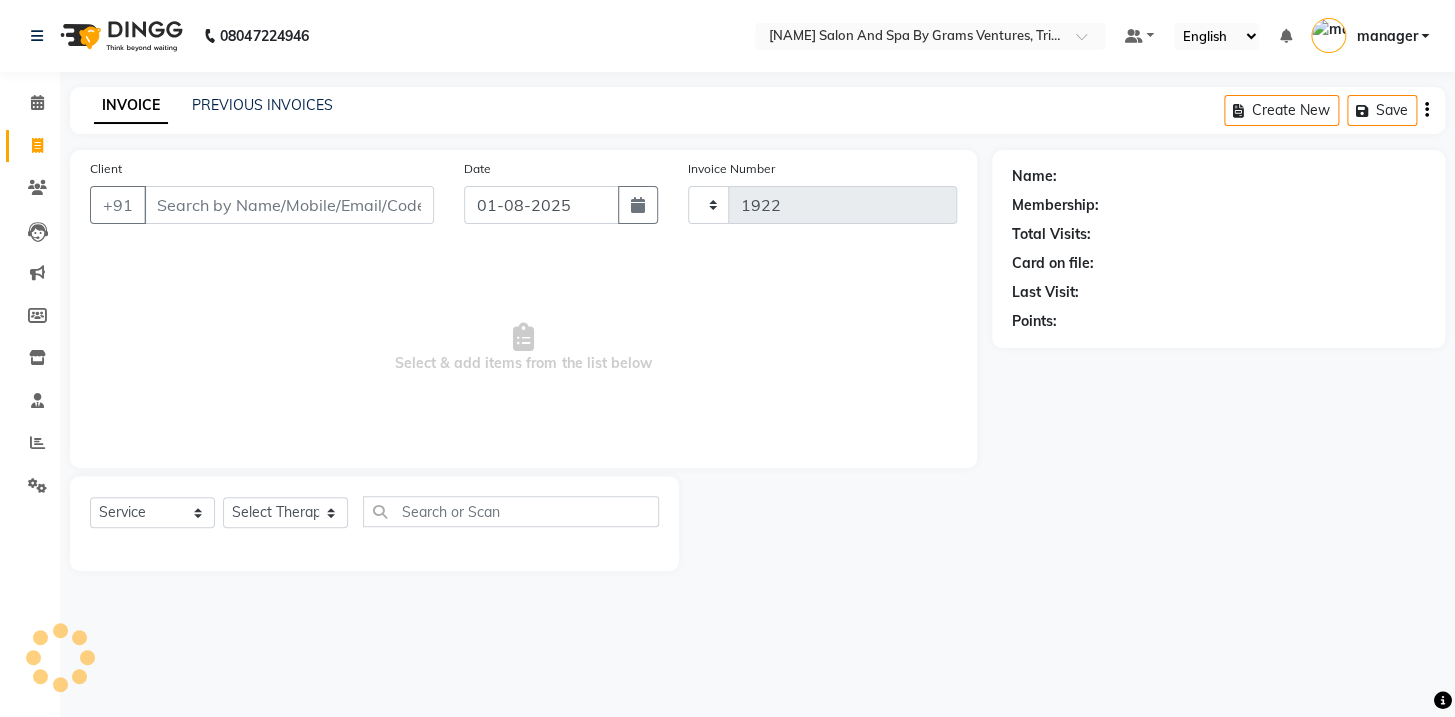 select on "3585" 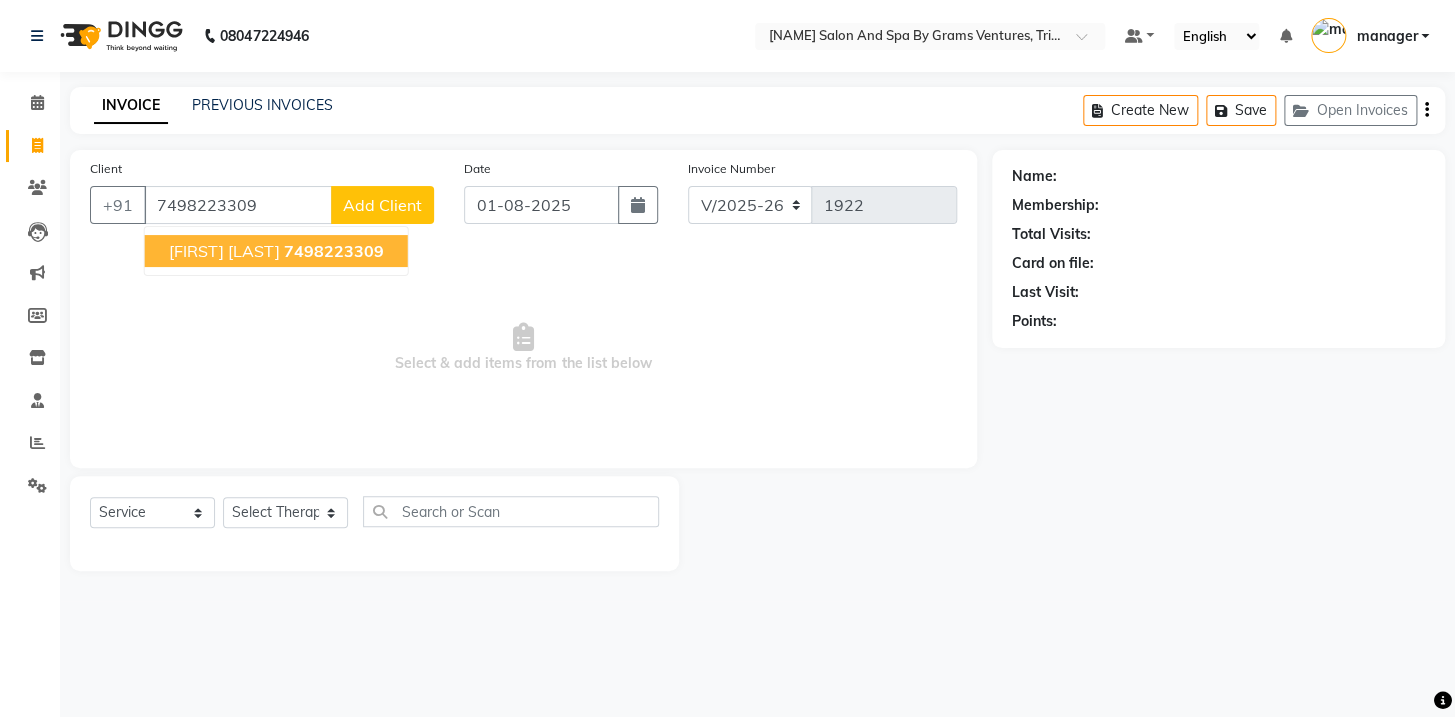 drag, startPoint x: 239, startPoint y: 241, endPoint x: 211, endPoint y: 301, distance: 66.211784 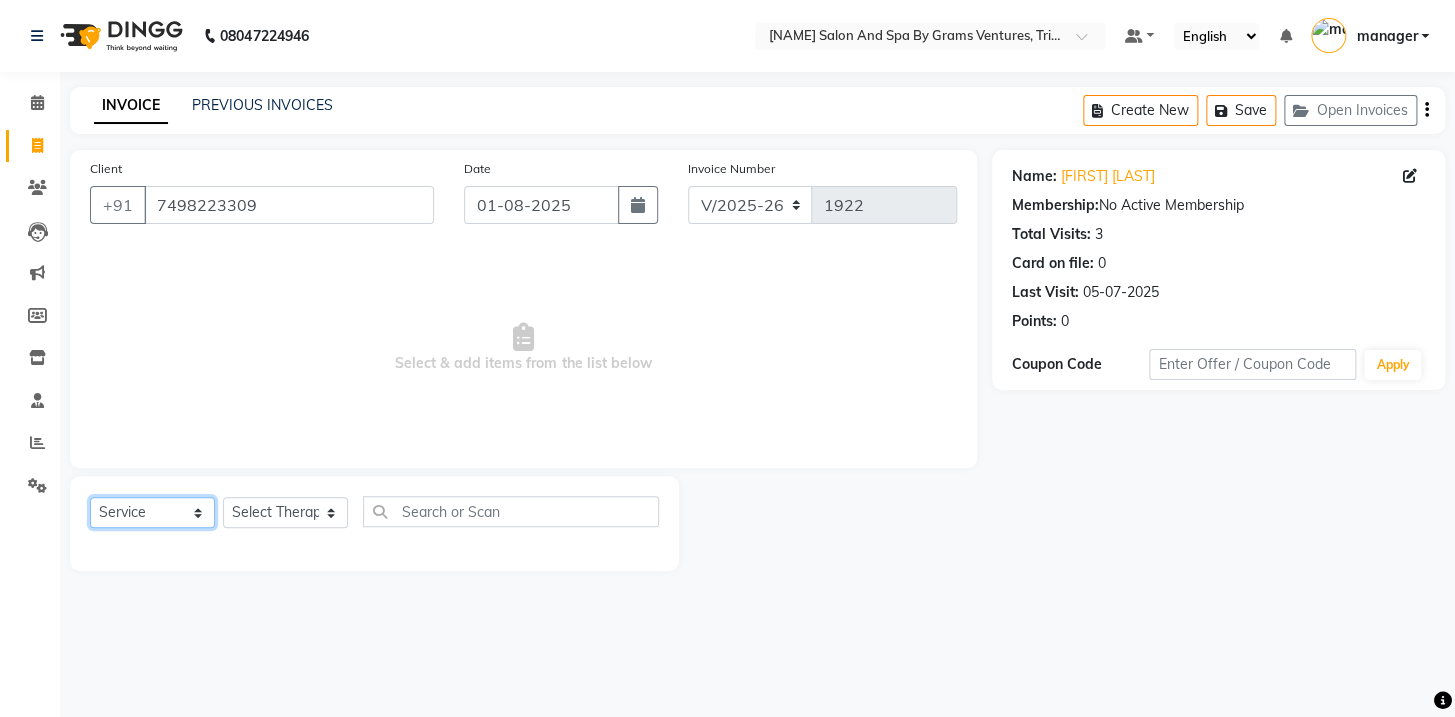click on "Select  Service  Product  Membership  Package Voucher Prepaid Gift Card" 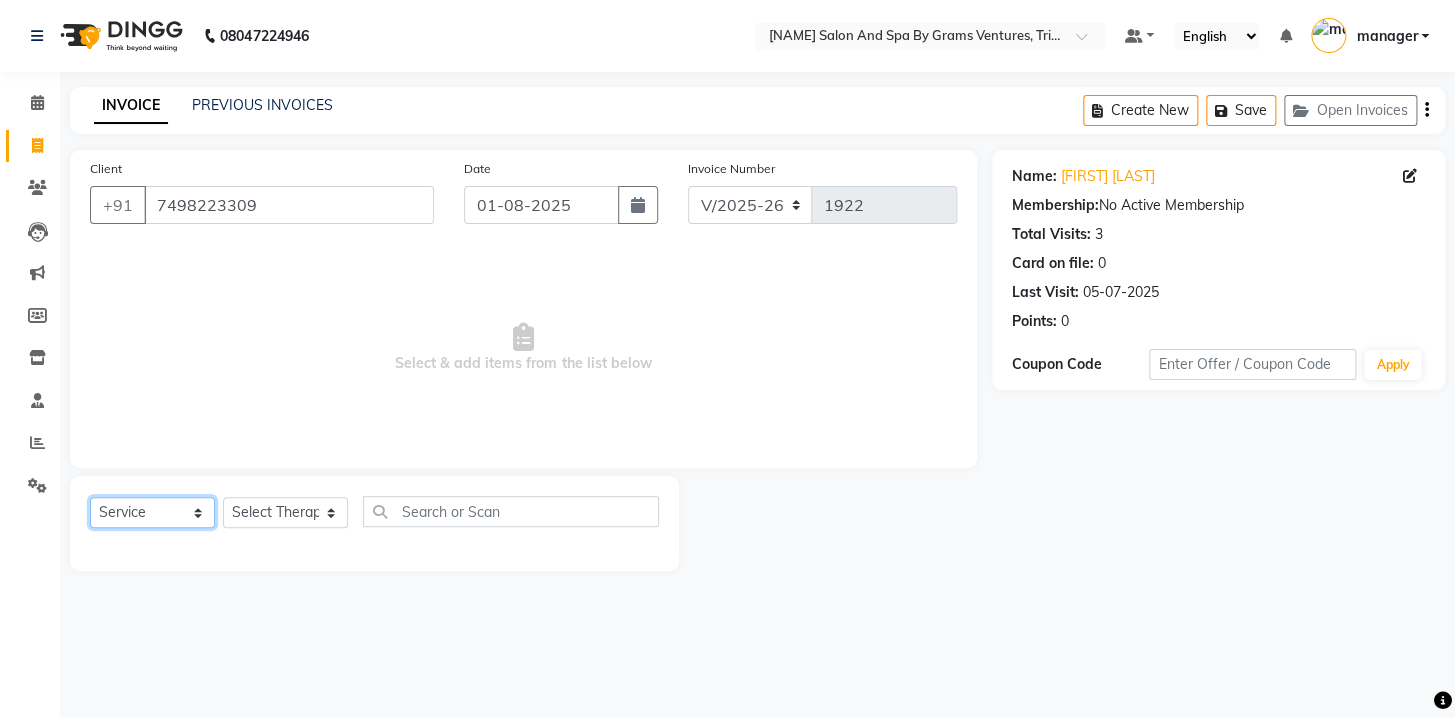 select on "product" 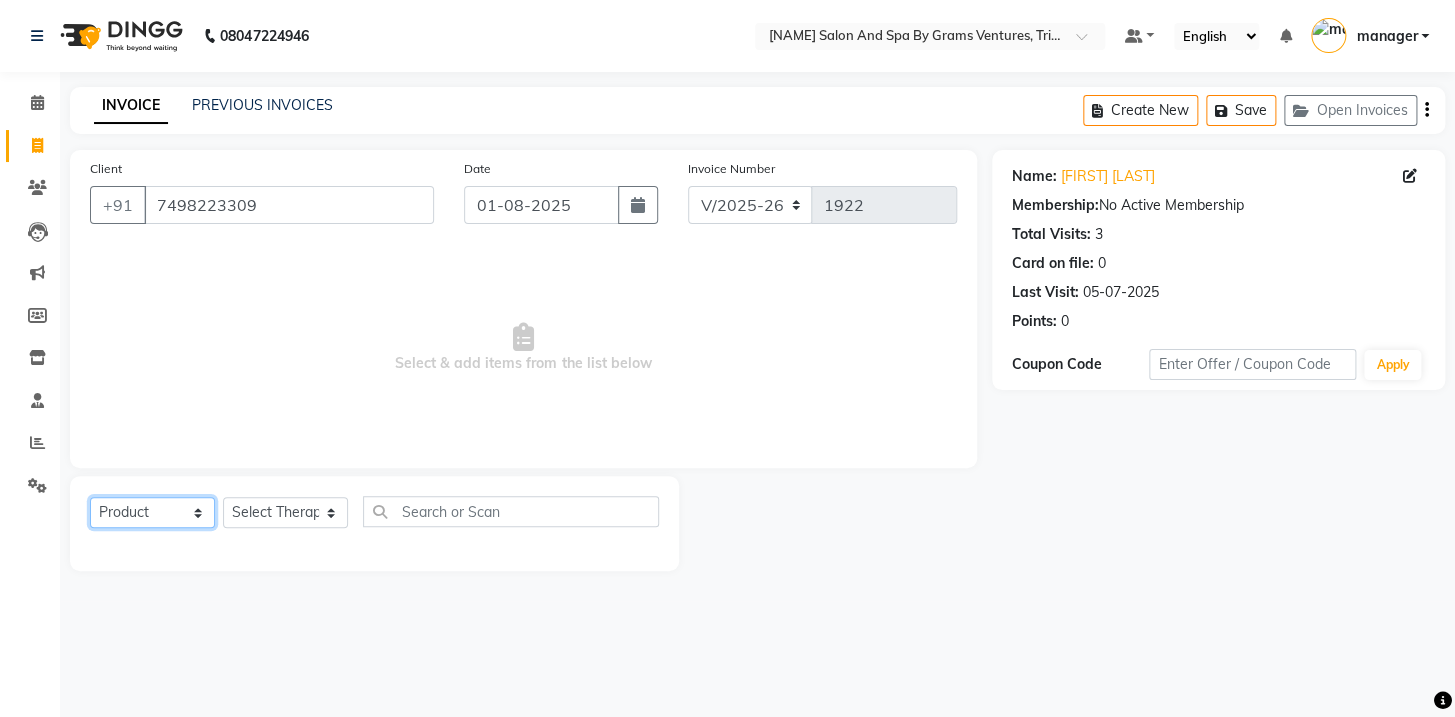 click on "Select  Service  Product  Membership  Package Voucher Prepaid Gift Card" 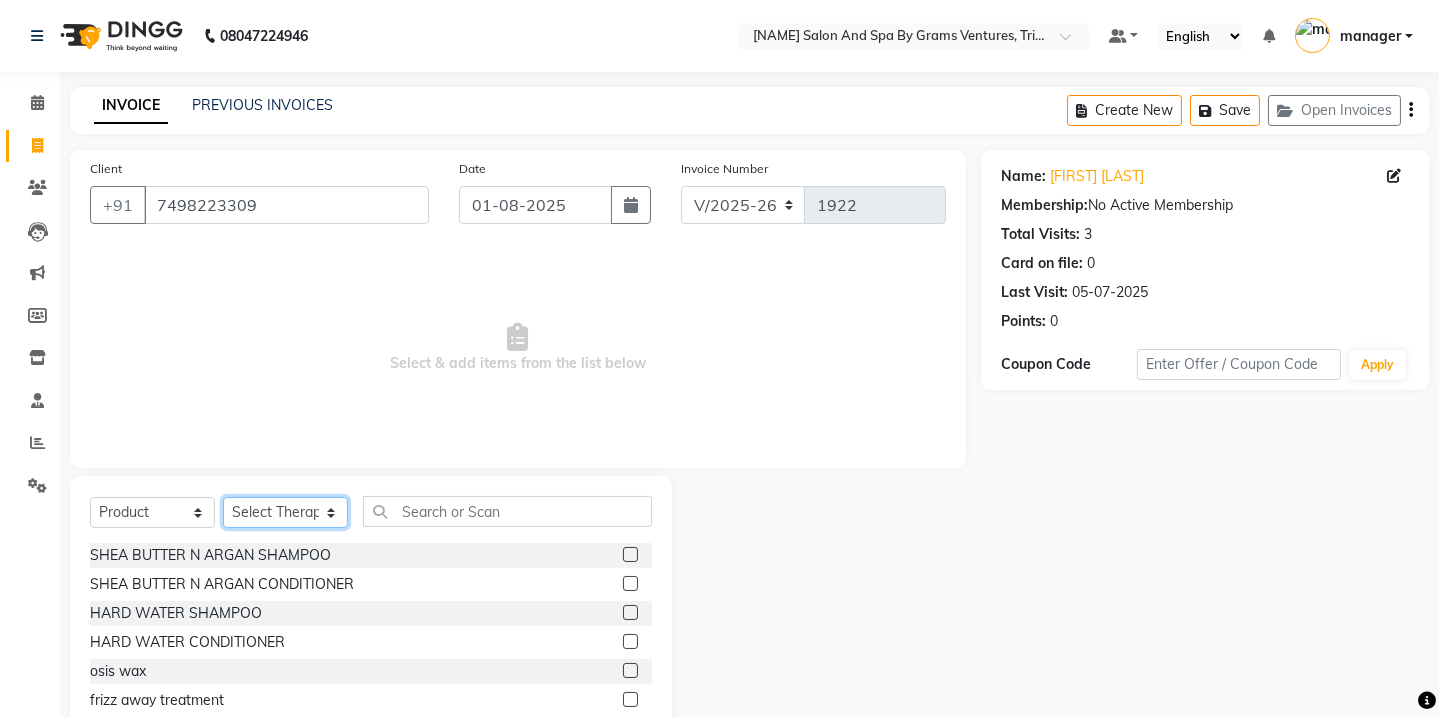 click on "Select Therapist Admin [NAME] (stylish) [NAME] hair dresser [NAME] (beauty&nails) [NAME] new [NAME] [NAME] "[NAME]"   <BO$$> [NAME] new staff [NAME] [NAME] (pedicureist) manager [NAME] (hair specialist) [NAME] new [NAME]  [NAME]  [NAME] (Therapist) [NAME] [NAME] (therapist&Beauty) [NAME] New THERAPIST [NAME] [NAME]  stylist new [NAME] [NAME] [NAME] (hair&skin) [NAME] (hair dresser) [NAME] new [NAME] [NAME] [NAME] student    [NAME] [NAME]    [NAME] senior stylist" 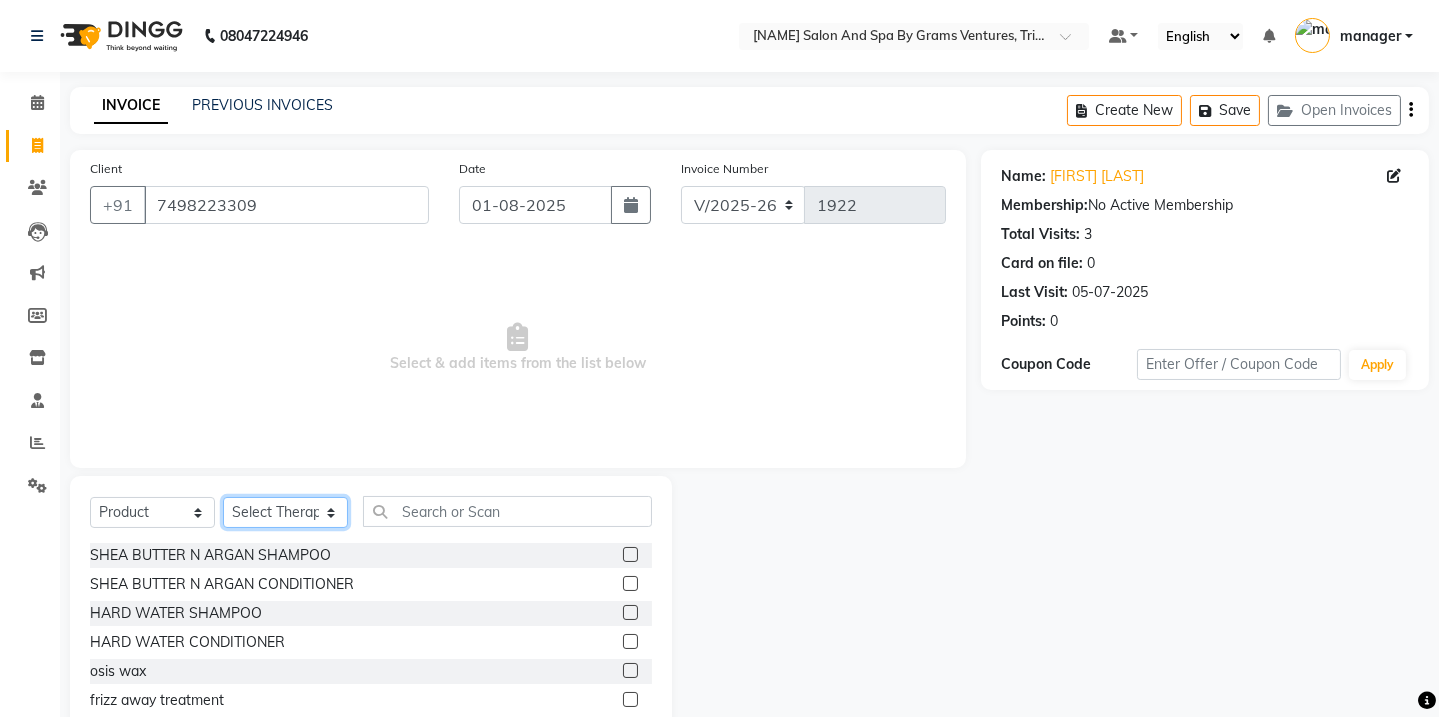 select on "16582" 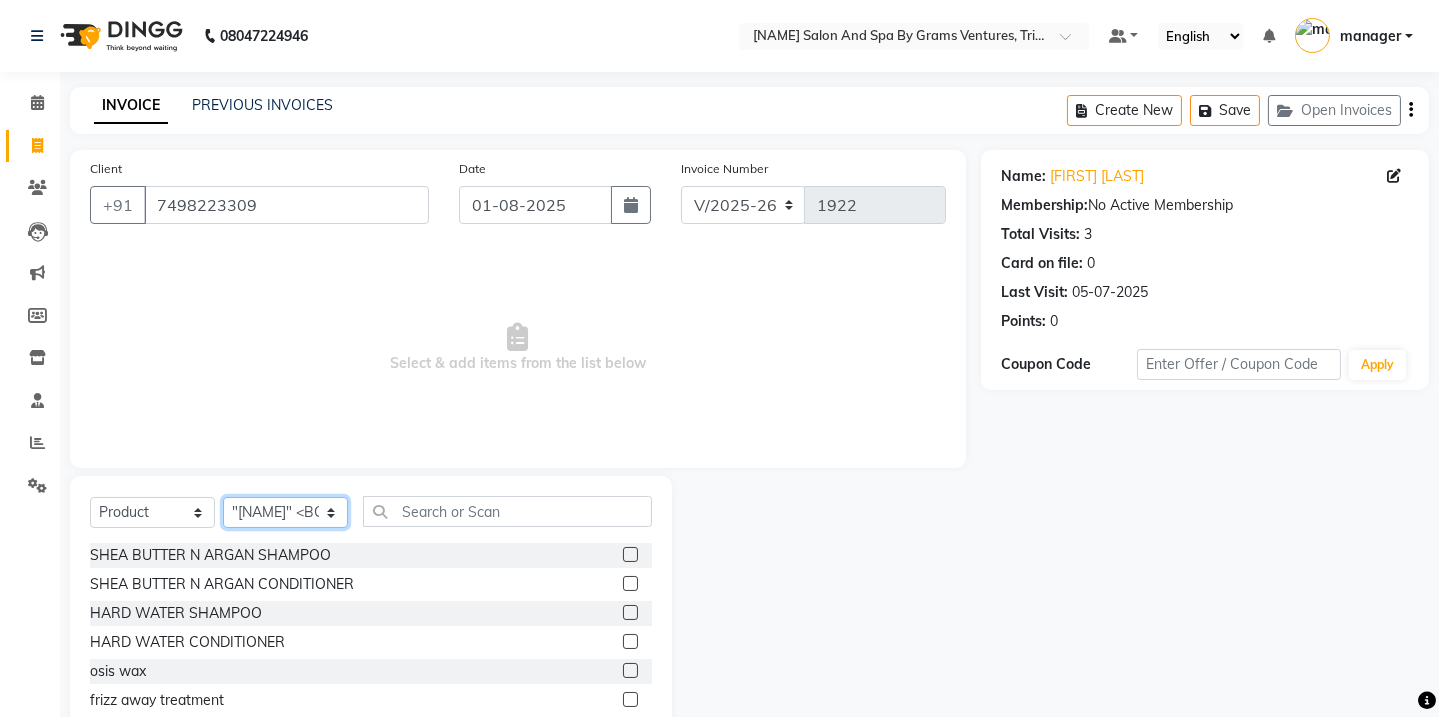 click on "Select Therapist Admin [NAME] (stylish) [NAME] hair dresser [NAME] (beauty&nails) [NAME] new [NAME] [NAME] "[NAME]"   <BO$$> [NAME] new staff [NAME] [NAME] (pedicureist) manager [NAME] (hair specialist) [NAME] new [NAME]  [NAME]  [NAME] (Therapist) [NAME] [NAME] (therapist&Beauty) [NAME] New THERAPIST [NAME] [NAME]  stylist new [NAME] [NAME] [NAME] (hair&skin) [NAME] (hair dresser) [NAME] new [NAME] [NAME] [NAME] student    [NAME] [NAME]    [NAME] senior stylist" 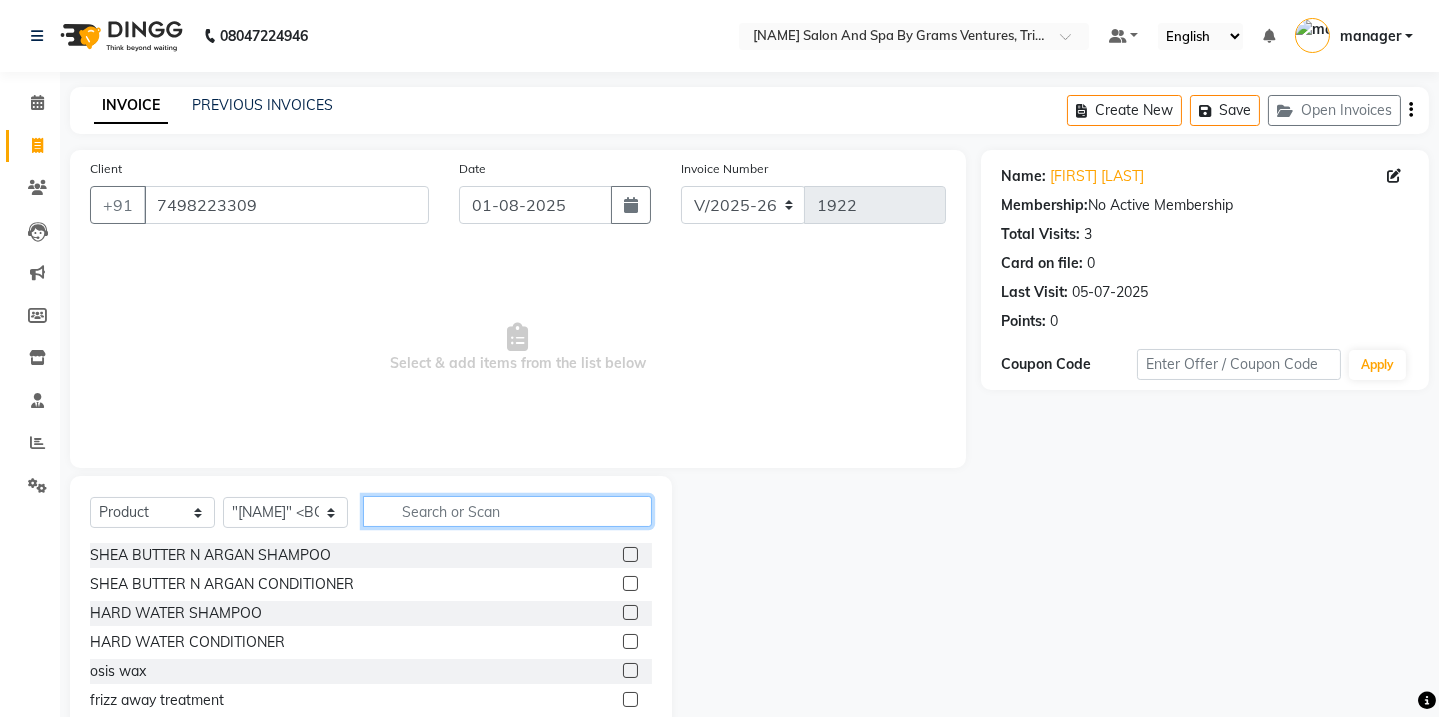 click 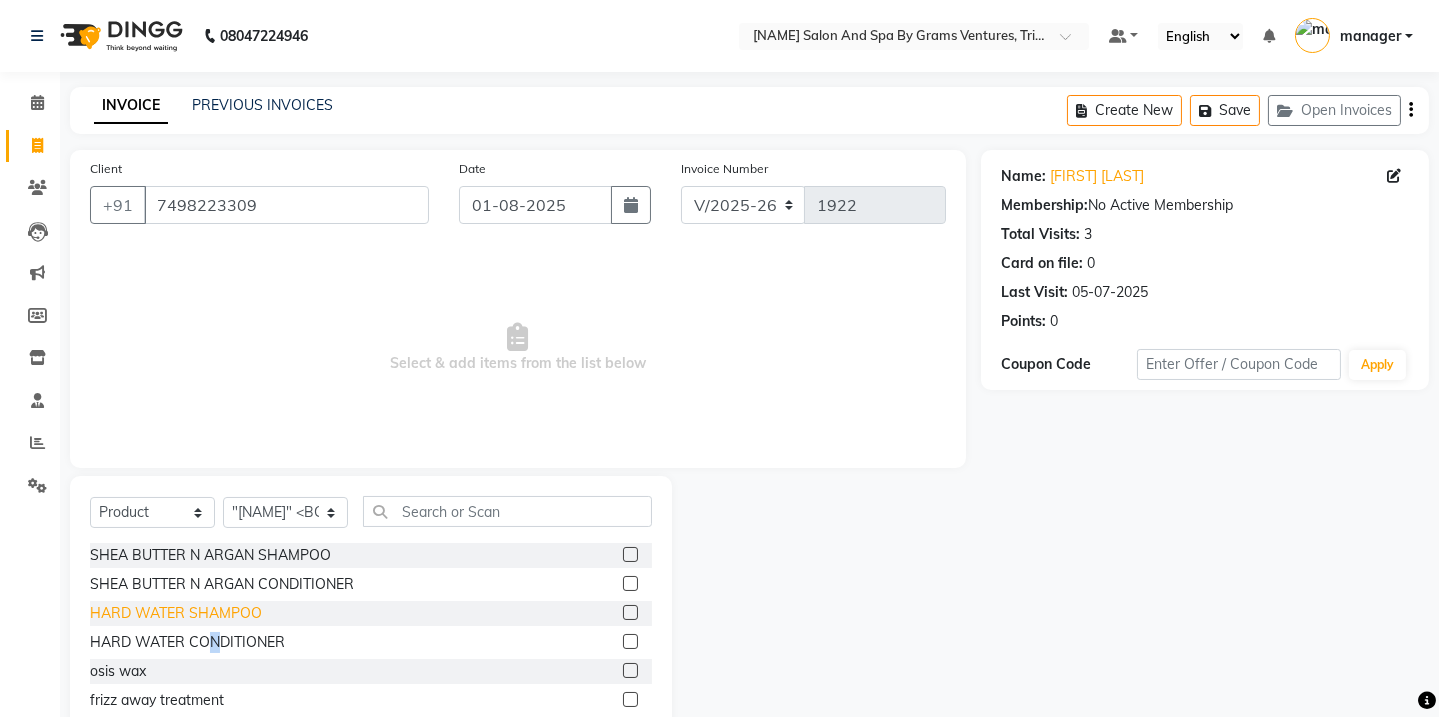 drag, startPoint x: 214, startPoint y: 641, endPoint x: 231, endPoint y: 620, distance: 27.018513 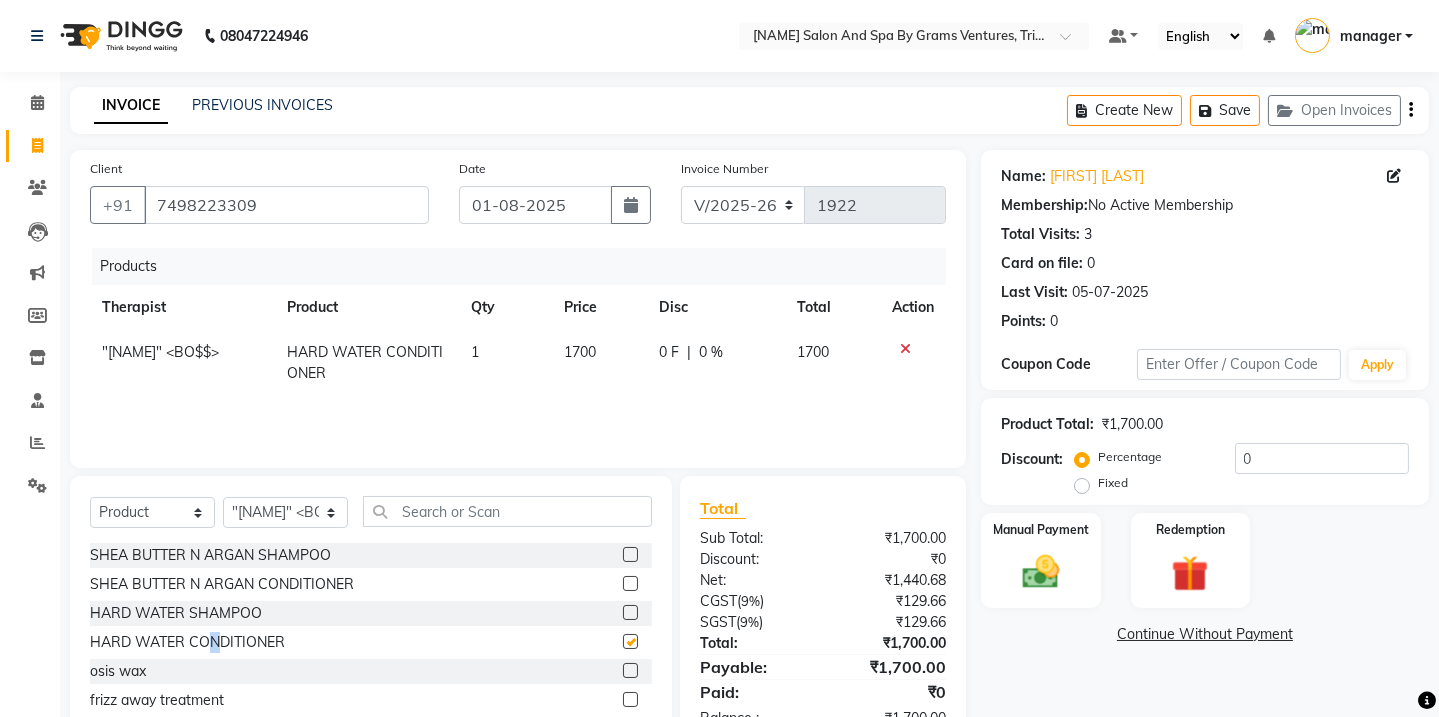 checkbox on "false" 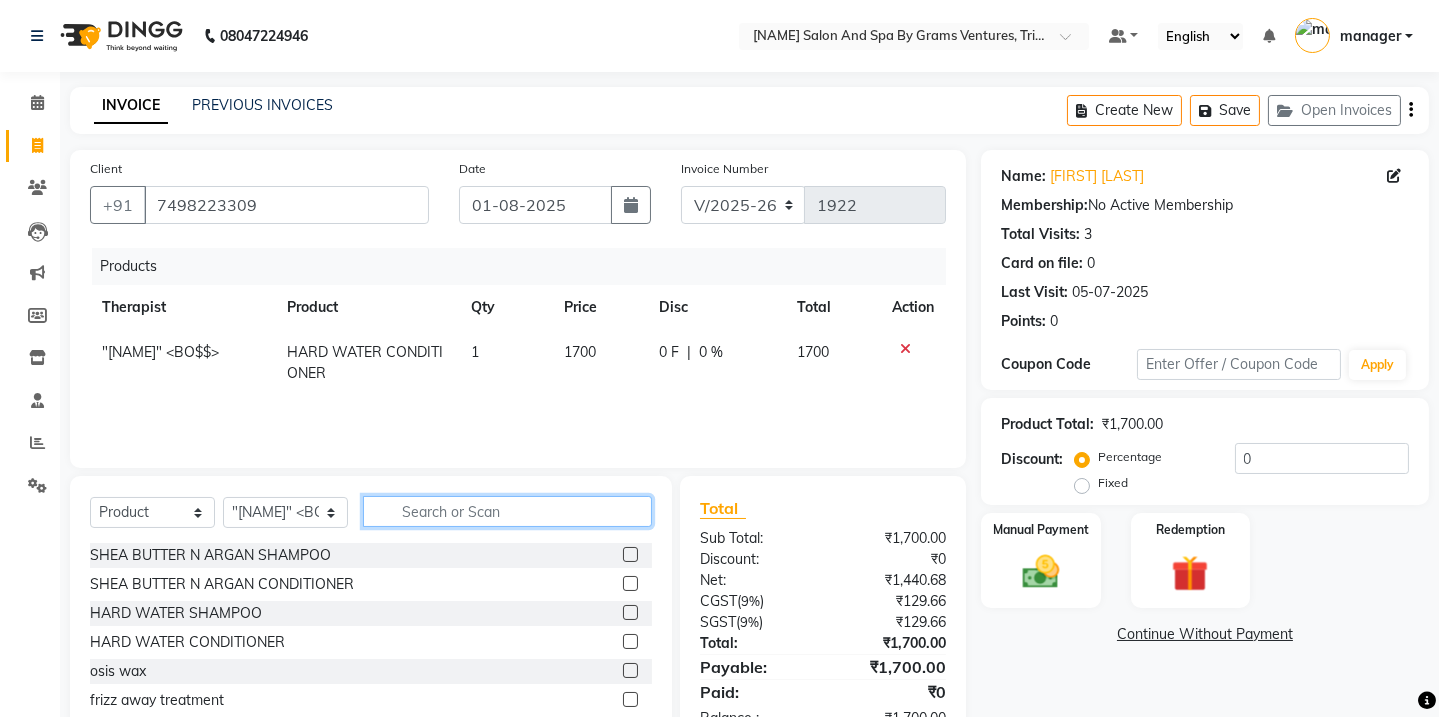 click 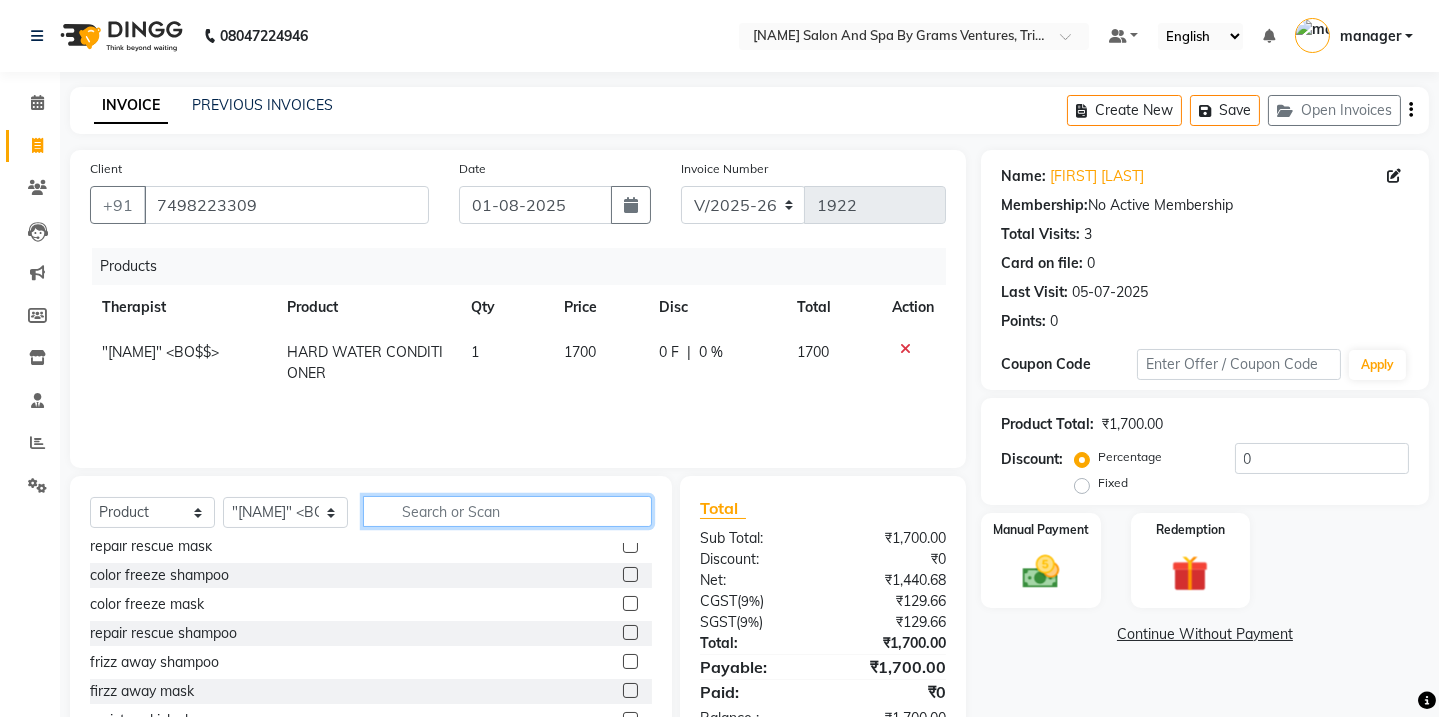 scroll, scrollTop: 0, scrollLeft: 0, axis: both 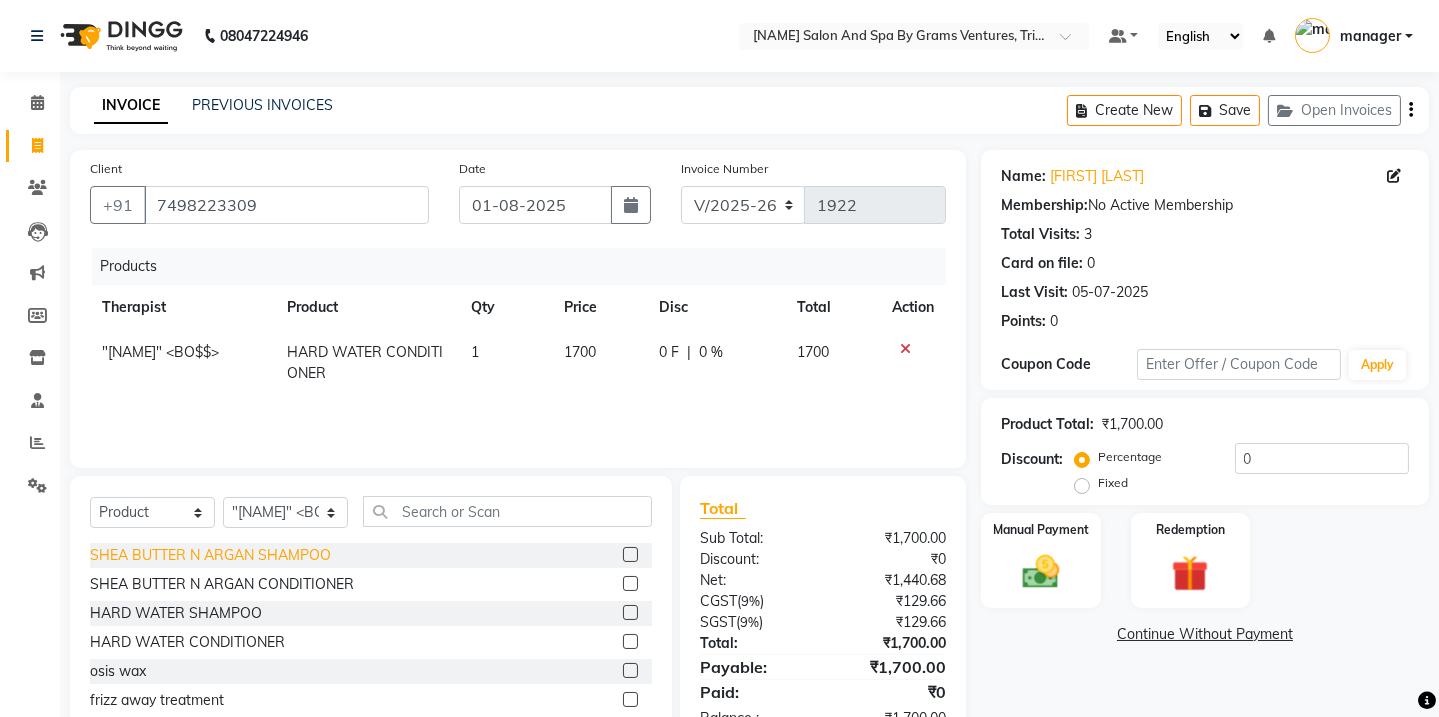 click on "SHEA BUTTER N ARGAN SHAMPOO" 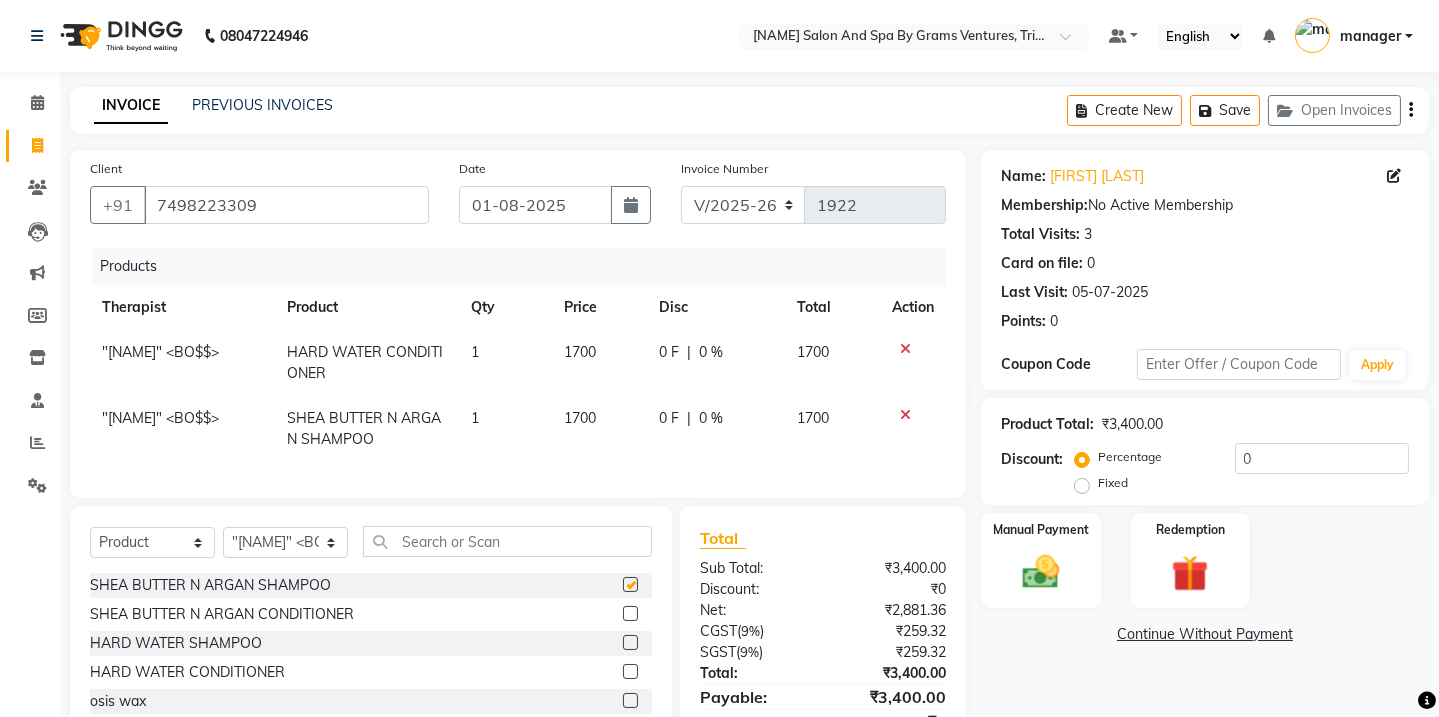 checkbox on "false" 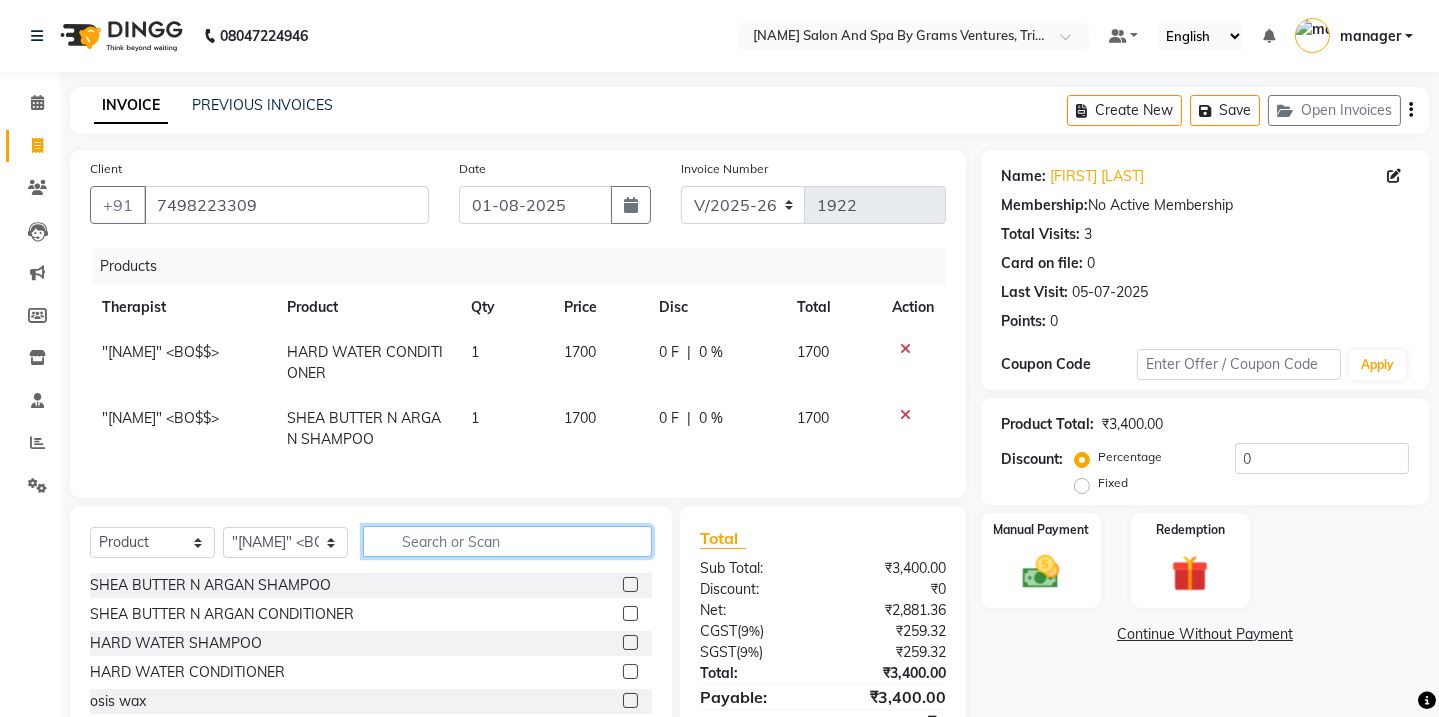 click 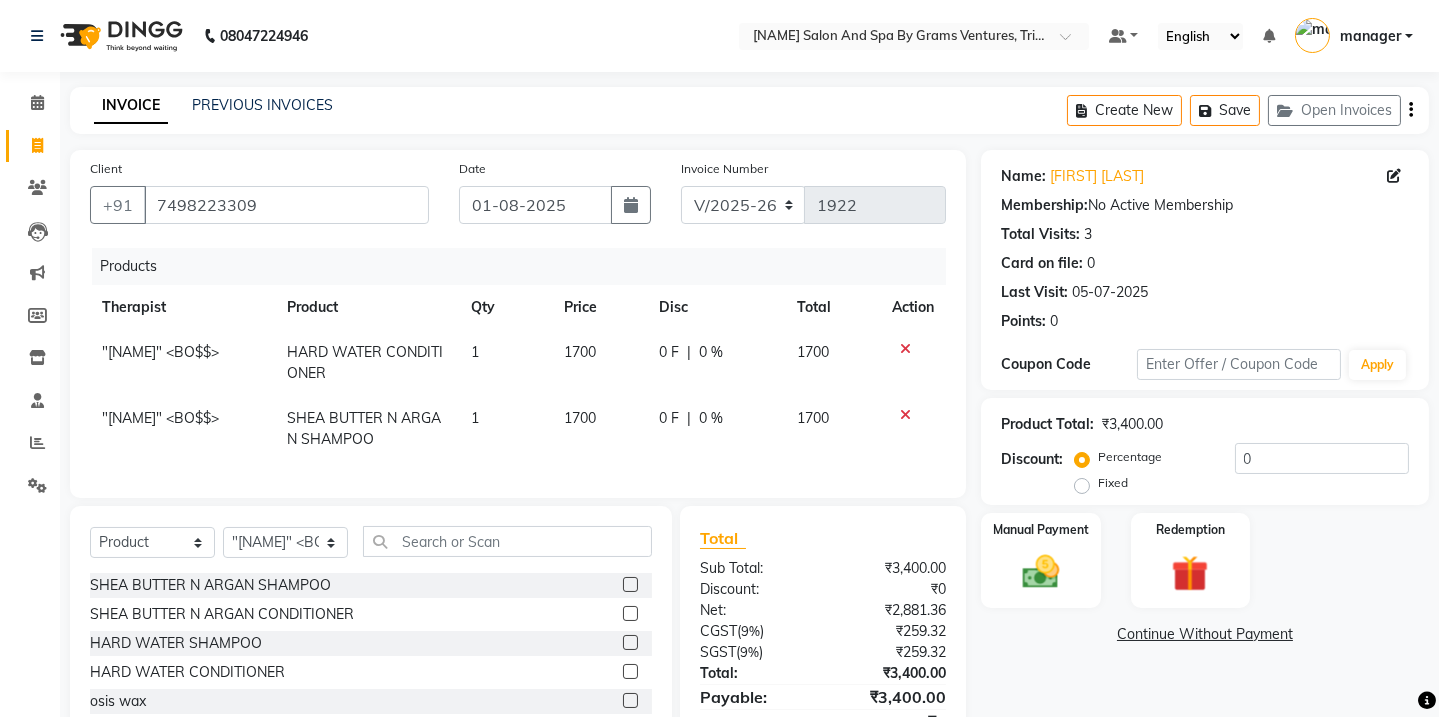click on "1700" 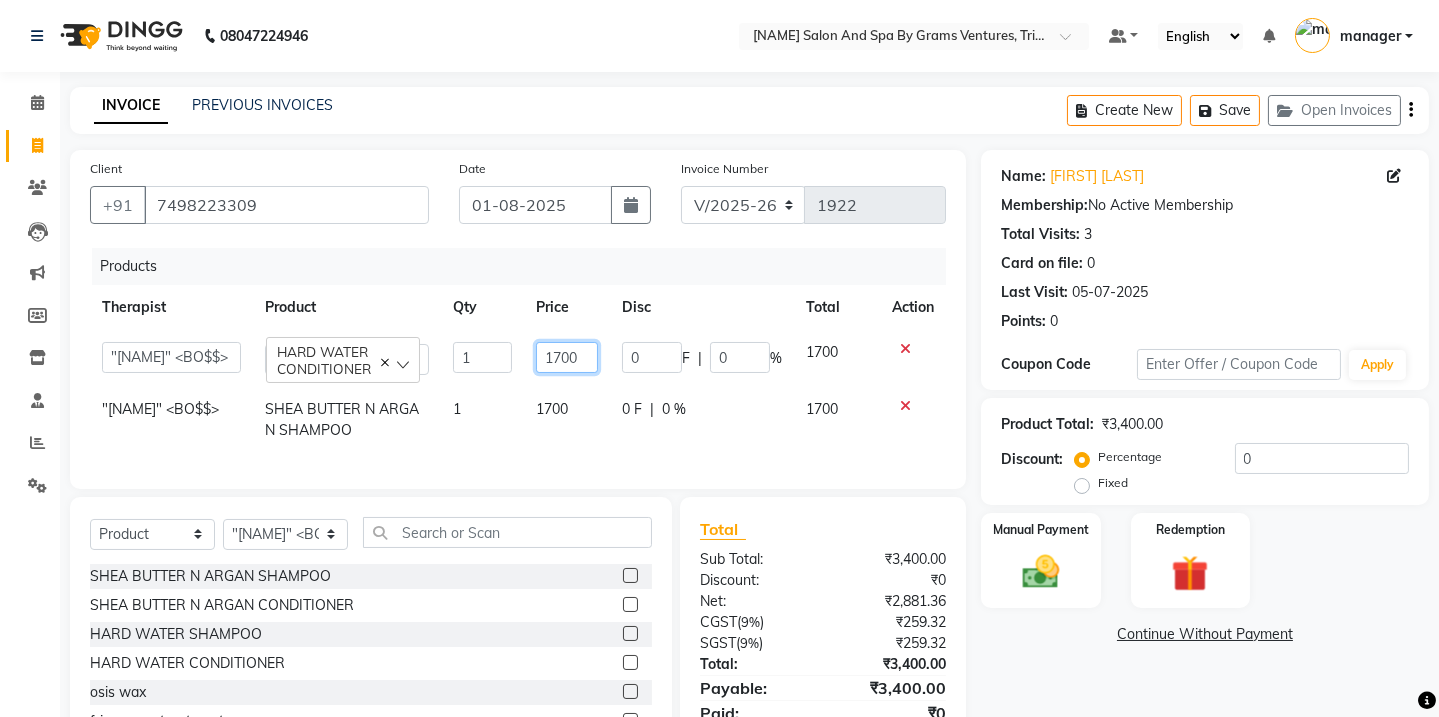 click on "1700" 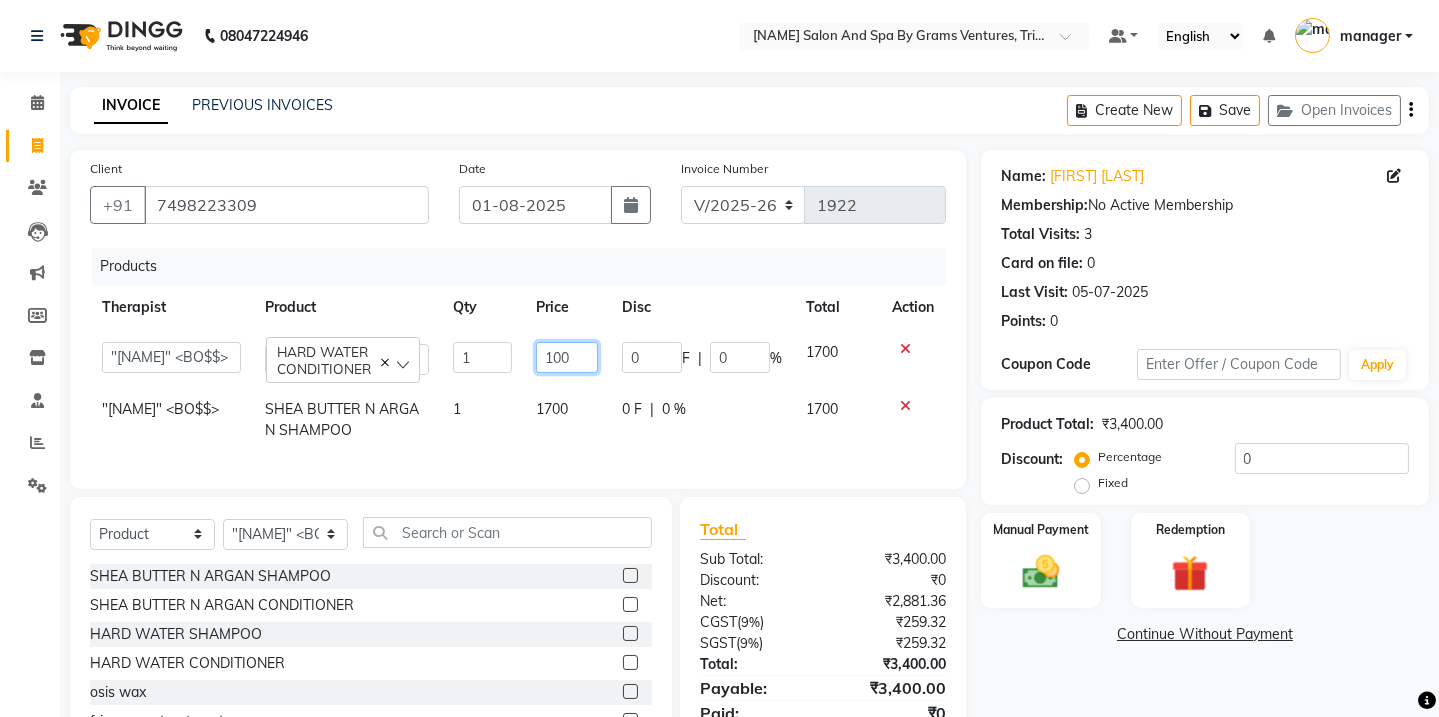 type on "1600" 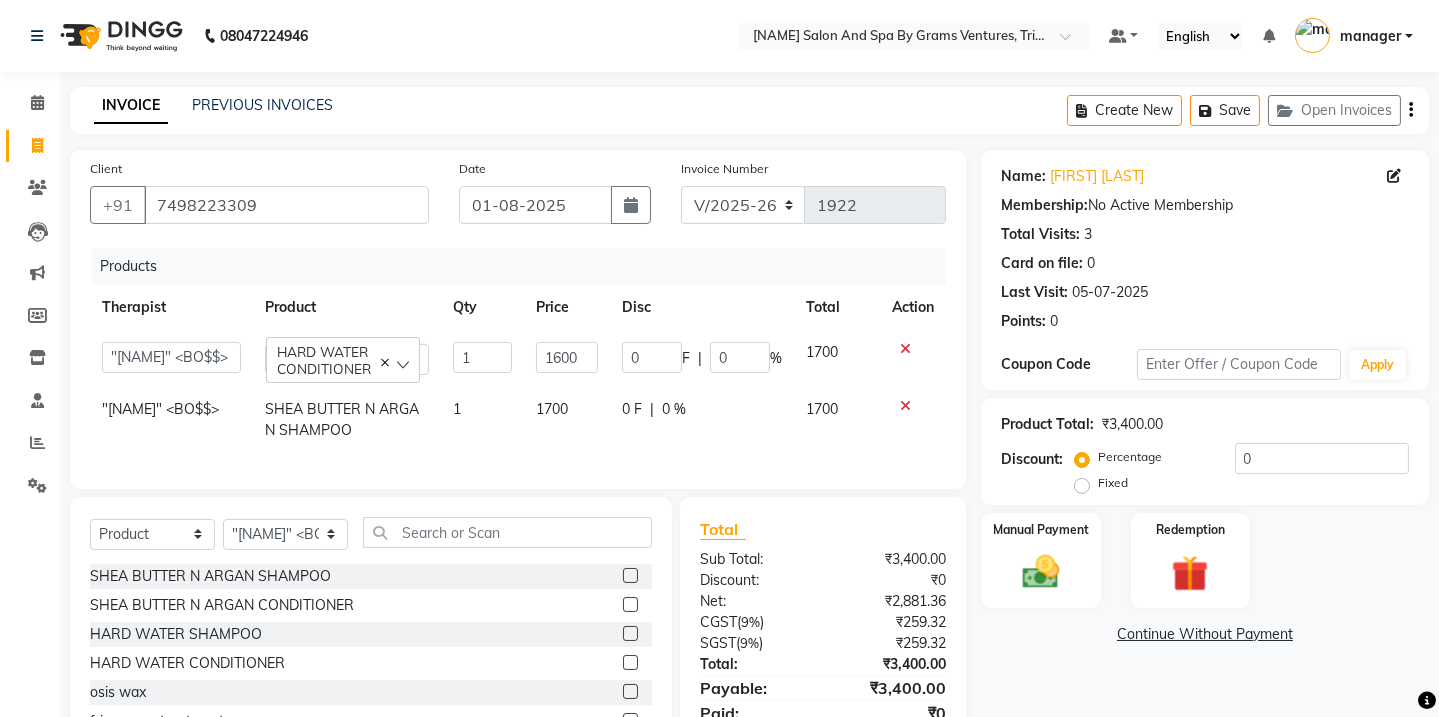click on "Admin   [NAME] (stylish)   [NAME] hair dresser   [NAME] (beauty&nails)   [NAME] new   [NAME]   [NAME]   "[NAME]"   <BO$$>   [NAME] new staff   [NAME]   [NAME] (pedicureist)   manager   [NAME] (hair specialist)   [NAME] new   [NAME]    [NAME]    [NAME] (Therapist)   [NAME]   [NAME] (therapist&Beauty)   [NAME] New THERAPIST   [NAME]   [NAME]  stylist new   [NAME]   [NAME]   [NAME] (hair&skin)   [NAME] (hair dresser)   [NAME] new   [NAME]   [NAME]   [NAME] student    [NAME]   [NAME]    [NAME] senior stylist  HARD WATER CONDITIONER  1 1600 0 F | 0 % 1700 "[NAME]"   <BO$$> SHEA BUTTER N ARGAN SHAMPOO 1 1700 0 F | 0 % 1700" 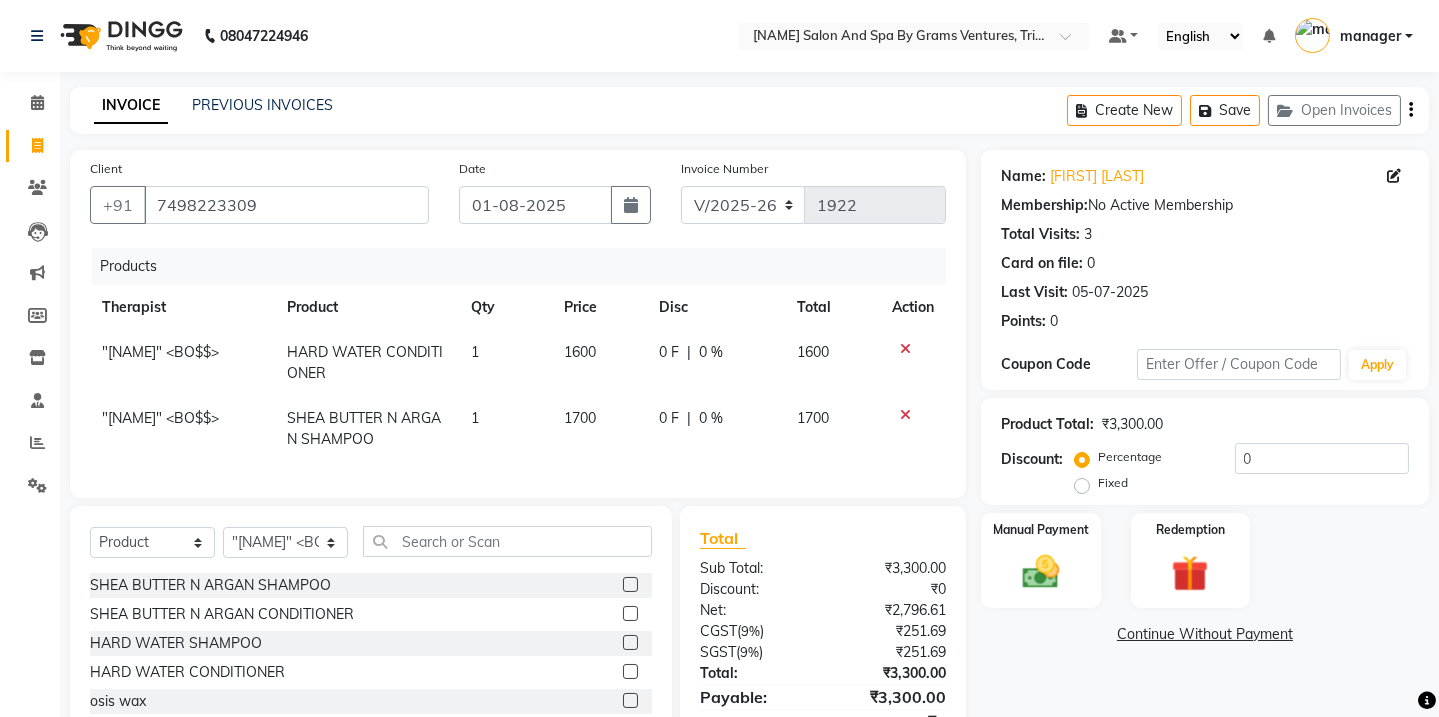 click on "1700" 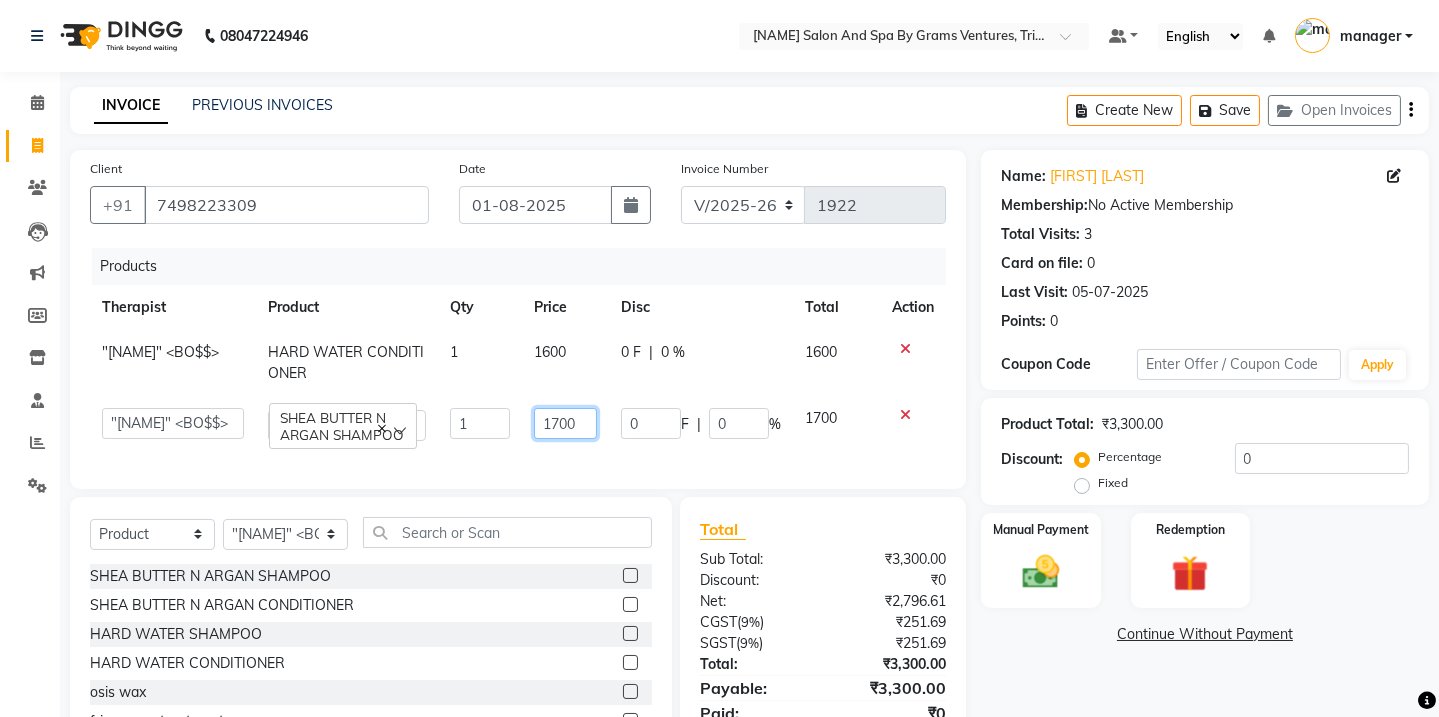 click on "1700" 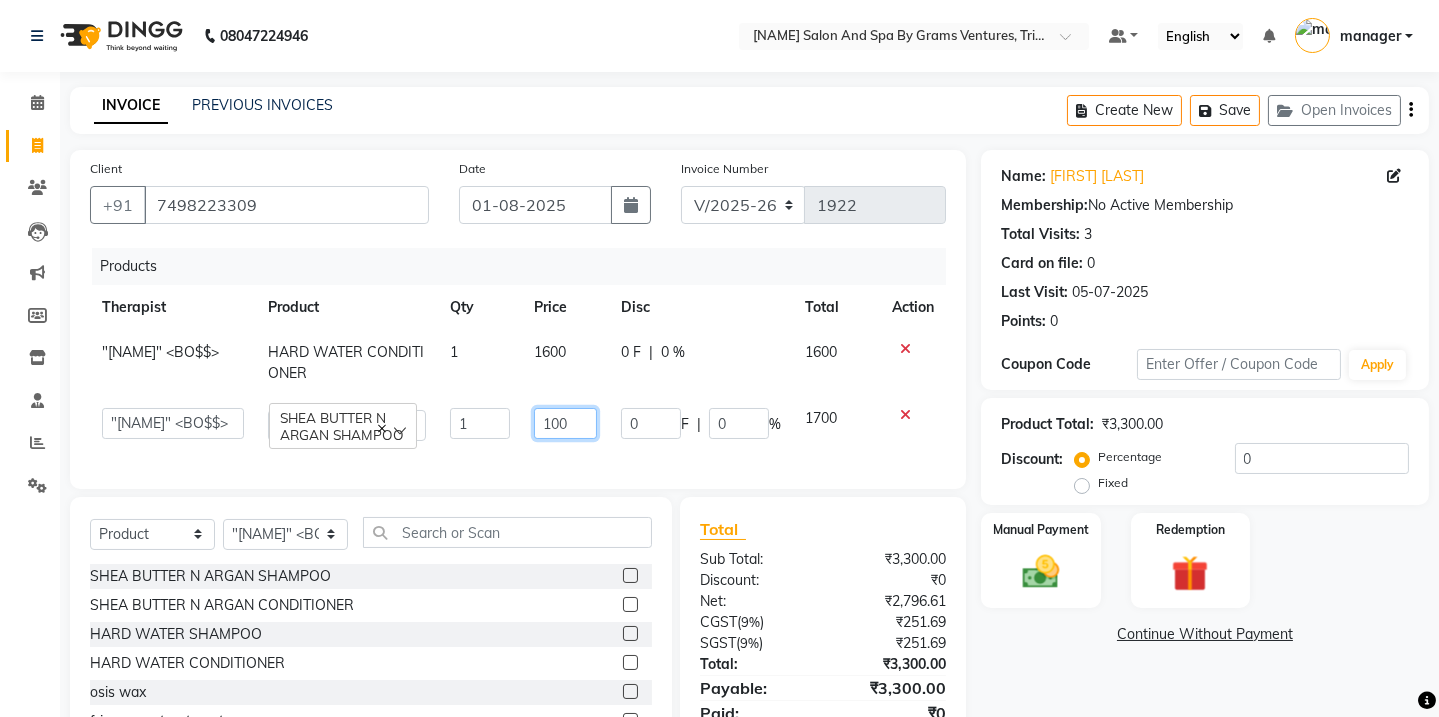 type on "1600" 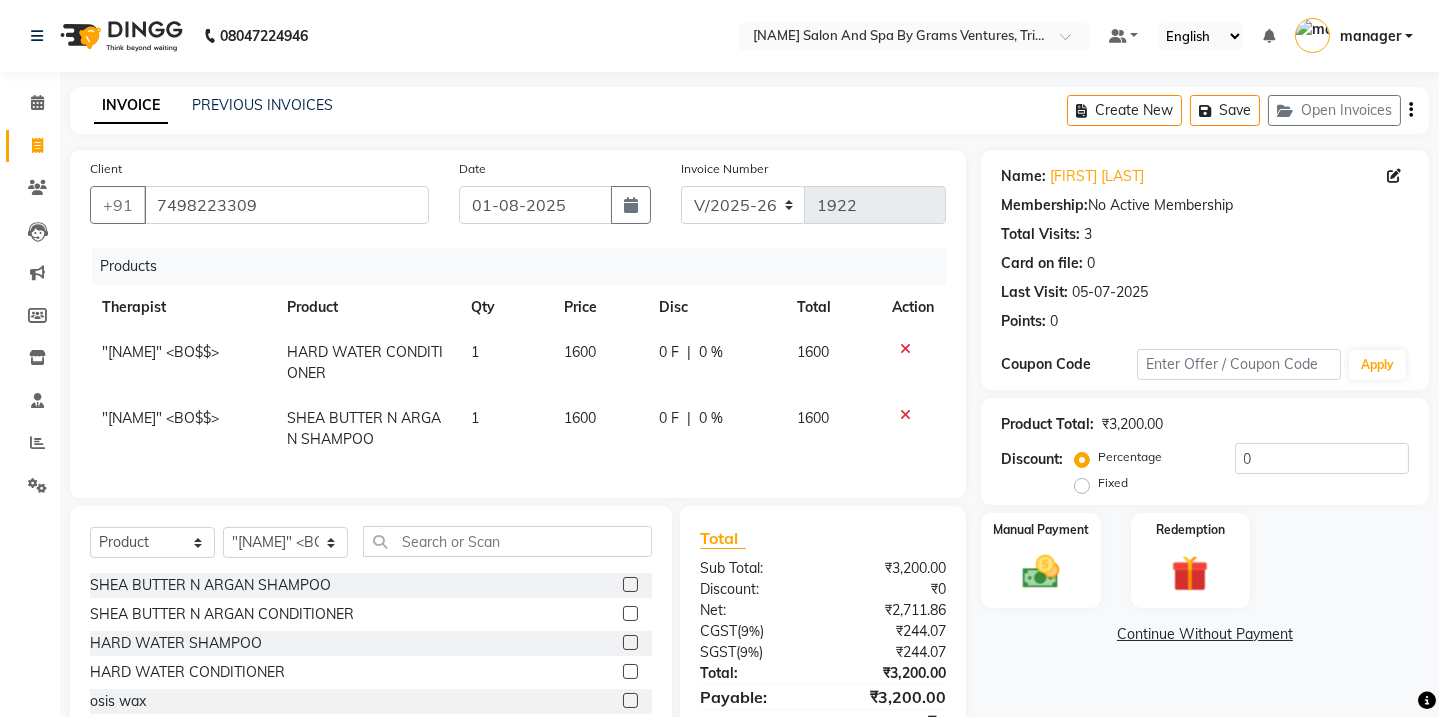 click on "Client +91 [PHONE] Date [DATE] Invoice Number V/2025 V/2025-26 1922 Products Therapist Product Qty Price Disc Total Action "[NAME]"   <BO$$> HARD WATER CONDITIONER 1 1600 0 F | 0 % 1600 "[NAME]"   <BO$$> SHEA BUTTER N ARGAN SHAMPOO 1 1600 0 F | 0 % 1600" 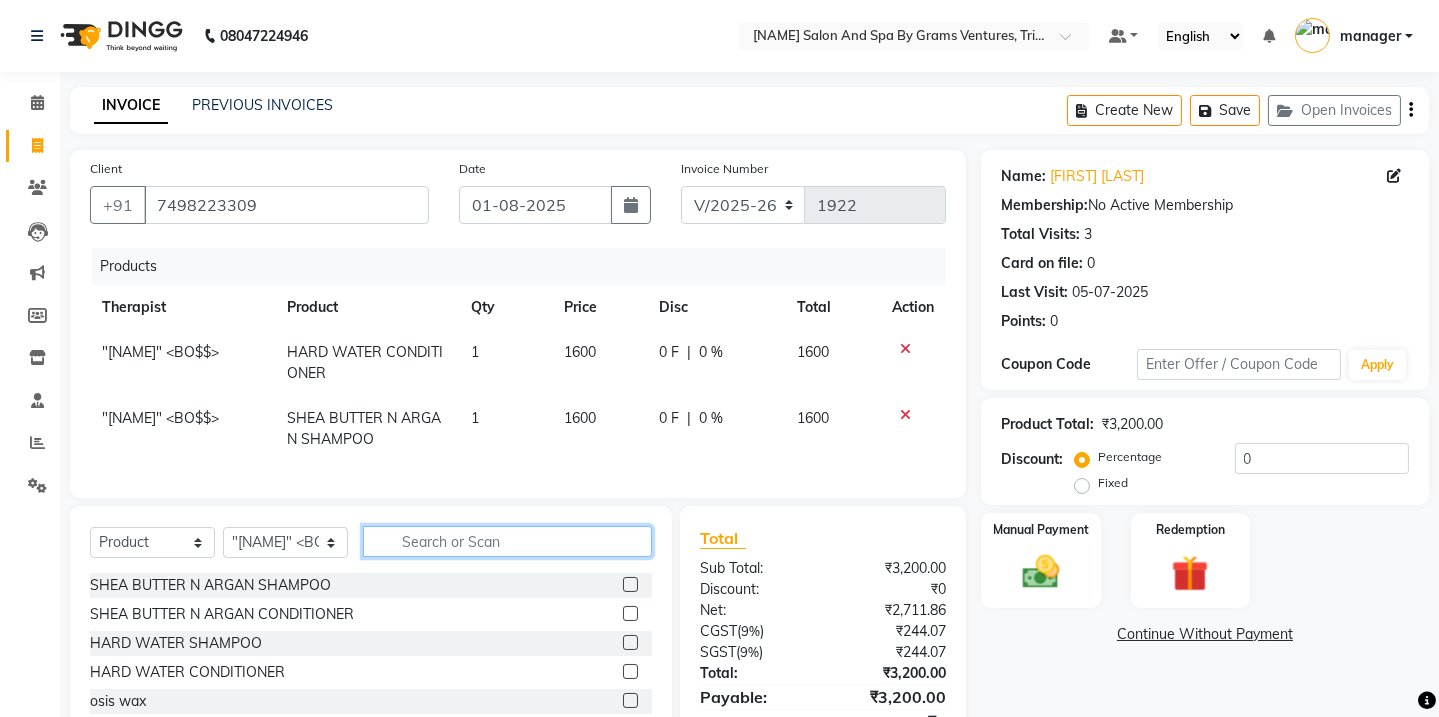 click 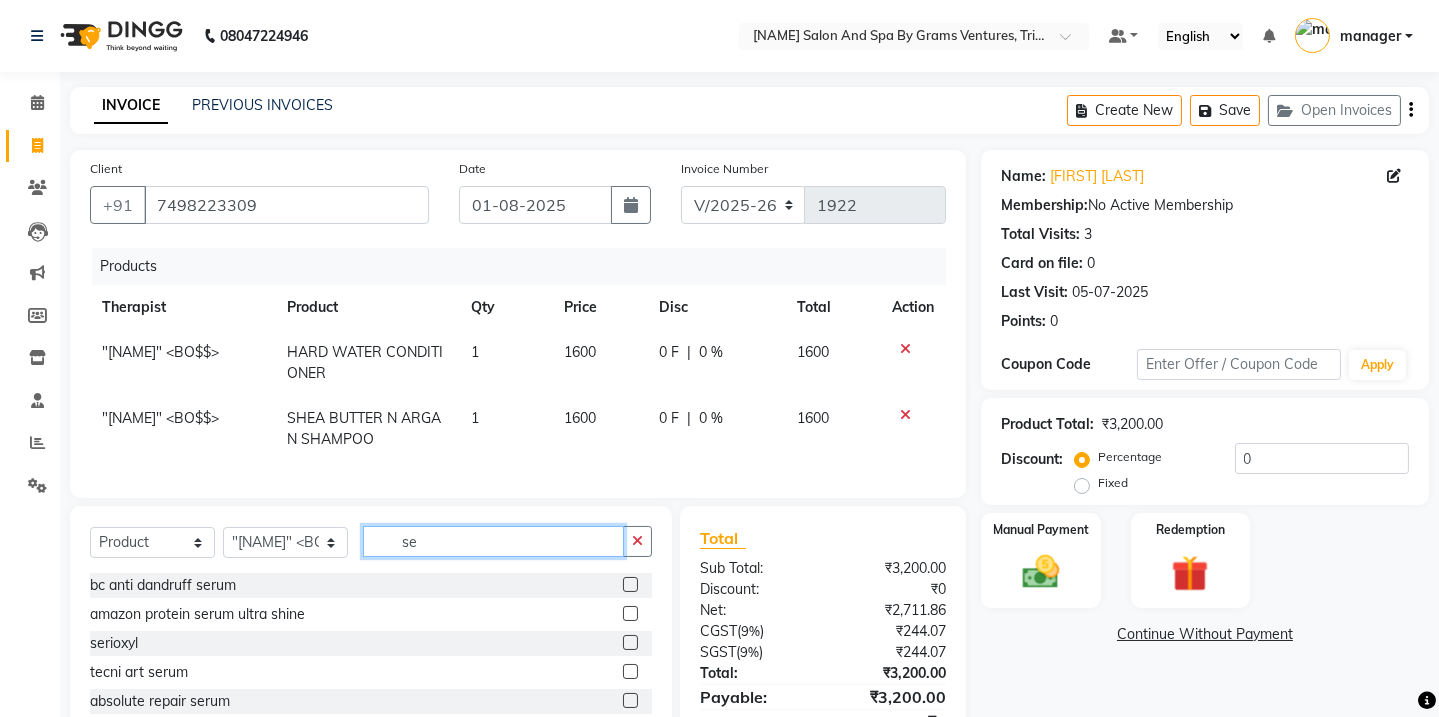 type on "se" 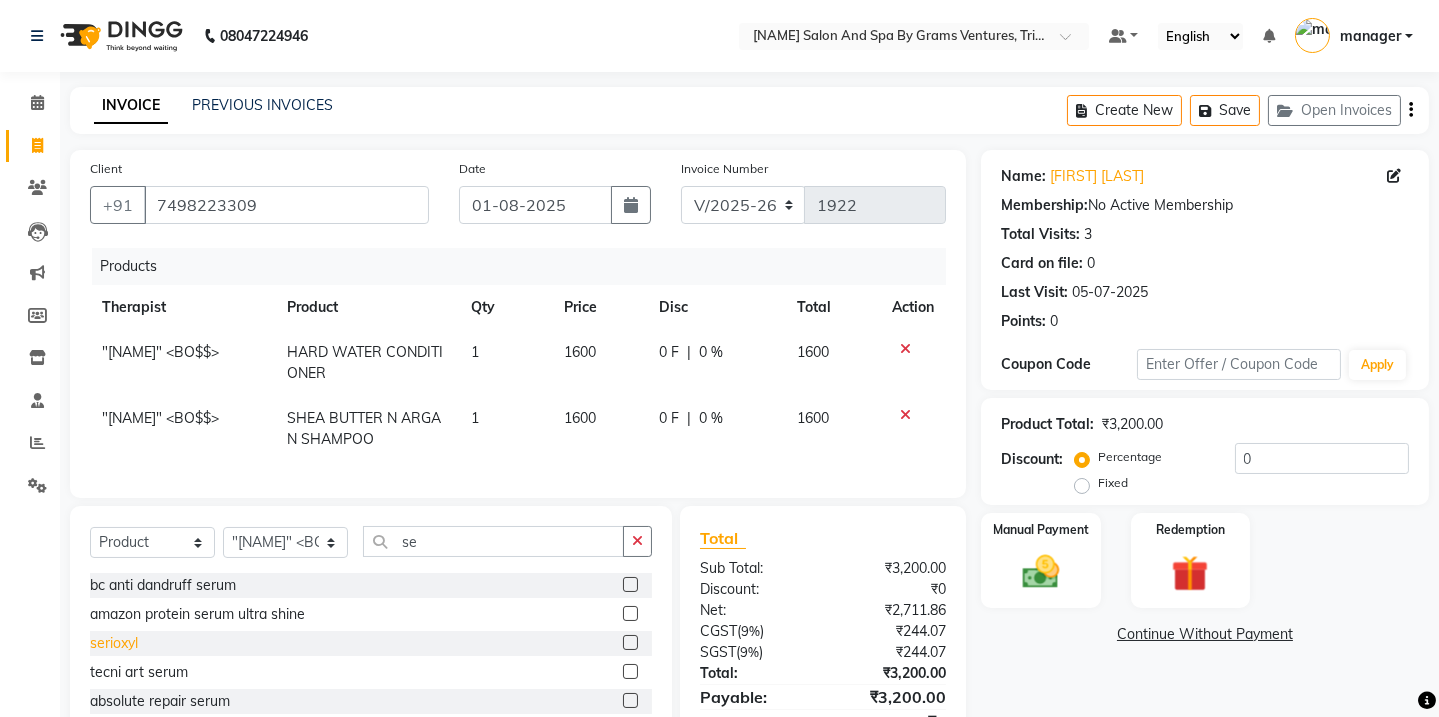 drag, startPoint x: 166, startPoint y: 657, endPoint x: 133, endPoint y: 657, distance: 33 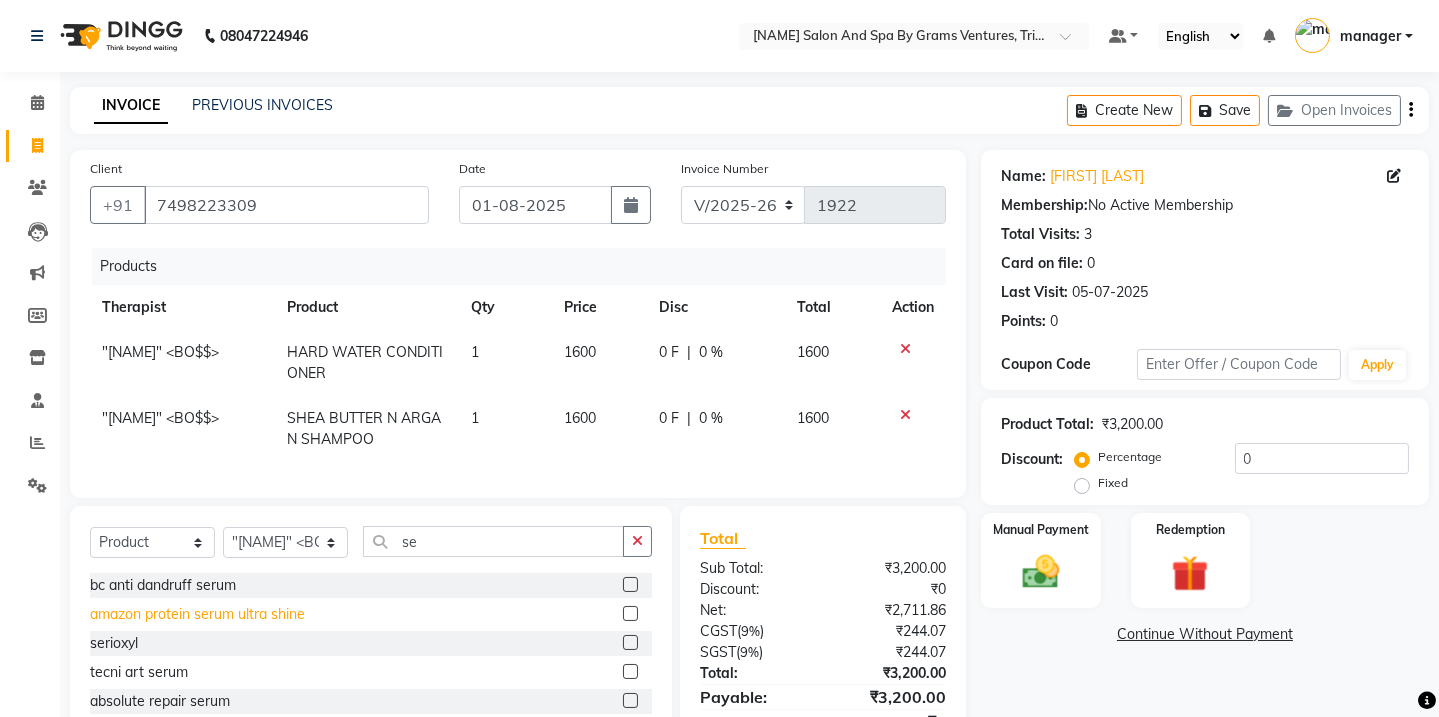 click on "amazon protein serum ultra shine" 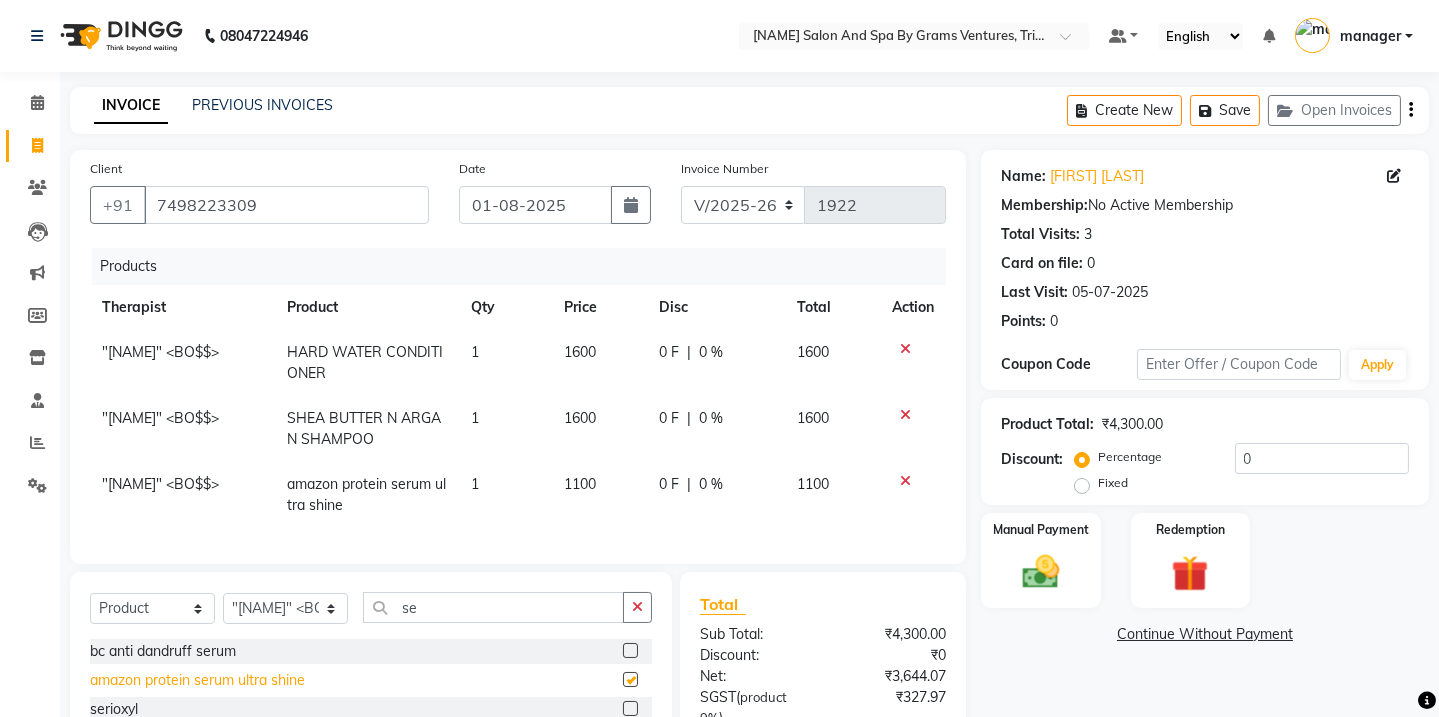 checkbox on "false" 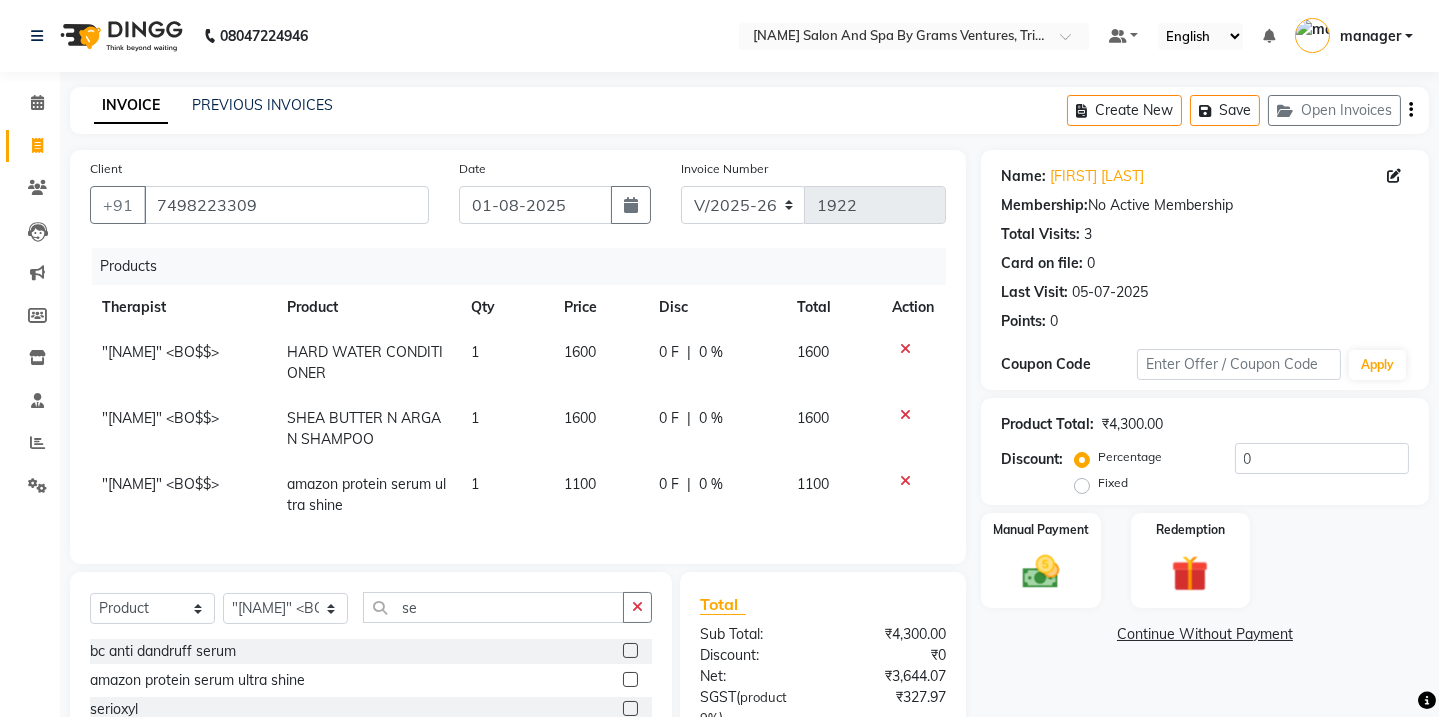 scroll, scrollTop: 161, scrollLeft: 0, axis: vertical 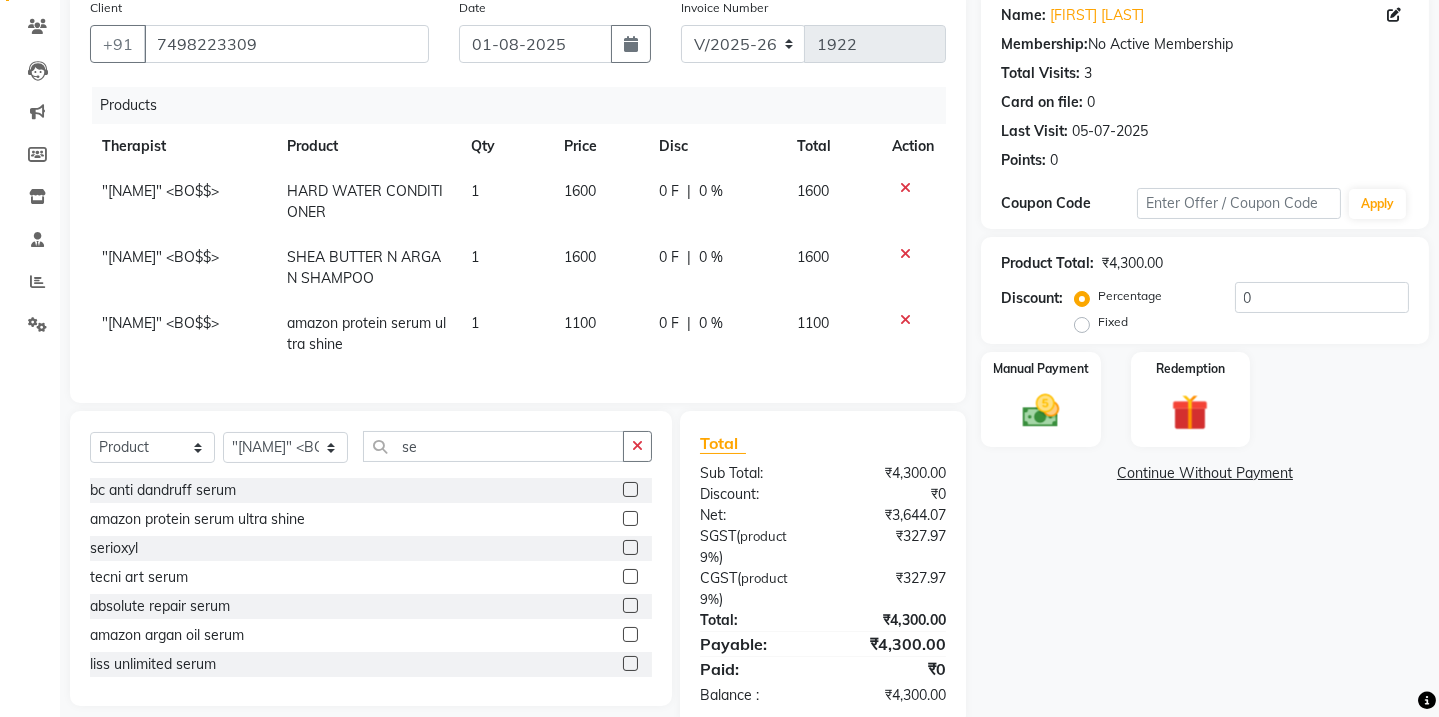 click on "serioxyl" 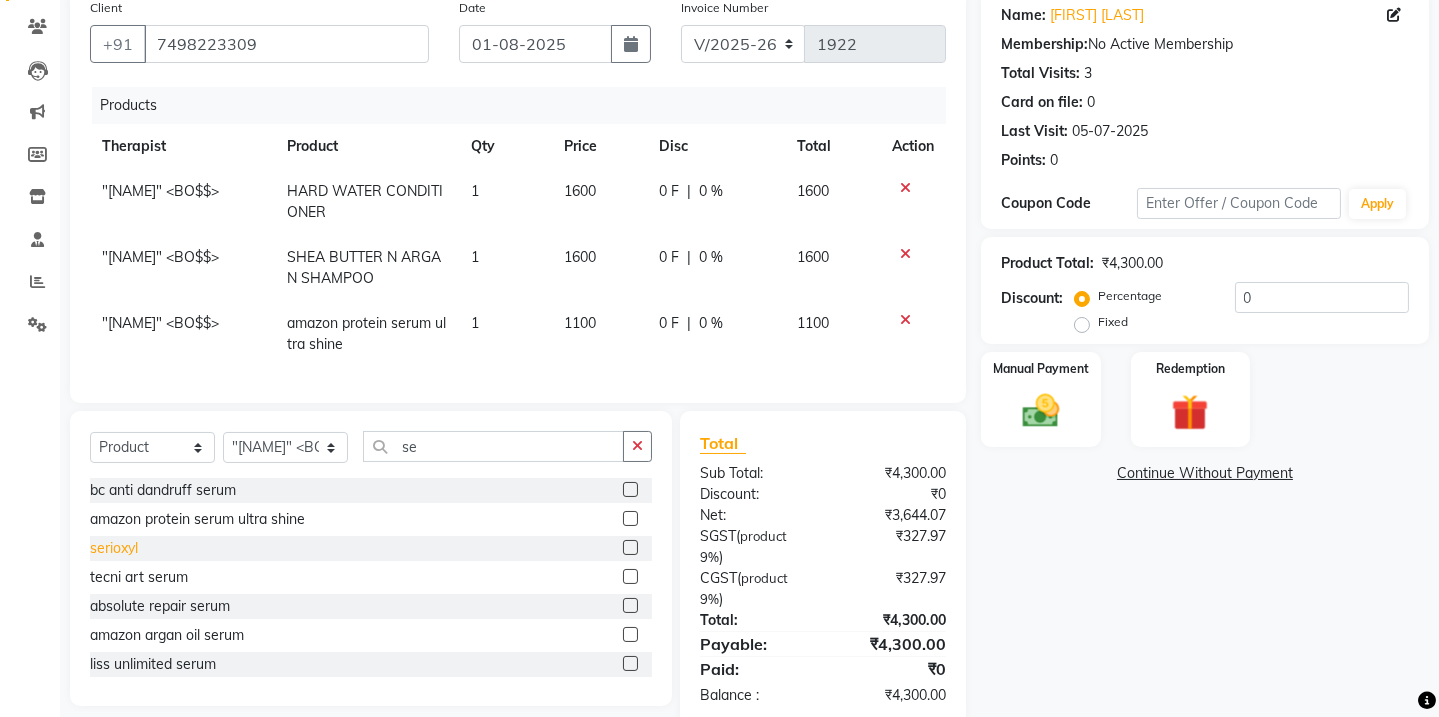 click on "serioxyl" 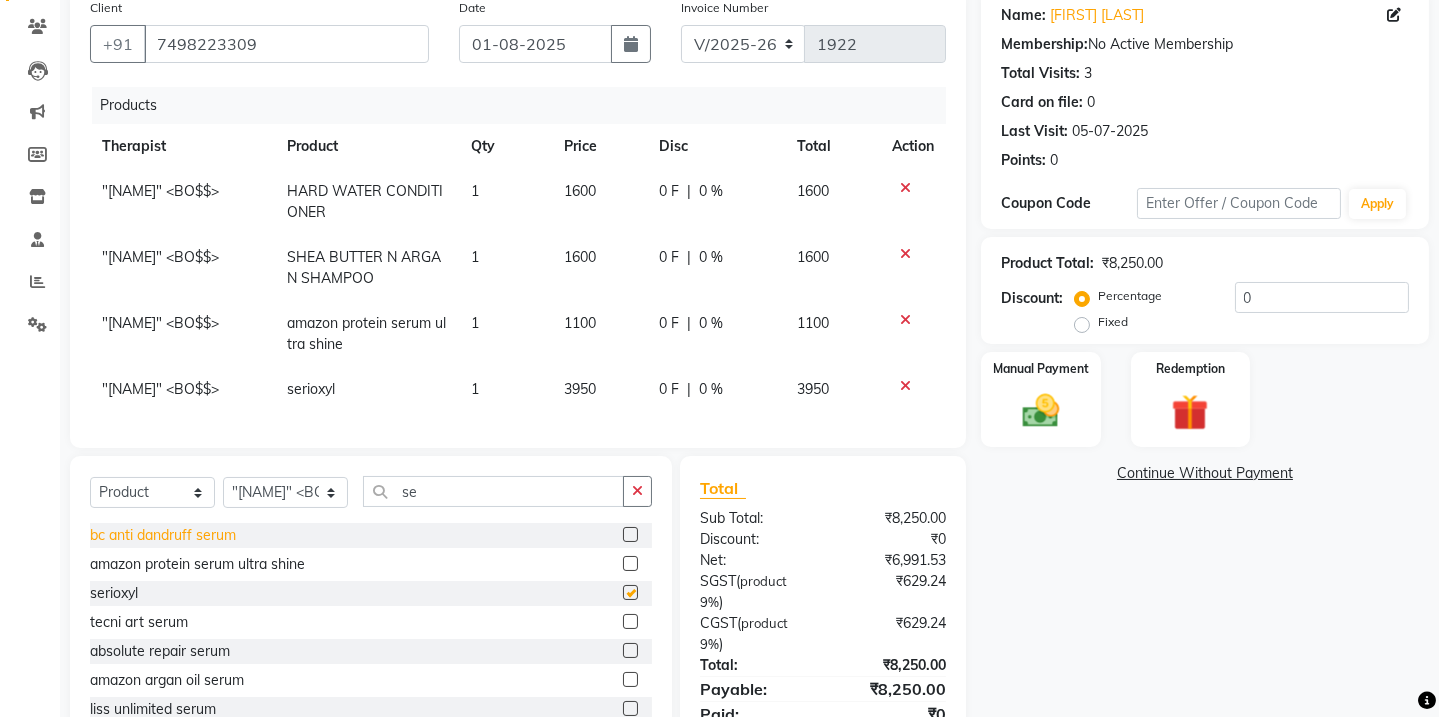 checkbox on "false" 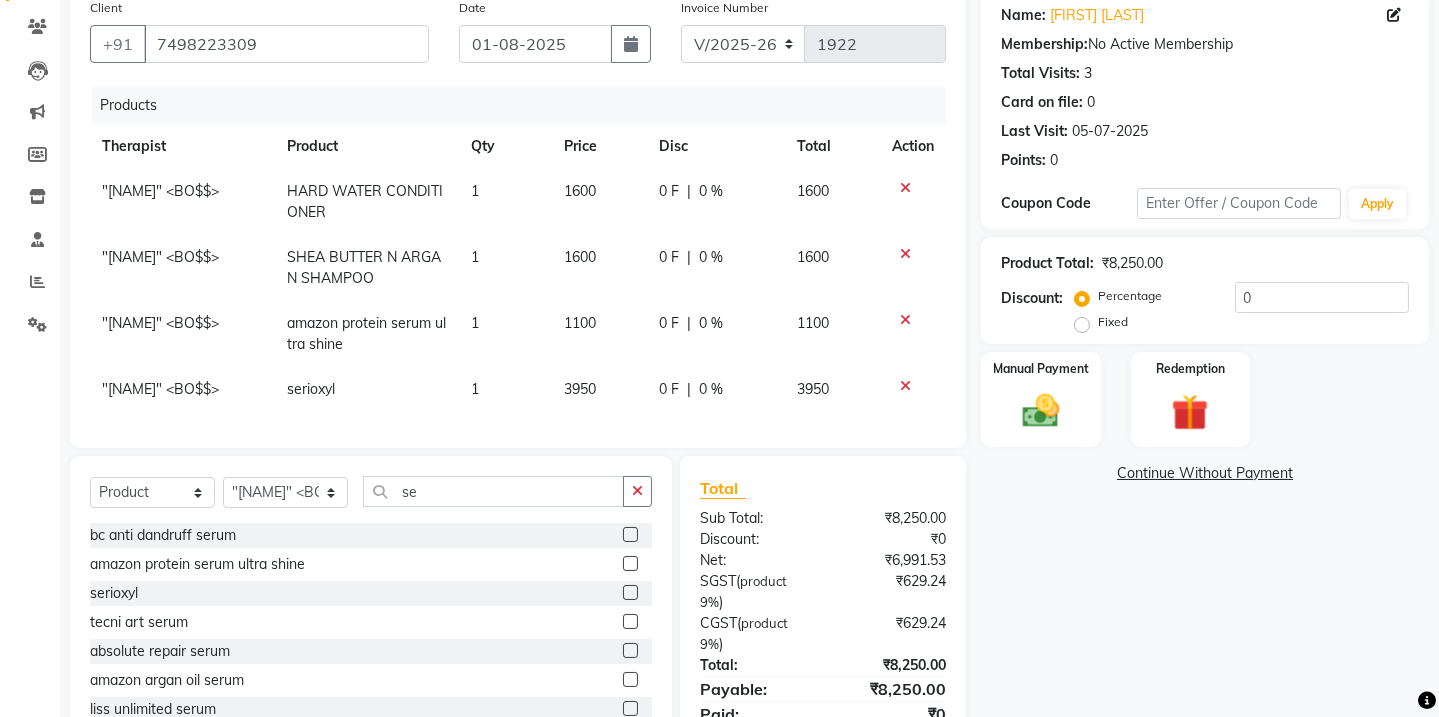 click 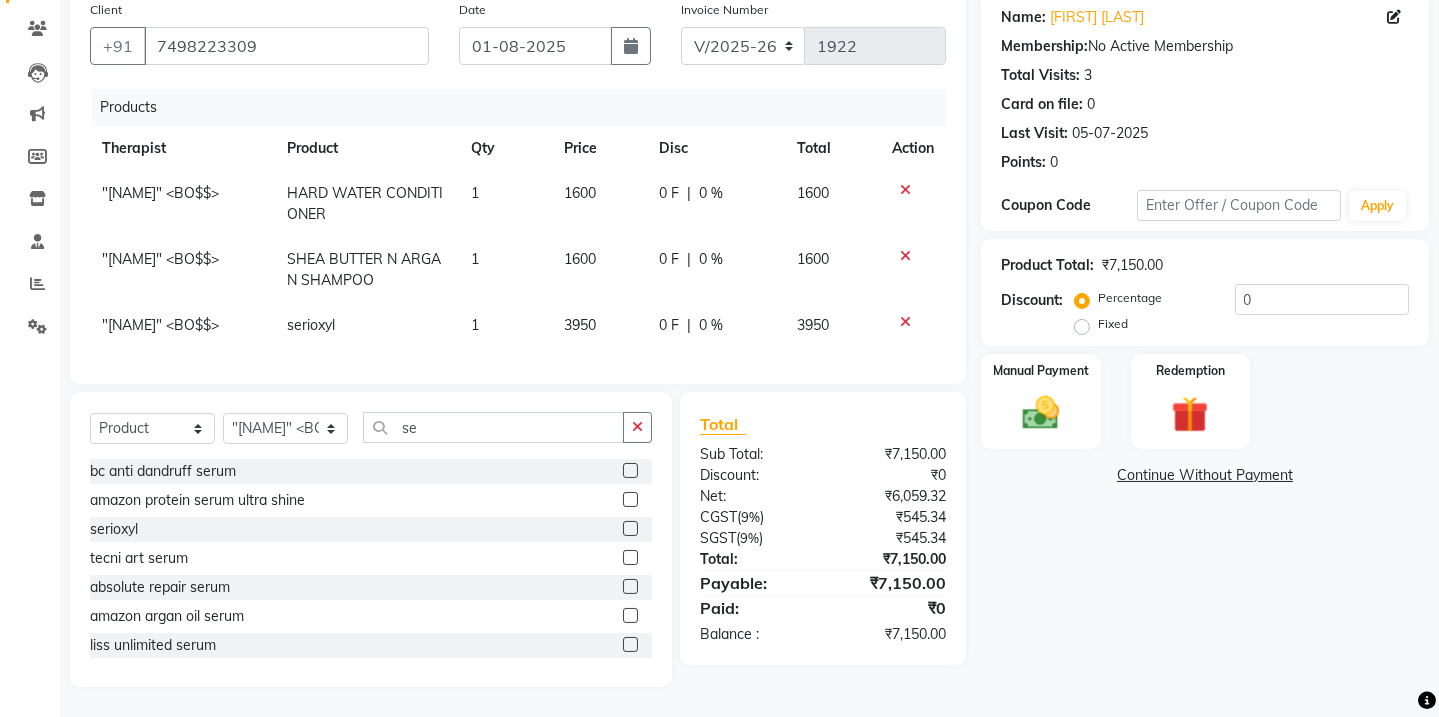 scroll, scrollTop: 174, scrollLeft: 0, axis: vertical 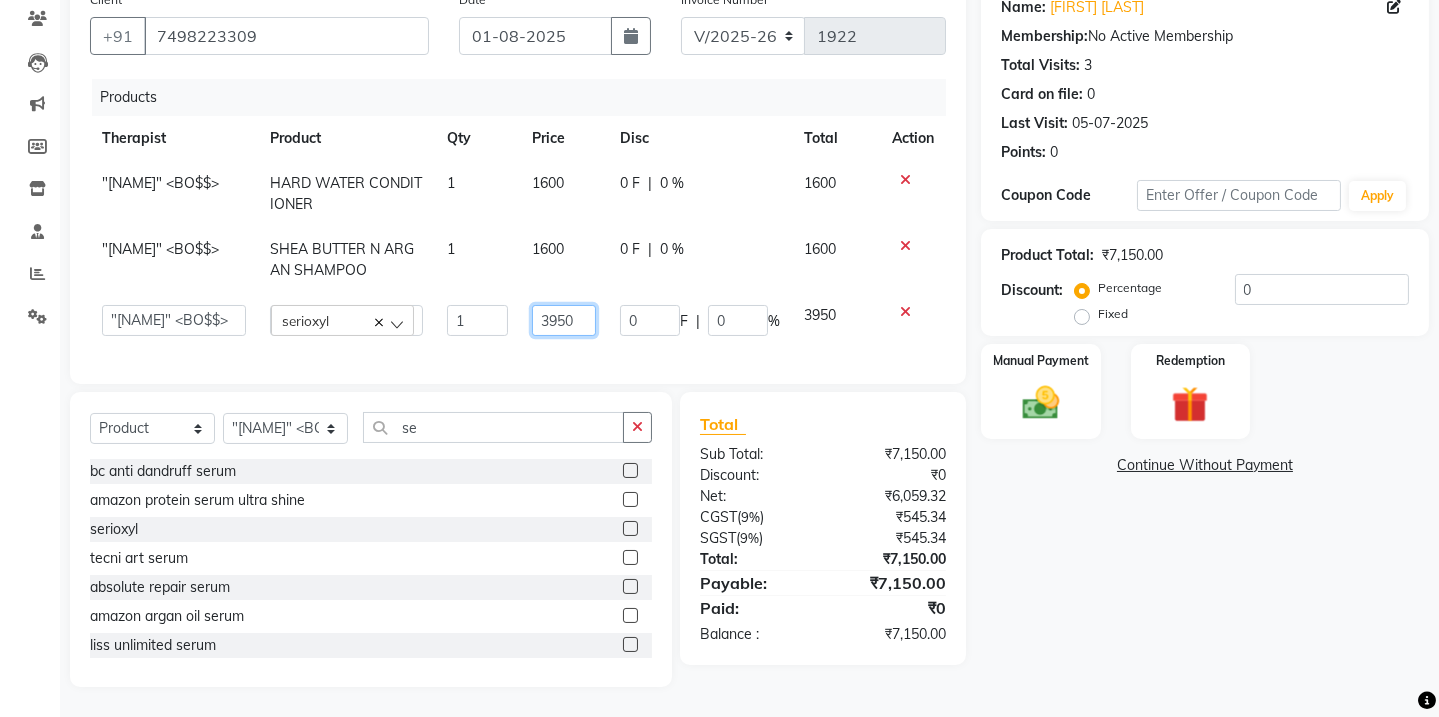 click on "3950" 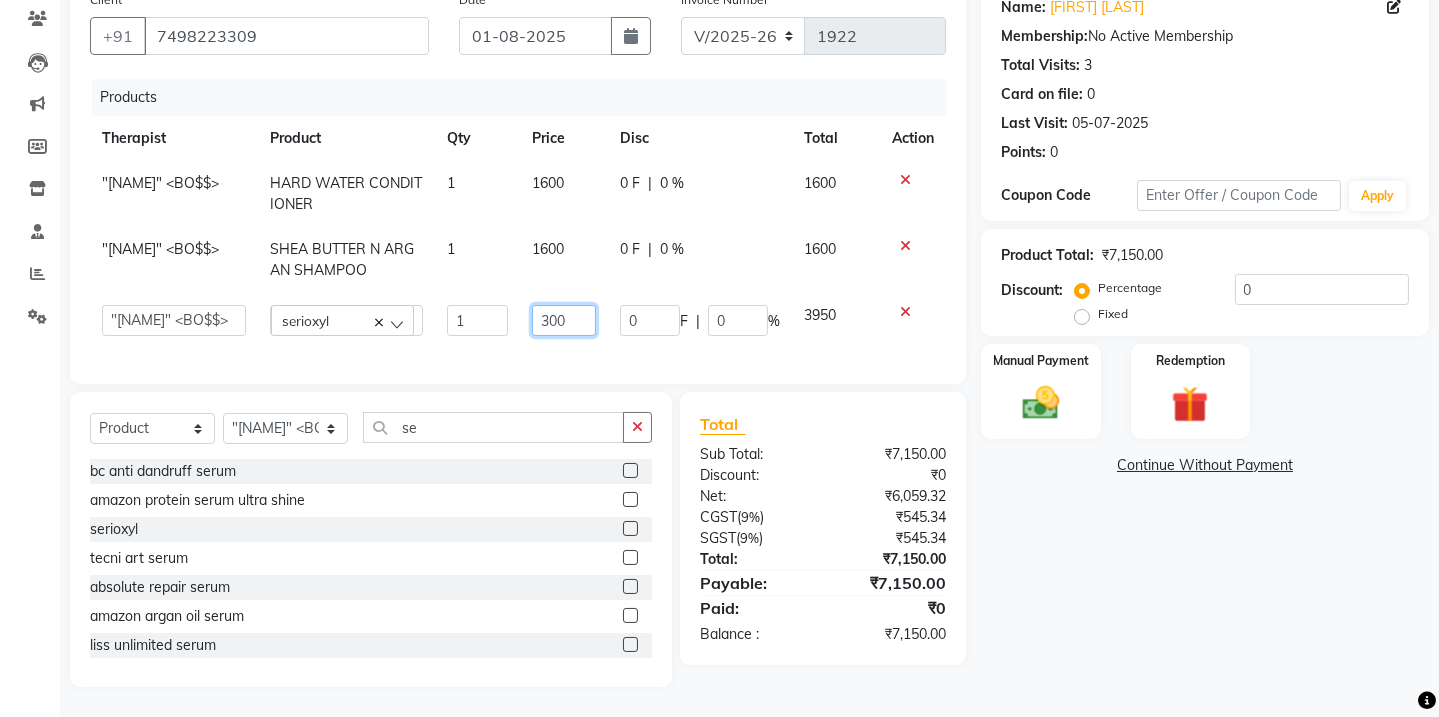 type on "3000" 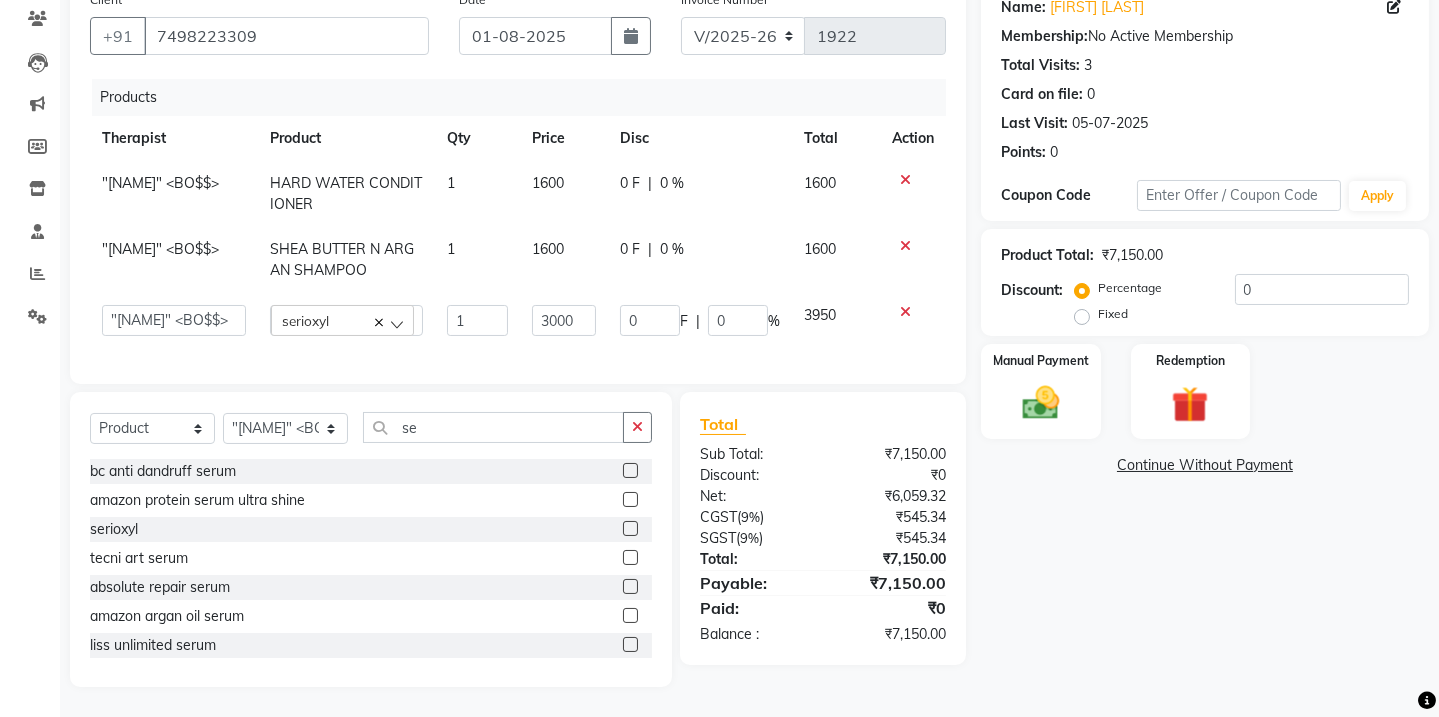 click on "Name: [FIRST] [LAST] Membership:  No Active Membership  Total Visits:  3 Card on file:  0 Last Visit:   [DATE] Points:   0  Coupon Code Apply Product Total:  ₹7,150.00  Discount:  Percentage   Fixed  0 Manual Payment Redemption  Continue Without Payment" 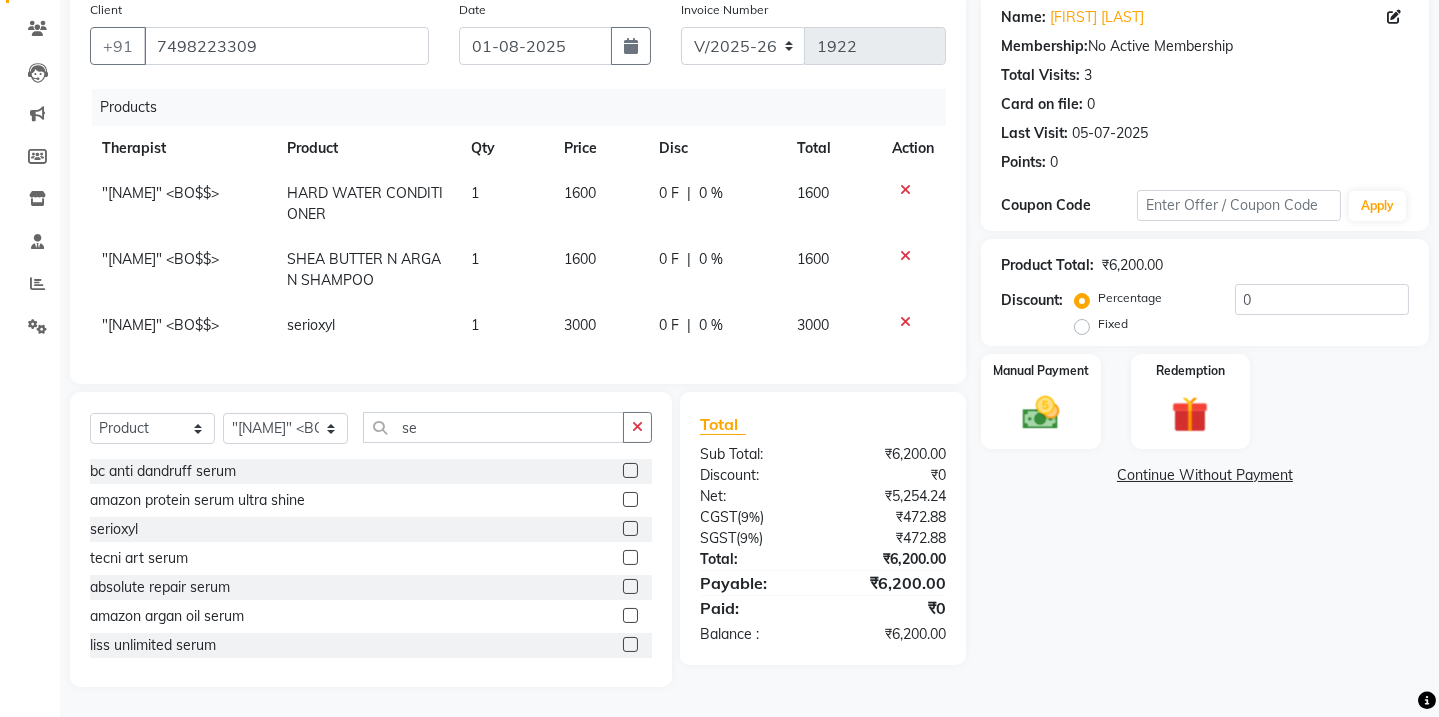 click on "3000" 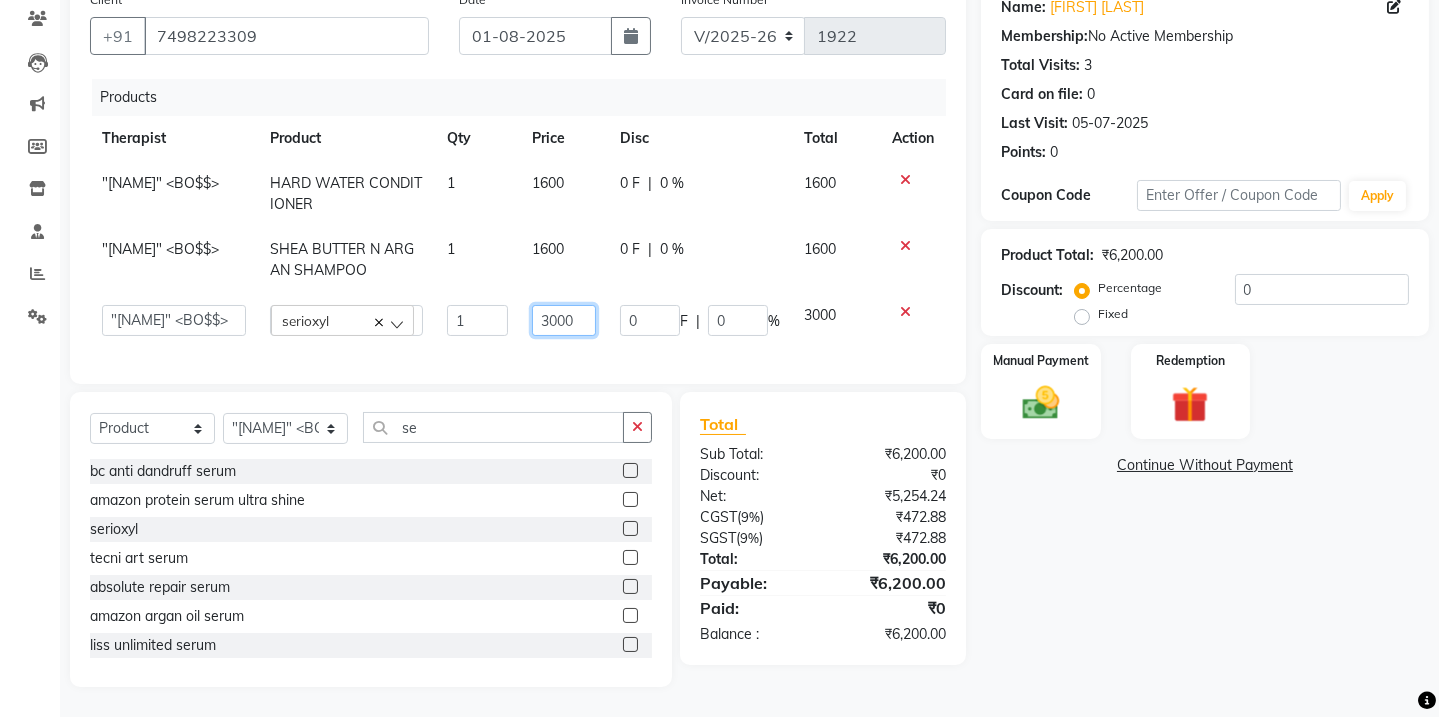 click on "3000" 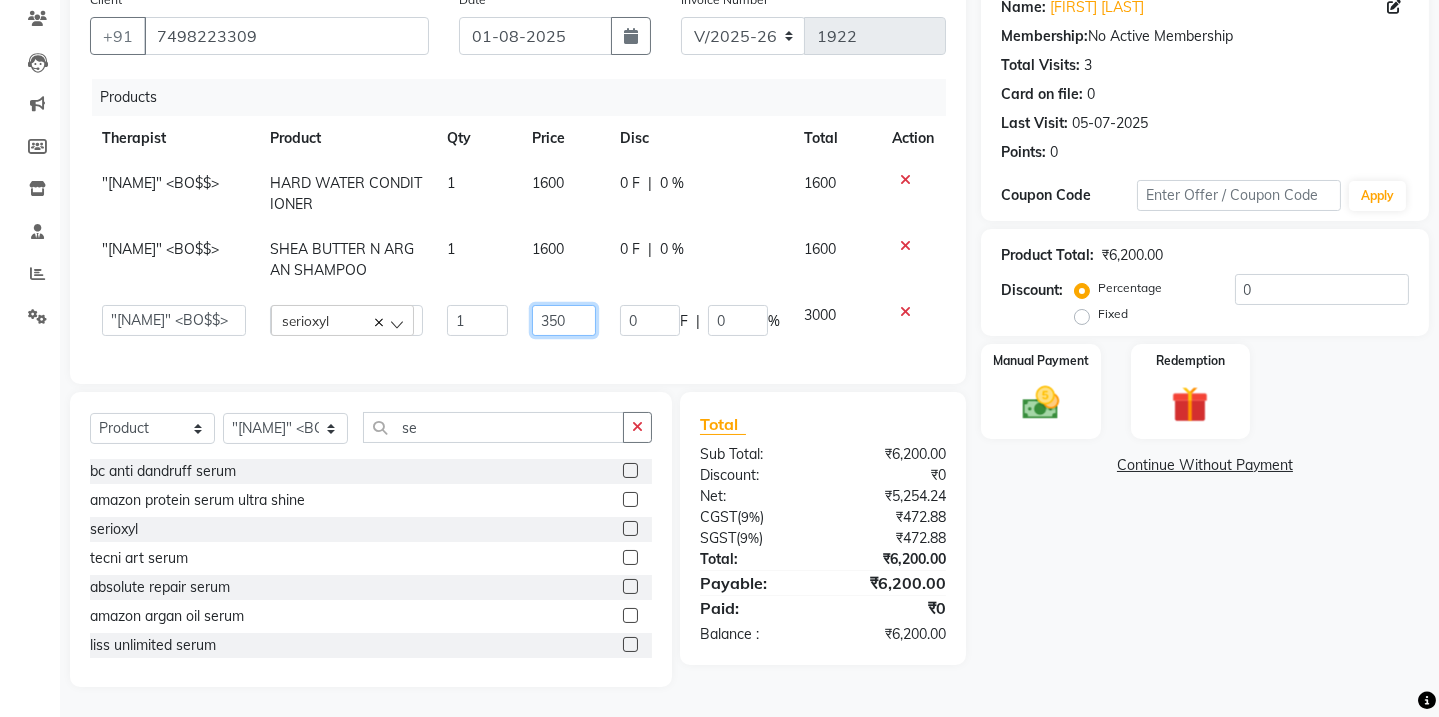 type on "3500" 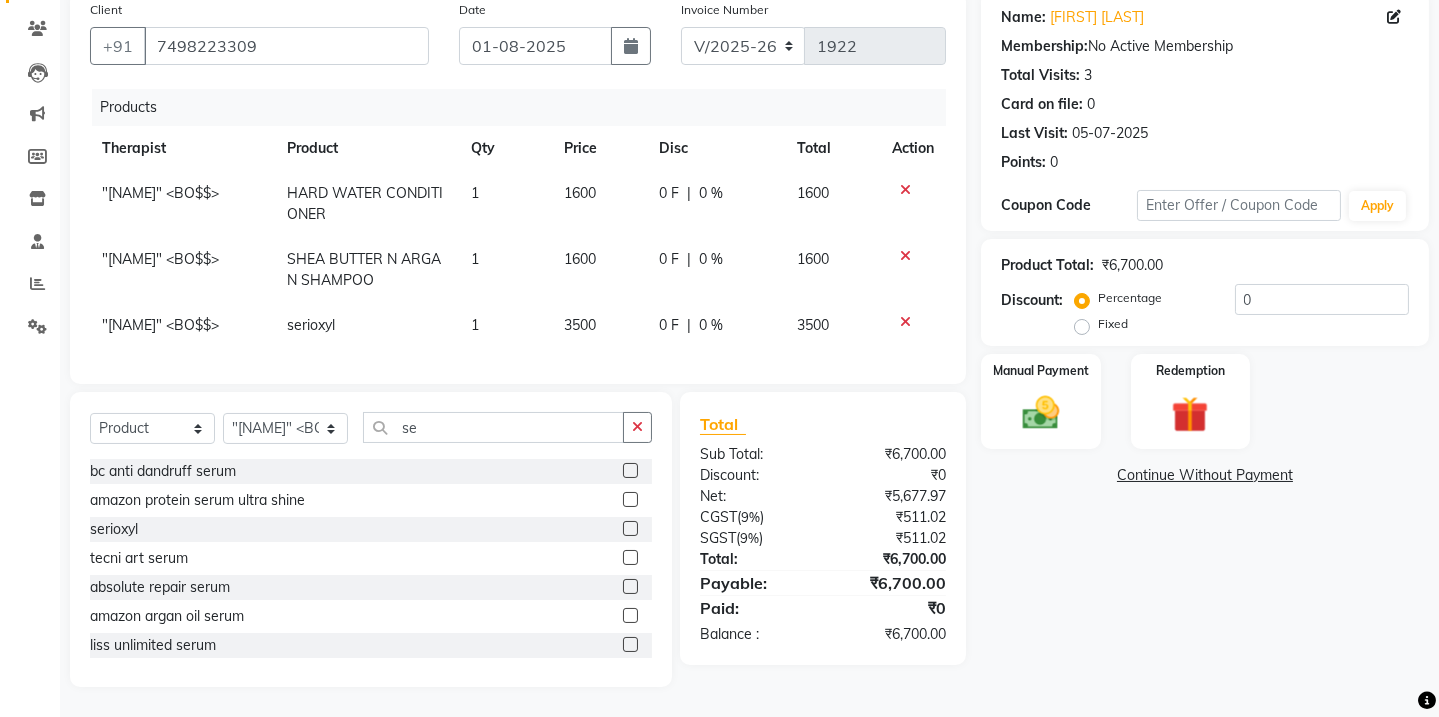 click on "Name: [FIRST] [LAST] Membership:  No Active Membership  Total Visits:  3 Card on file:  0 Last Visit:   [DATE] Points:   0  Coupon Code Apply Product Total:  ₹6,700.00  Discount:  Percentage   Fixed  0 Manual Payment Redemption  Continue Without Payment" 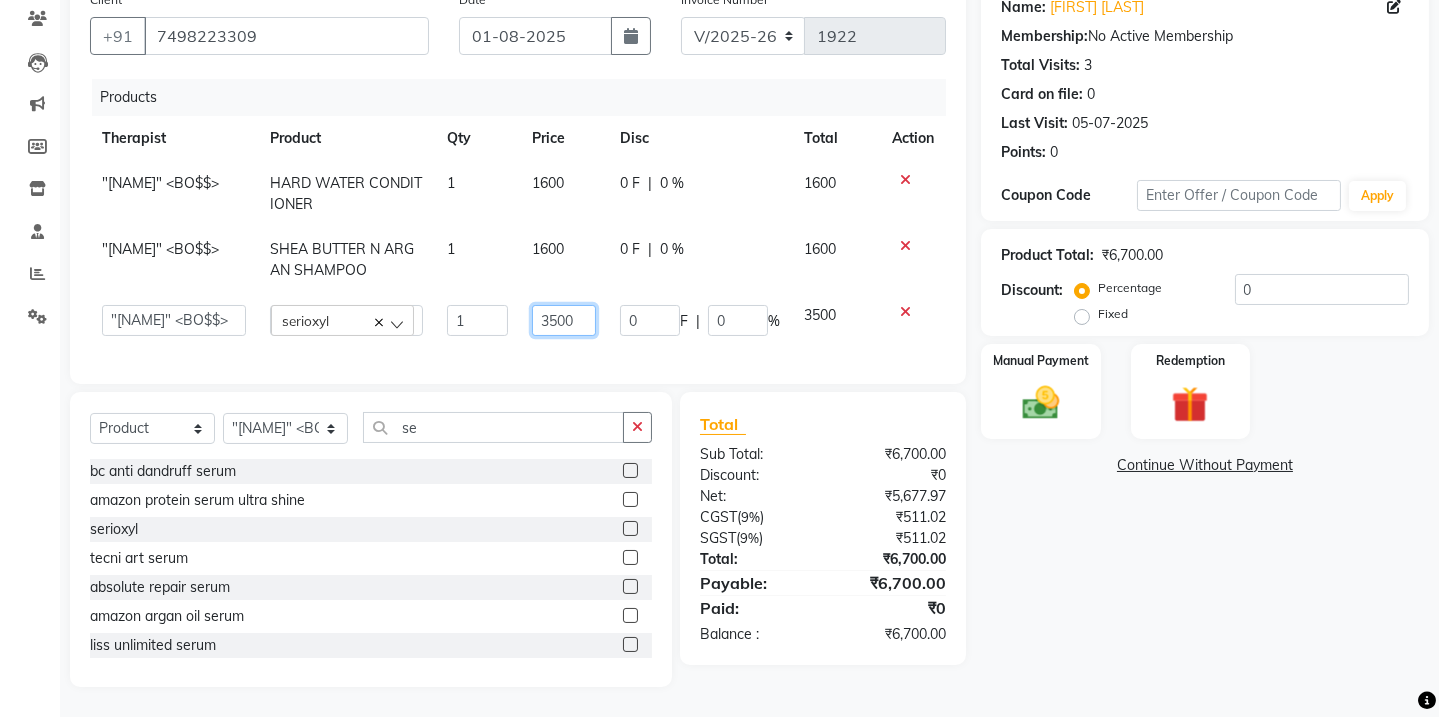 click on "3500" 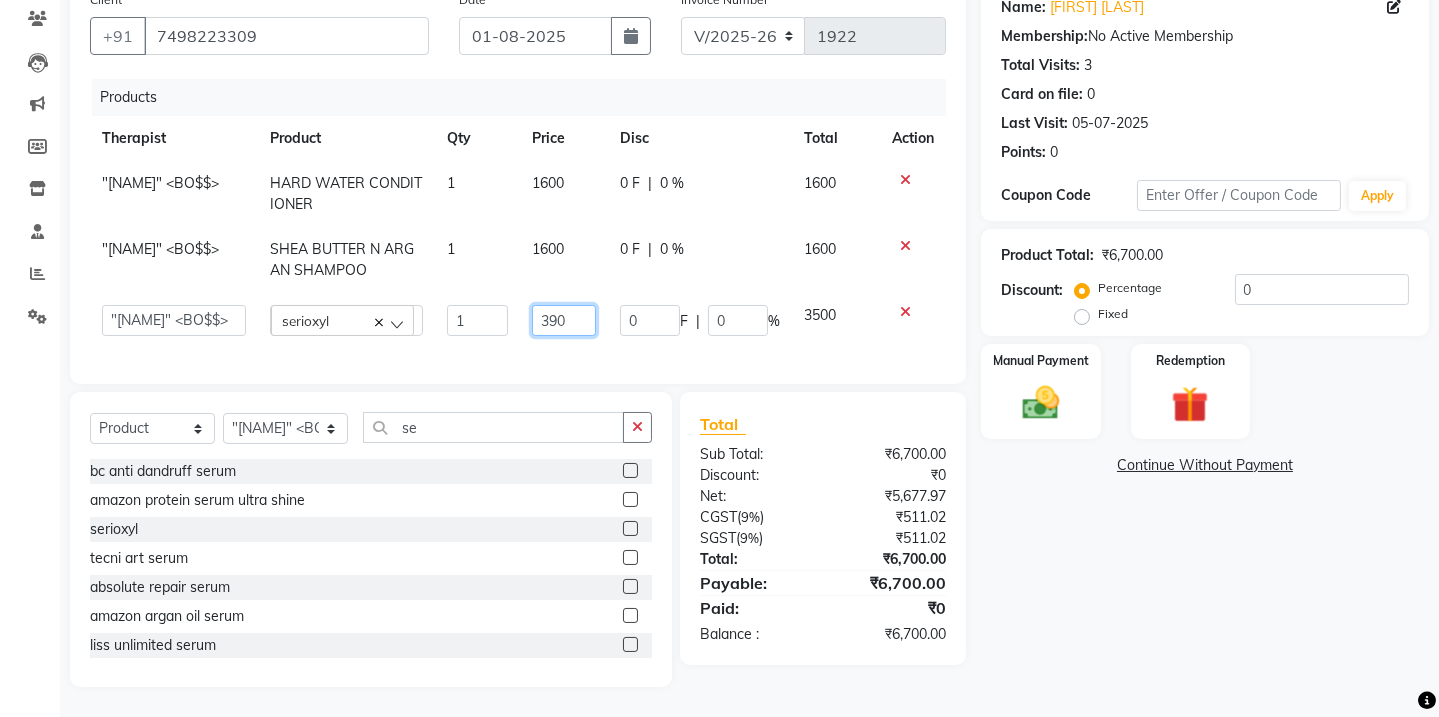 type on "3900" 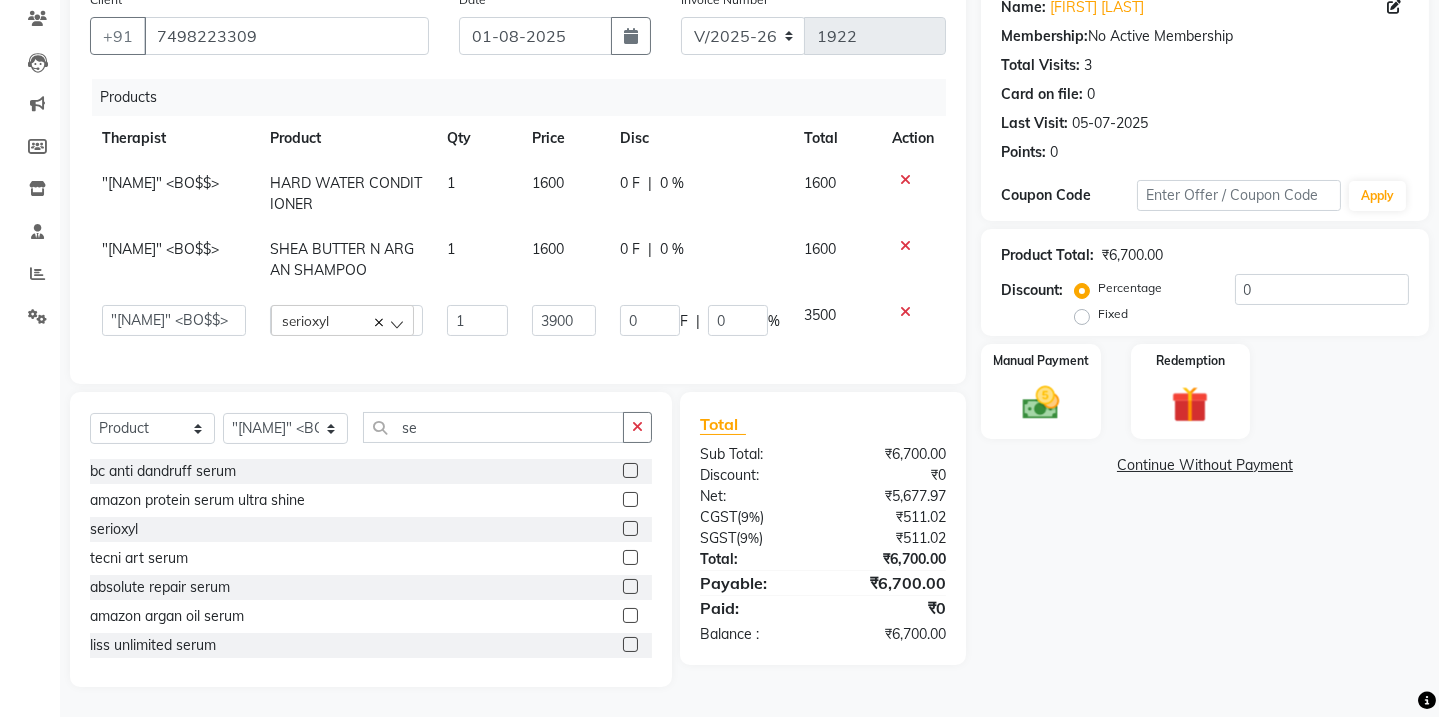 click on "Name: [FIRST] [LAST] Membership:  No Active Membership  Total Visits:  3 Card on file:  0 Last Visit:   [DATE] Points:   0  Coupon Code Apply Product Total:  ₹6,700.00  Discount:  Percentage   Fixed  0 Manual Payment Redemption  Continue Without Payment" 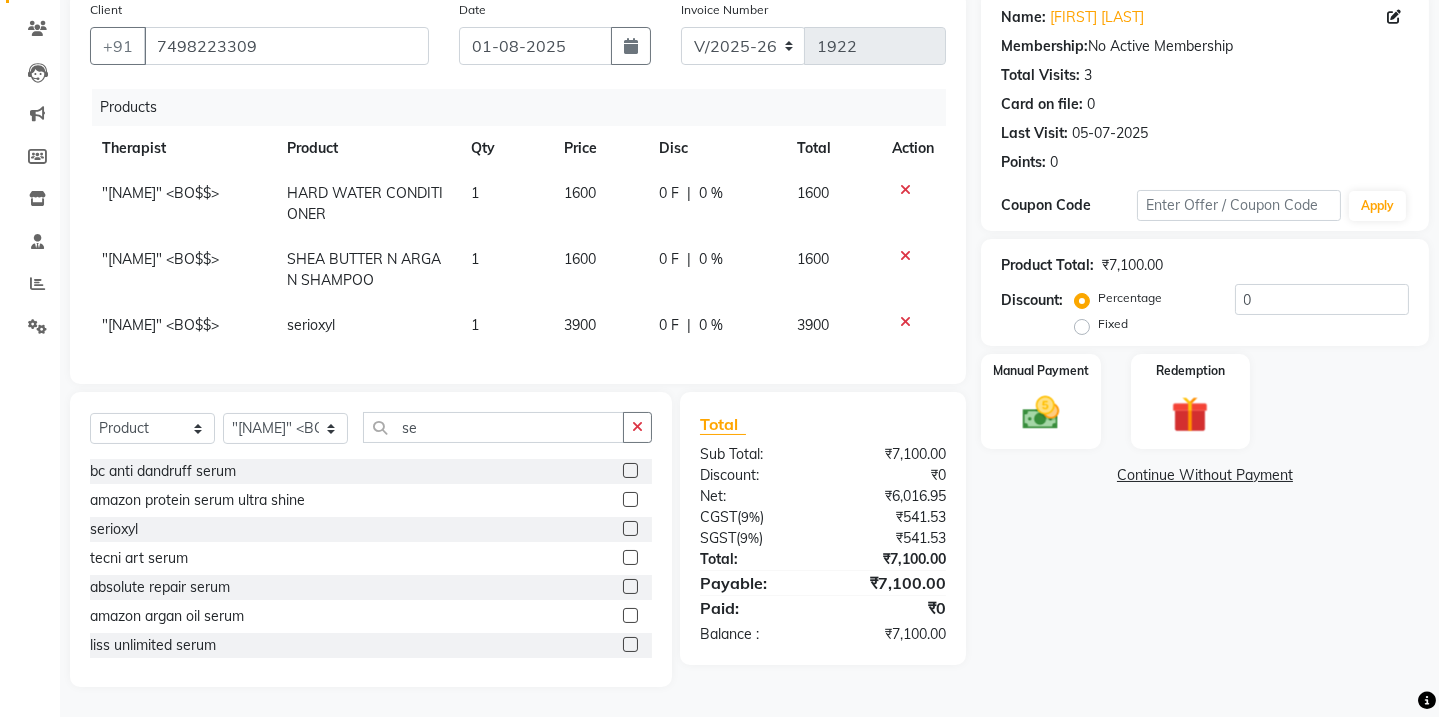 click on "3900" 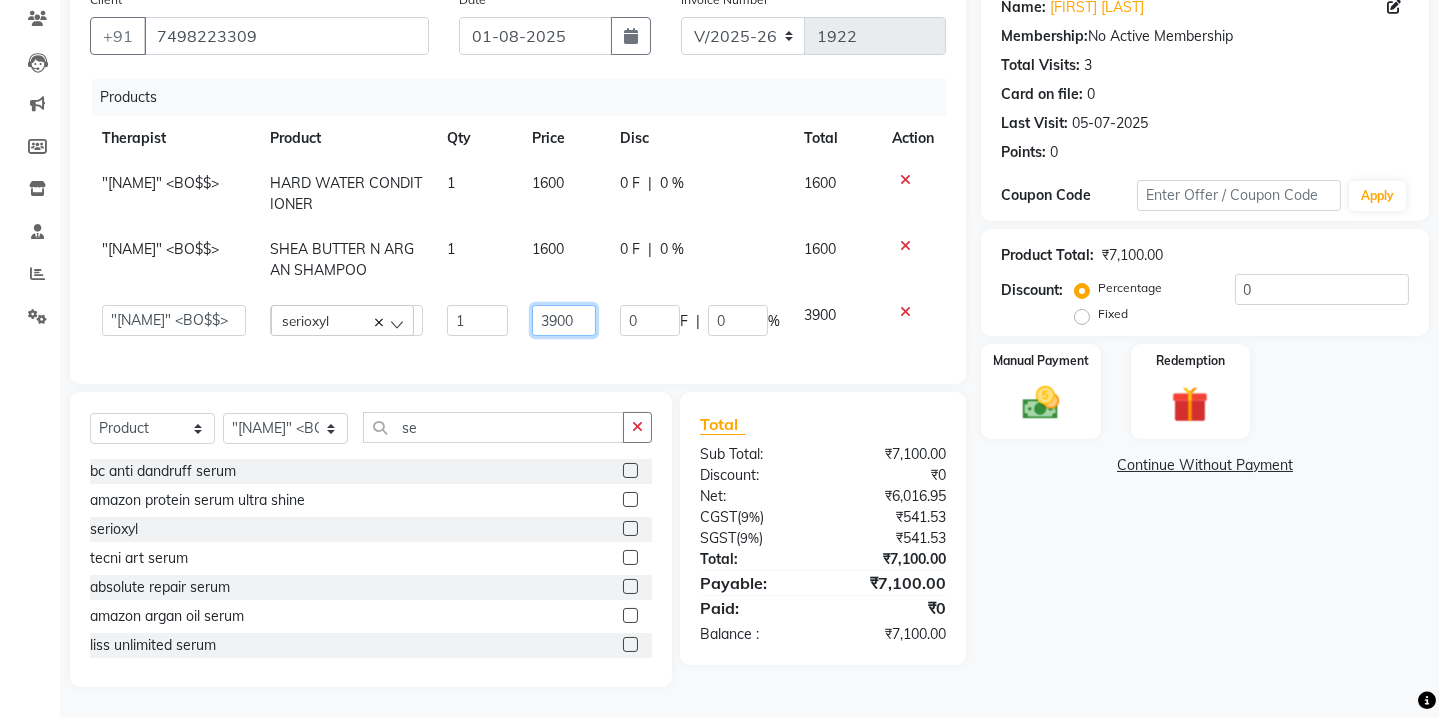 click on "3900" 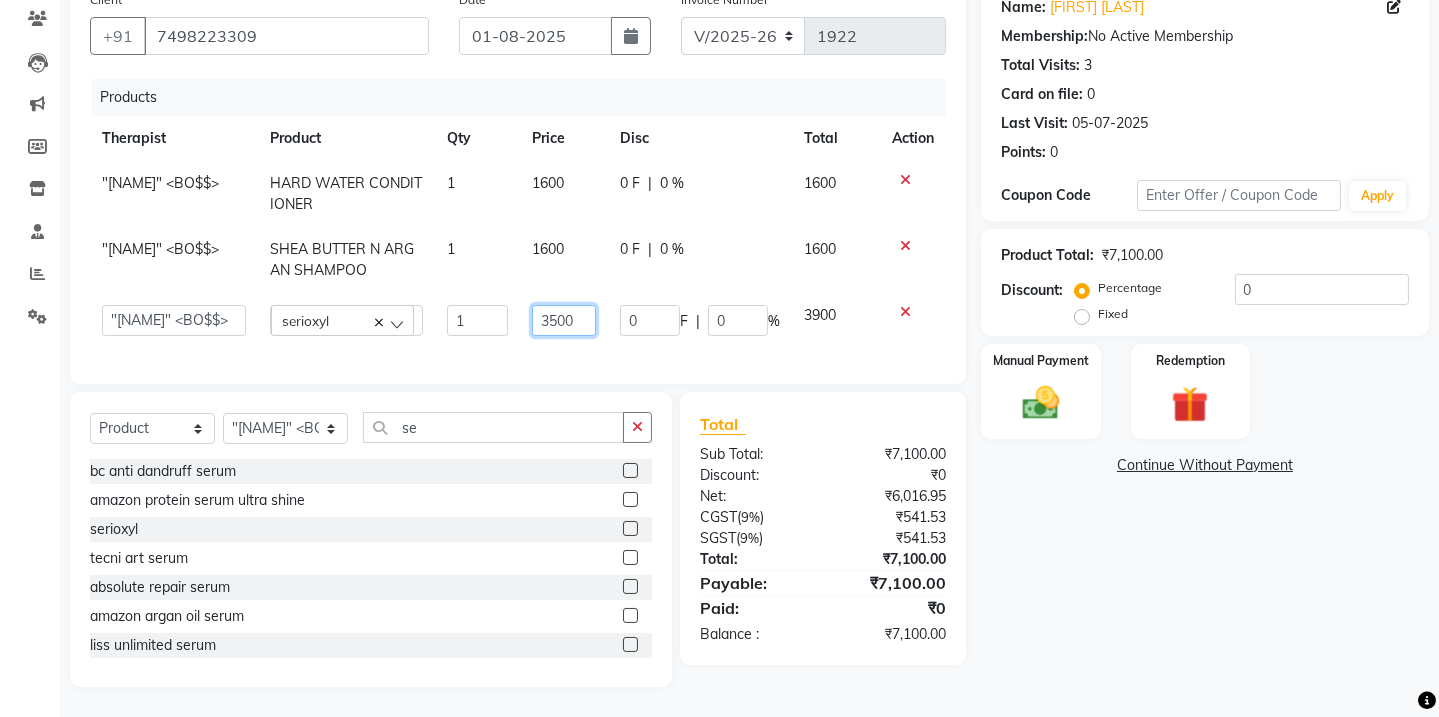 click on "3500" 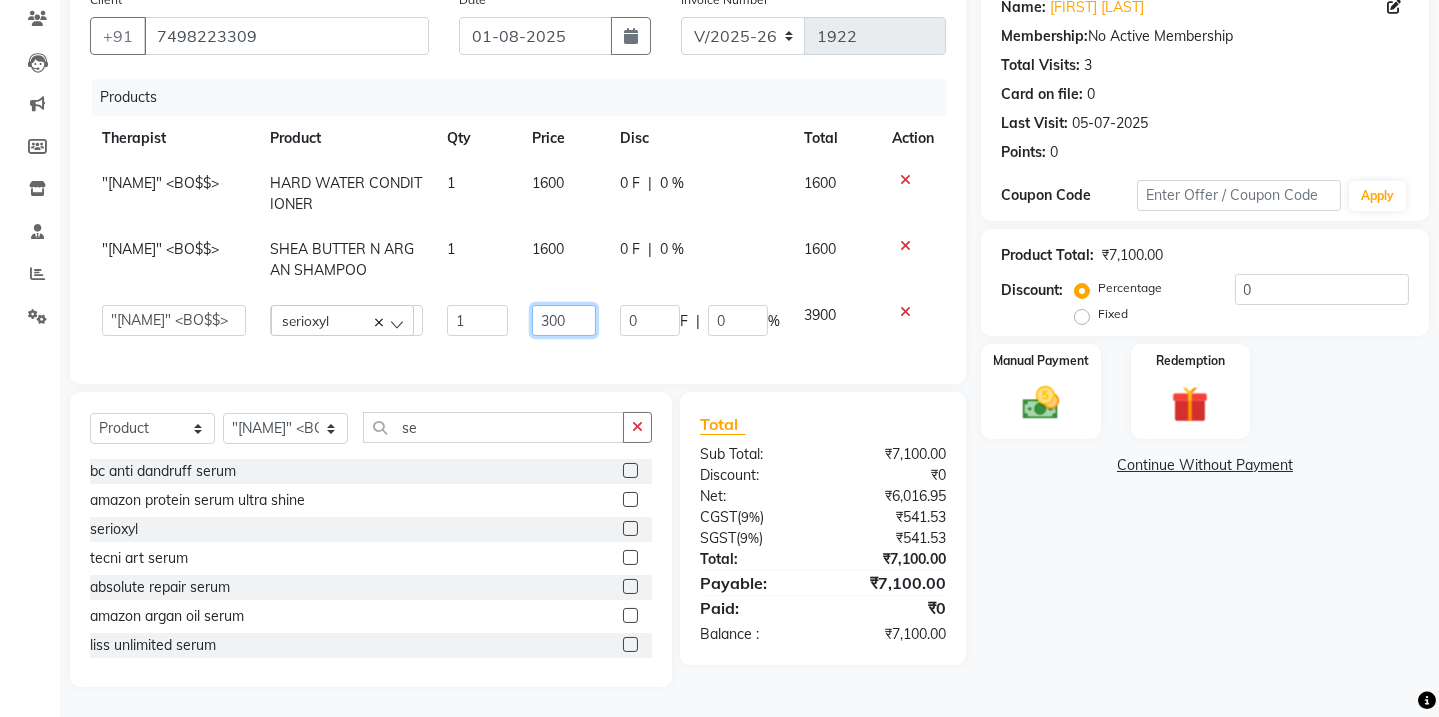 type on "3600" 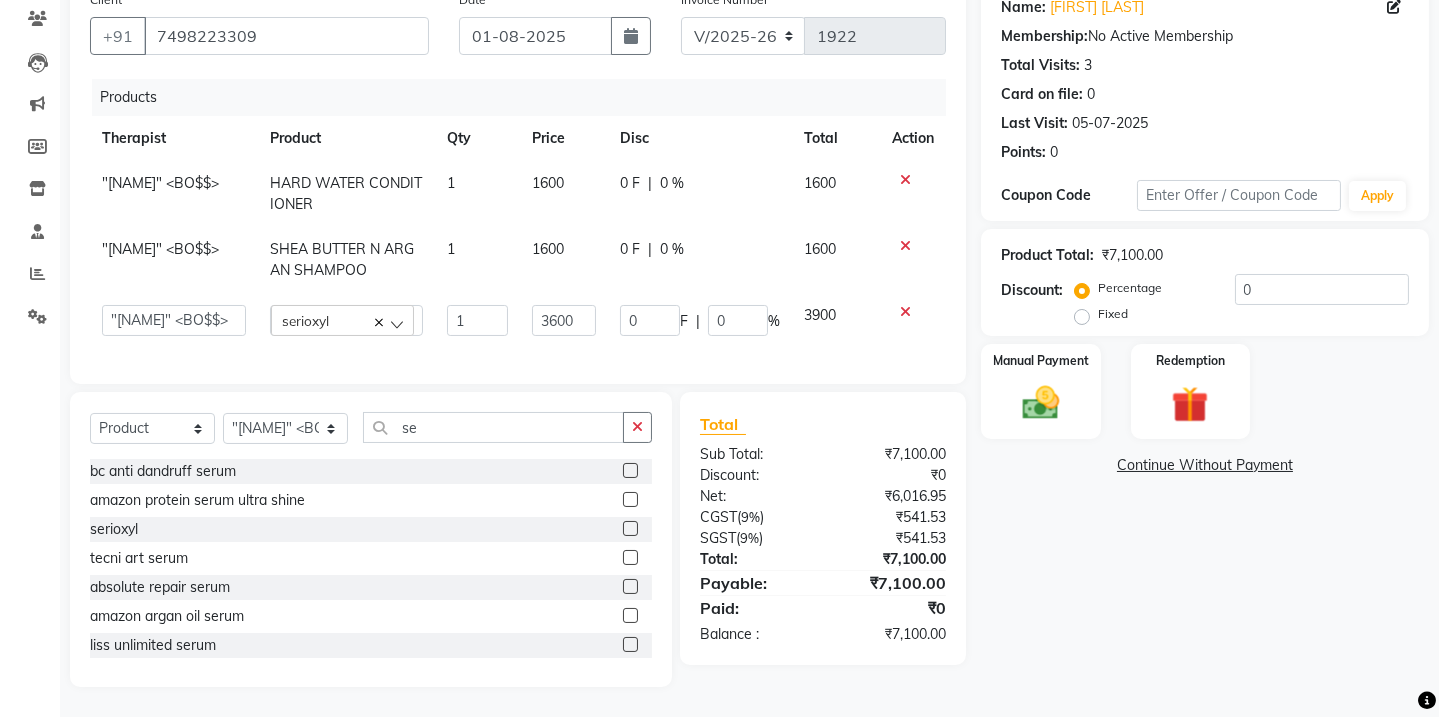 click on "Name: [FIRST] [LAST] Membership:  No Active Membership  Total Visits:  3 Card on file:  0 Last Visit:   [DATE] Points:   0  Coupon Code Apply Product Total:  ₹7,100.00  Discount:  Percentage   Fixed  0 Manual Payment Redemption  Continue Without Payment" 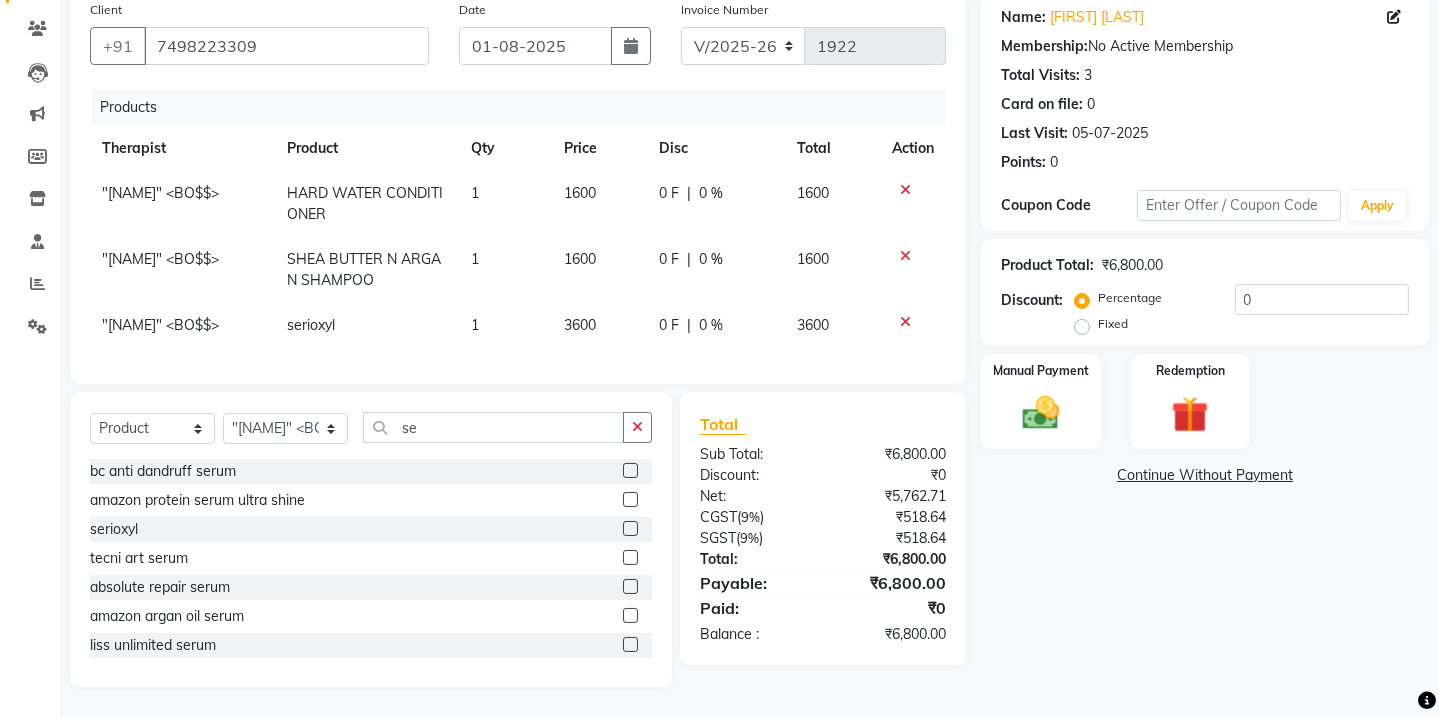 click on "3600" 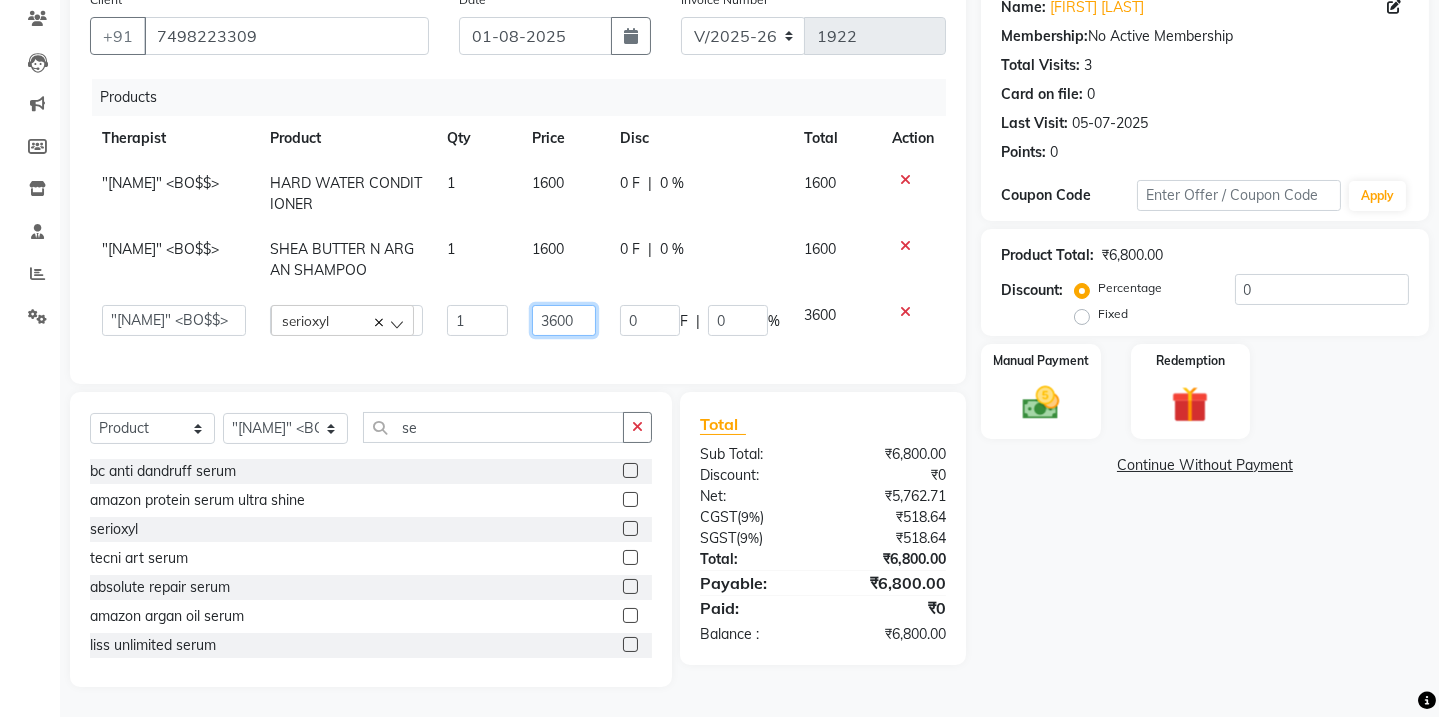 click on "3600" 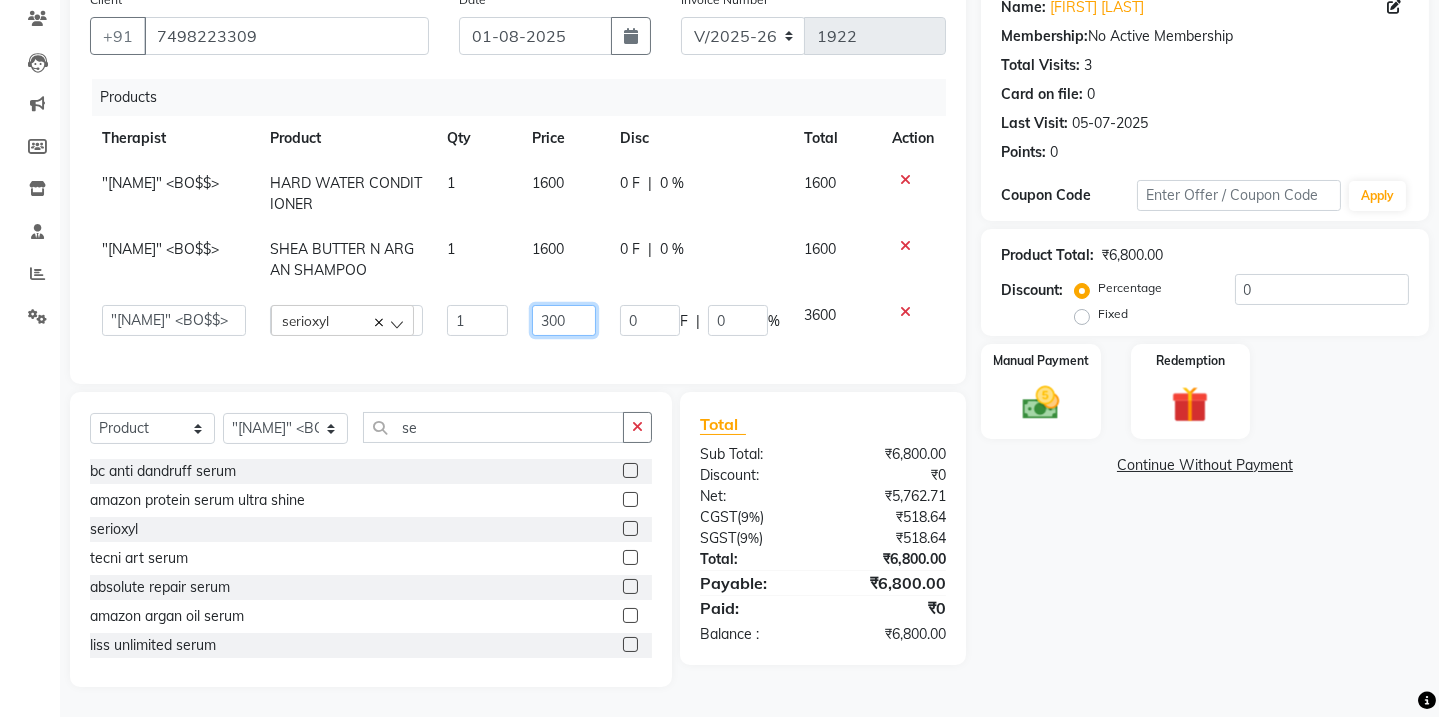 type on "3800" 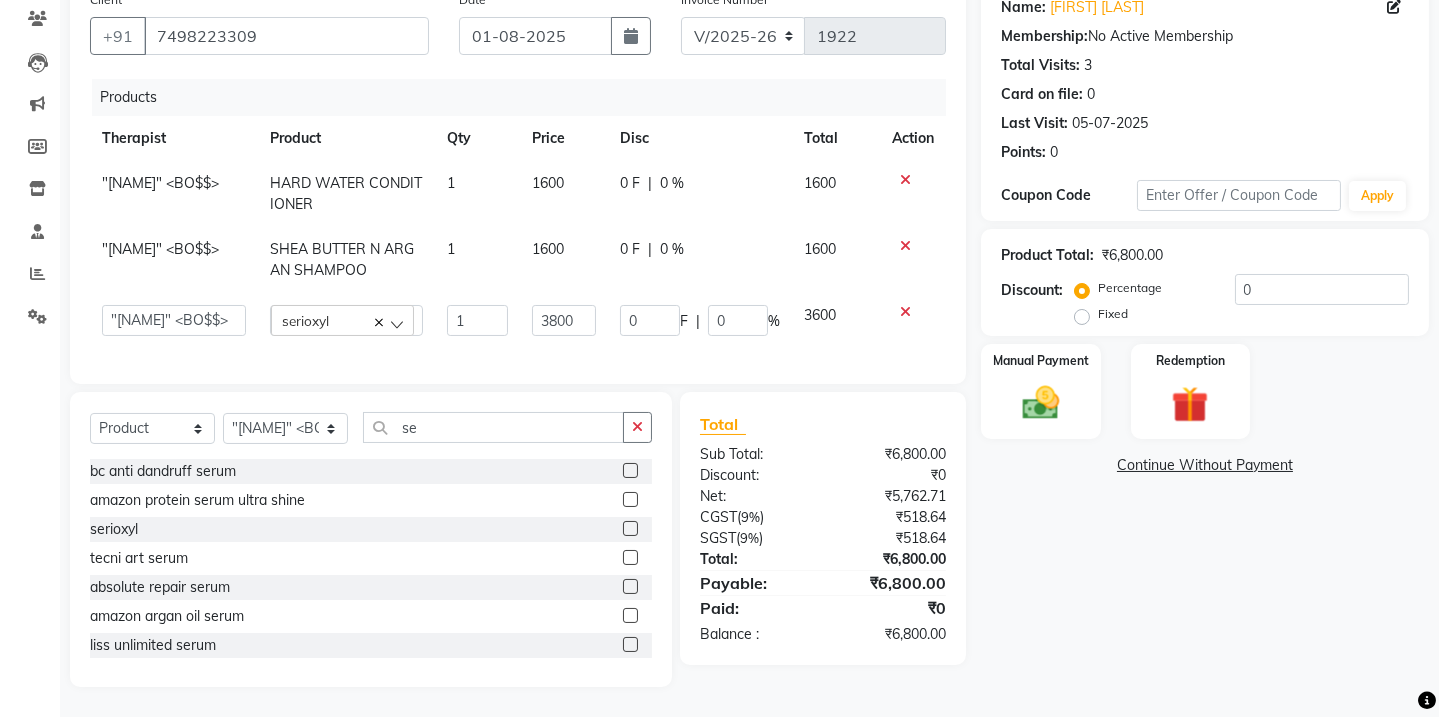click on "Name: [FIRST] [LAST] Membership:  No Active Membership  Total Visits:  3 Card on file:  0 Last Visit:   [DATE] Points:   0  Coupon Code Apply Product Total:  ₹6,800.00  Discount:  Percentage   Fixed  0 Manual Payment Redemption  Continue Without Payment" 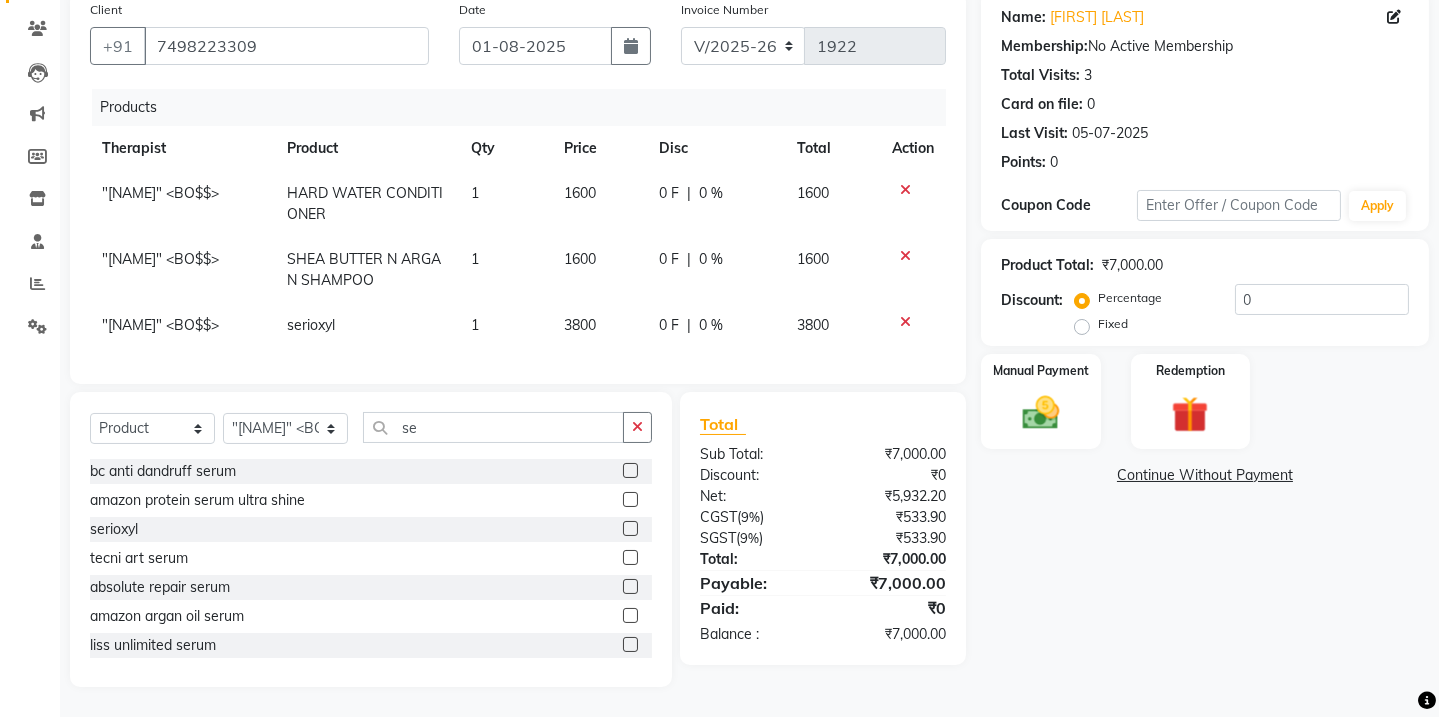 drag, startPoint x: 593, startPoint y: 285, endPoint x: 582, endPoint y: 307, distance: 24.596748 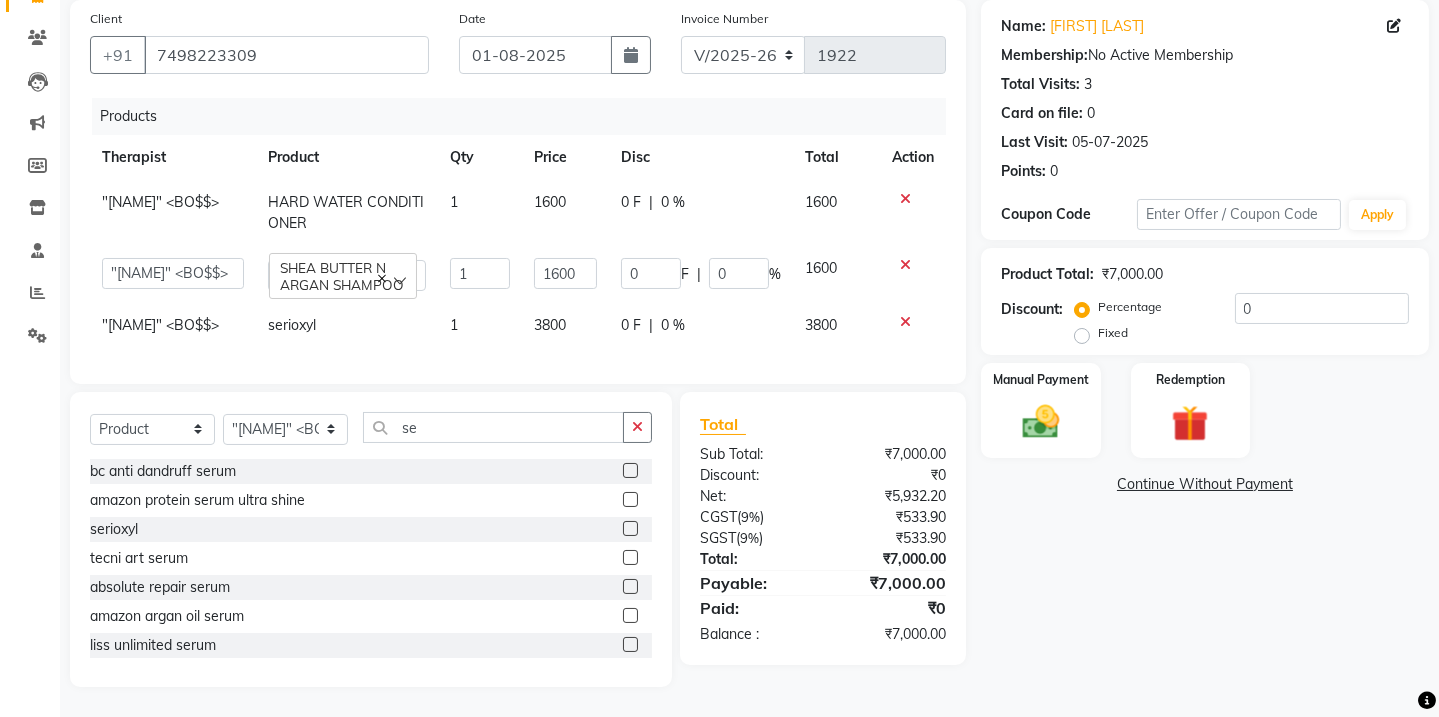 click on "3800" 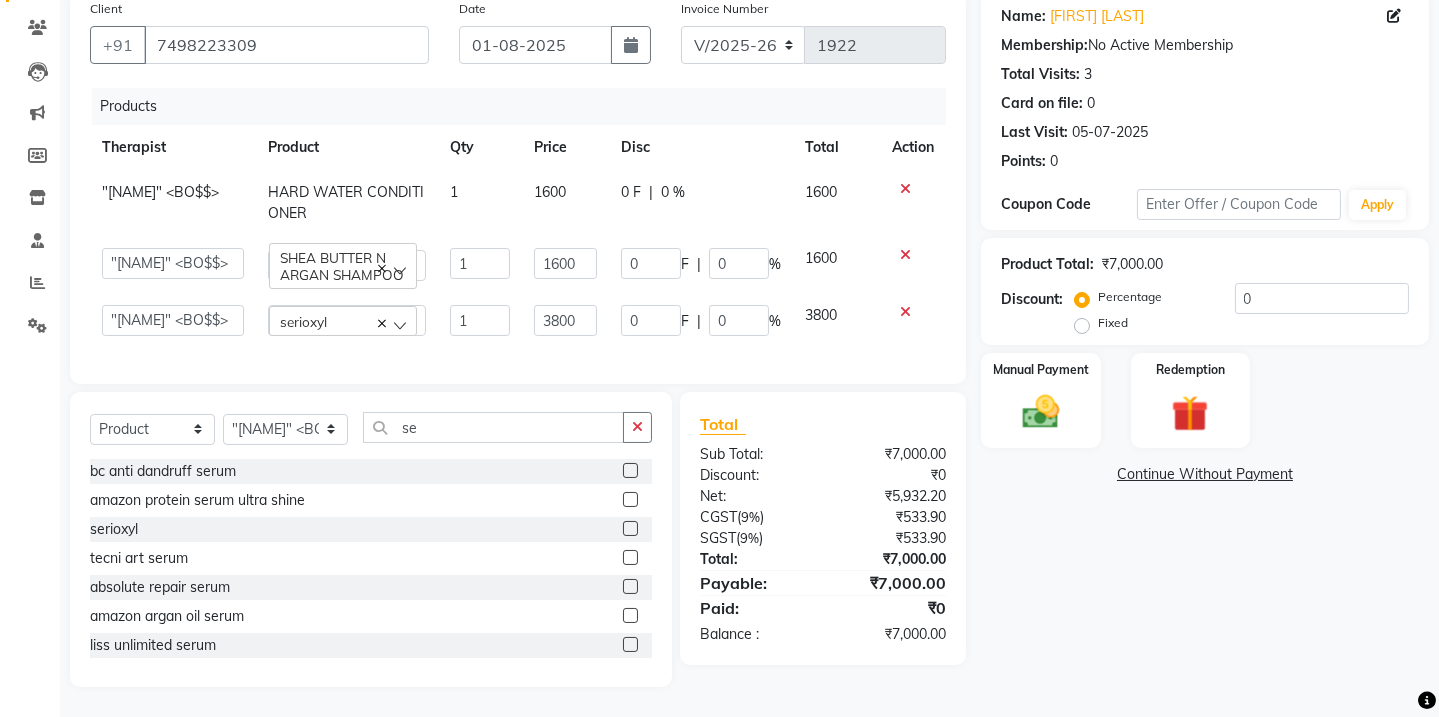 scroll, scrollTop: 174, scrollLeft: 0, axis: vertical 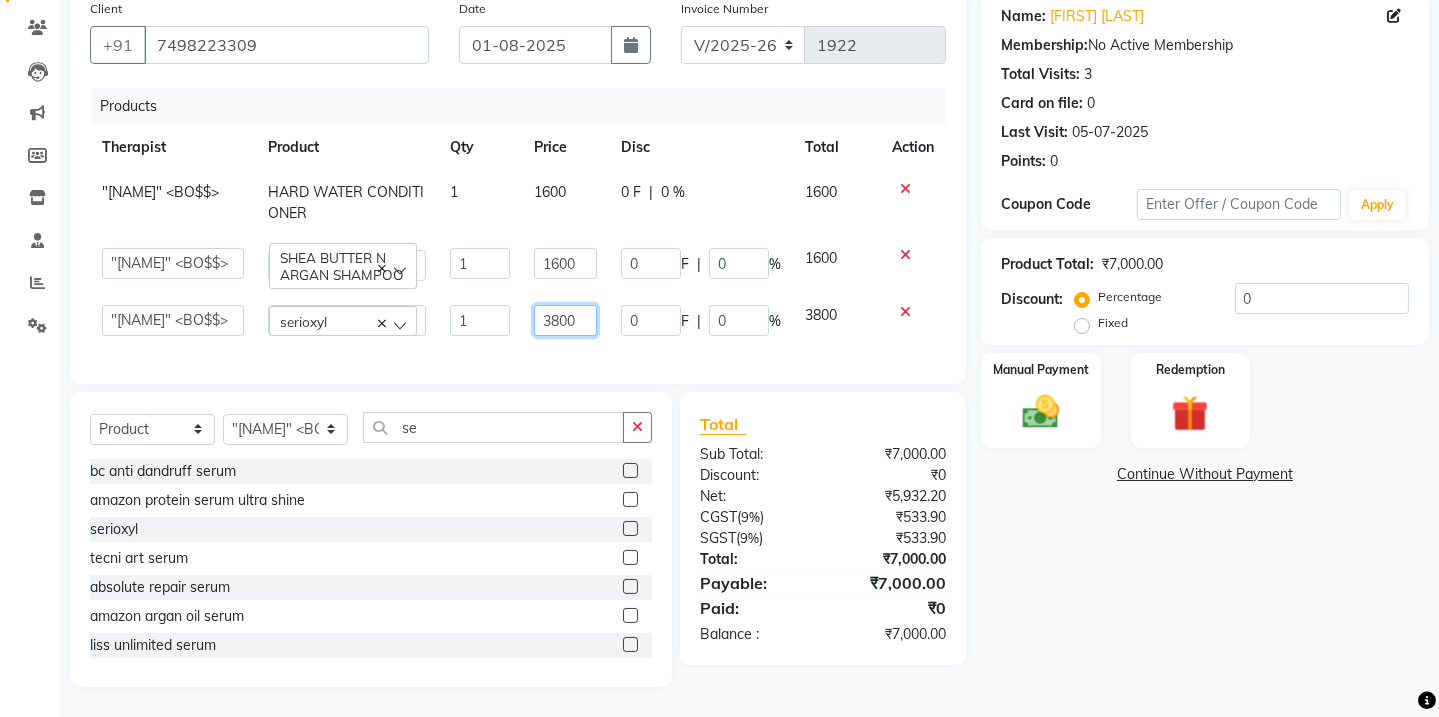 click on "3800" 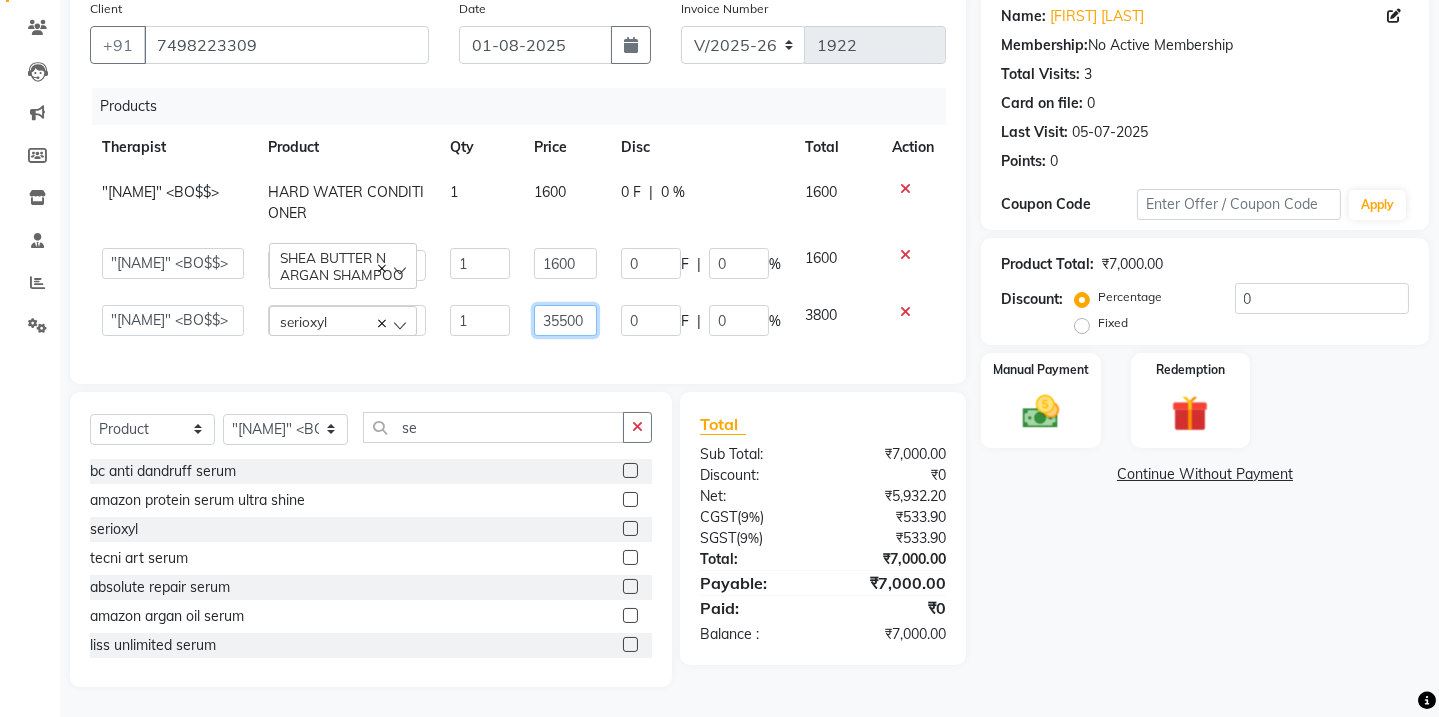 click on "35500" 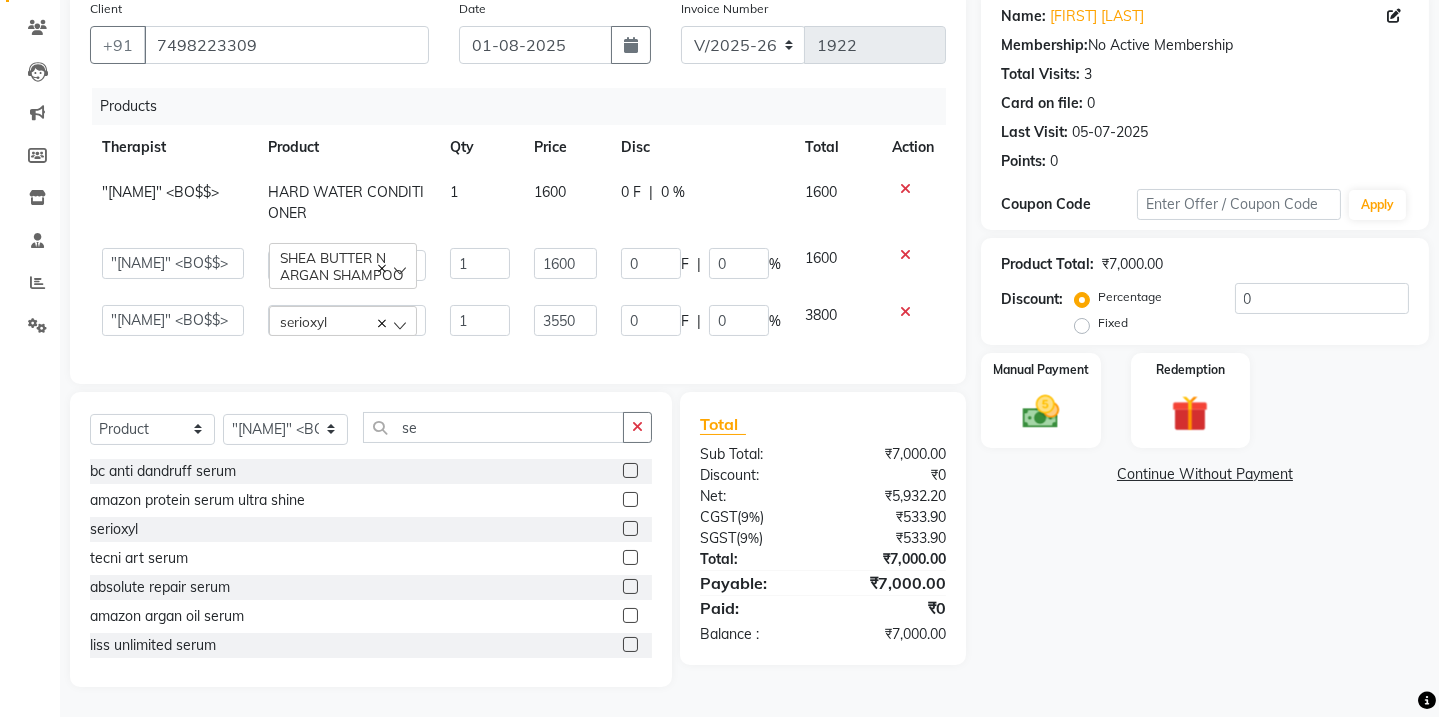 click on "Name: Shivani Hirulkar Membership:  No Active Membership  Total Visits:  3 Card on file:  0 Last Visit:   05-07-2025 Points:   0  Coupon Code Apply Product Total:  ₹7,000.00  Discount:  Percentage   Fixed  0 Manual Payment Redemption  Continue Without Payment" 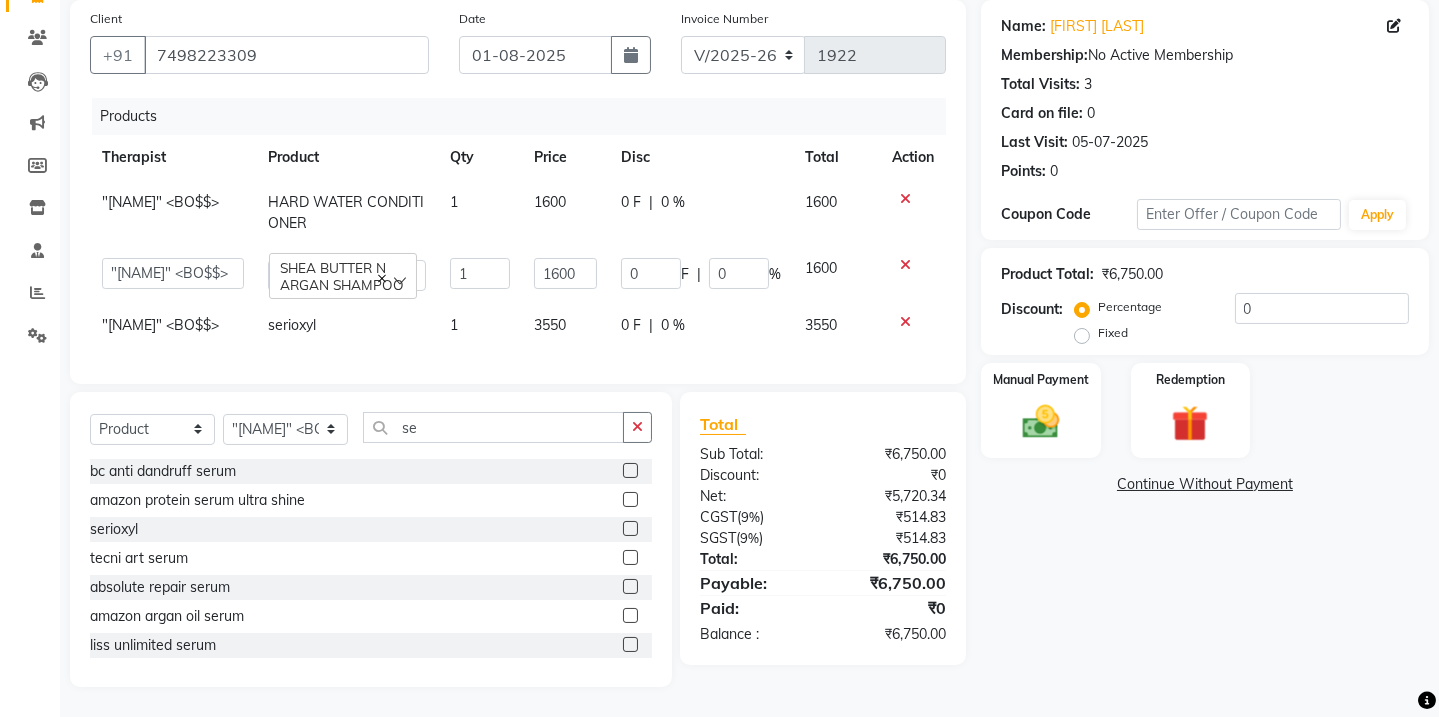 scroll, scrollTop: 168, scrollLeft: 0, axis: vertical 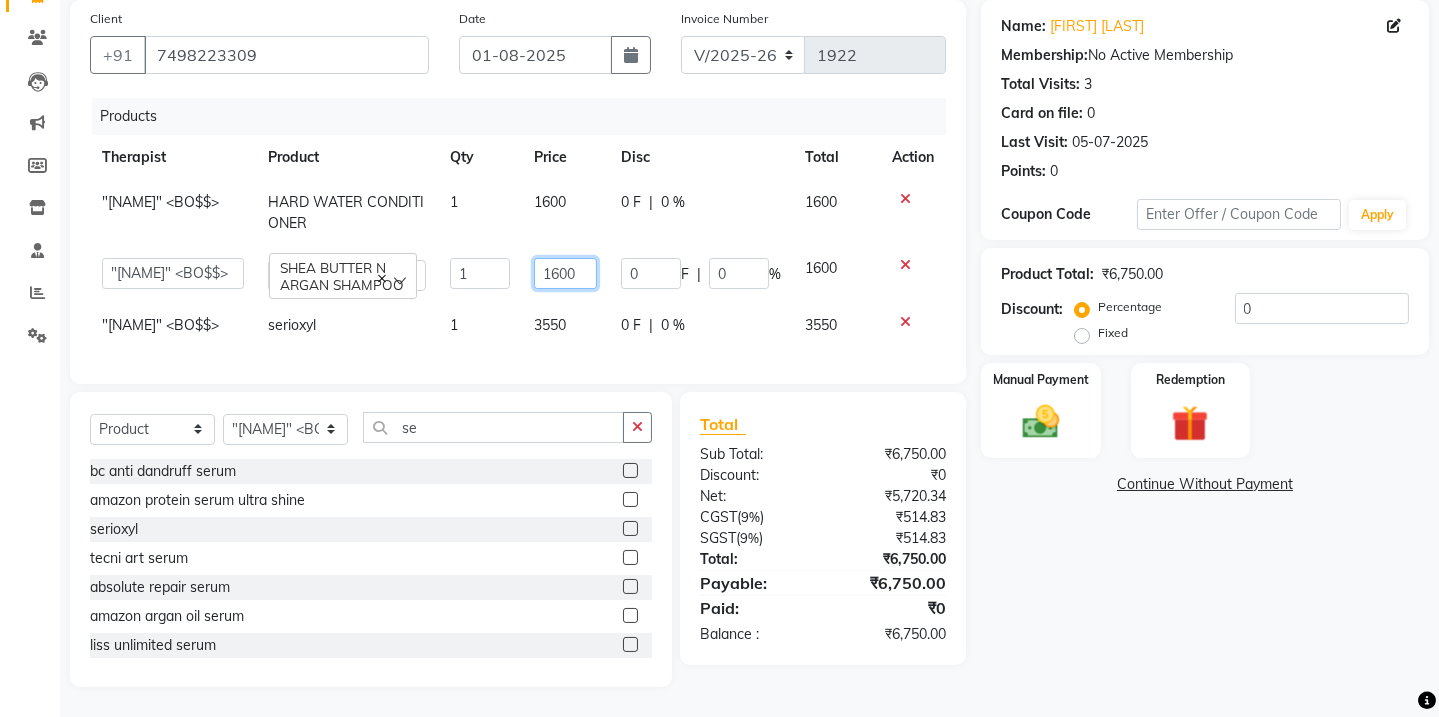 click on "1600" 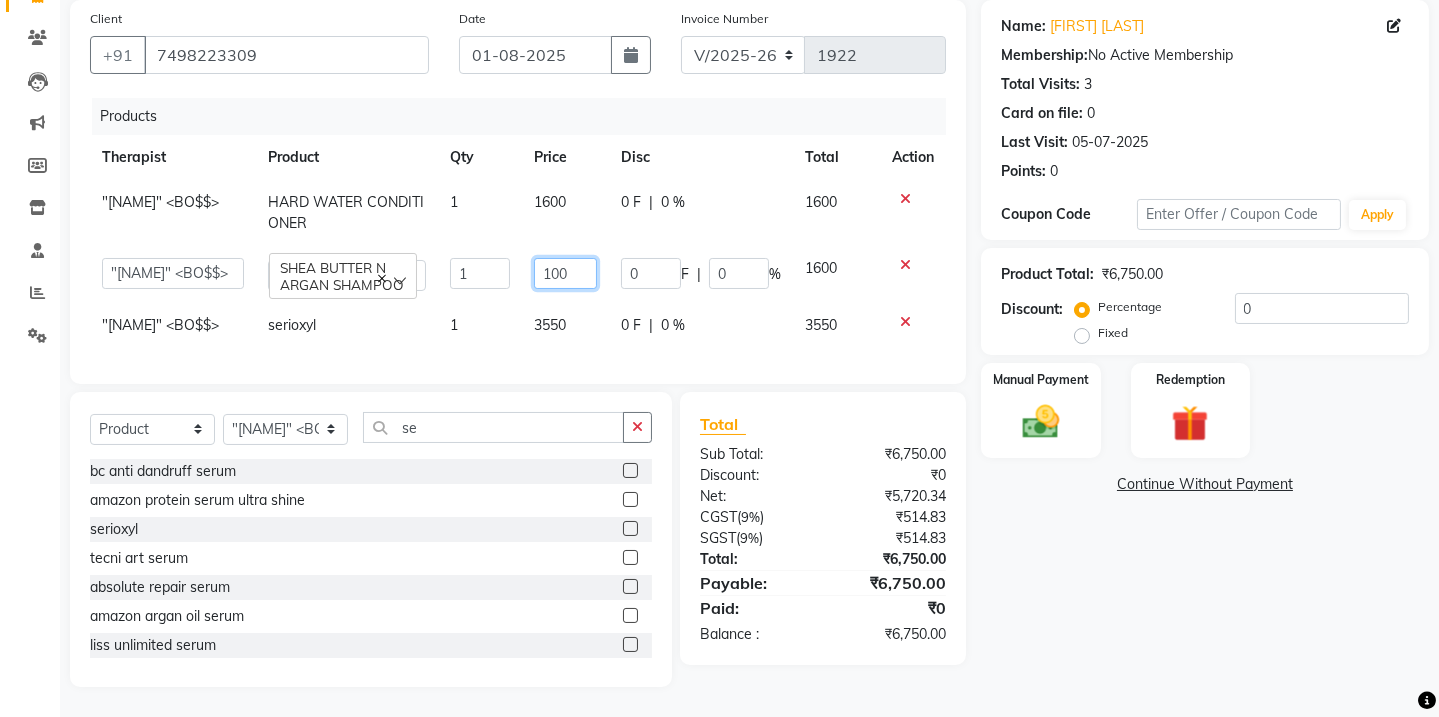 type on "1700" 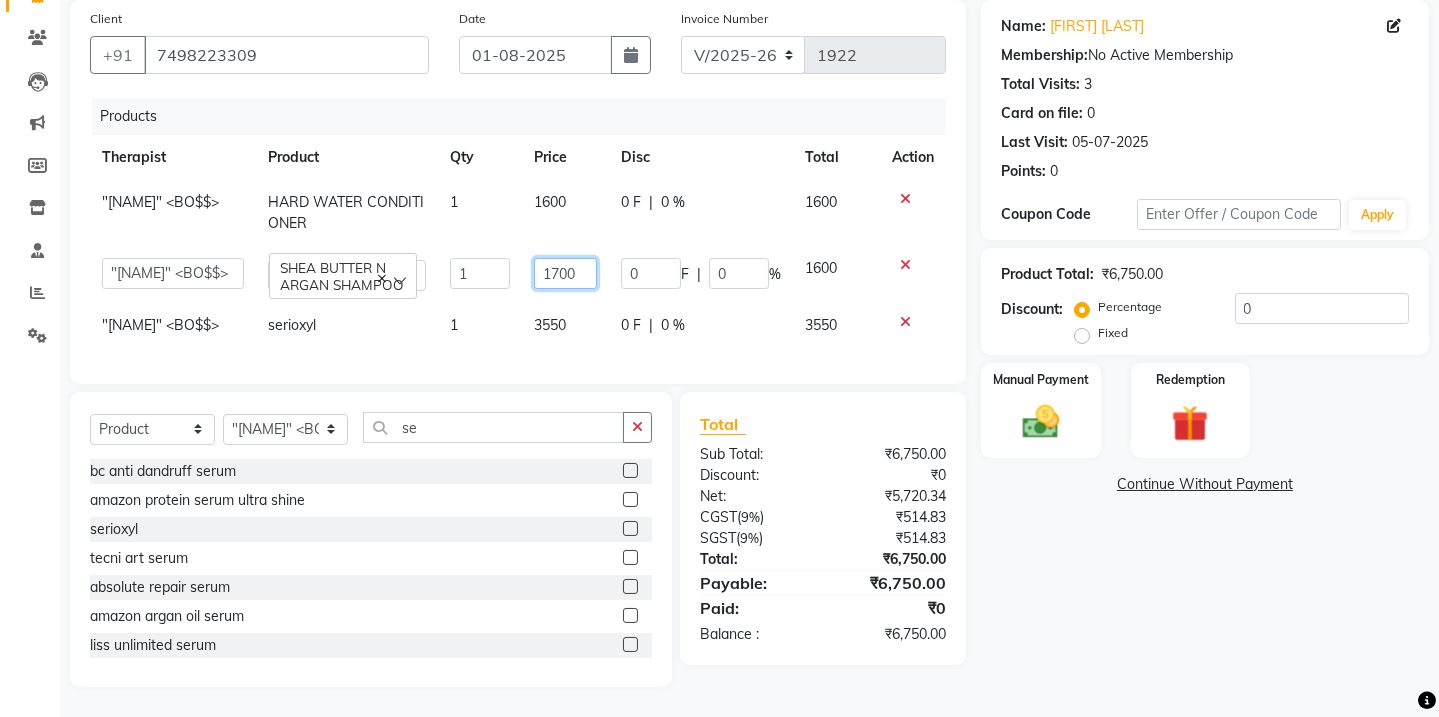 scroll, scrollTop: 77, scrollLeft: 0, axis: vertical 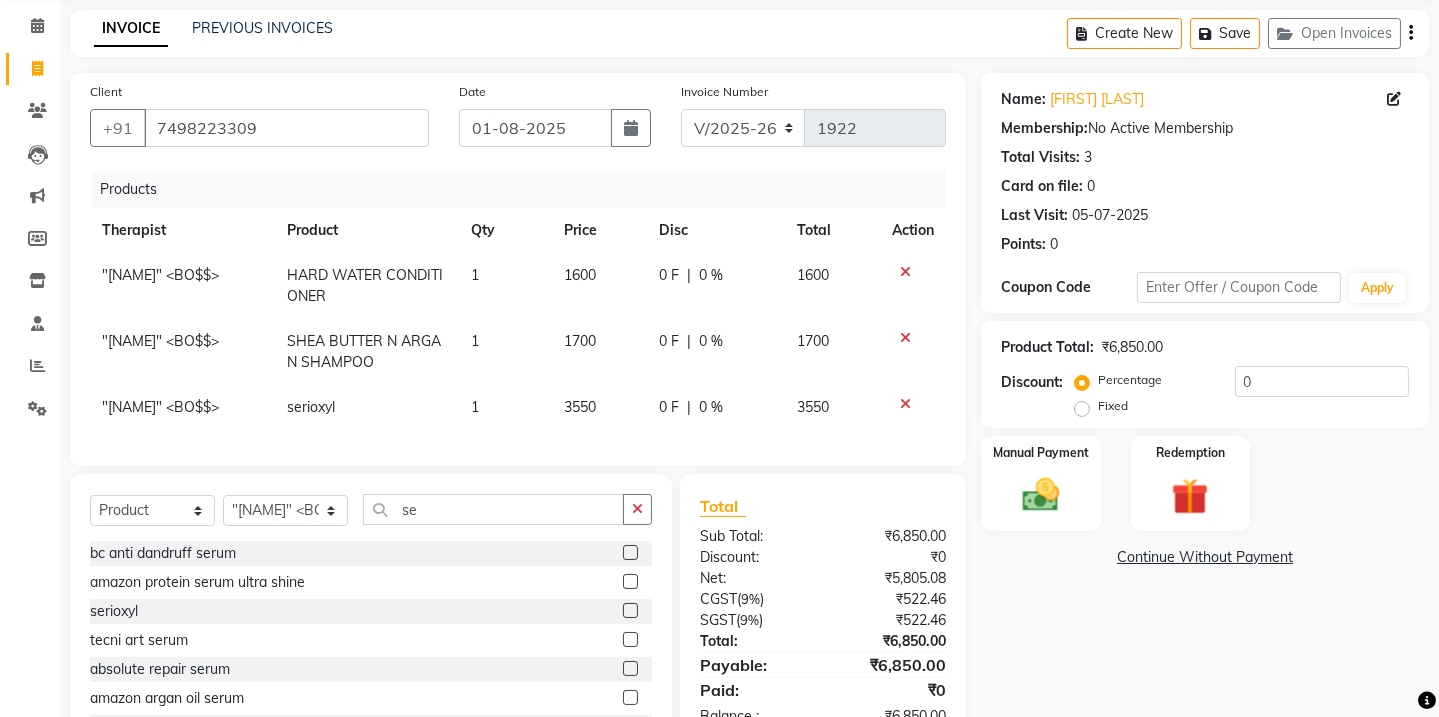 click on ""[NAME]"   <BO$$> HARD WATER CONDITIONER 1 1600 0 F | 0 % 1600" 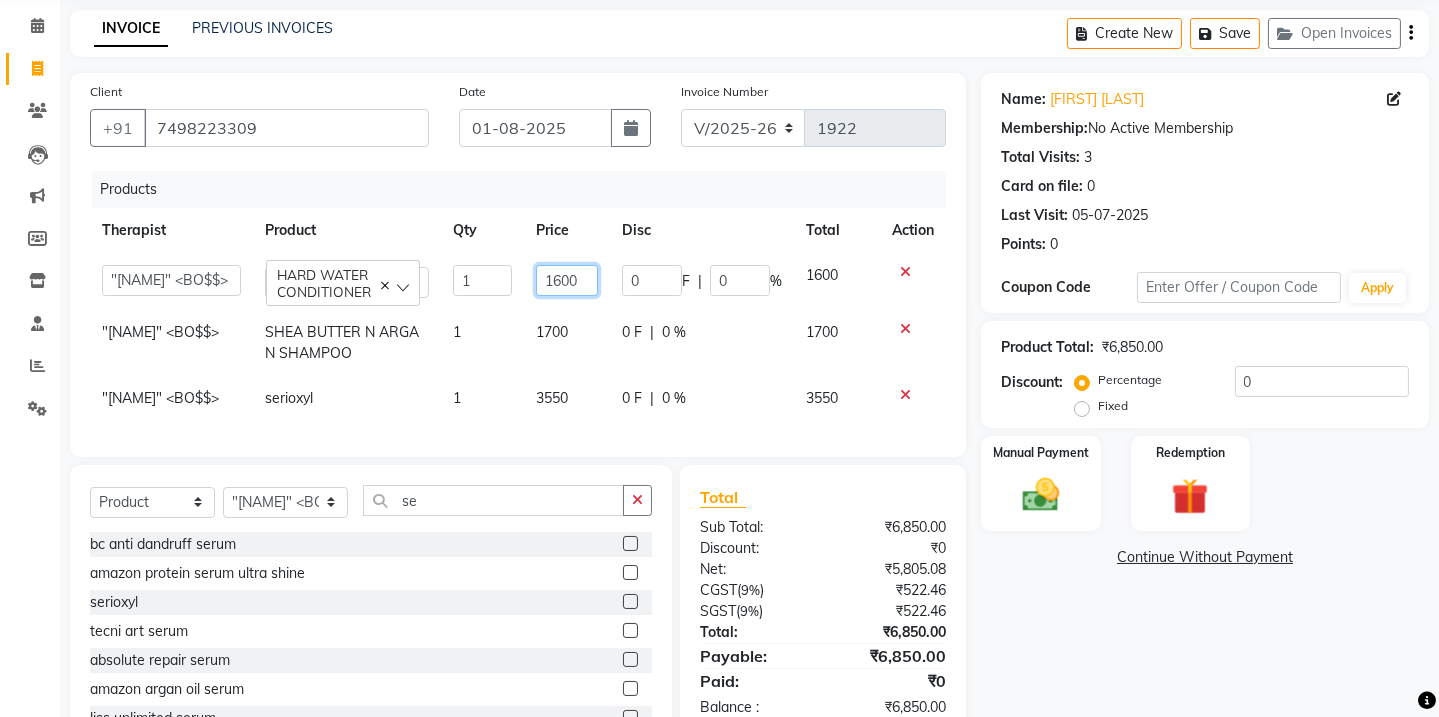 click on "1600" 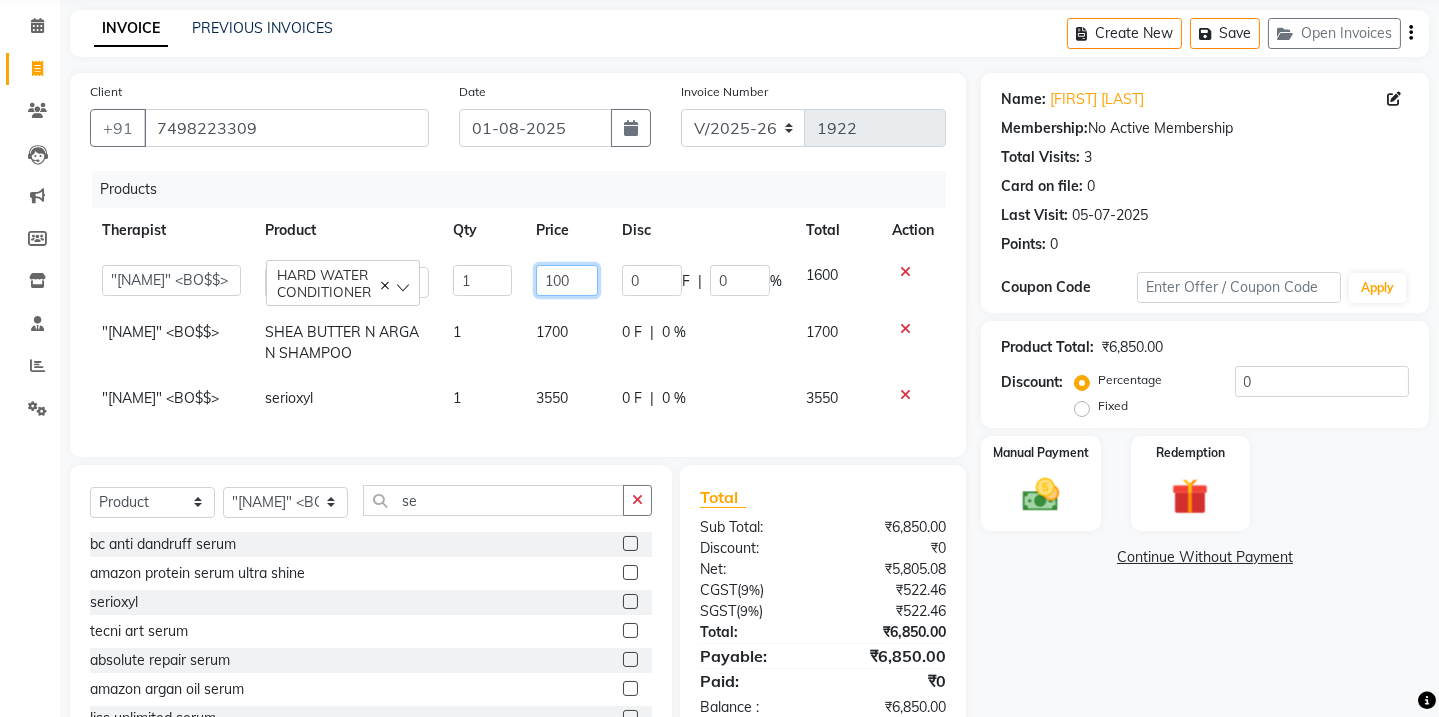 type on "1700" 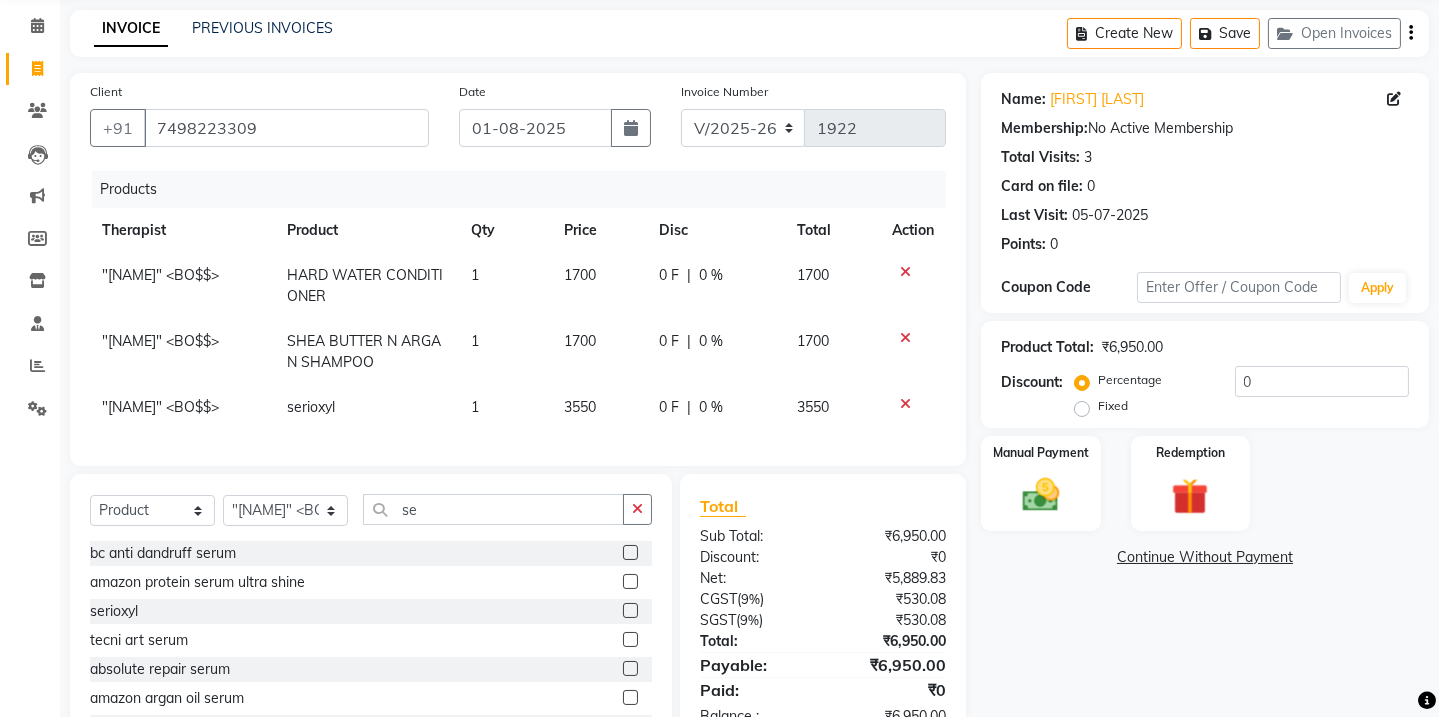 click on "Name: [FIRST] [LAST] Membership:  No Active Membership  Total Visits:  3 Card on file:  0 Last Visit:   [DATE] Points:   0  Coupon Code Apply Product Total:  ₹6,950.00  Discount:  Percentage   Fixed  0 Manual Payment Redemption  Continue Without Payment" 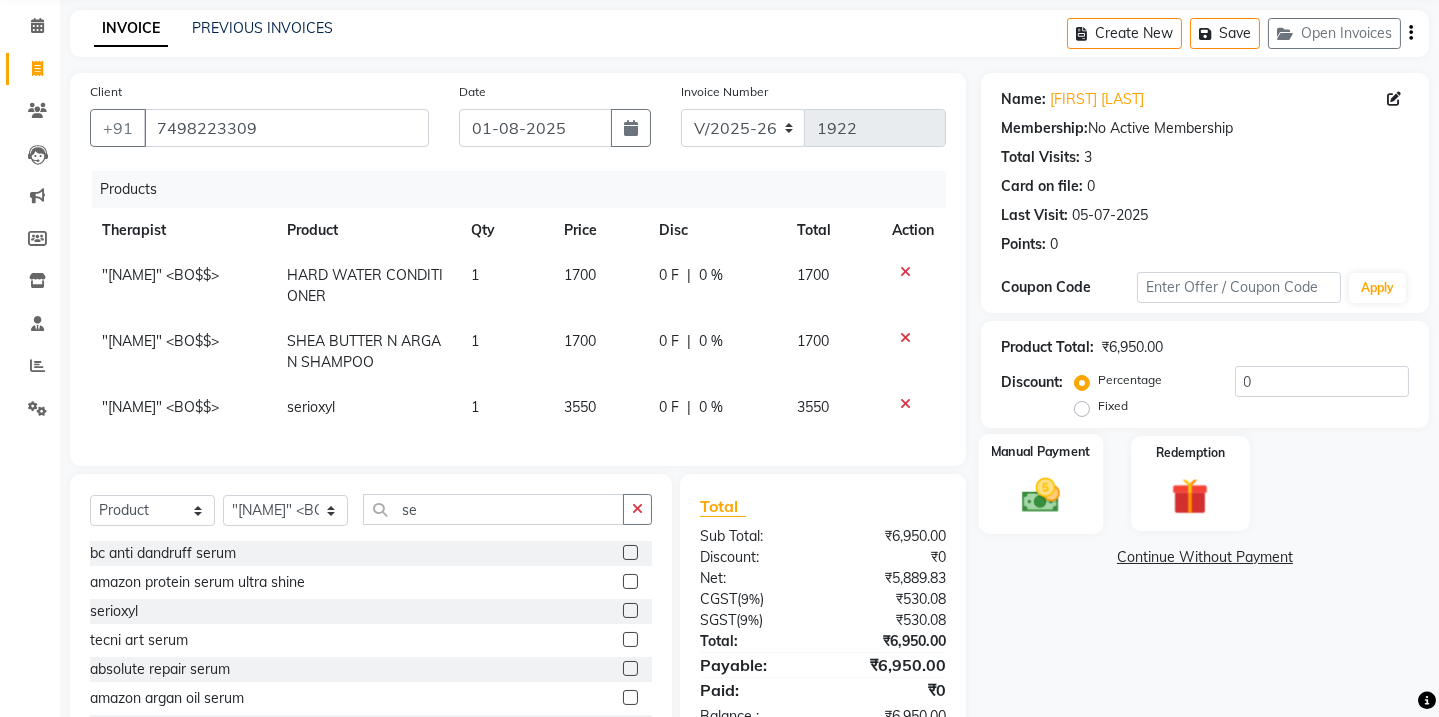 click 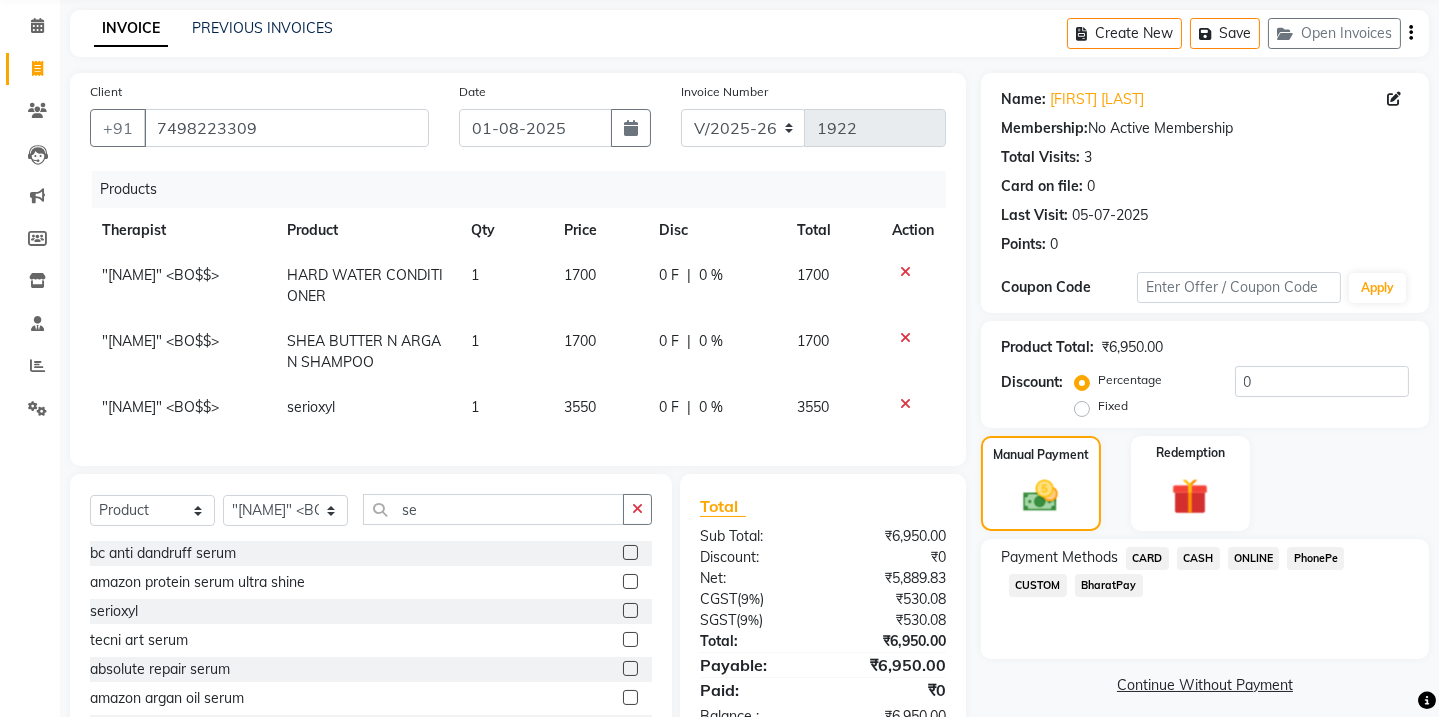click on ""[NAME]"   <BO$$>" 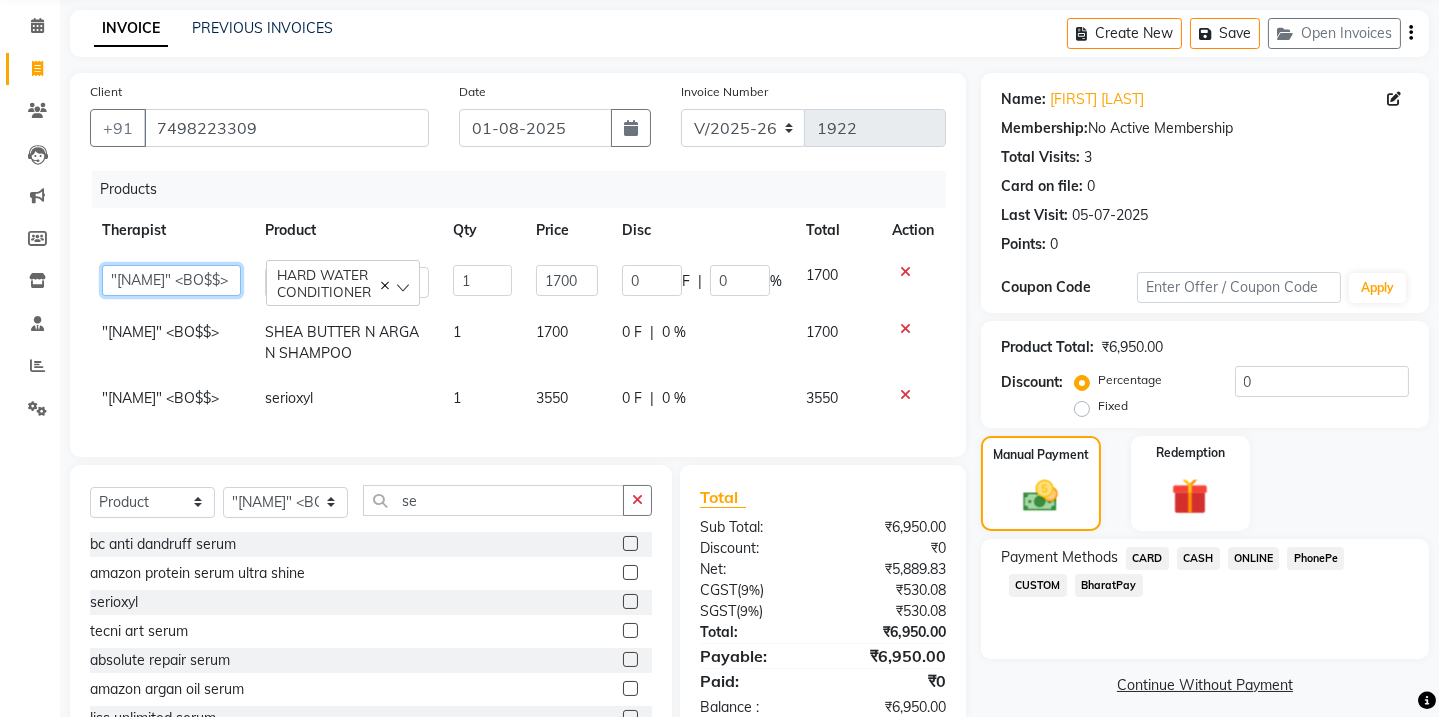 click on "Admin   [NAME] (stylish)   [NAME] hair dresser   [NAME] (beauty&nails)   [NAME] new   [NAME]   [NAME]   "[NAME]"   <BO$$>   [NAME] new staff   [NAME]   [NAME] (pedicureist)   manager   [NAME] (hair specialist)   [NAME] new   [NAME]    [NAME]    [NAME] (Therapist)   [NAME]   [NAME] (therapist&Beauty)   [NAME] New THERAPIST   [NAME]   [NAME]  stylist new   [NAME]   [NAME]   [NAME] (hair&skin)   [NAME] (hair dresser)   [NAME] new   [NAME]   [NAME]   [NAME] student    [NAME]   [NAME]    [NAME] senior stylist" 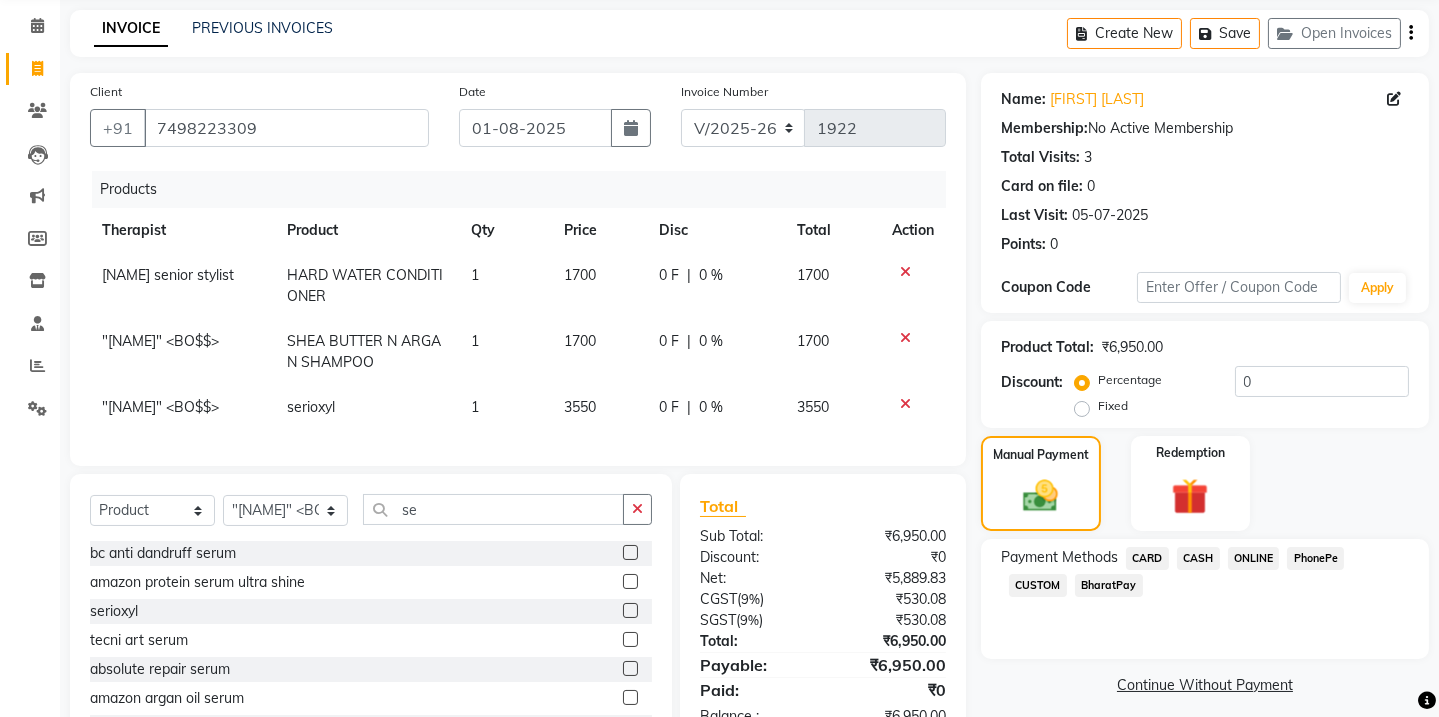 click on ""[NAME]"   <BO$$>" 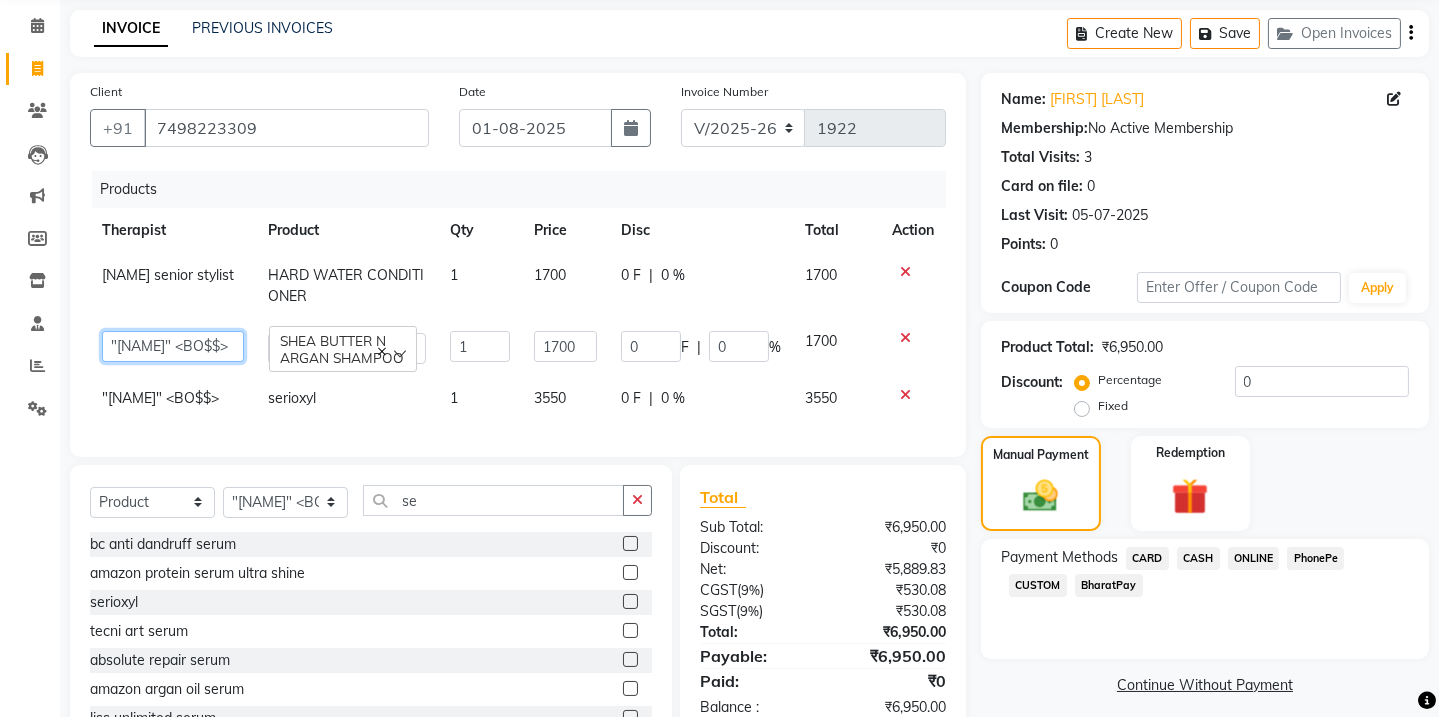 click on "Admin   [NAME] (stylish)   [NAME] hair dresser   [NAME] (beauty&nails)   [NAME] new   [NAME]   [NAME]   "[NAME]"   <BO$$>   [NAME] new staff   [NAME]   [NAME] (pedicureist)   manager   [NAME] (hair specialist)   [NAME] new   [NAME]    [NAME]    [NAME] (Therapist)   [NAME]   [NAME] (therapist&Beauty)   [NAME] New THERAPIST   [NAME]   [NAME]  stylist new   [NAME]   [NAME]   [NAME] (hair&skin)   [NAME] (hair dresser)   [NAME] new   [NAME]   [NAME]   [NAME] student    [NAME]   [NAME]    [NAME] senior stylist" 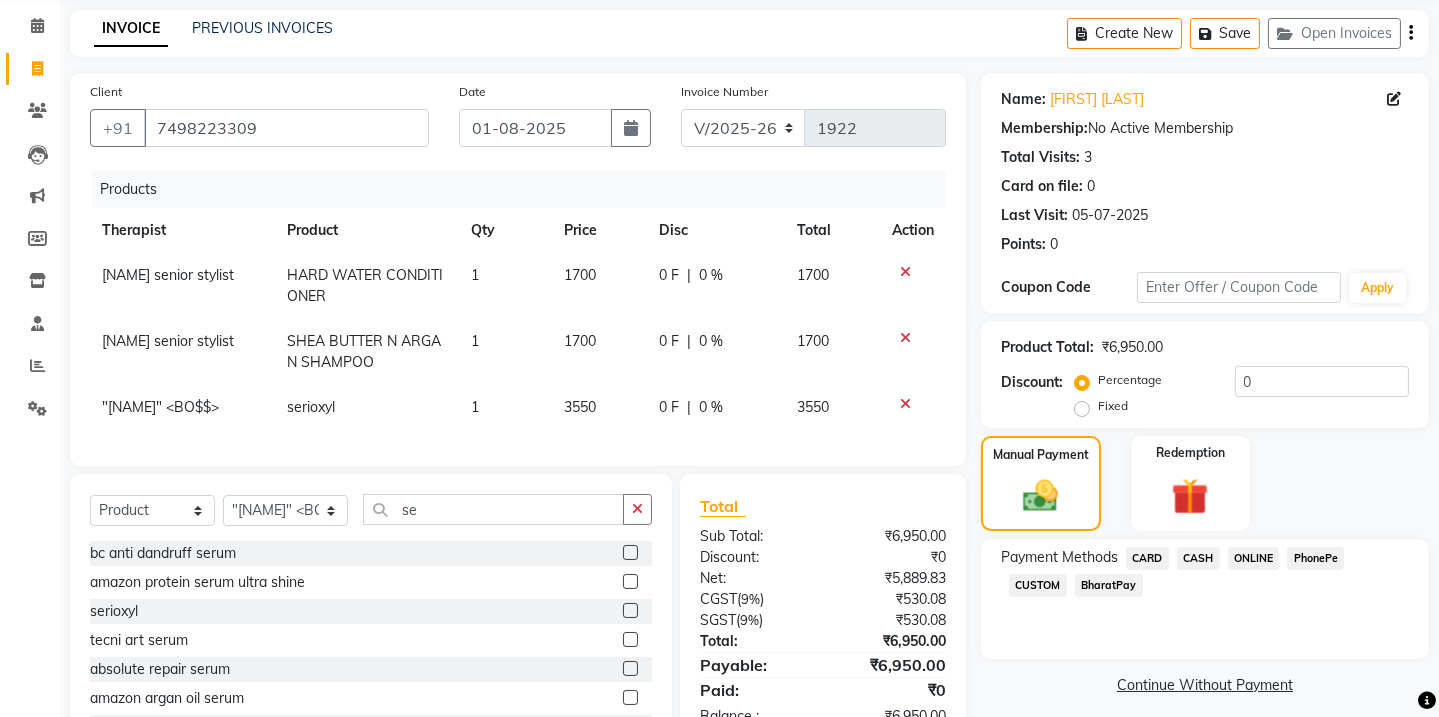 click on ""[NAME]"   <BO$$>" 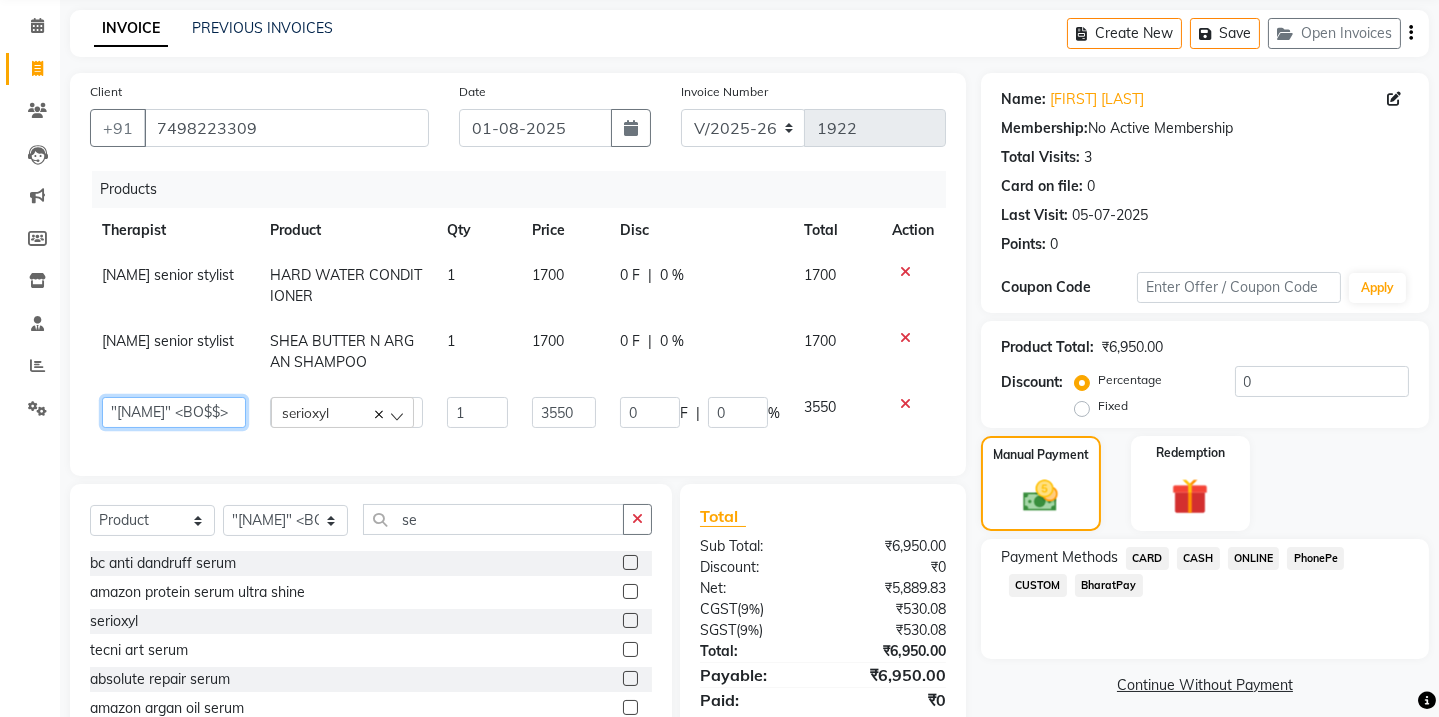 click on "Admin   [NAME] (stylish)   [NAME] hair dresser   [NAME] (beauty&nails)   [NAME] new   [NAME]   [NAME]   "[NAME]"   <BO$$>   [NAME] new staff   [NAME]   [NAME] (pedicureist)   manager   [NAME] (hair specialist)   [NAME] new   [NAME]    [NAME]    [NAME] (Therapist)   [NAME]   [NAME] (therapist&Beauty)   [NAME] New THERAPIST   [NAME]   [NAME]  stylist new   [NAME]   [NAME]   [NAME] (hair&skin)   [NAME] (hair dresser)   [NAME] new   [NAME]   [NAME]   [NAME] student    [NAME]   [NAME]    [NAME] senior stylist" 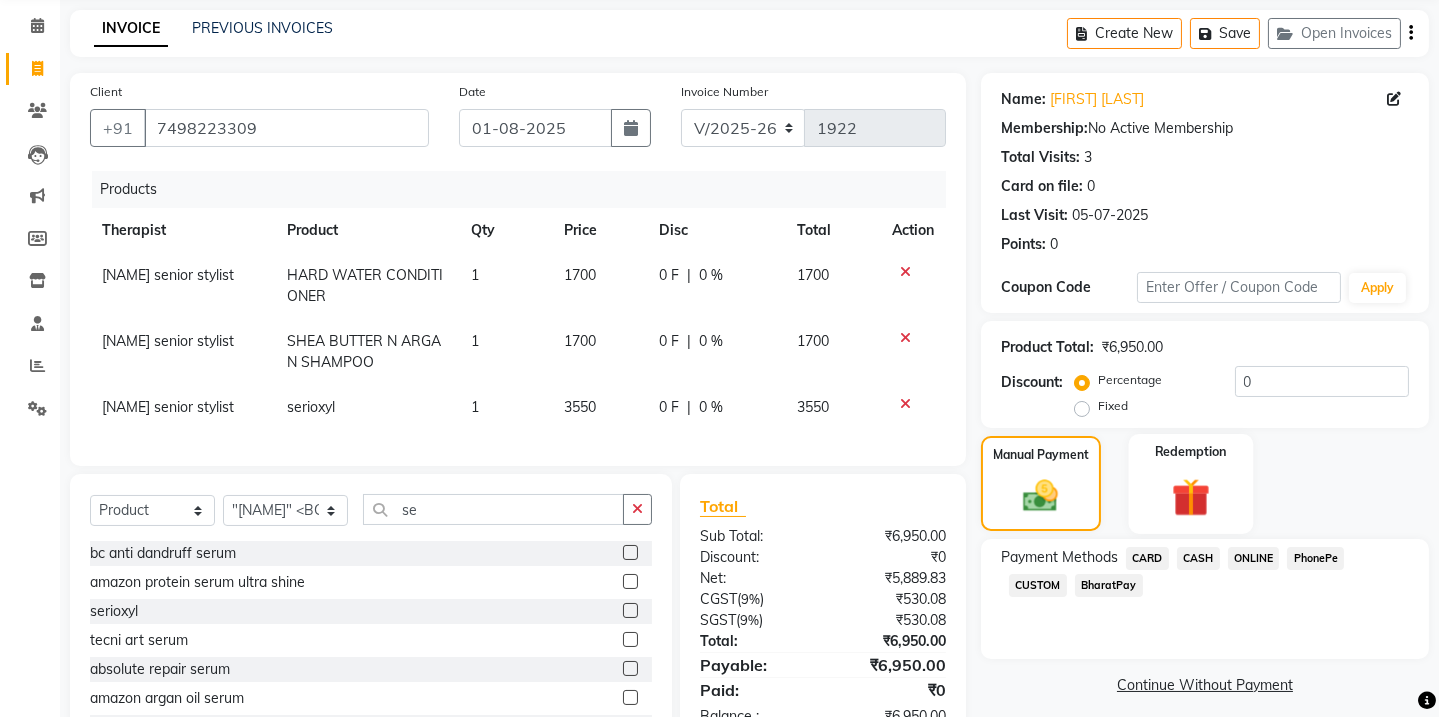 scroll, scrollTop: 174, scrollLeft: 0, axis: vertical 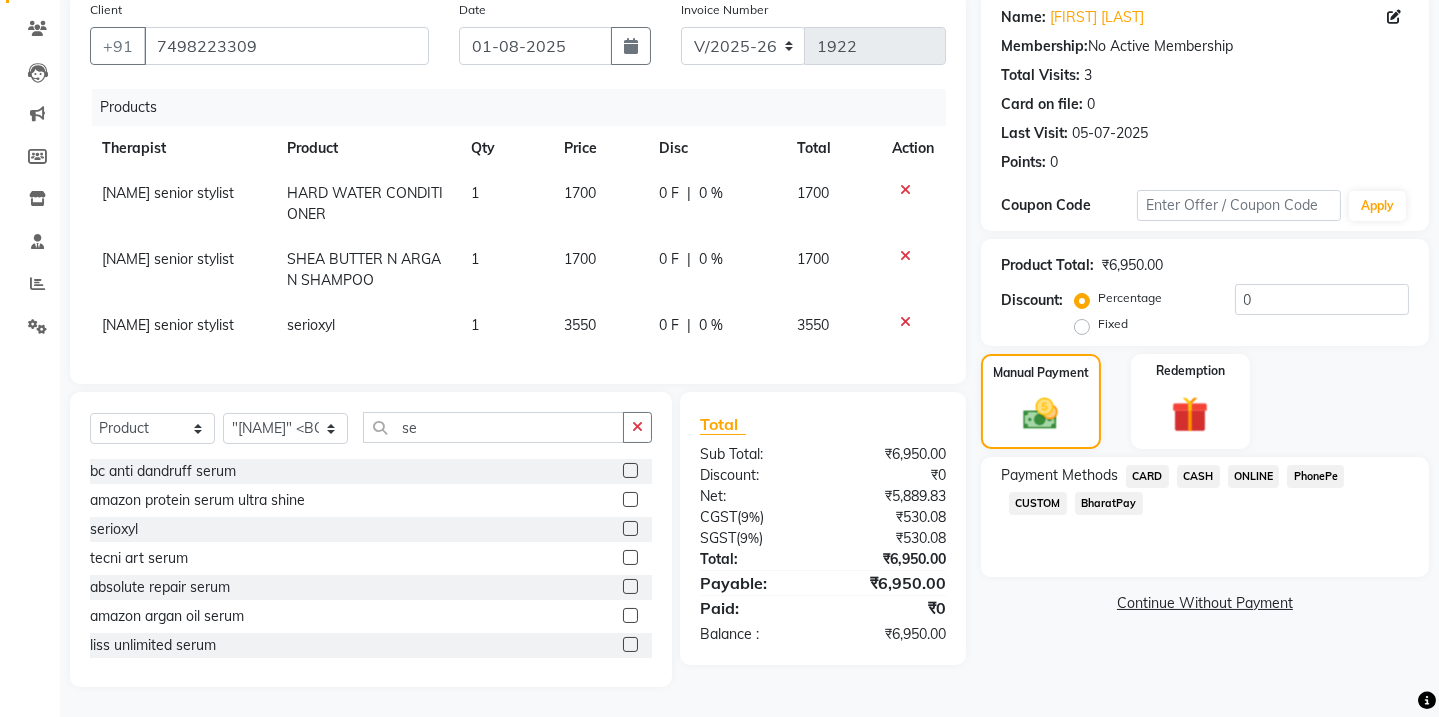 click on "CARD" 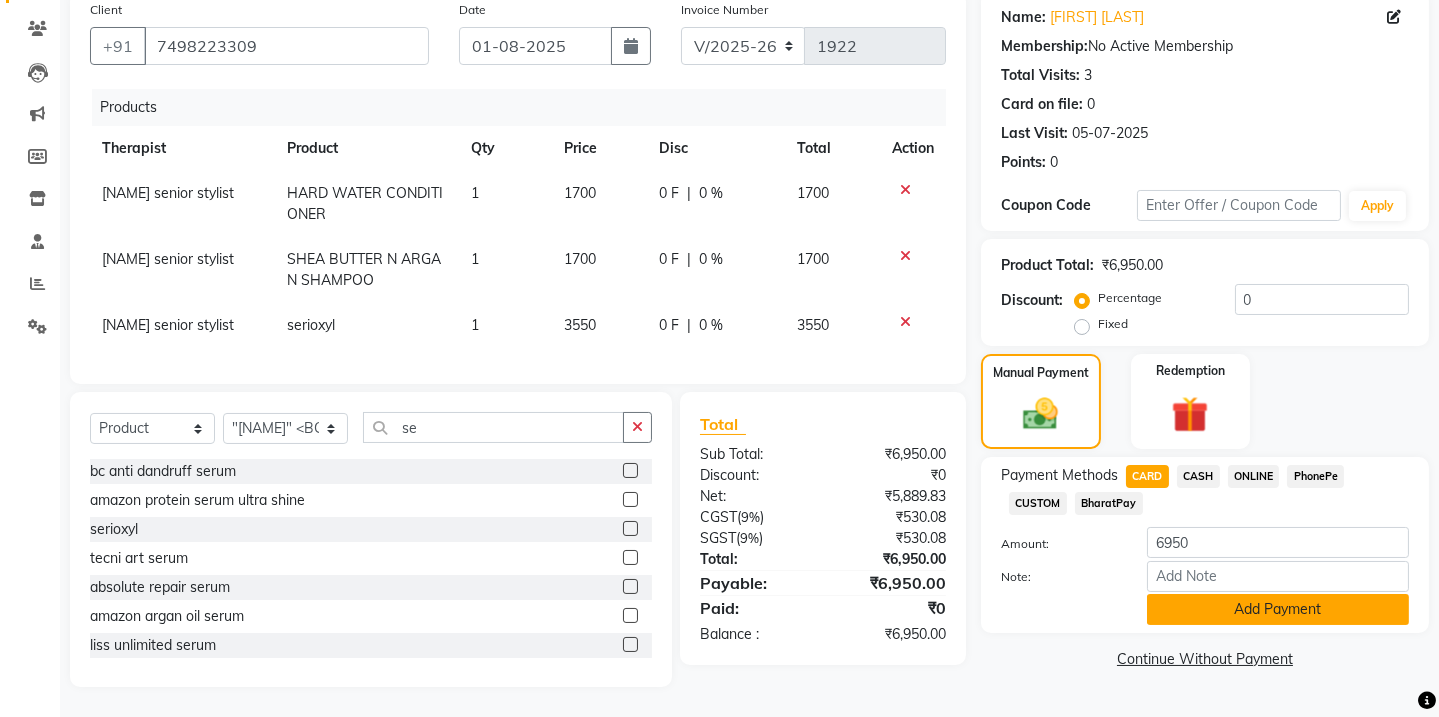 click on "Add Payment" 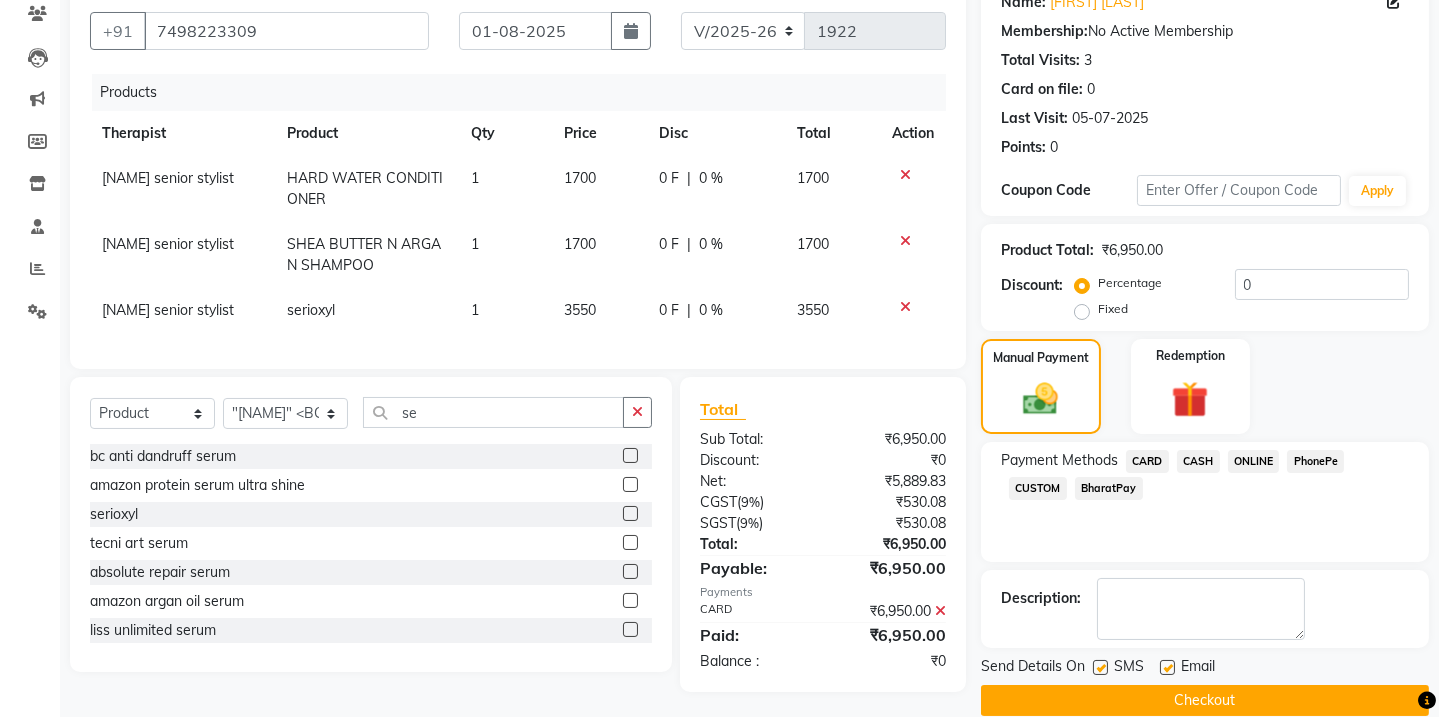 scroll, scrollTop: 201, scrollLeft: 0, axis: vertical 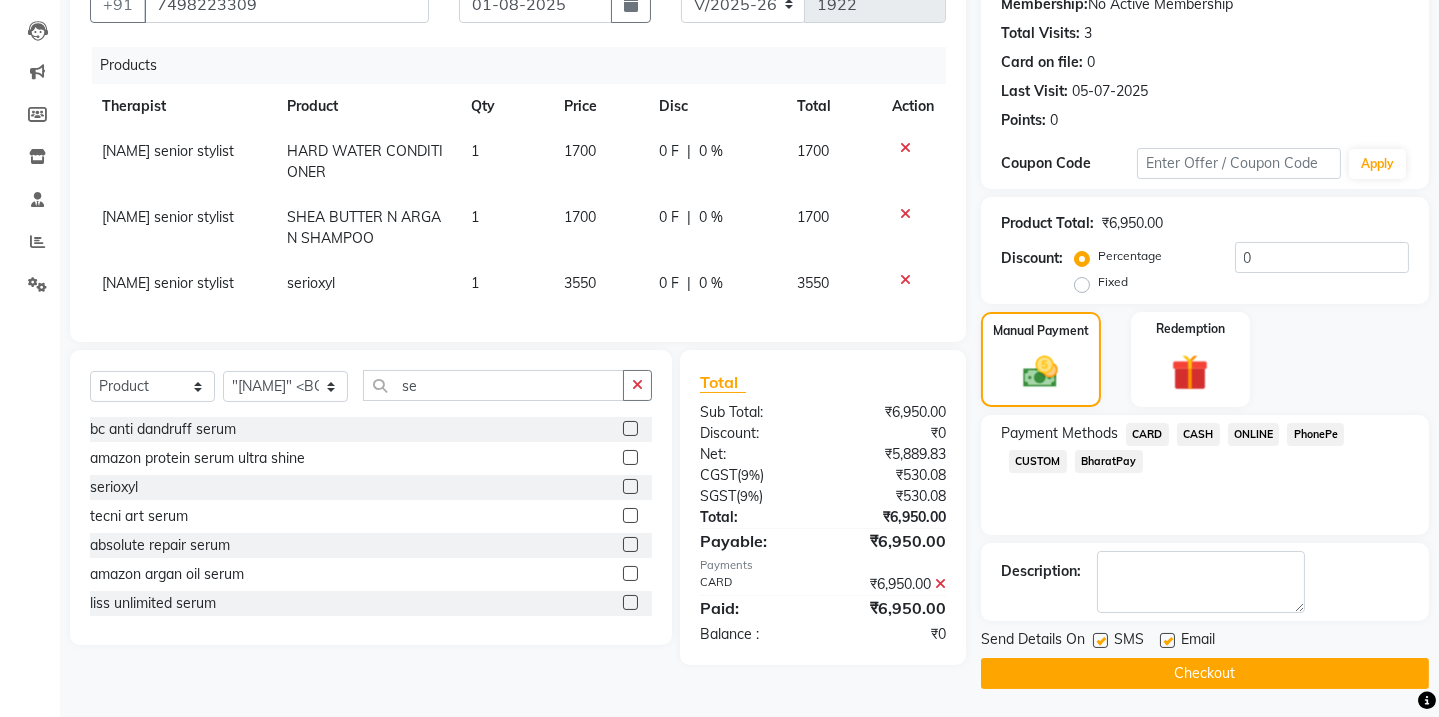 click 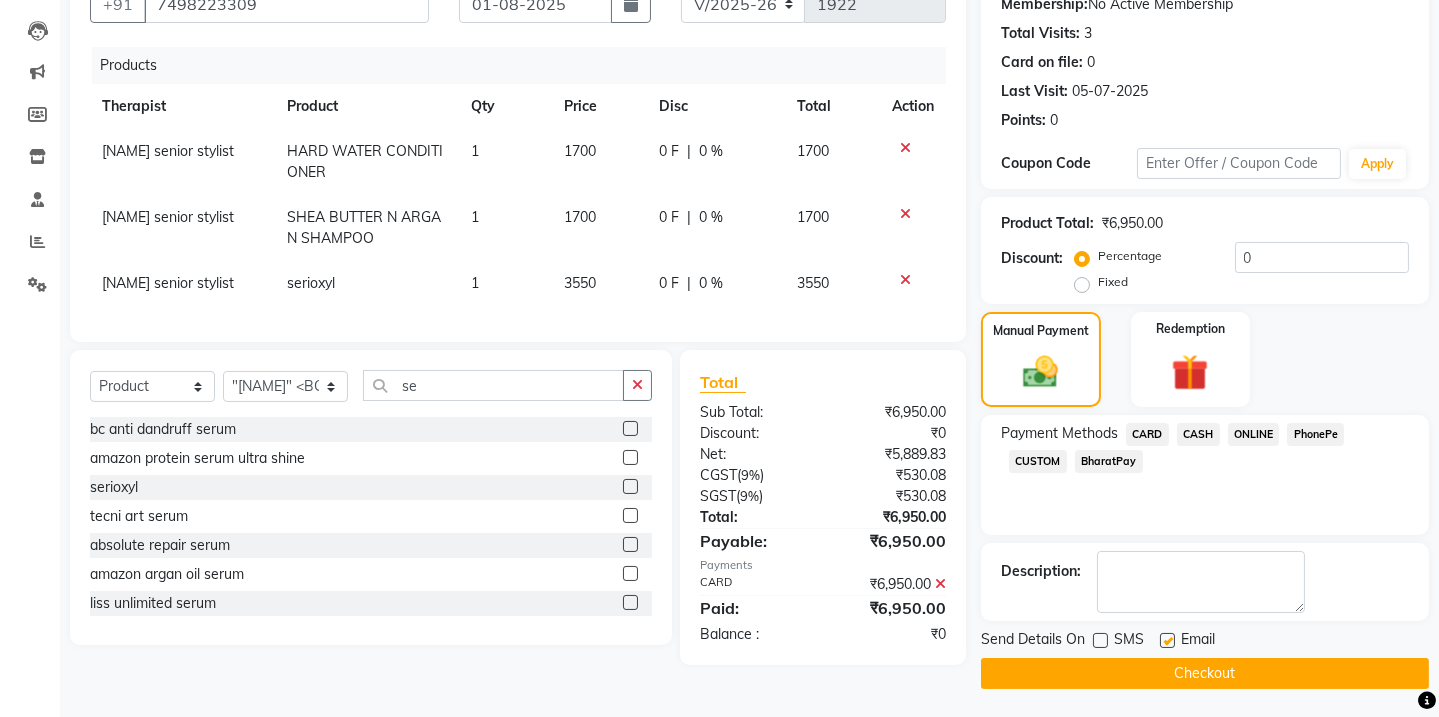 click 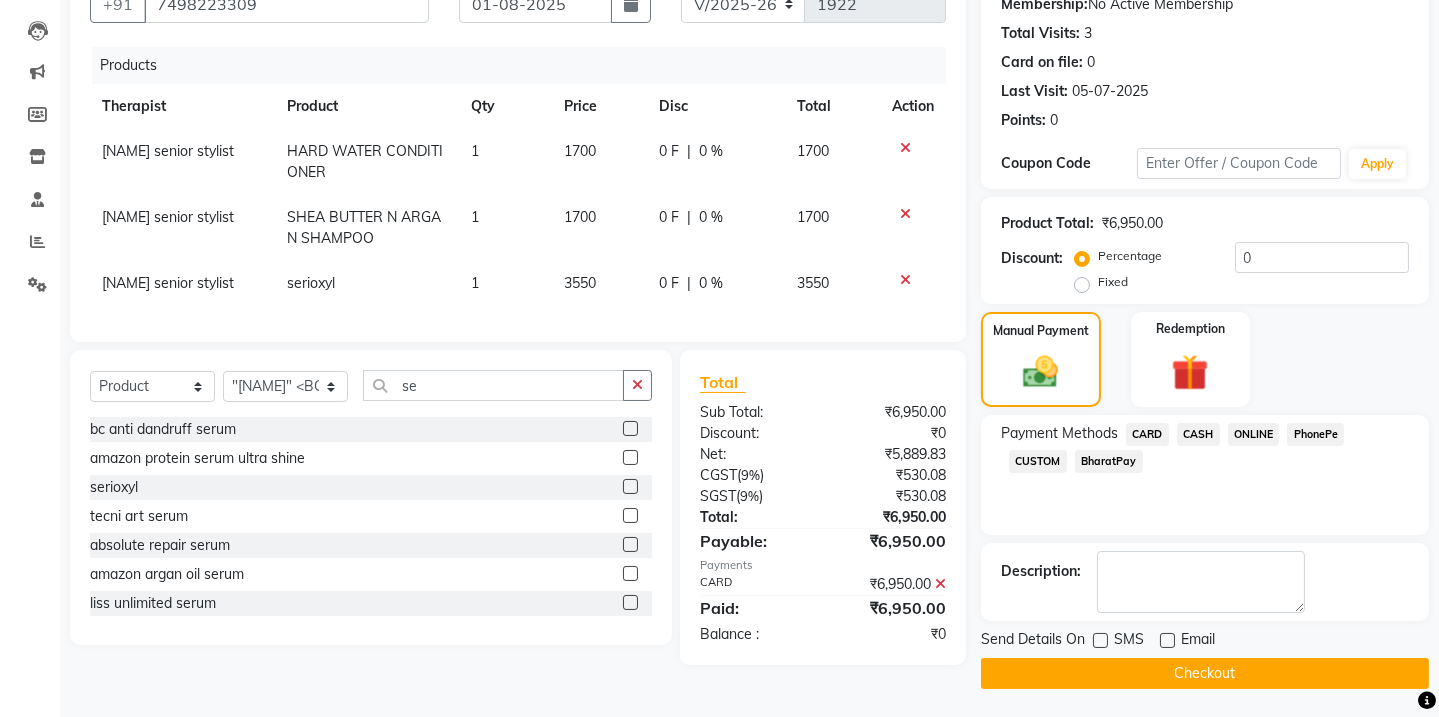 click on "Checkout" 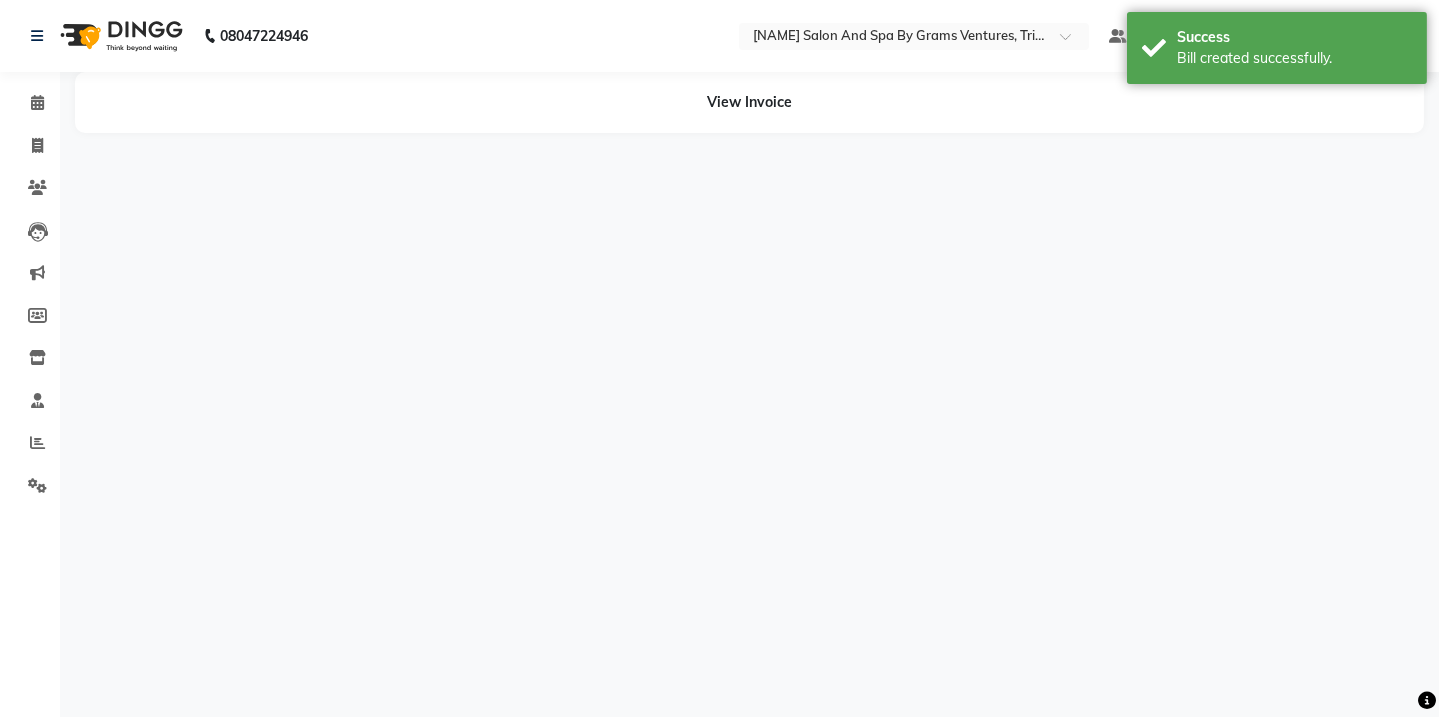 scroll, scrollTop: 0, scrollLeft: 0, axis: both 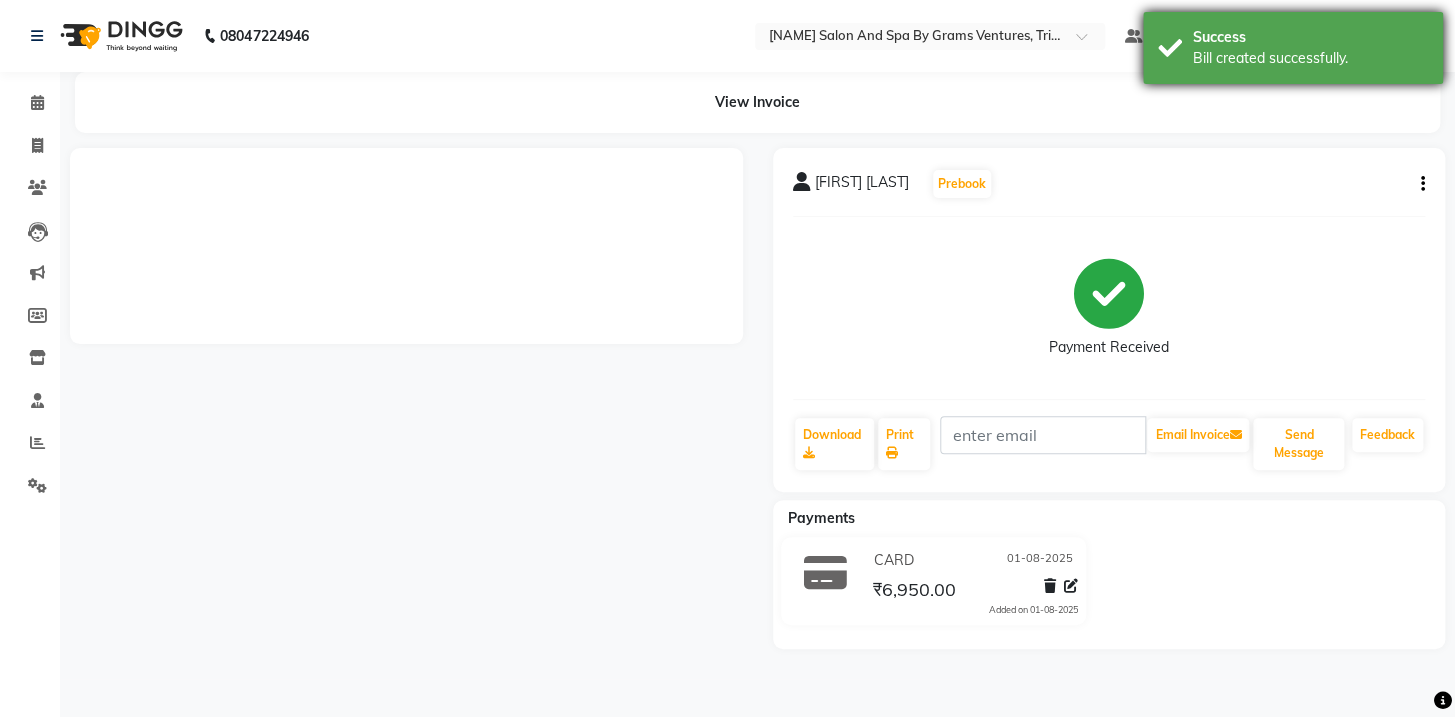click on "Bill created successfully." at bounding box center (1310, 58) 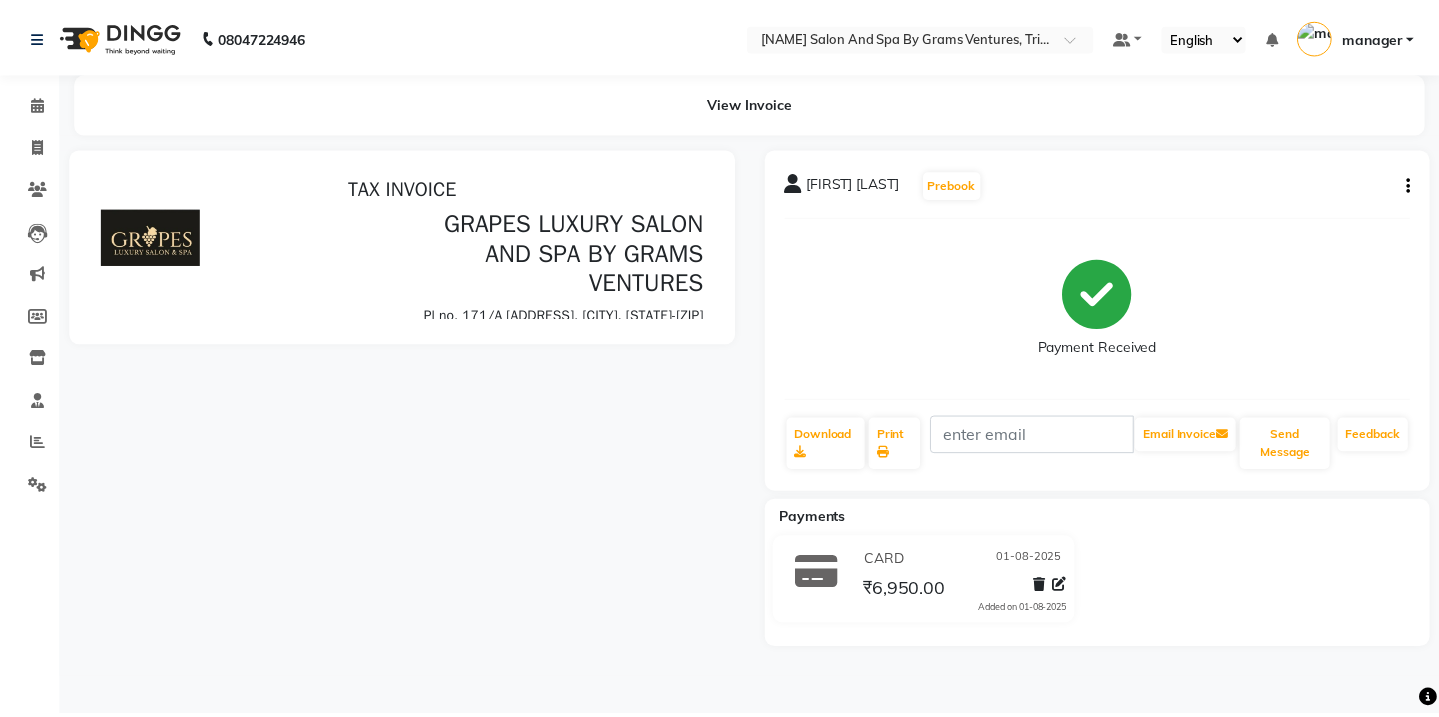 scroll, scrollTop: 0, scrollLeft: 0, axis: both 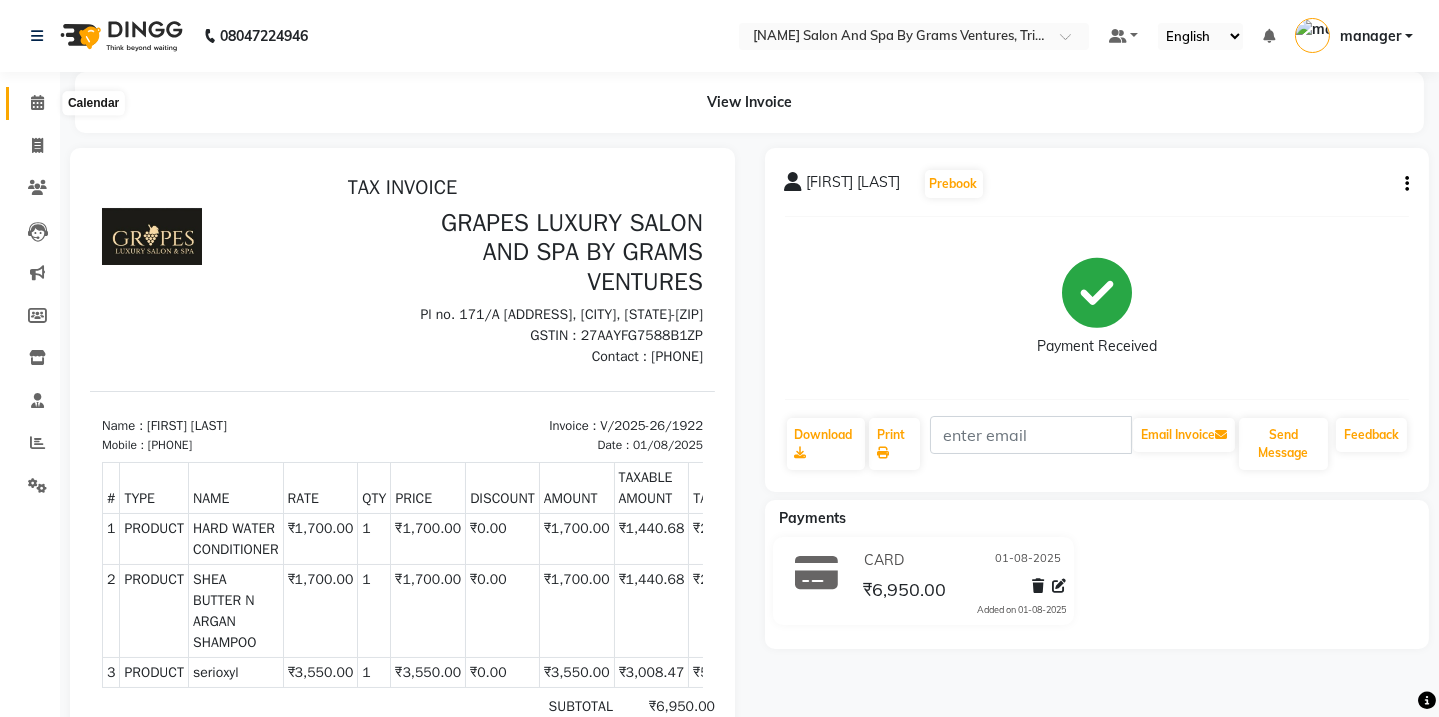 click 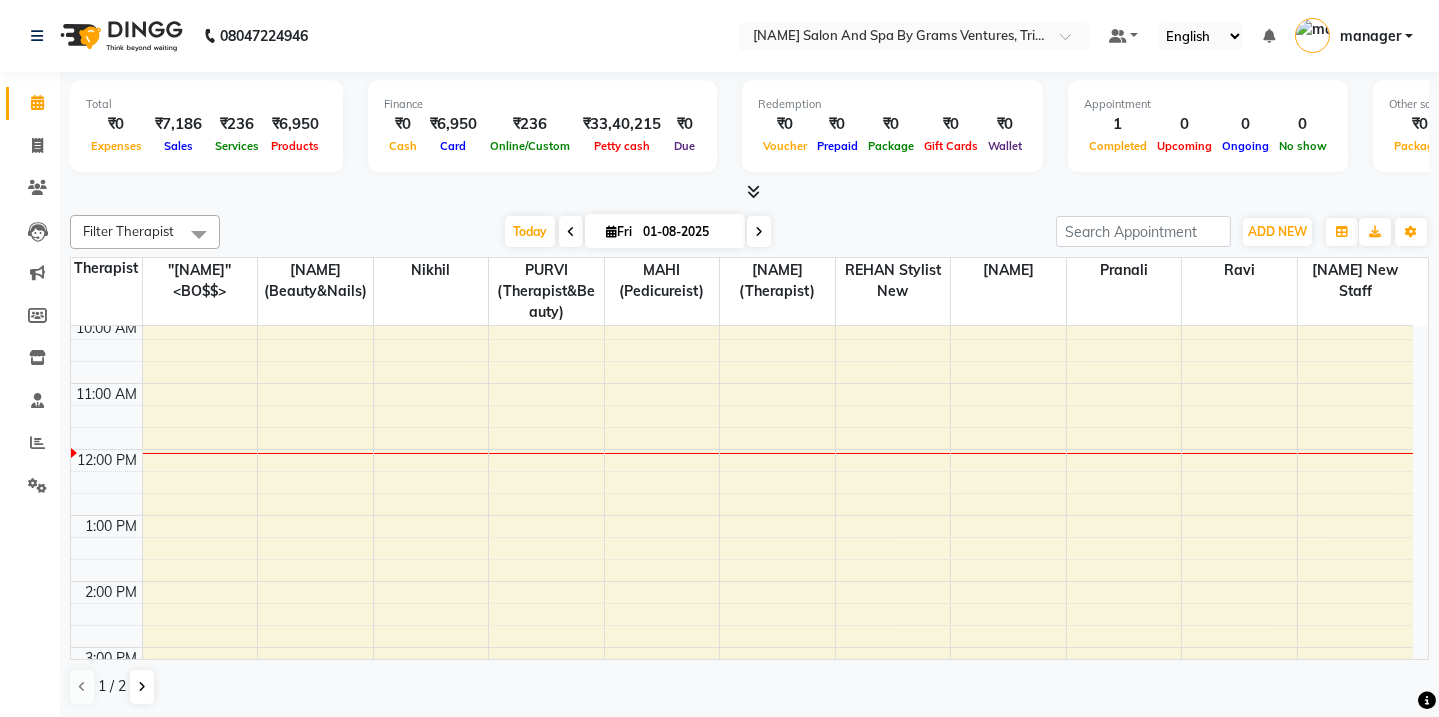 scroll, scrollTop: 133, scrollLeft: 0, axis: vertical 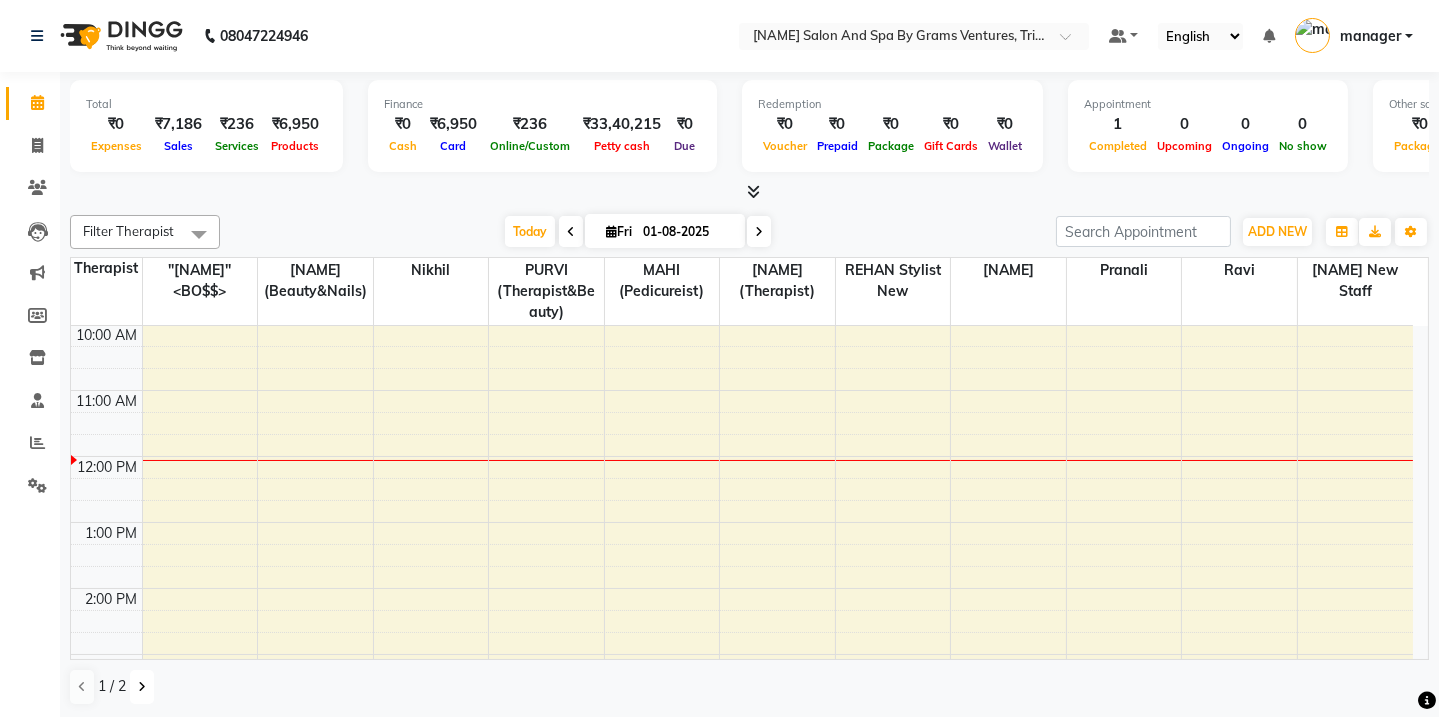 click at bounding box center [142, 687] 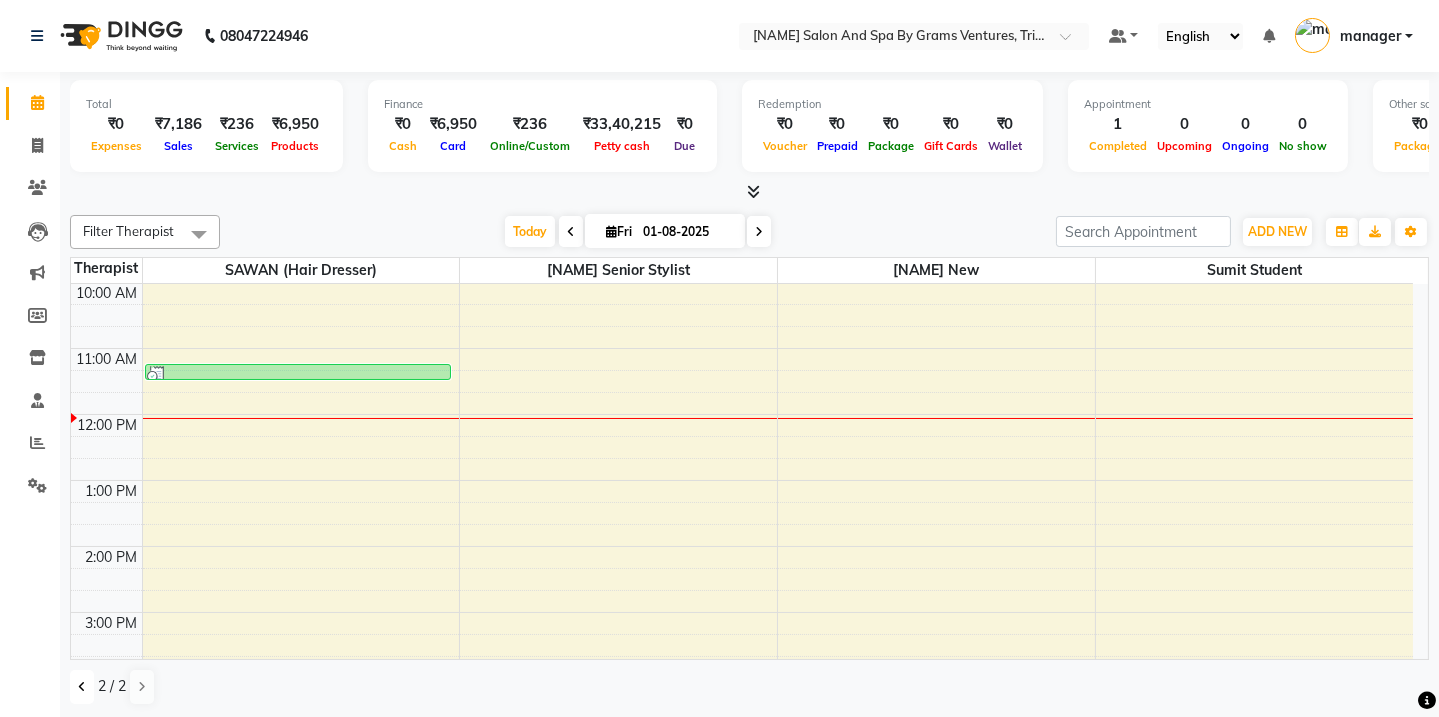 drag, startPoint x: 84, startPoint y: 680, endPoint x: 83, endPoint y: 619, distance: 61.008198 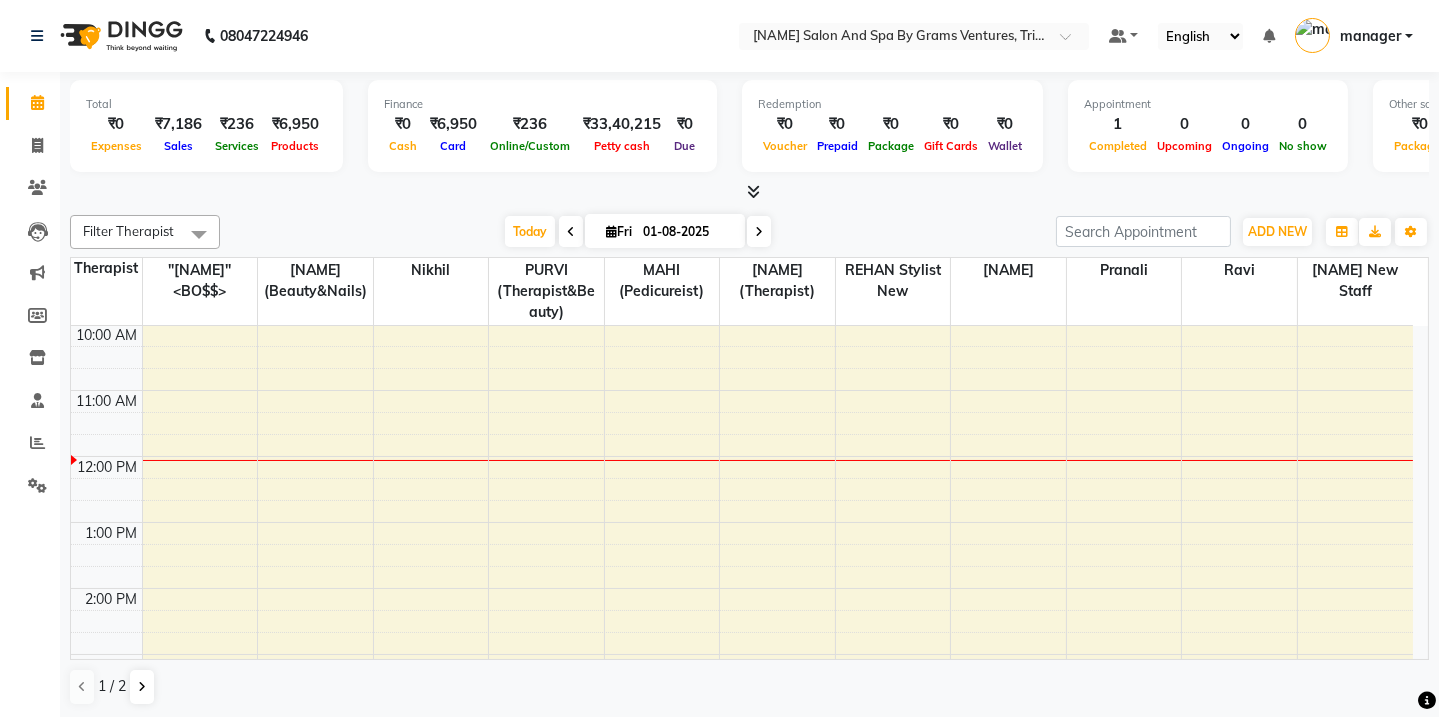 click on "8:00 AM 9:00 AM 10:00 AM 11:00 AM 12:00 PM 1:00 PM 2:00 PM 3:00 PM 4:00 PM 5:00 PM 6:00 PM 7:00 PM 8:00 PM" at bounding box center [742, 621] 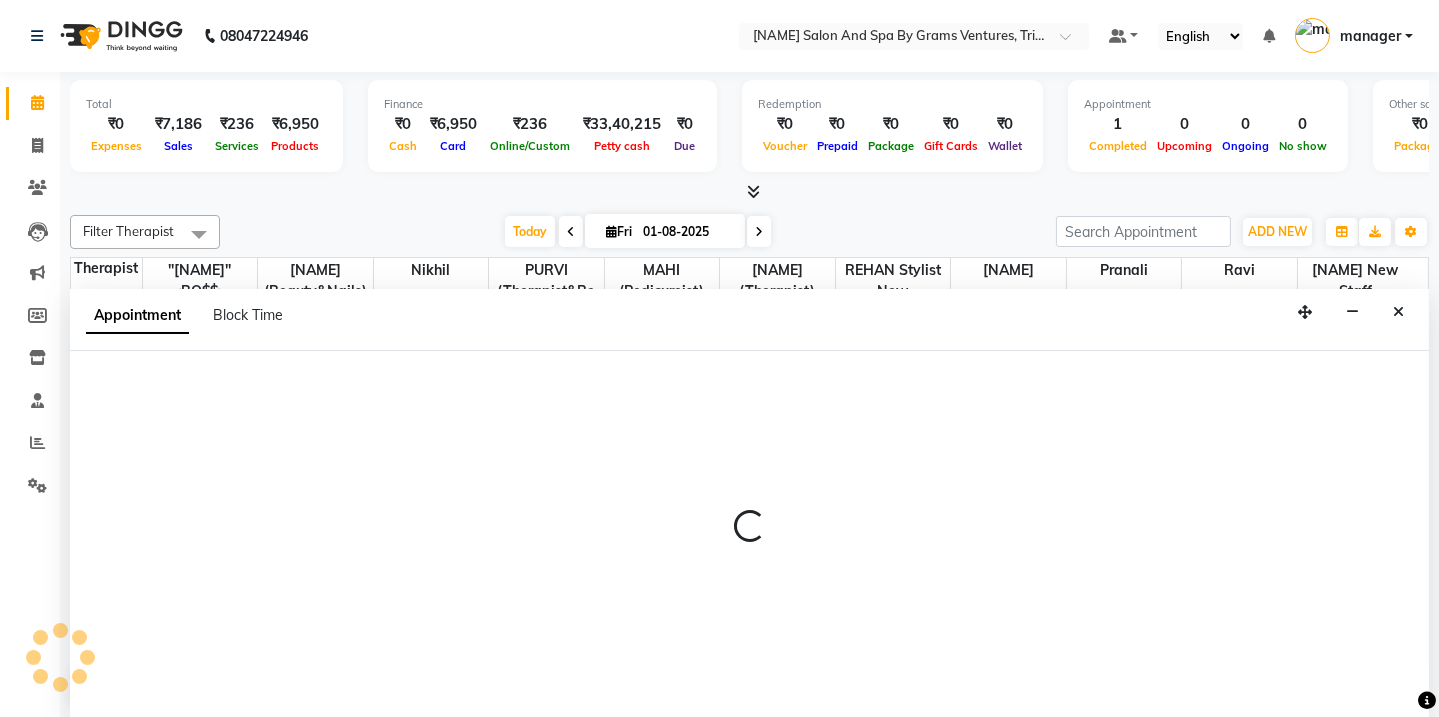 scroll, scrollTop: 0, scrollLeft: 0, axis: both 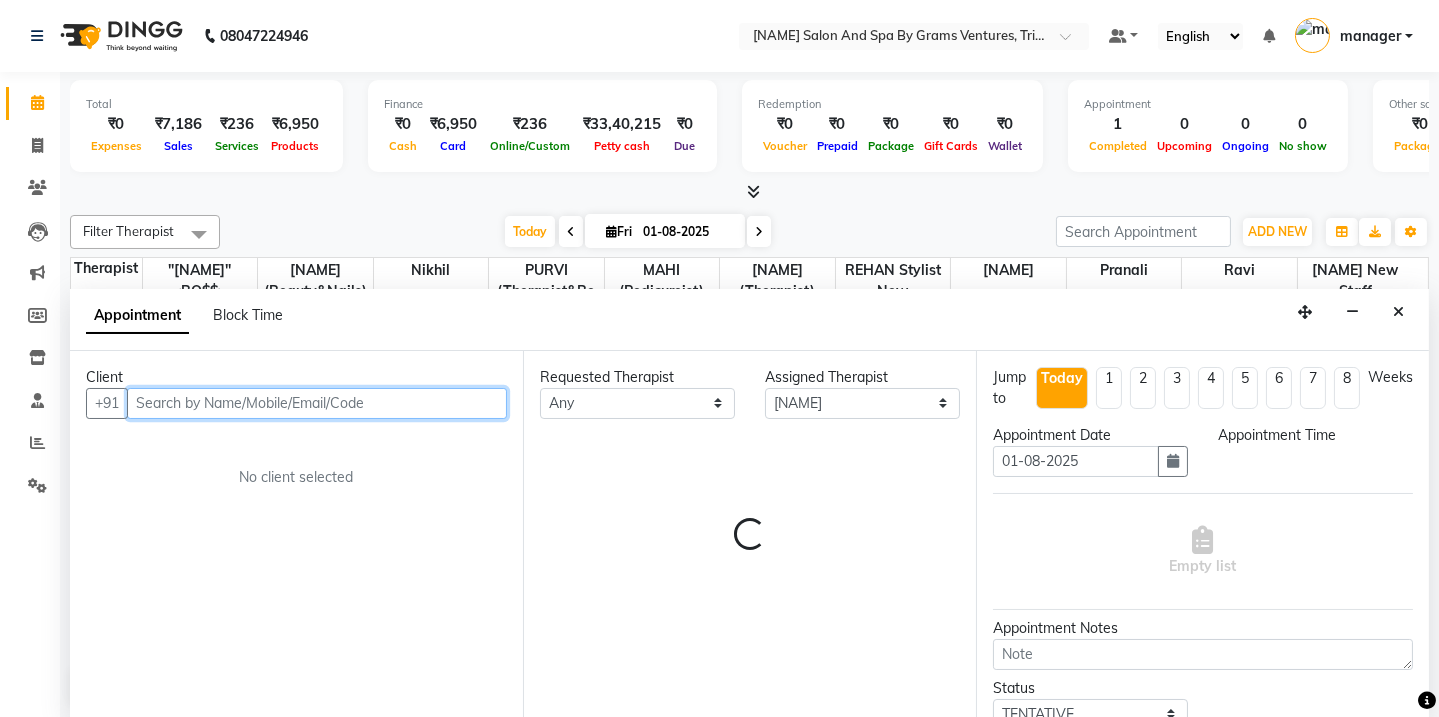 select on "705" 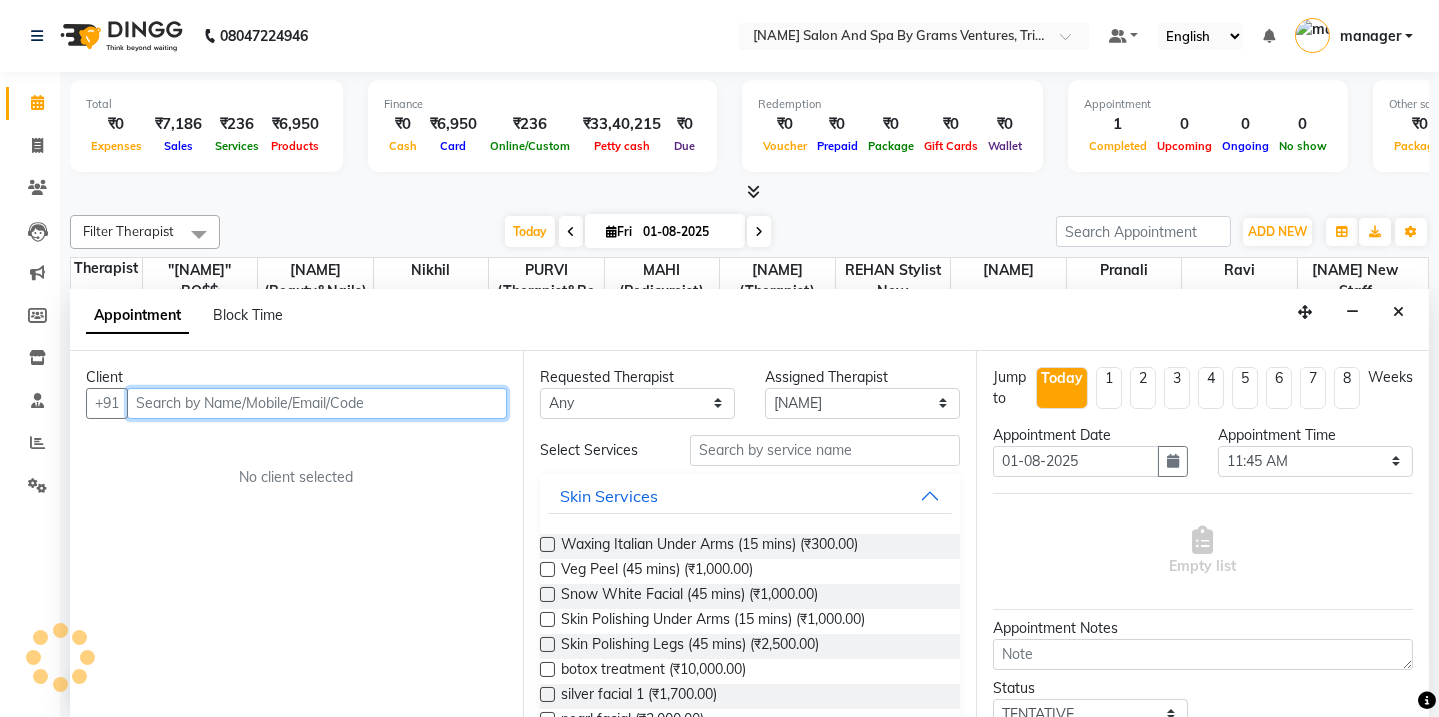 click at bounding box center (317, 403) 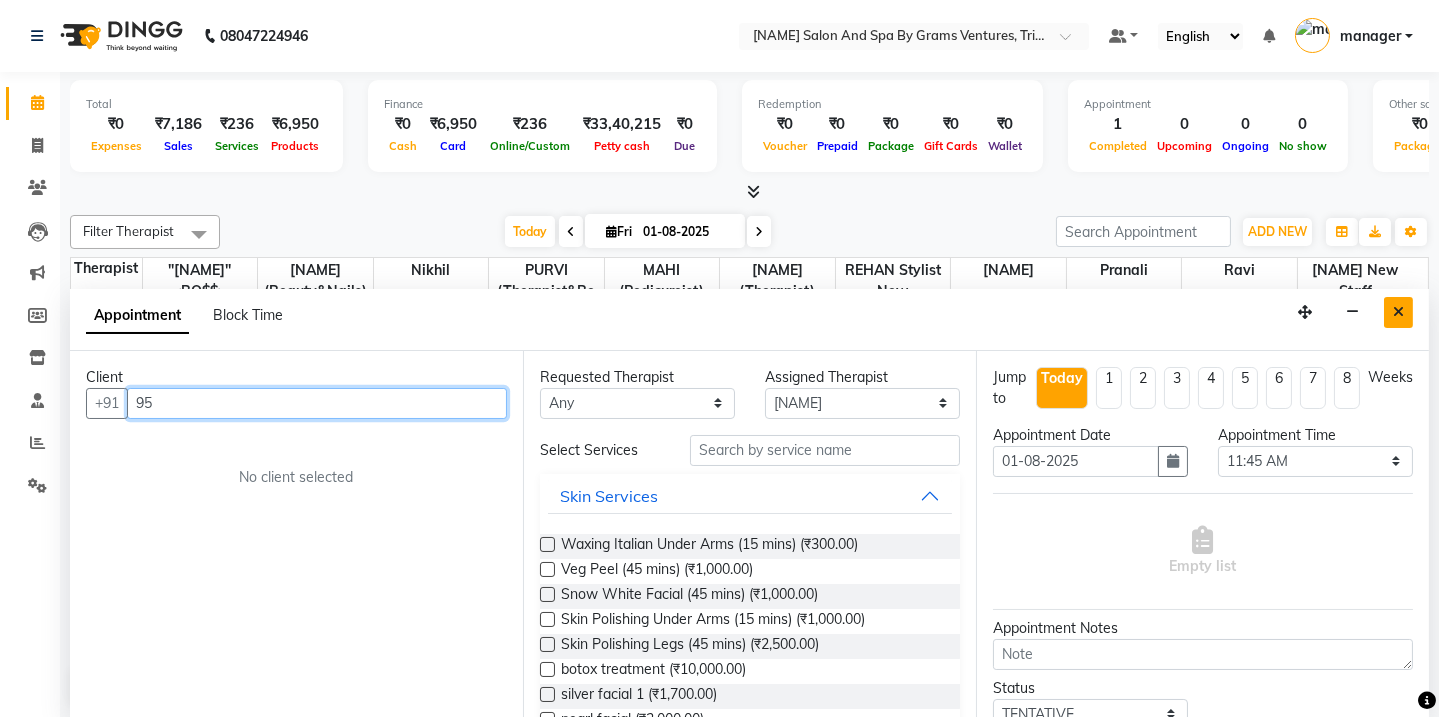 type on "95" 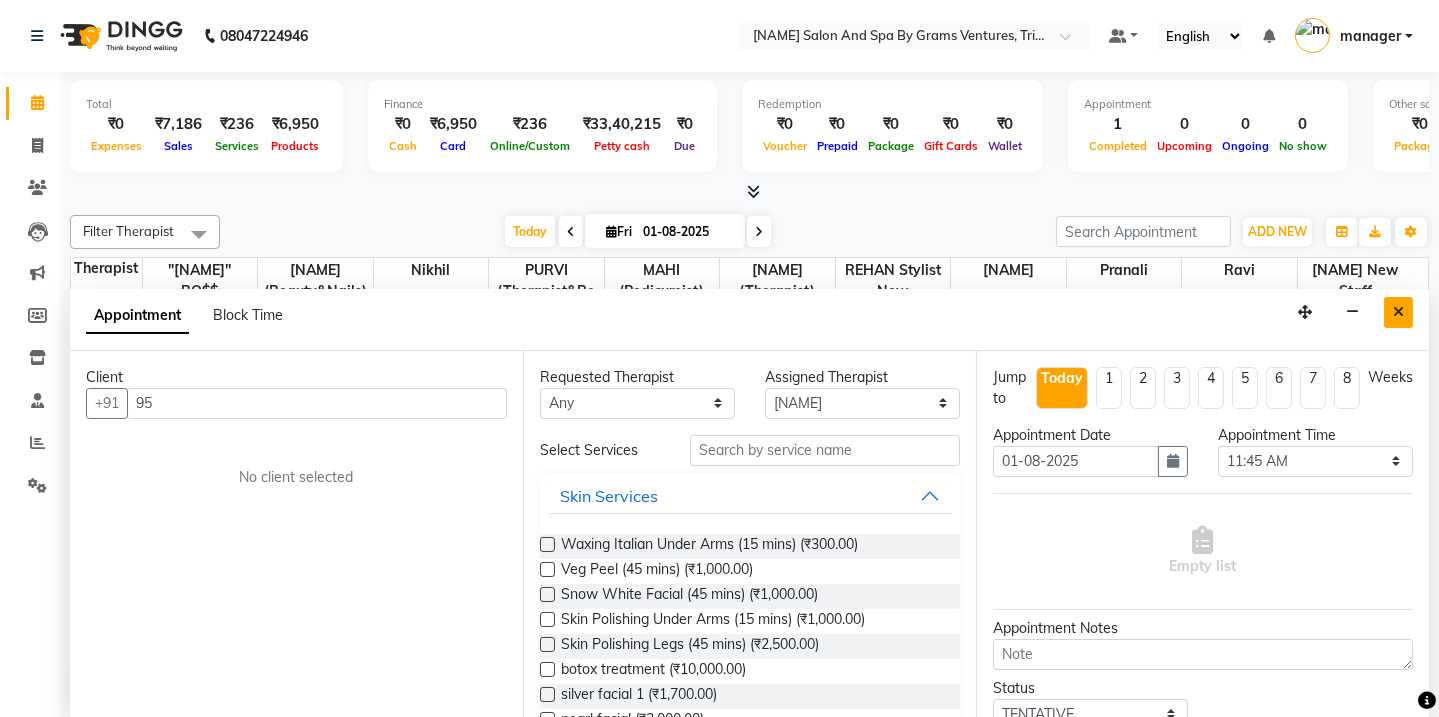 click at bounding box center (1398, 312) 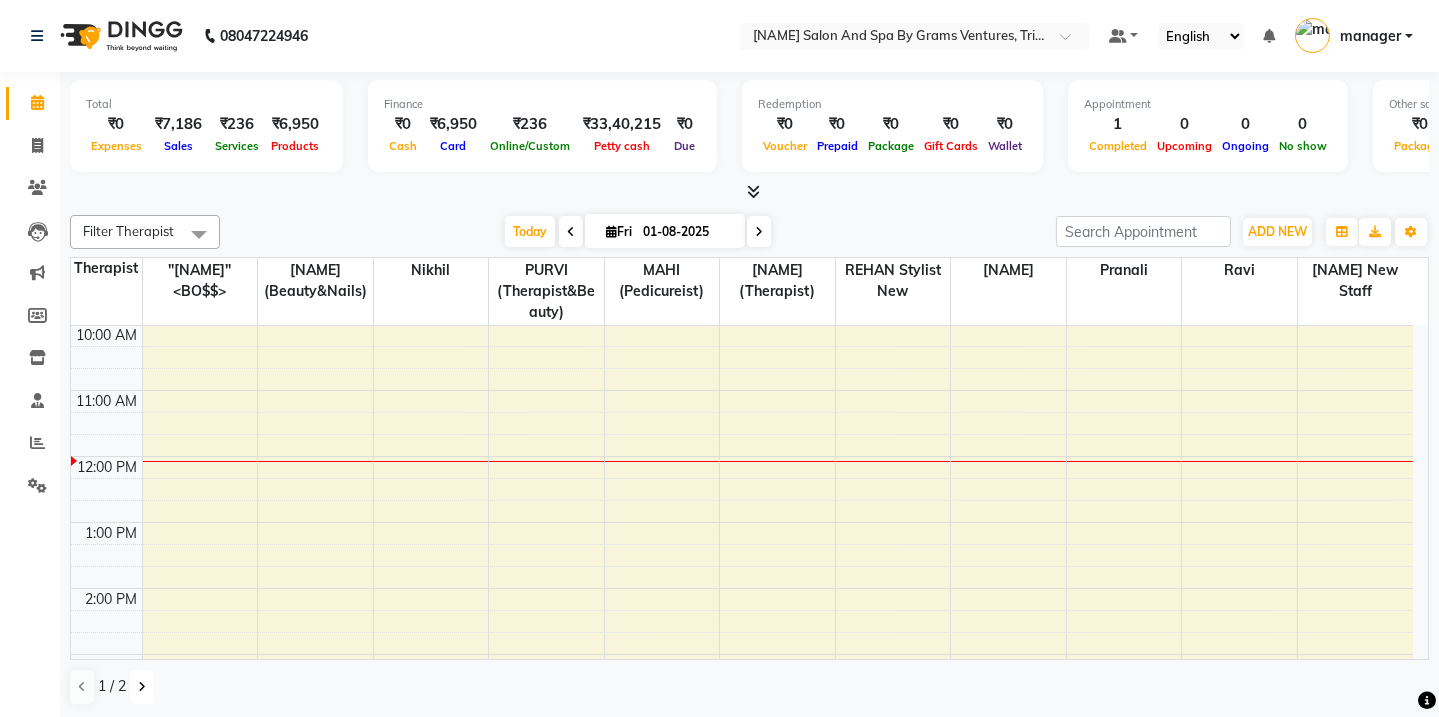 click at bounding box center [142, 687] 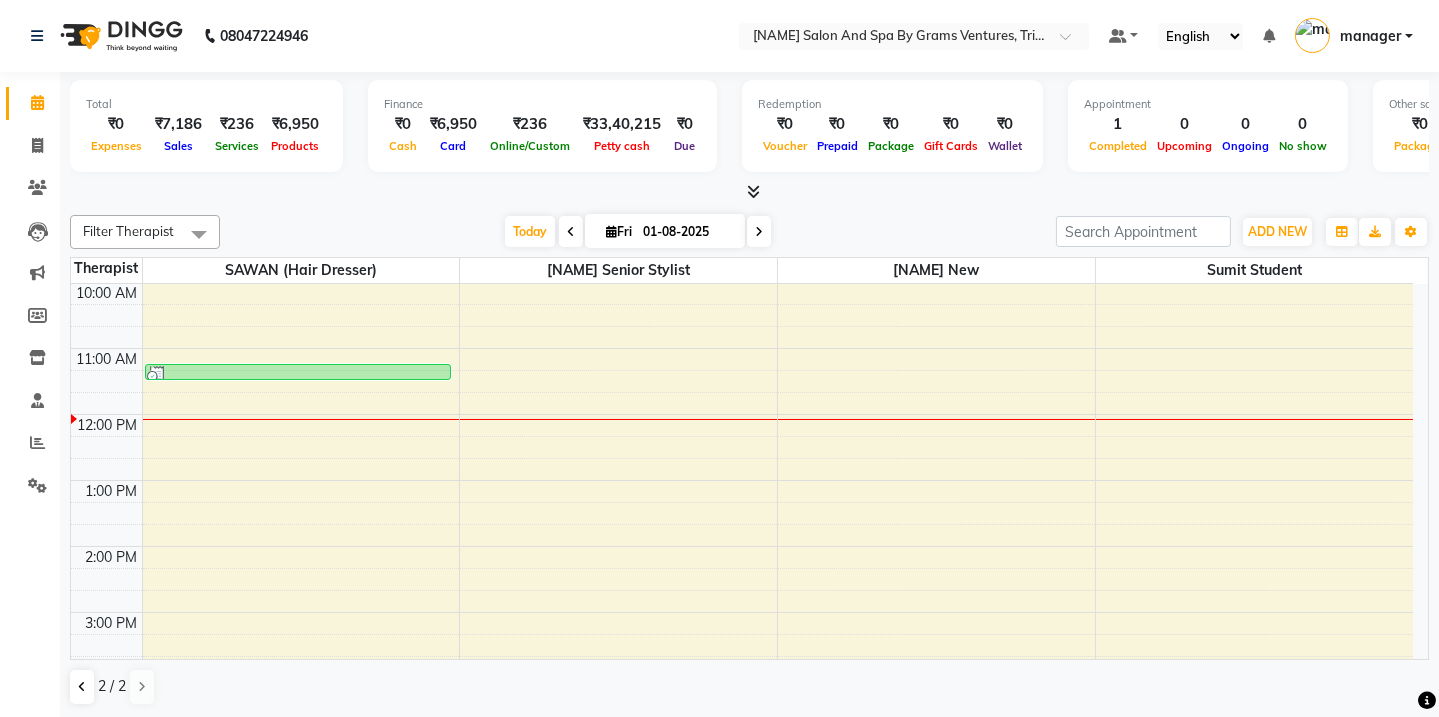 click on "8:00 AM 9:00 AM 10:00 AM 11:00 AM 12:00 PM 1:00 PM 2:00 PM 3:00 PM 4:00 PM 5:00 PM 6:00 PM 7:00 PM 8:00 PM     [FIRST] [LAST], TK01, 11:15 AM-11:30 AM, Shaving (15 mins)" at bounding box center (742, 579) 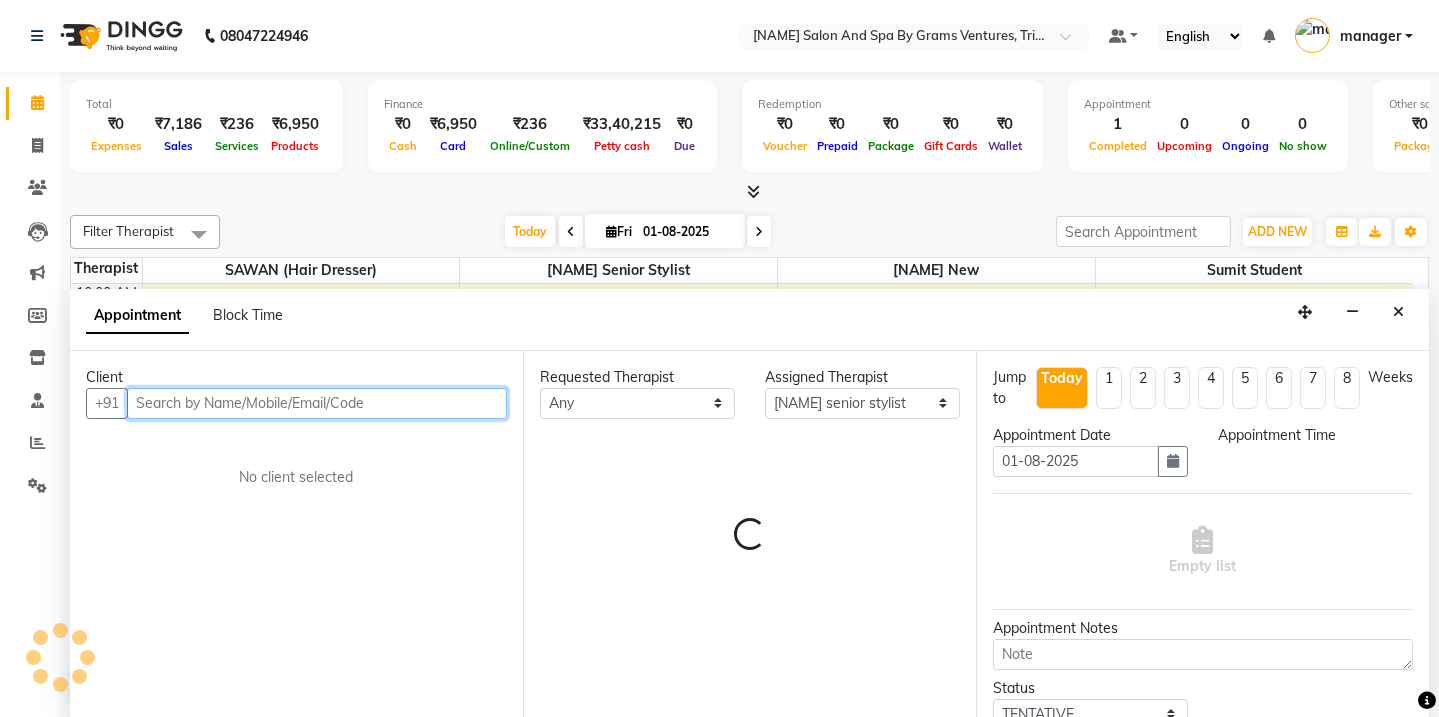 select on "720" 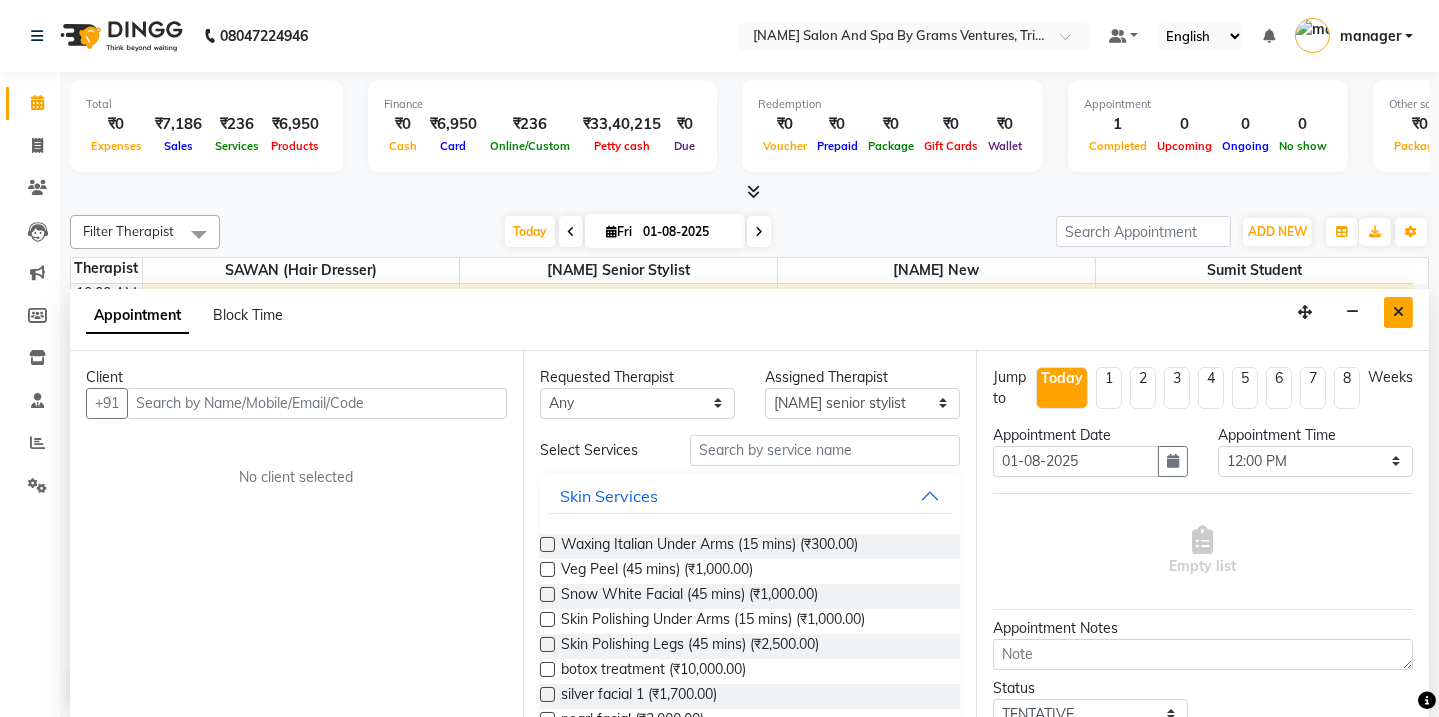 click at bounding box center [1398, 312] 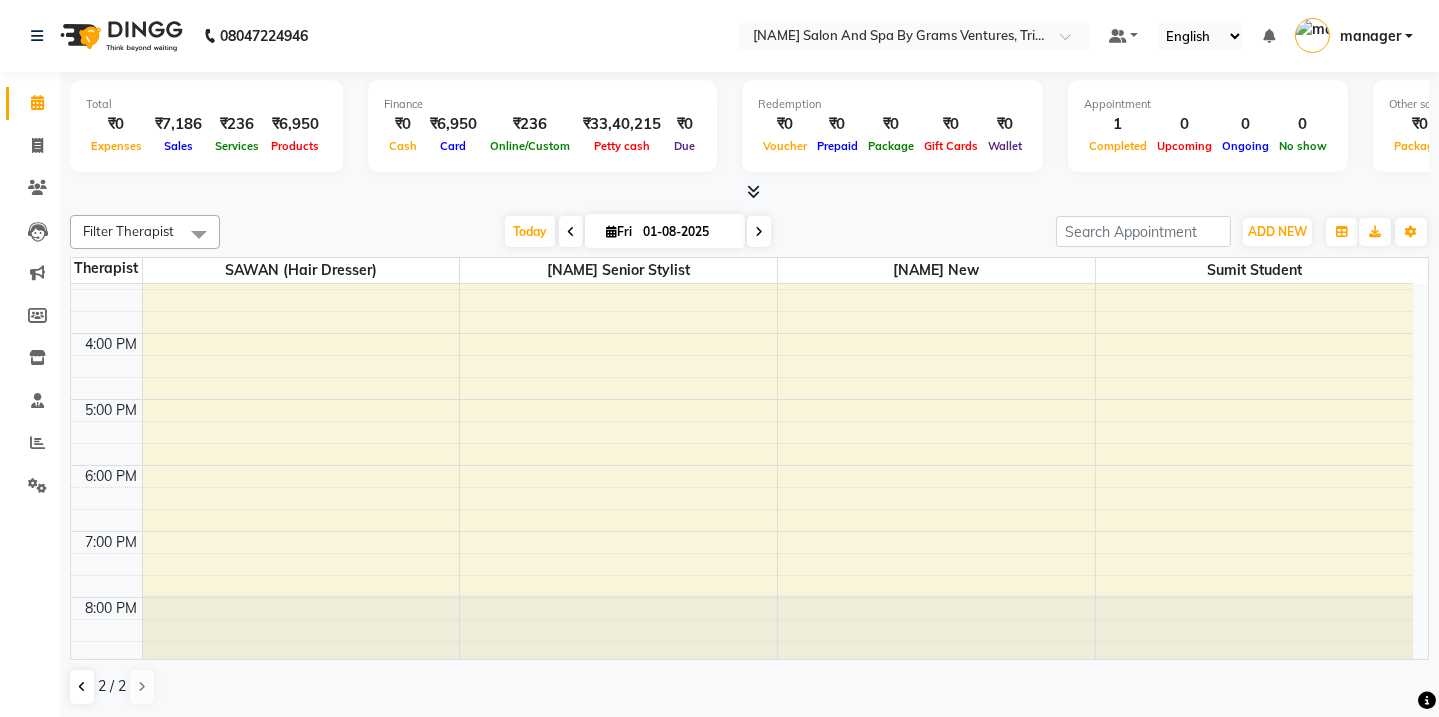 scroll, scrollTop: 0, scrollLeft: 0, axis: both 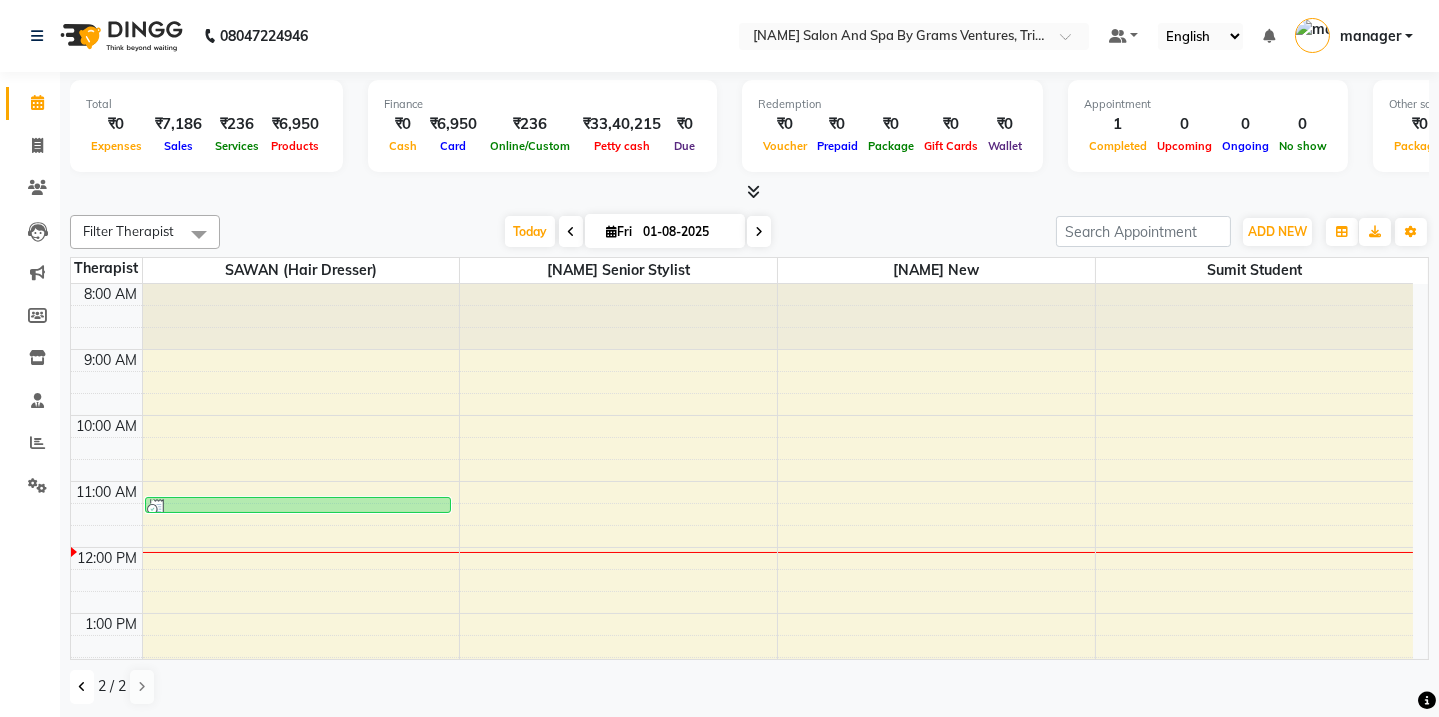 click at bounding box center (82, 687) 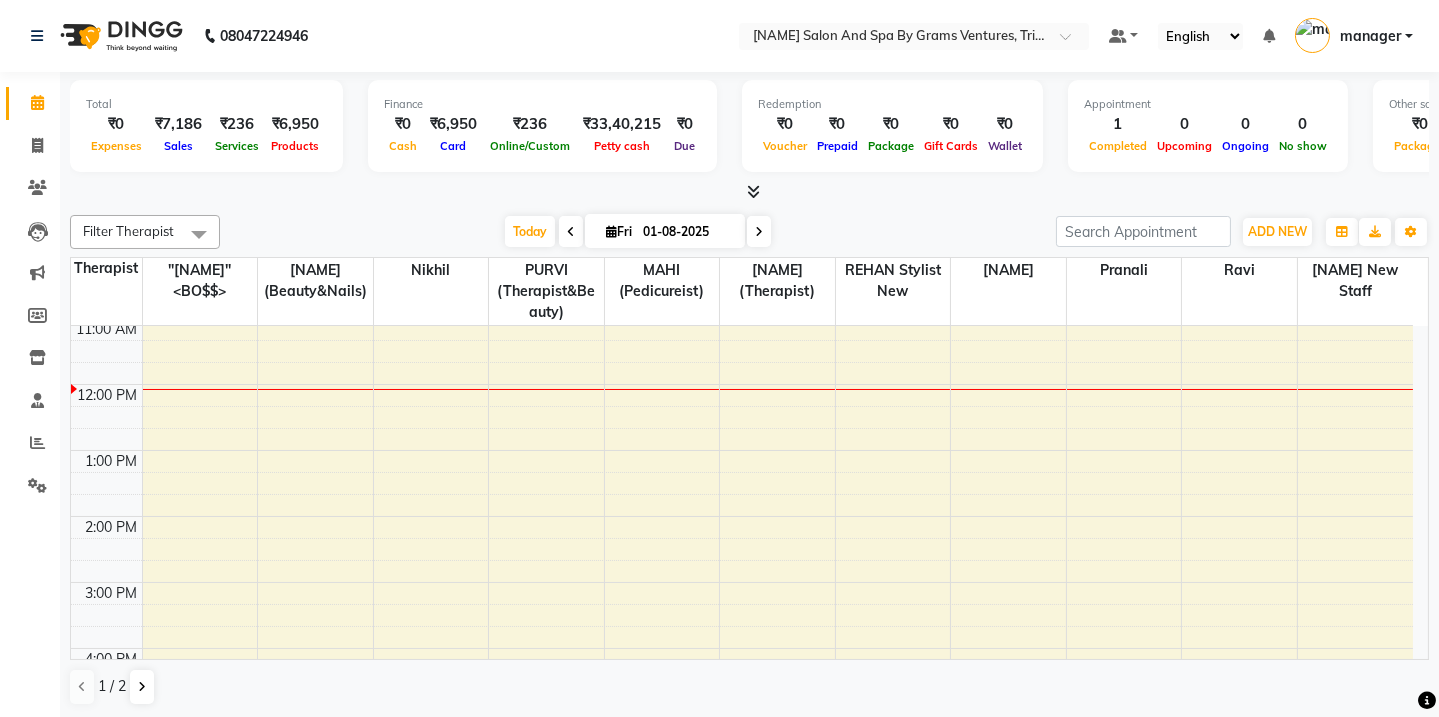 scroll, scrollTop: 520, scrollLeft: 0, axis: vertical 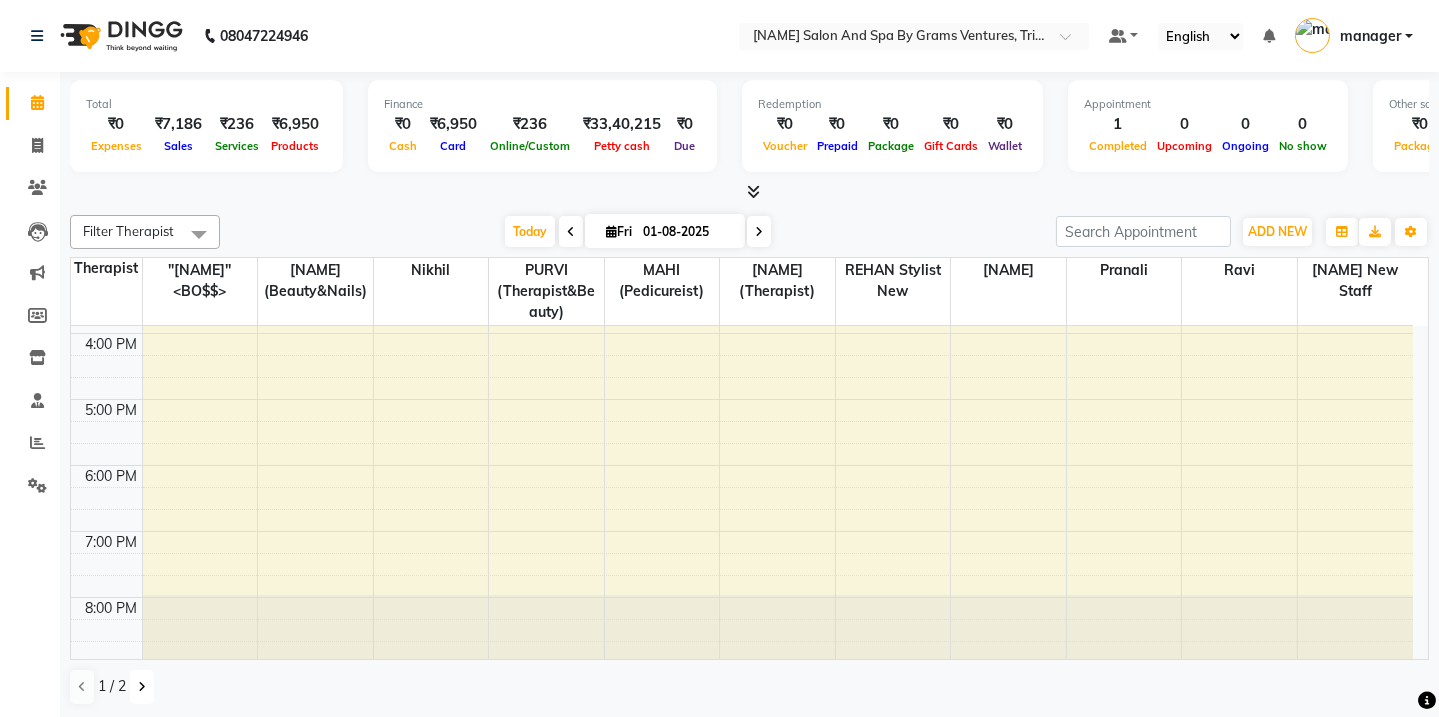 click at bounding box center [142, 687] 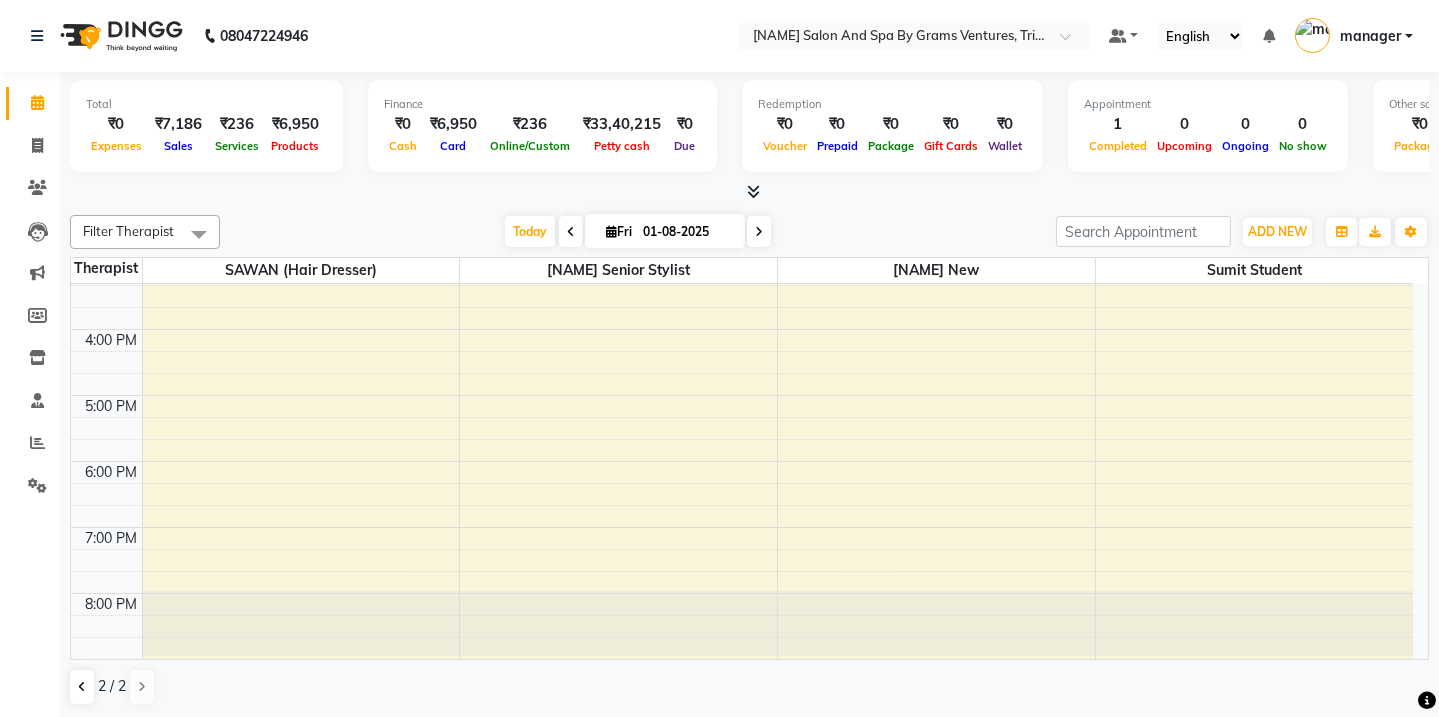 scroll, scrollTop: 478, scrollLeft: 0, axis: vertical 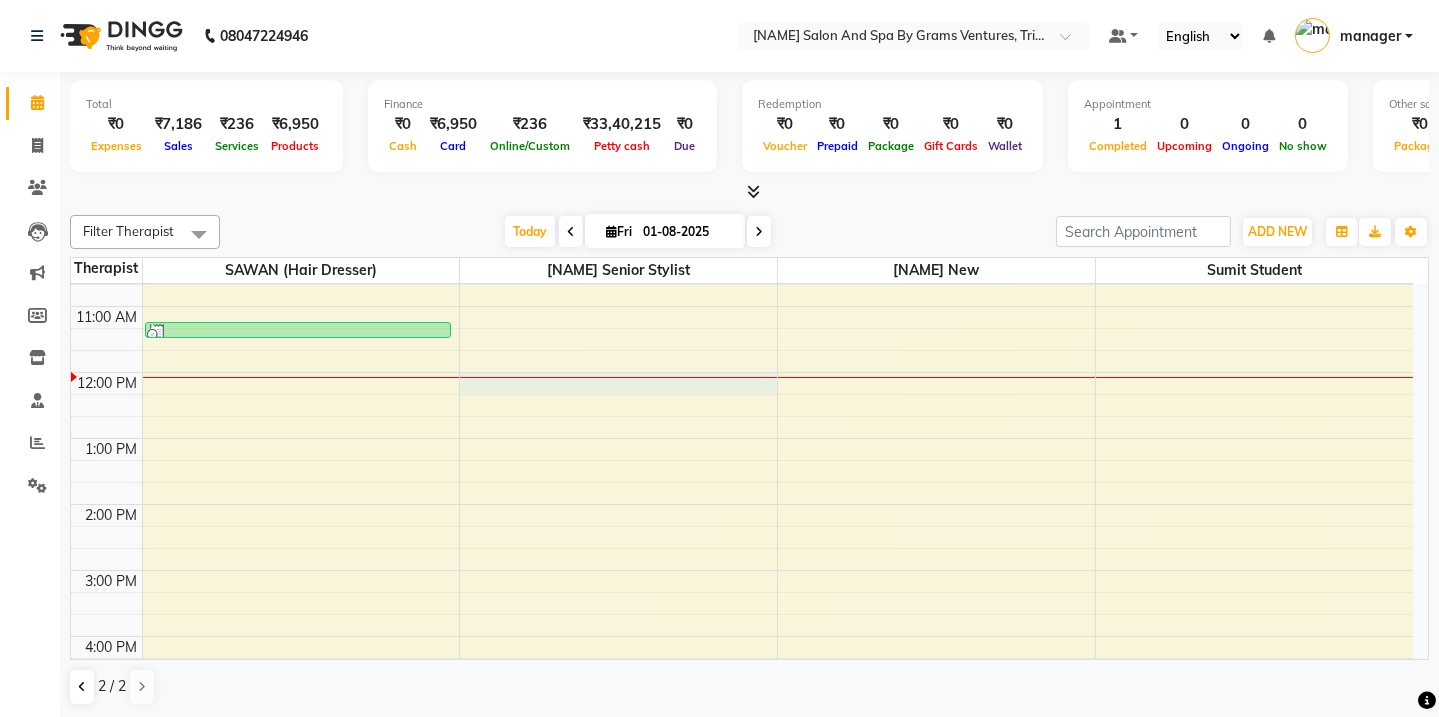 click on "8:00 AM 9:00 AM 10:00 AM 11:00 AM 12:00 PM 1:00 PM 2:00 PM 3:00 PM 4:00 PM 5:00 PM 6:00 PM 7:00 PM 8:00 PM     [FIRST] [LAST], TK01, 11:15 AM-11:30 AM, Shaving (15 mins)" at bounding box center (742, 537) 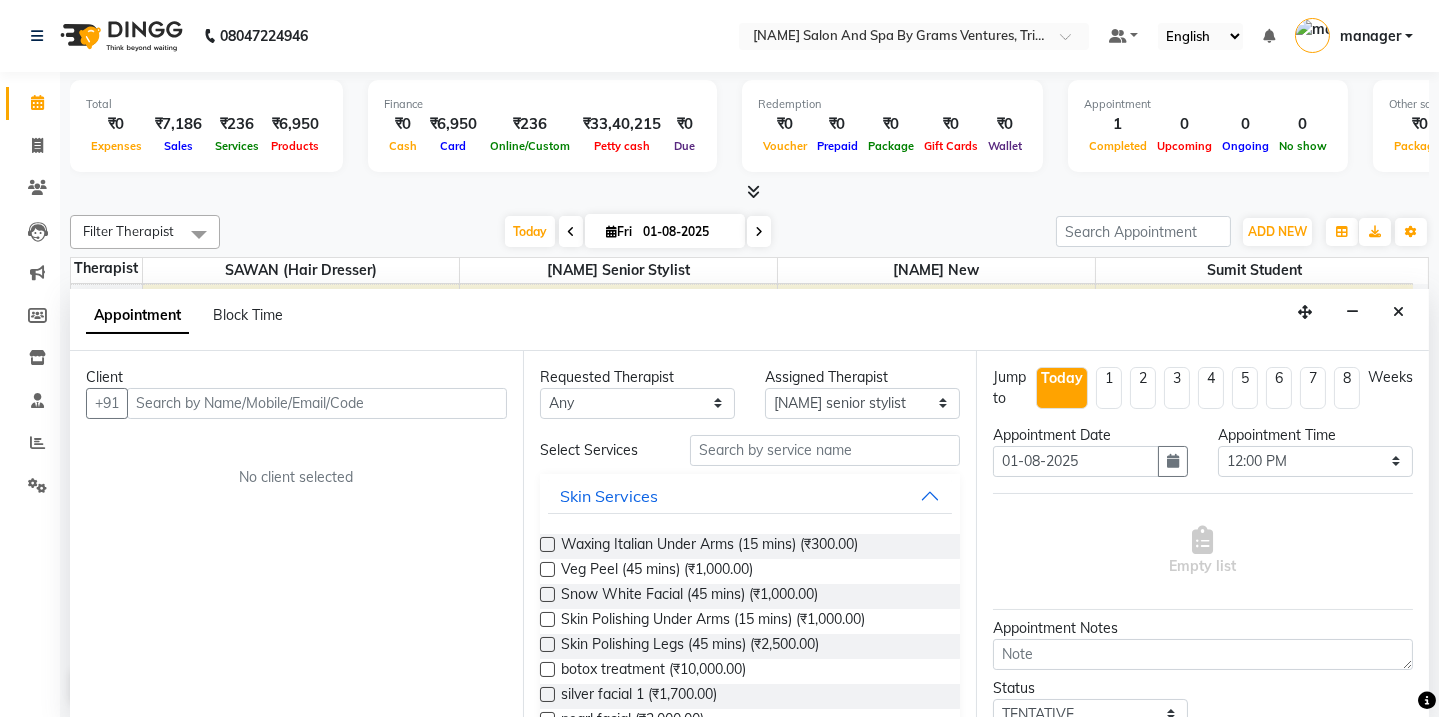 click at bounding box center [317, 403] 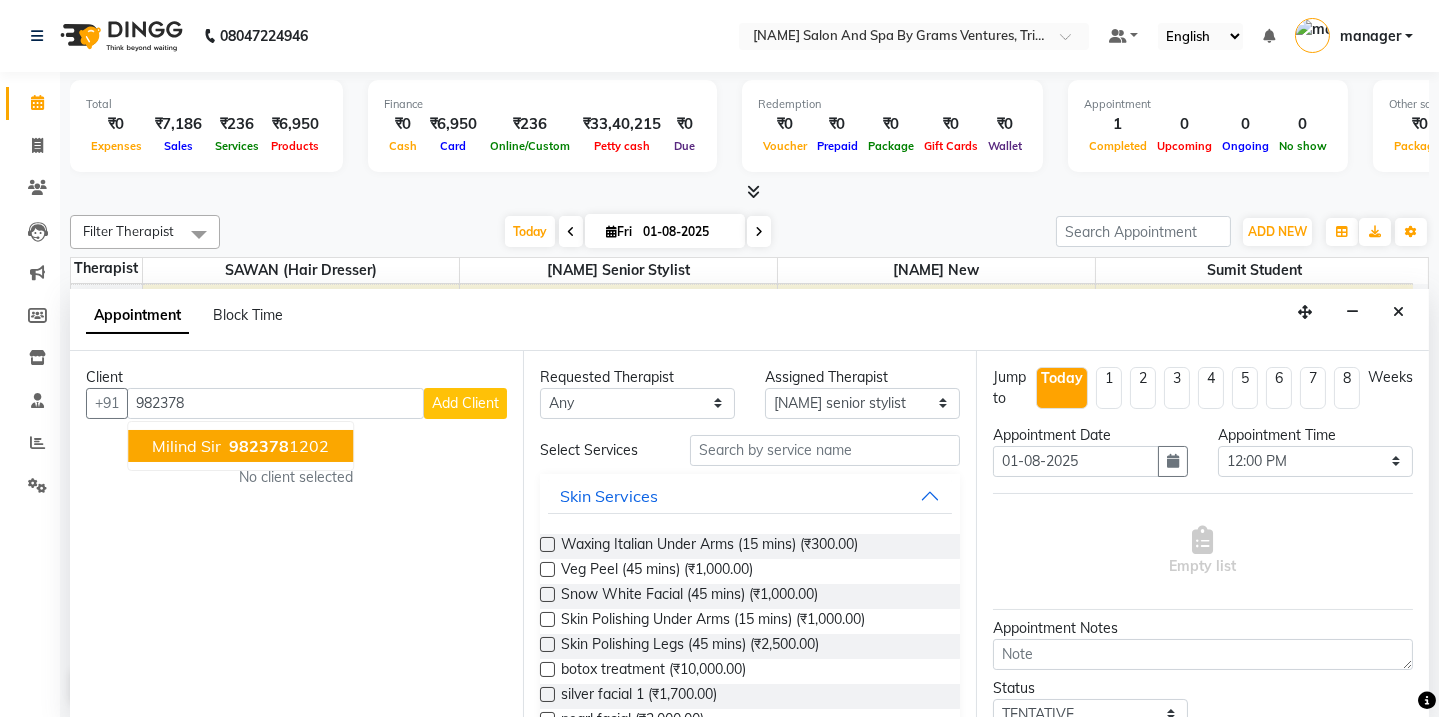 click on "Milind sir" at bounding box center [186, 446] 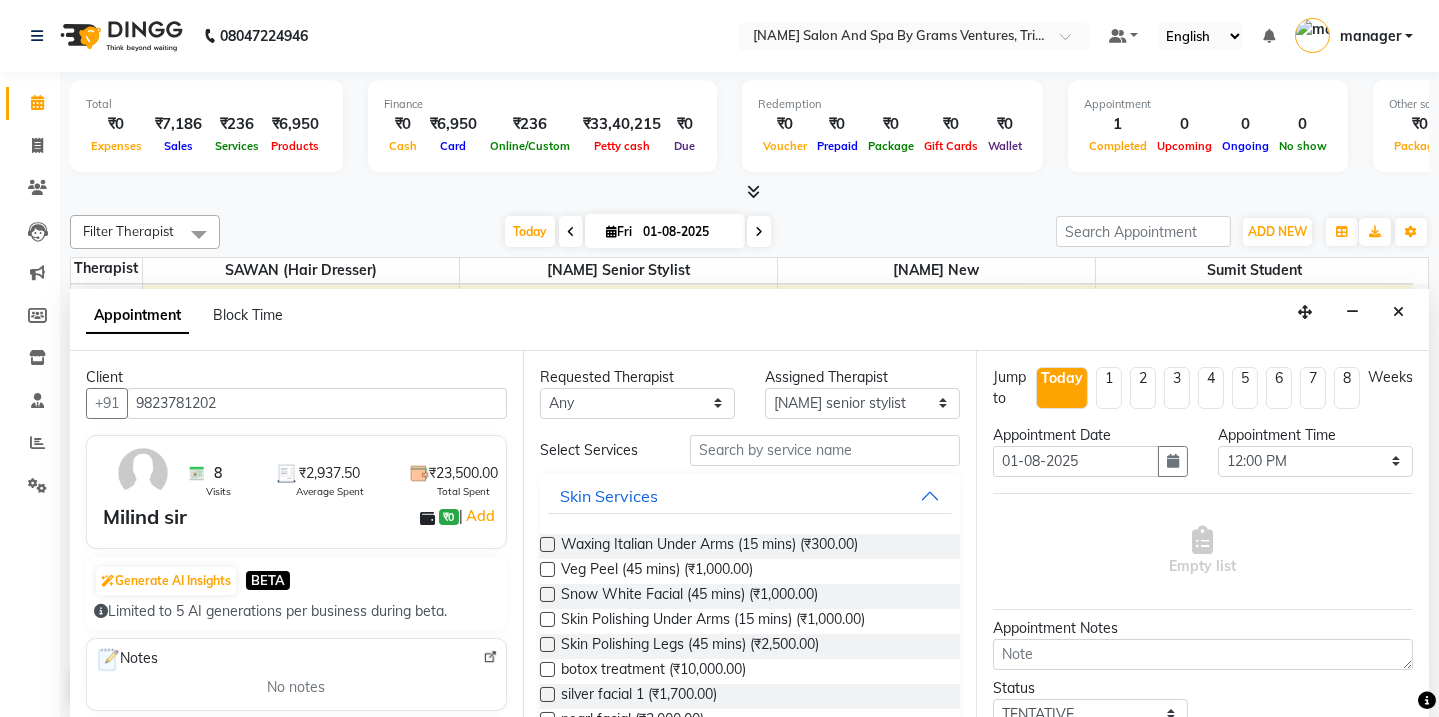 type on "9823781202" 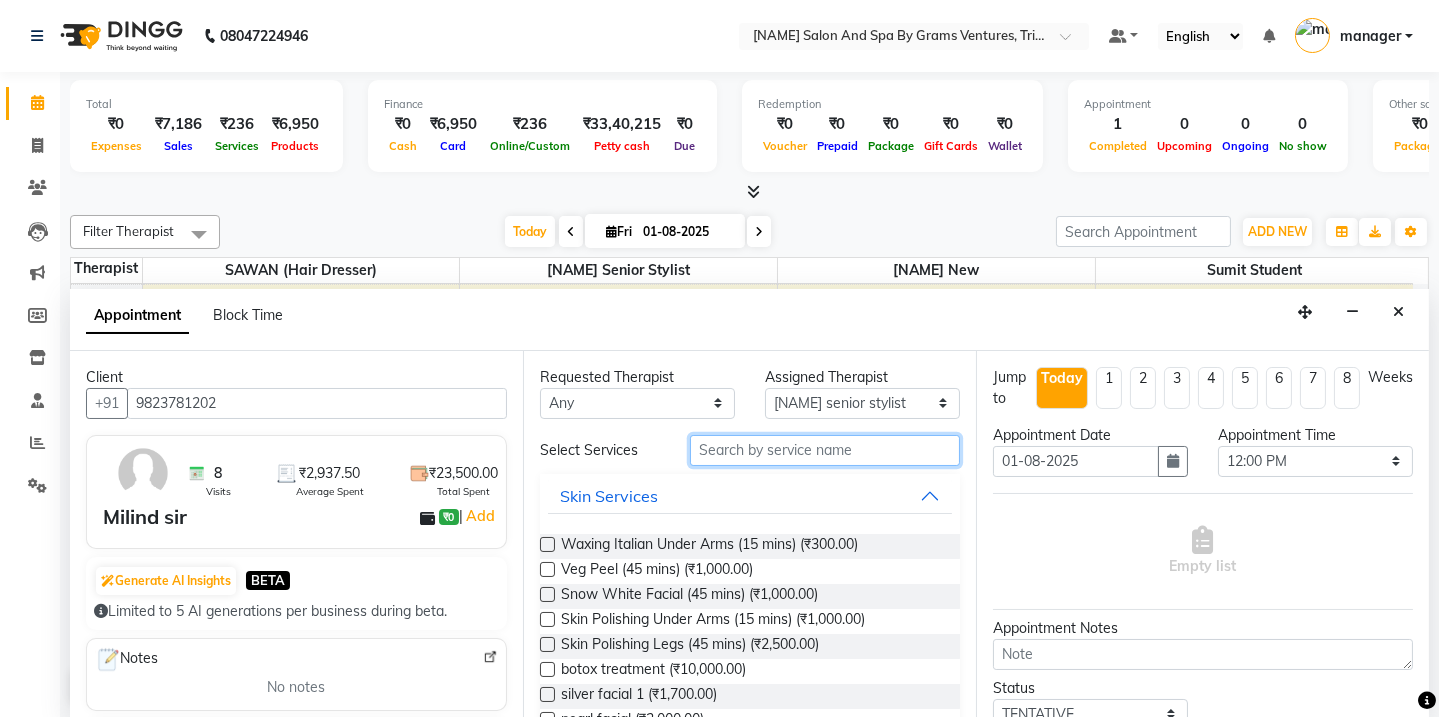 click at bounding box center (825, 450) 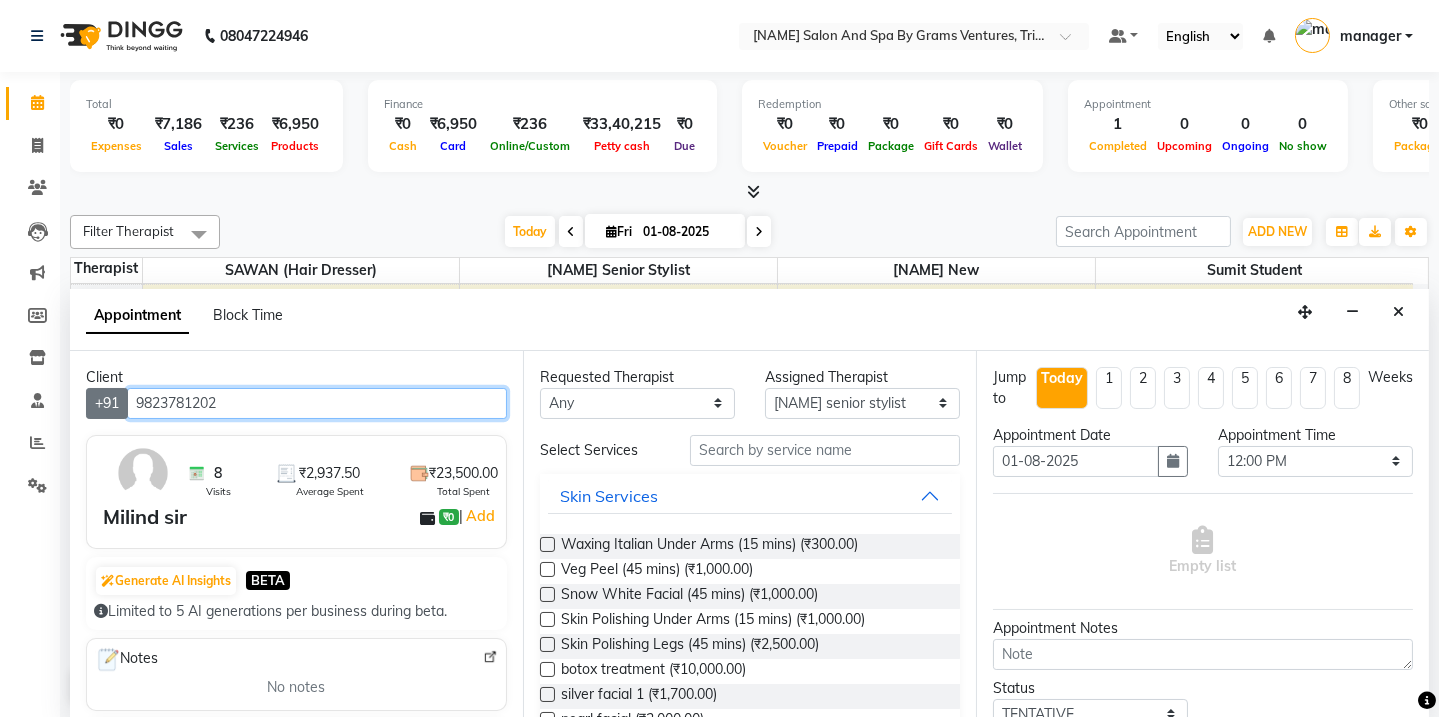 drag, startPoint x: 218, startPoint y: 401, endPoint x: 123, endPoint y: 404, distance: 95.047356 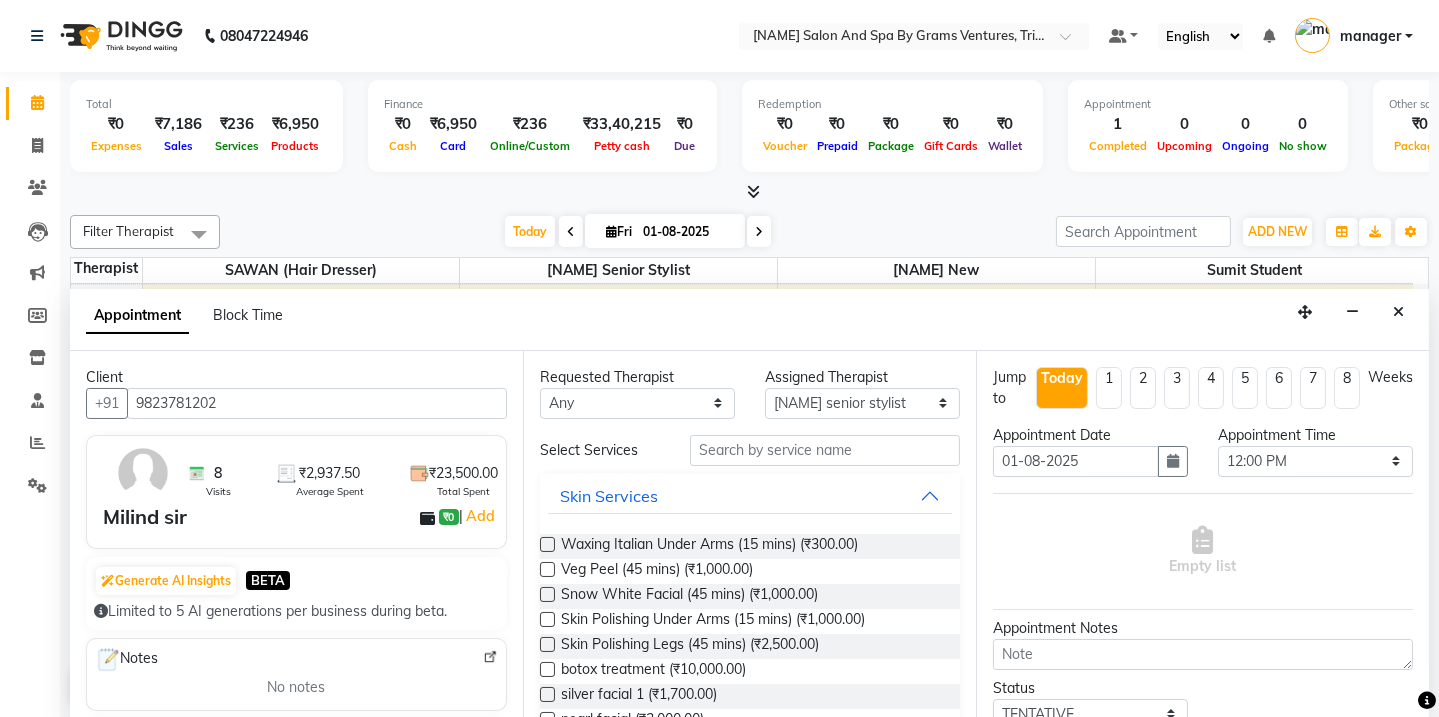 drag, startPoint x: 123, startPoint y: 404, endPoint x: 239, endPoint y: 370, distance: 120.880104 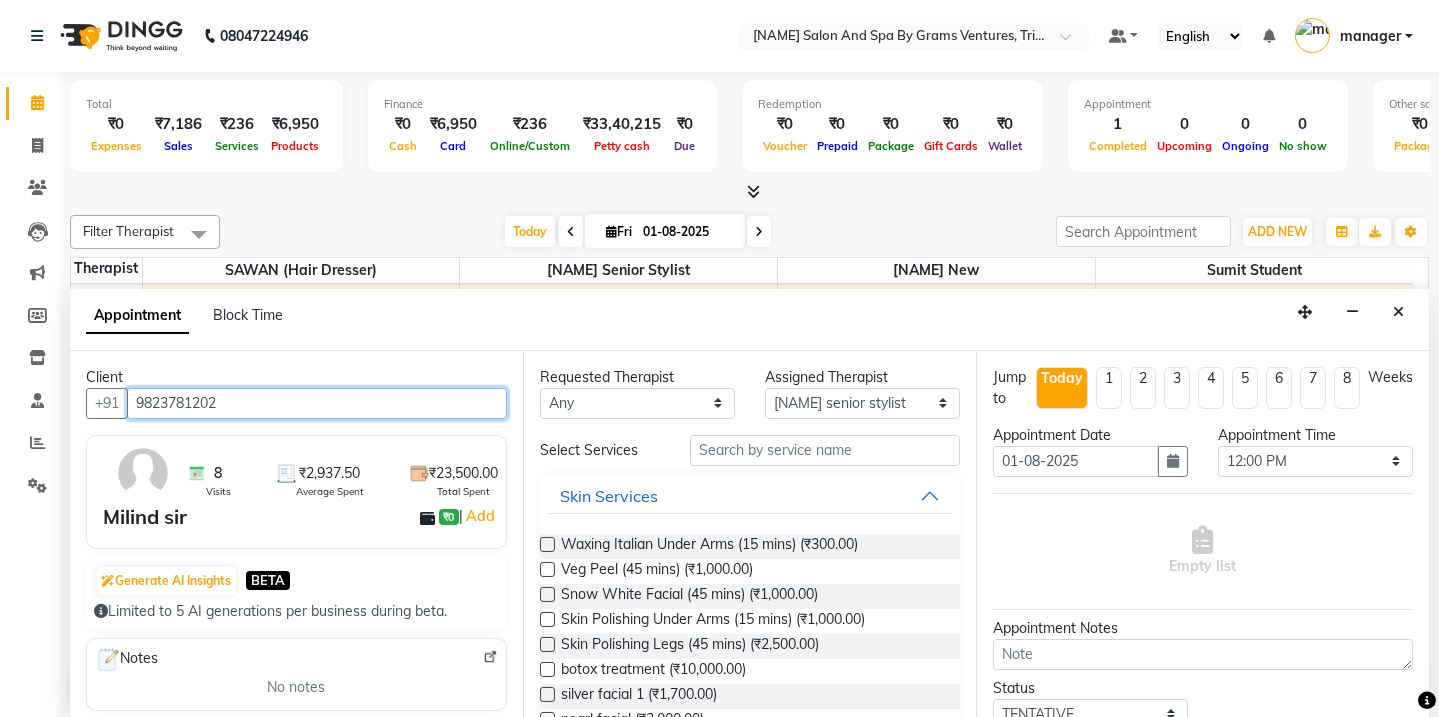 drag, startPoint x: 214, startPoint y: 400, endPoint x: 134, endPoint y: 400, distance: 80 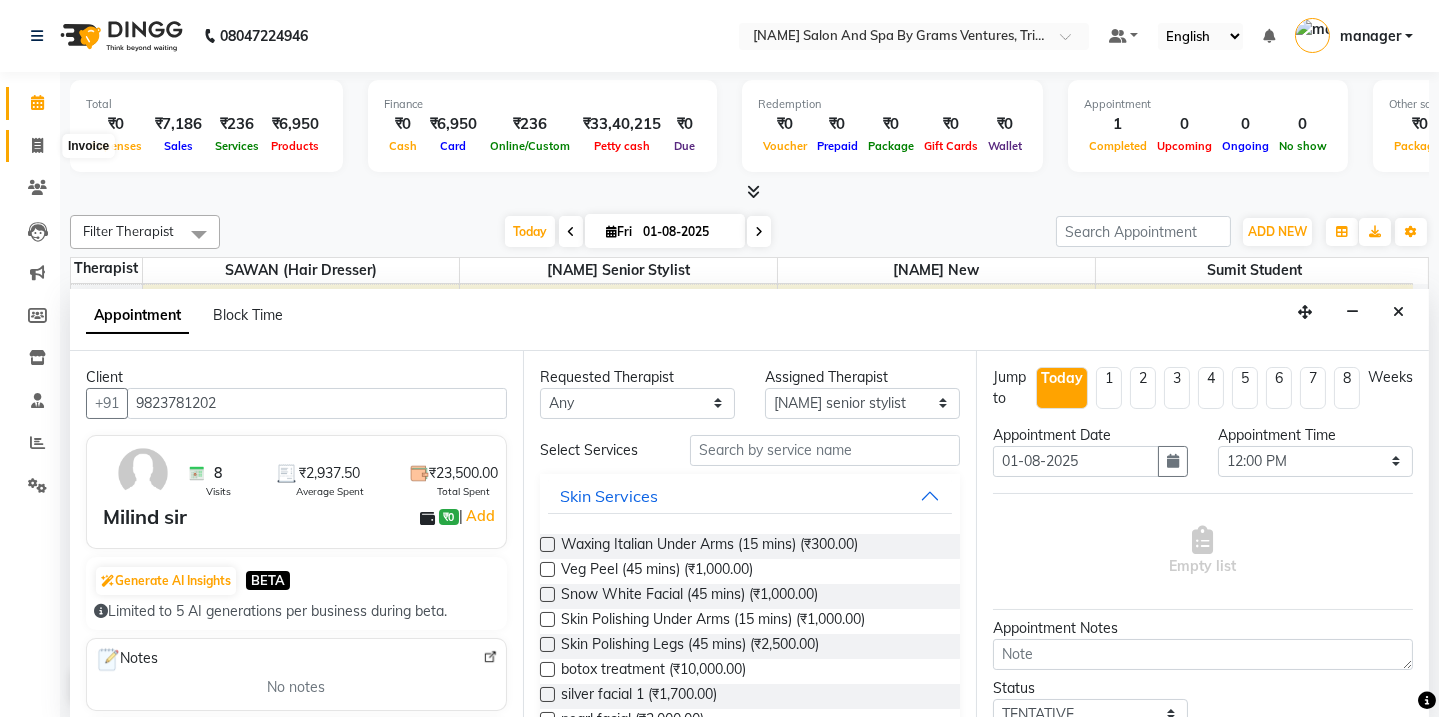 click 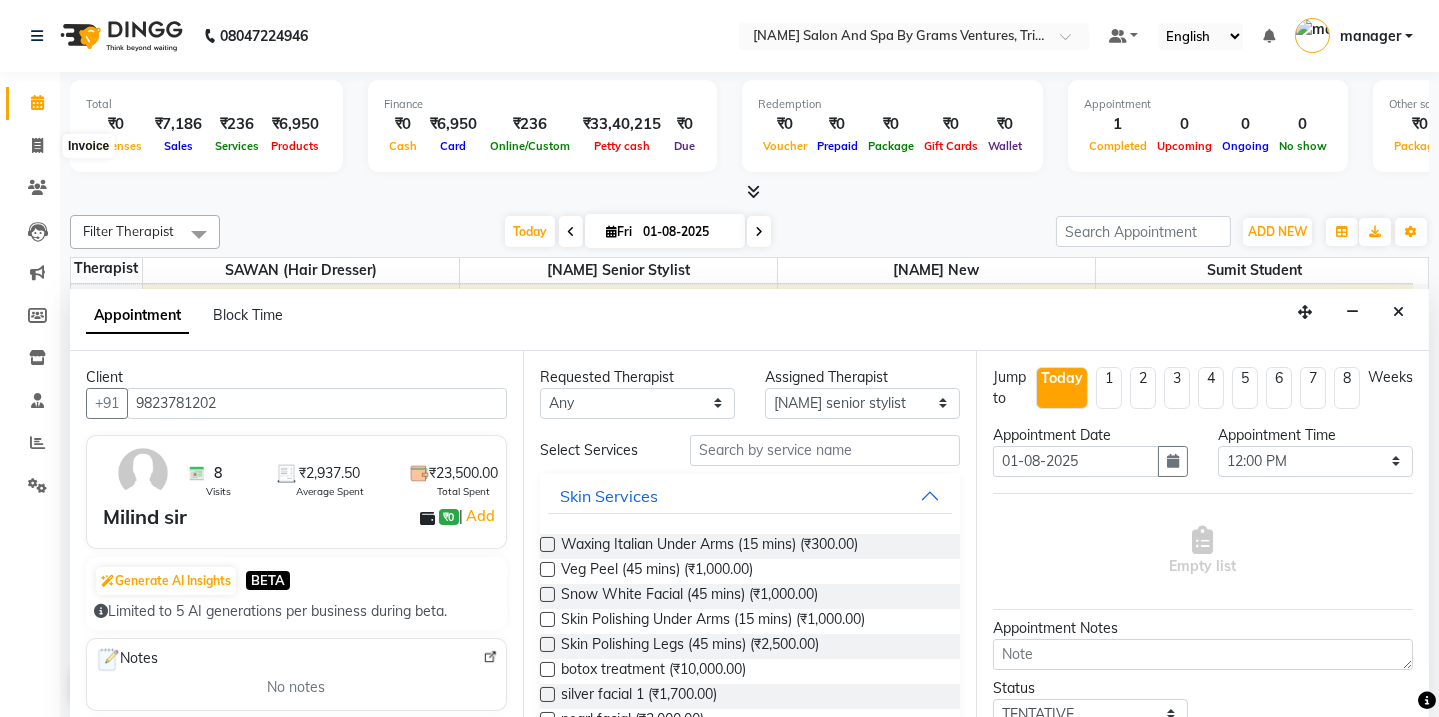 select on "service" 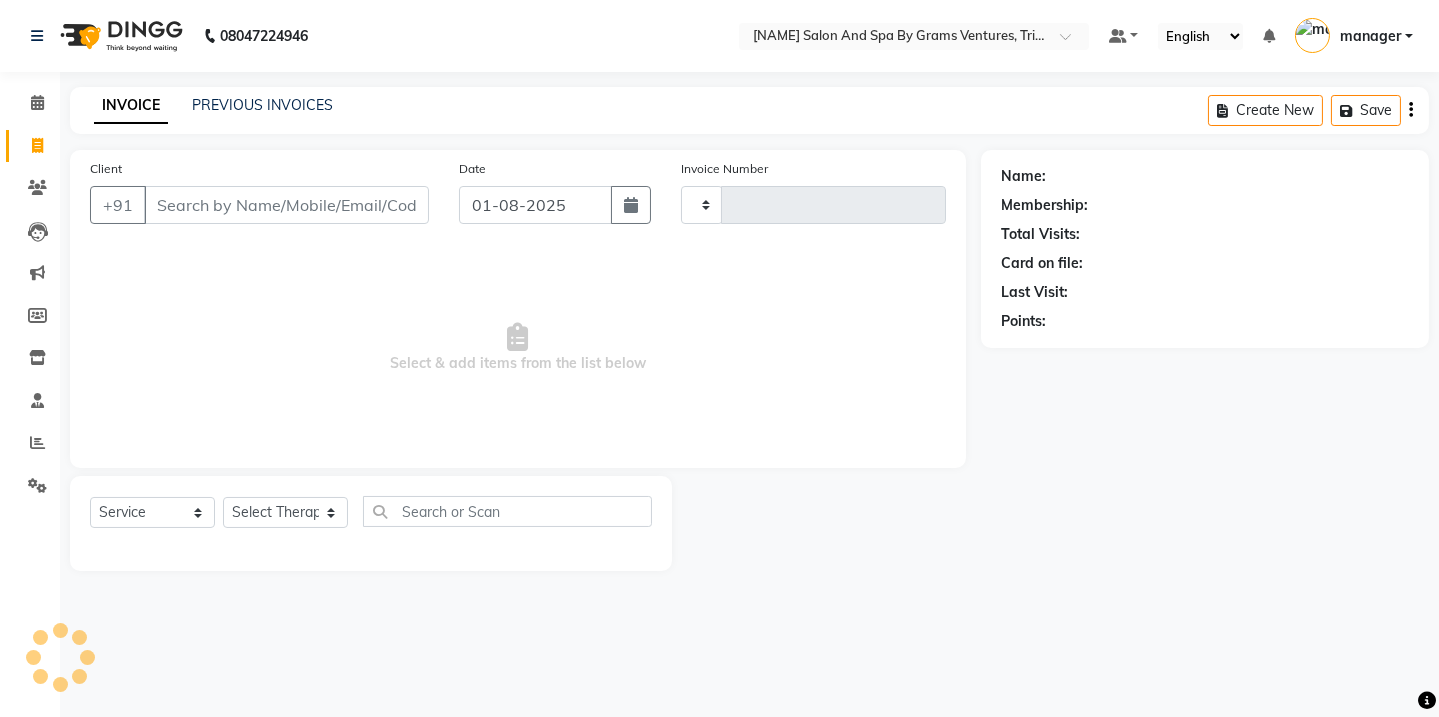 type on "1923" 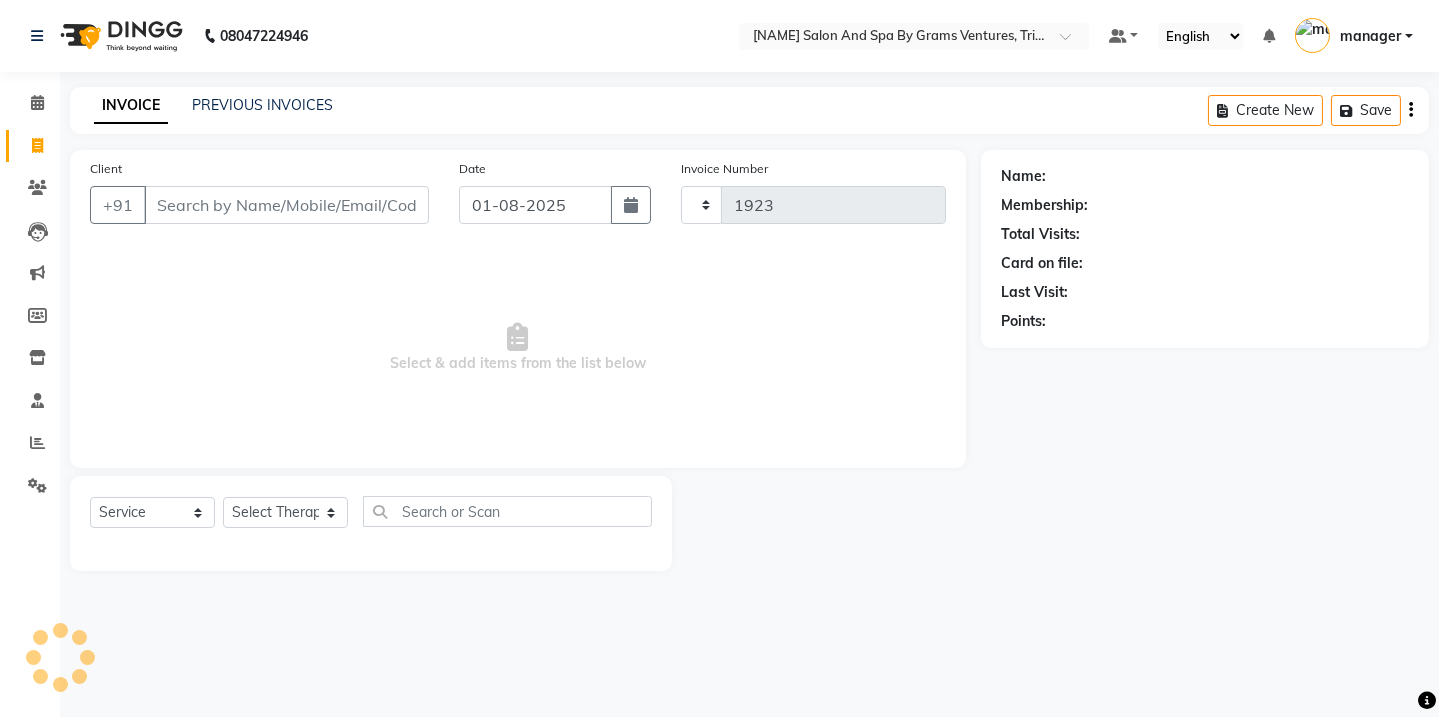 select on "3585" 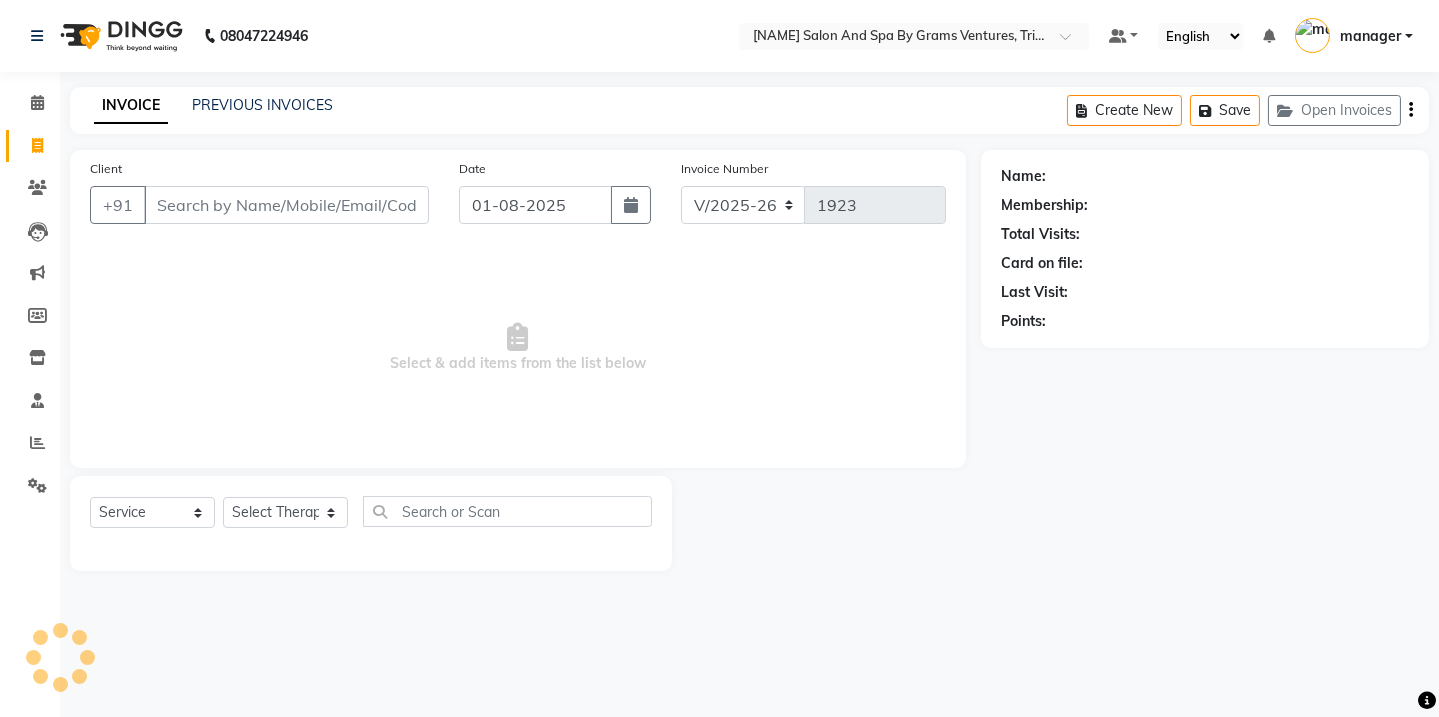 scroll, scrollTop: 0, scrollLeft: 0, axis: both 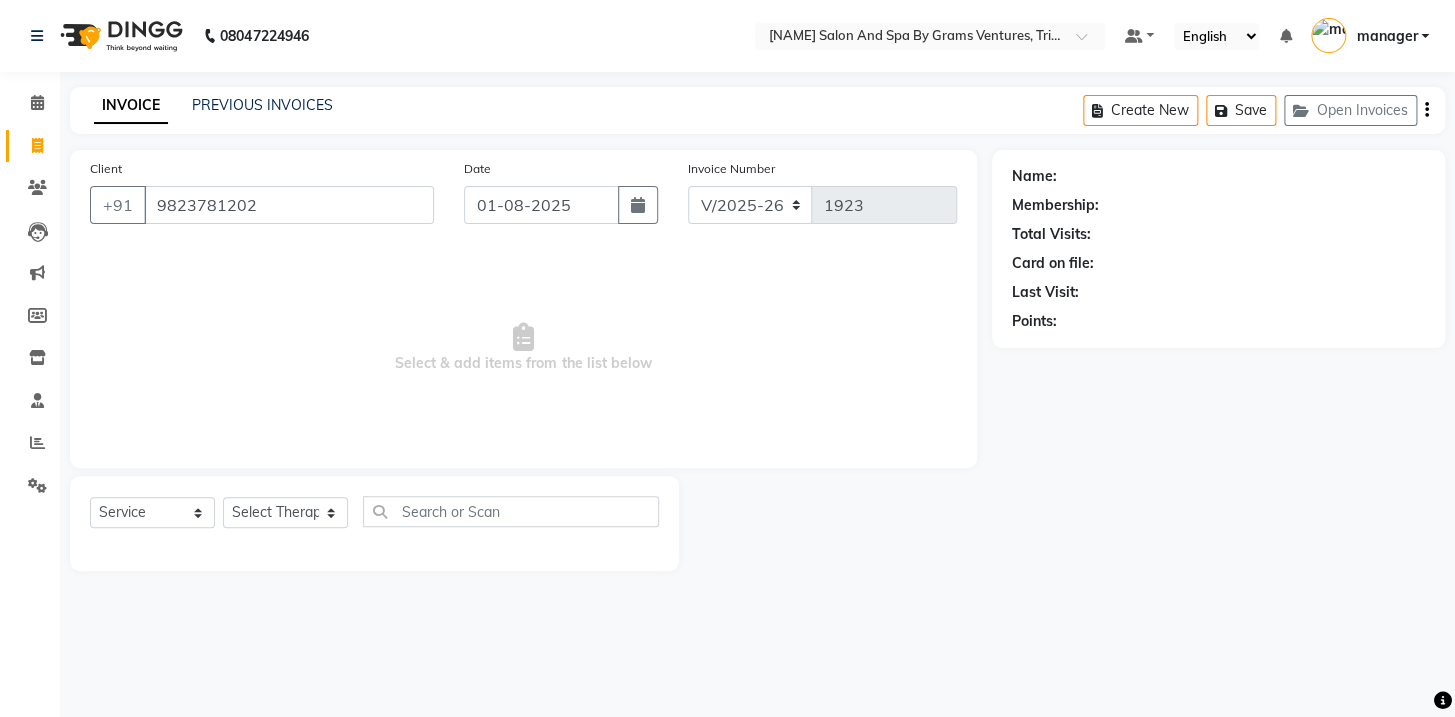 type on "9823781202" 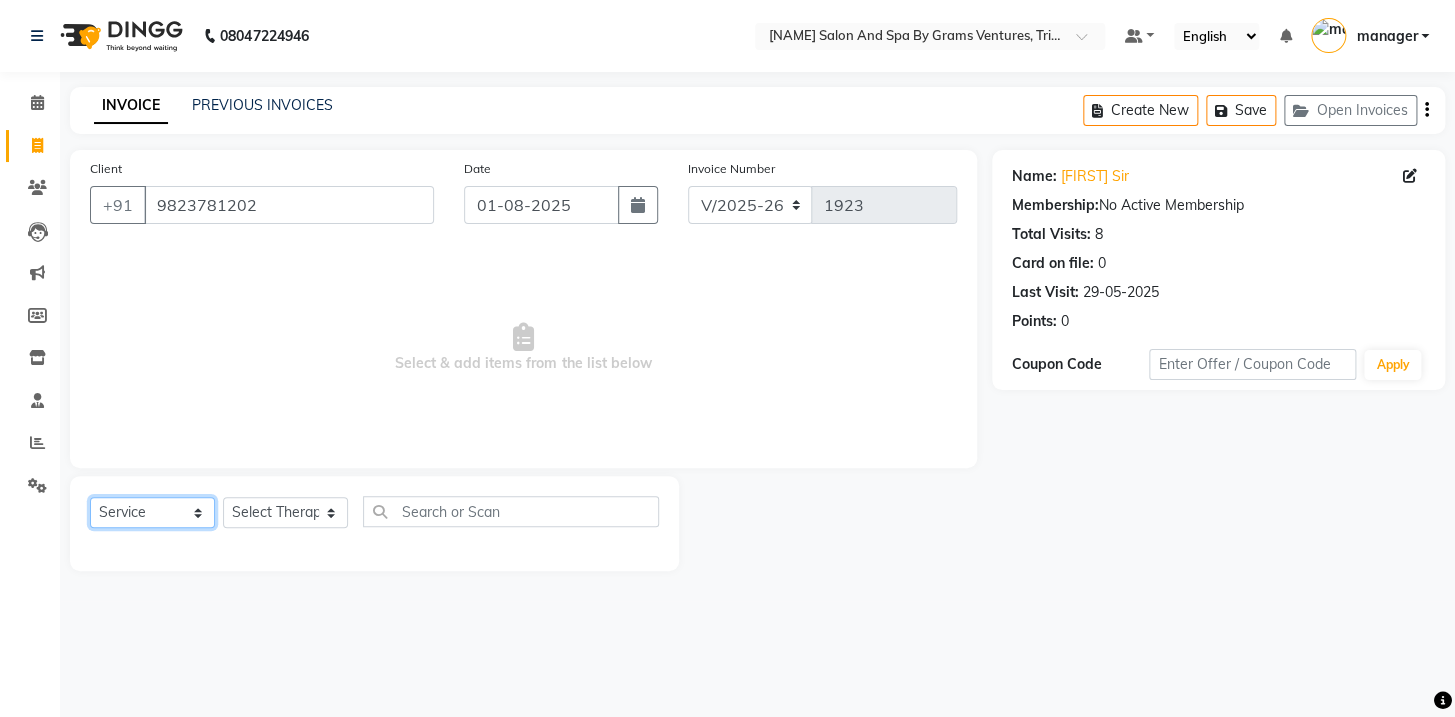 click on "Select  Service  Product  Membership  Package Voucher Prepaid Gift Card" 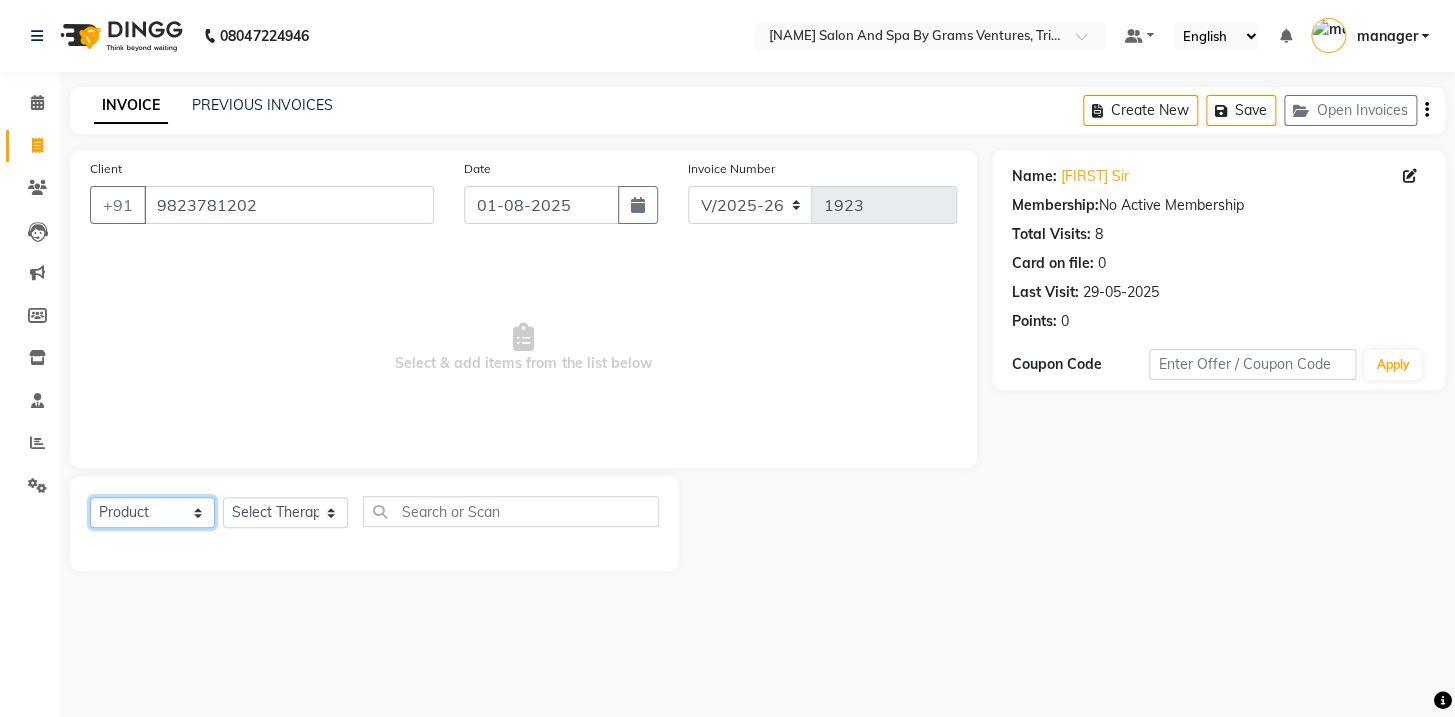 click on "Select  Service  Product  Membership  Package Voucher Prepaid Gift Card" 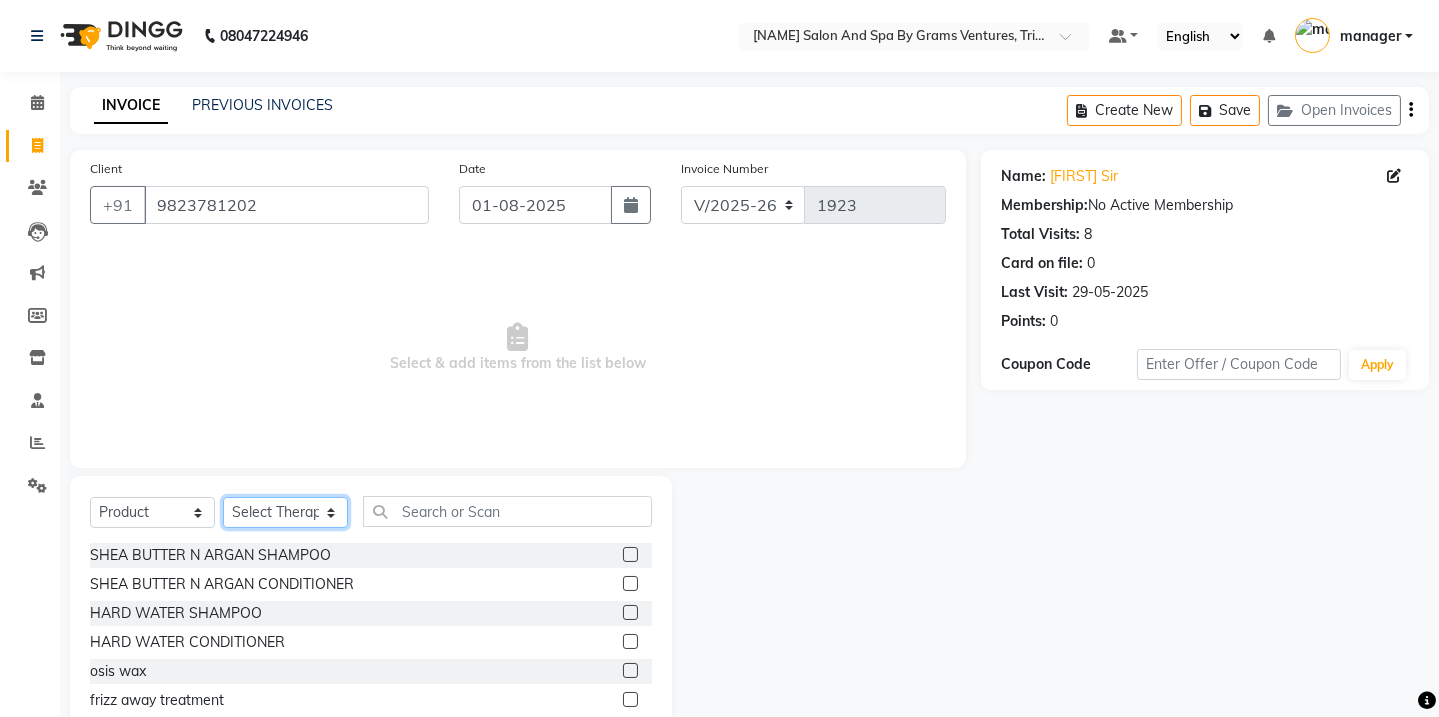 click on "Select Therapist Admin [NAME] (stylish) [NAME] hair dresser [NAME] (beauty&nails) [NAME] new [NAME] [NAME] "[NAME]"   <BO$$> [NAME] new staff [NAME] [NAME] (pedicureist) manager [NAME] (hair specialist) [NAME] new [NAME]  [NAME]  [NAME] (Therapist) [NAME] [NAME] (therapist&Beauty) [NAME] New THERAPIST [NAME] [NAME]  stylist new [NAME] [NAME] [NAME] (hair&skin) [NAME] (hair dresser) [NAME] new [NAME] [NAME] [NAME] student    [NAME] [NAME]    [NAME] senior stylist" 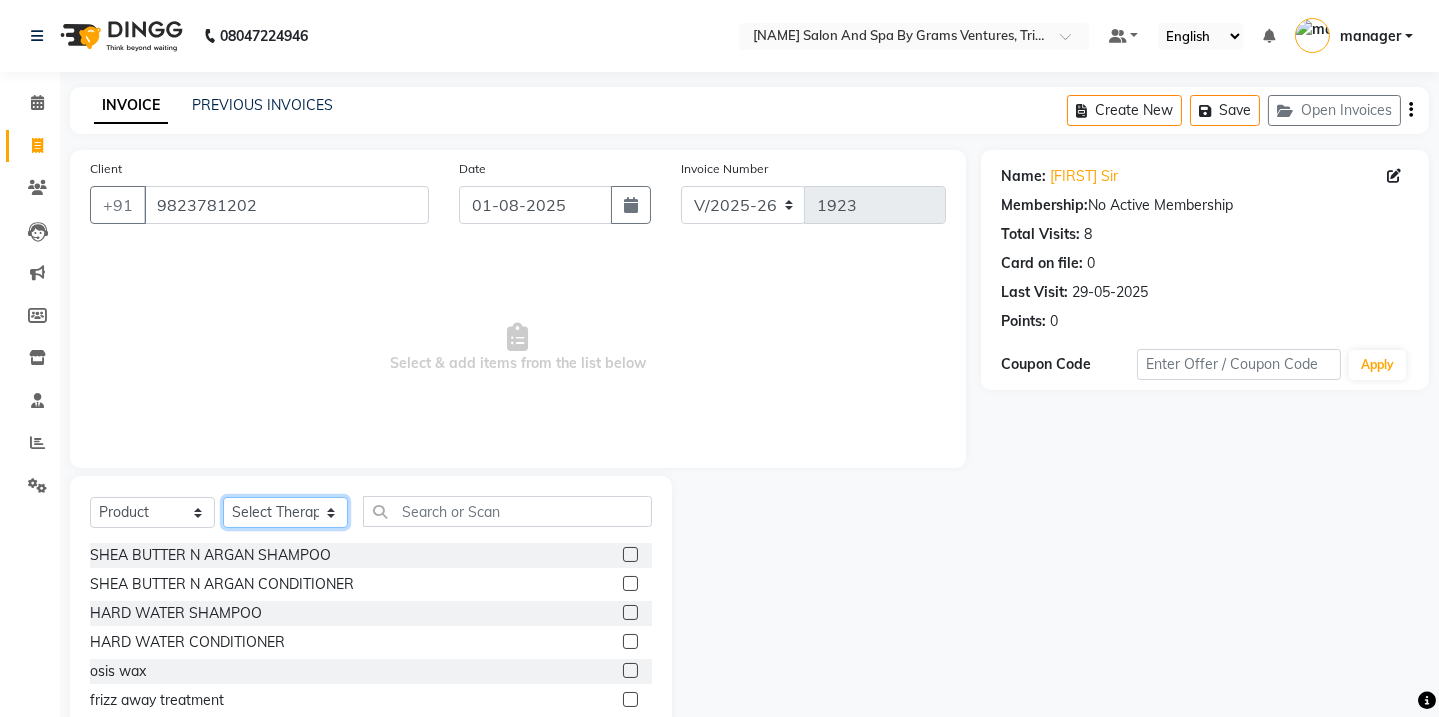 select on "44393" 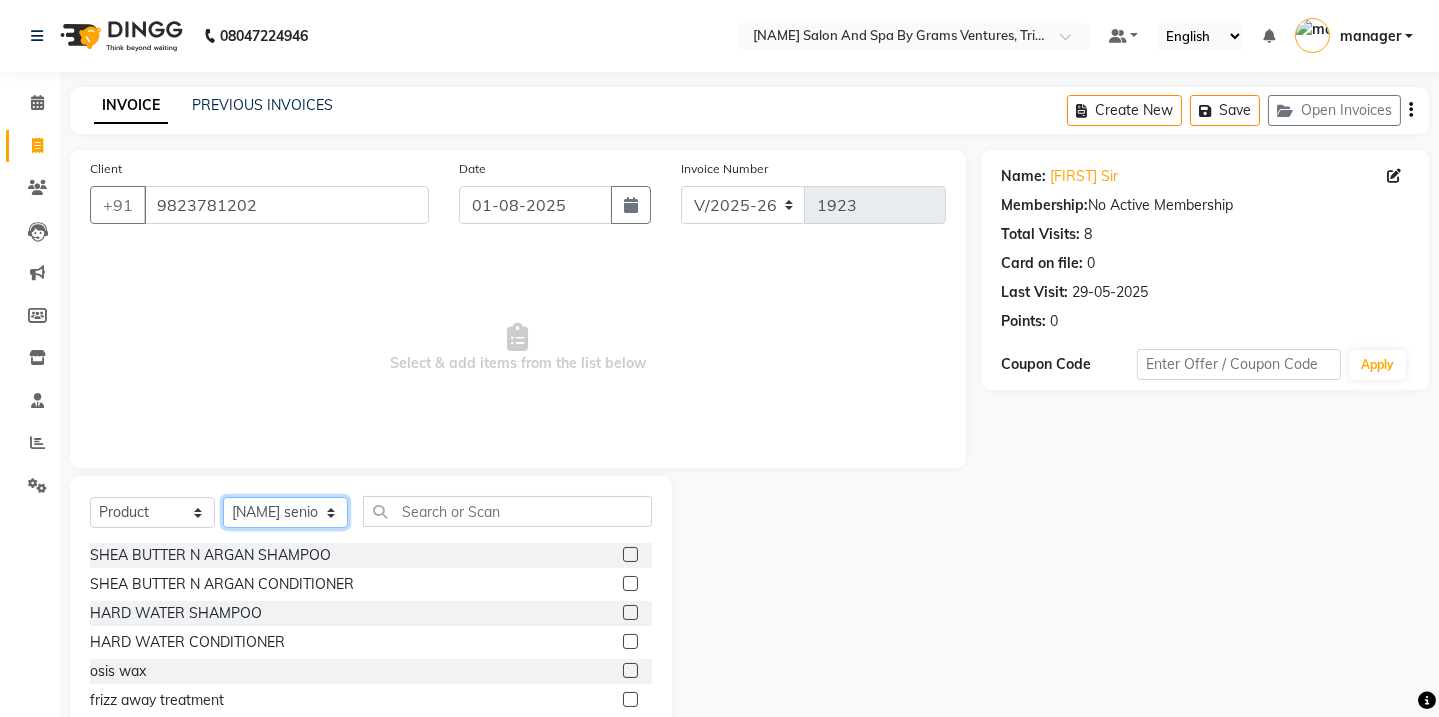 click on "Select Therapist Admin [NAME] (stylish) [NAME] hair dresser [NAME] (beauty&nails) [NAME] new [NAME] [NAME] "[NAME]"   <BO$$> [NAME] new staff [NAME] [NAME] (pedicureist) manager [NAME] (hair specialist) [NAME] new [NAME]  [NAME]  [NAME] (Therapist) [NAME] [NAME] (therapist&Beauty) [NAME] New THERAPIST [NAME] [NAME]  stylist new [NAME] [NAME] [NAME] (hair&skin) [NAME] (hair dresser) [NAME] new [NAME] [NAME] [NAME] student    [NAME] [NAME]    [NAME] senior stylist" 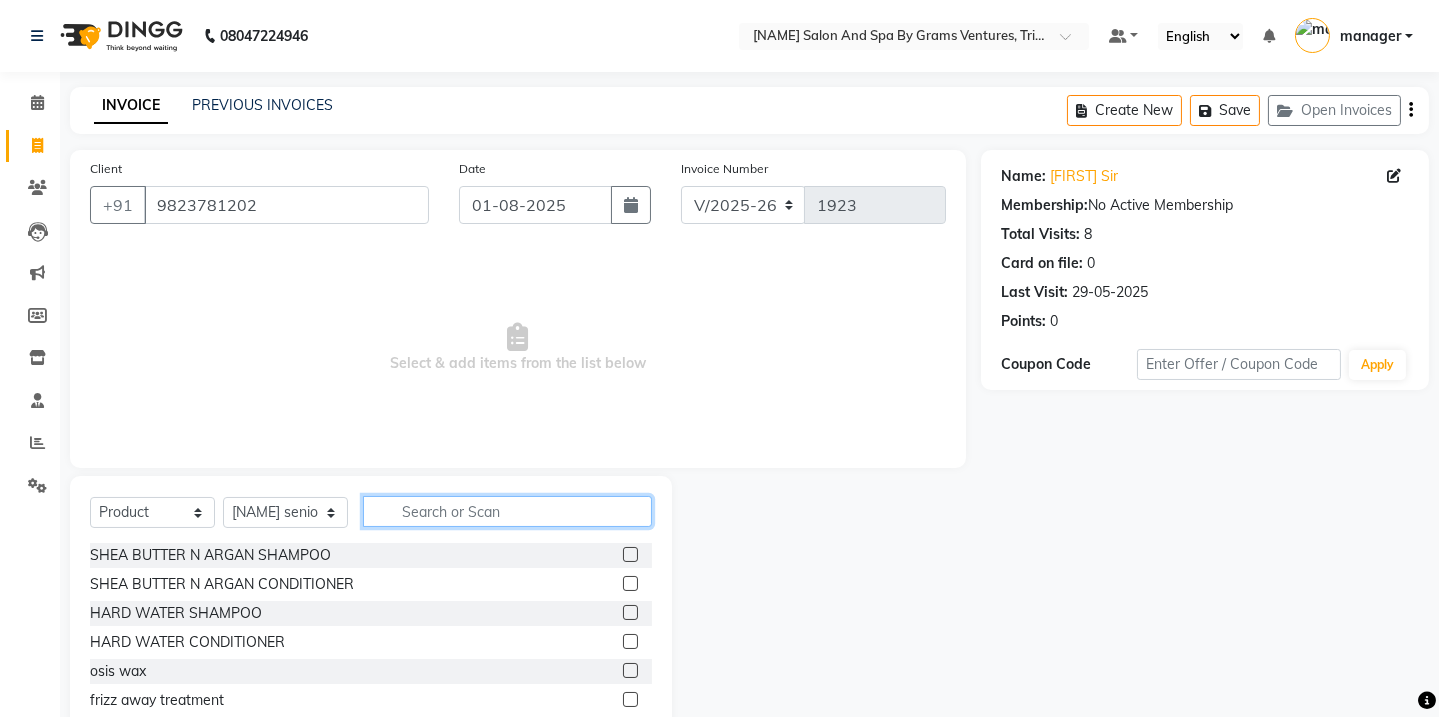 click 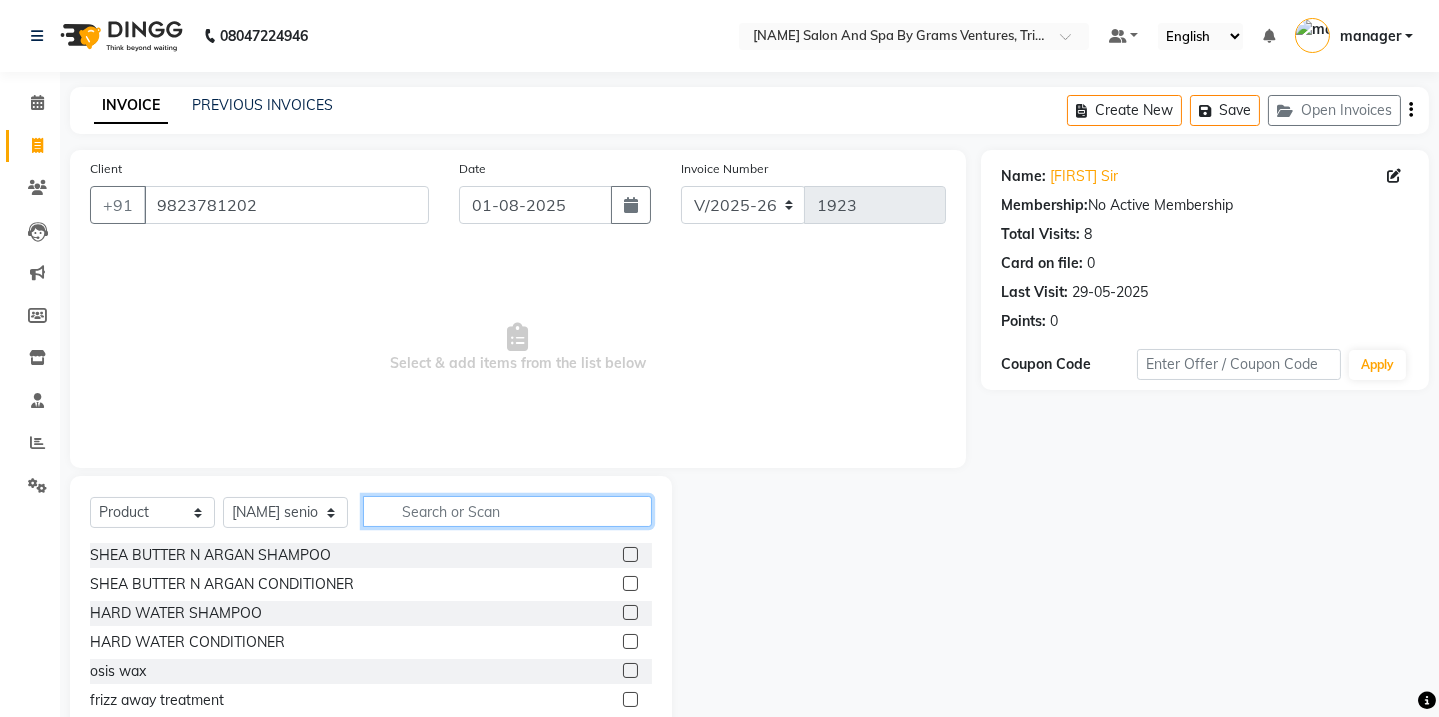click 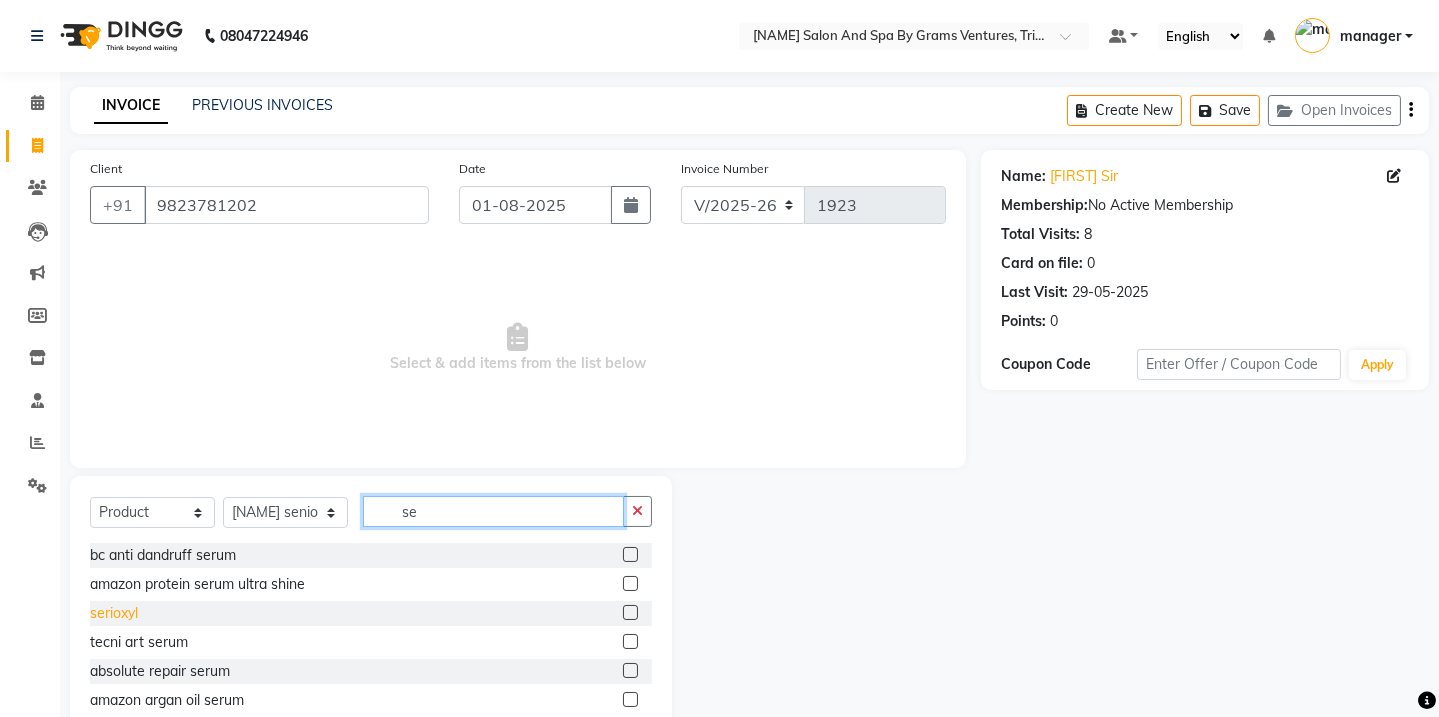 type on "se" 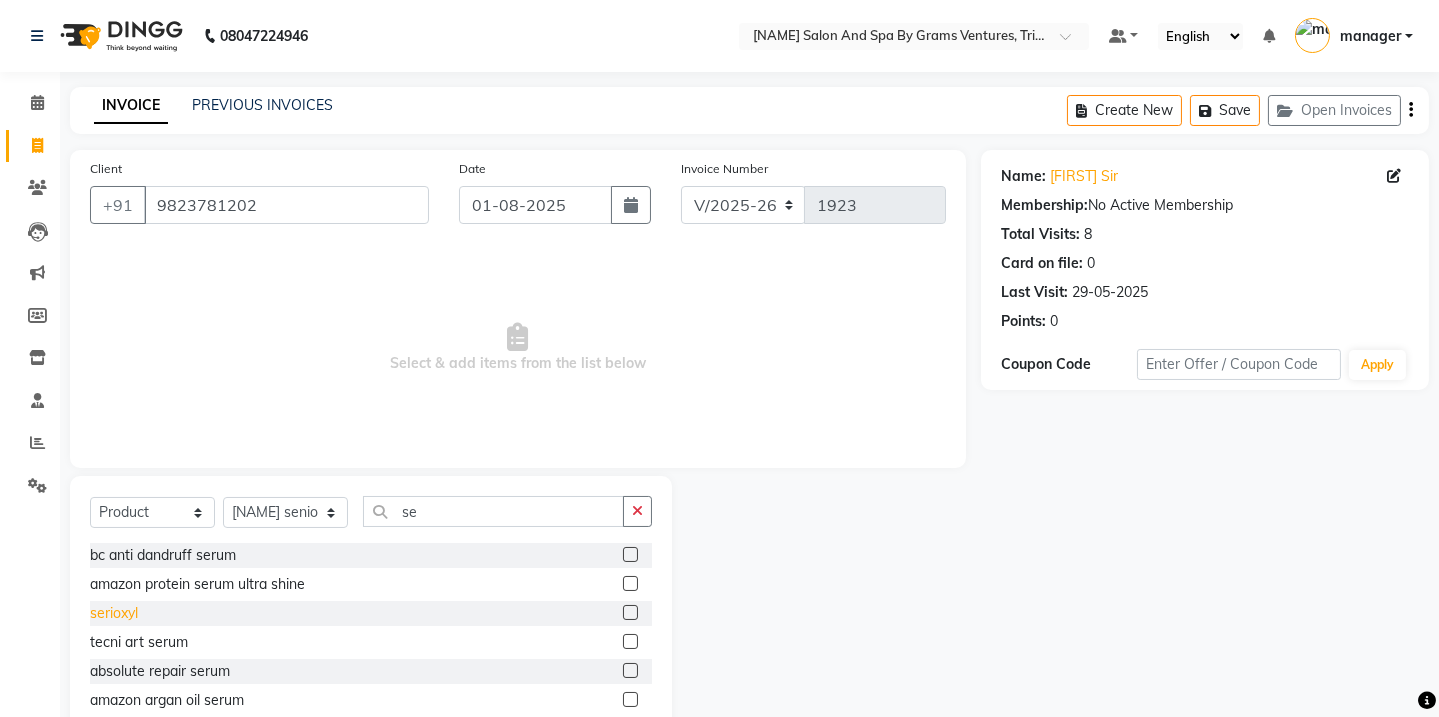 click on "serioxyl" 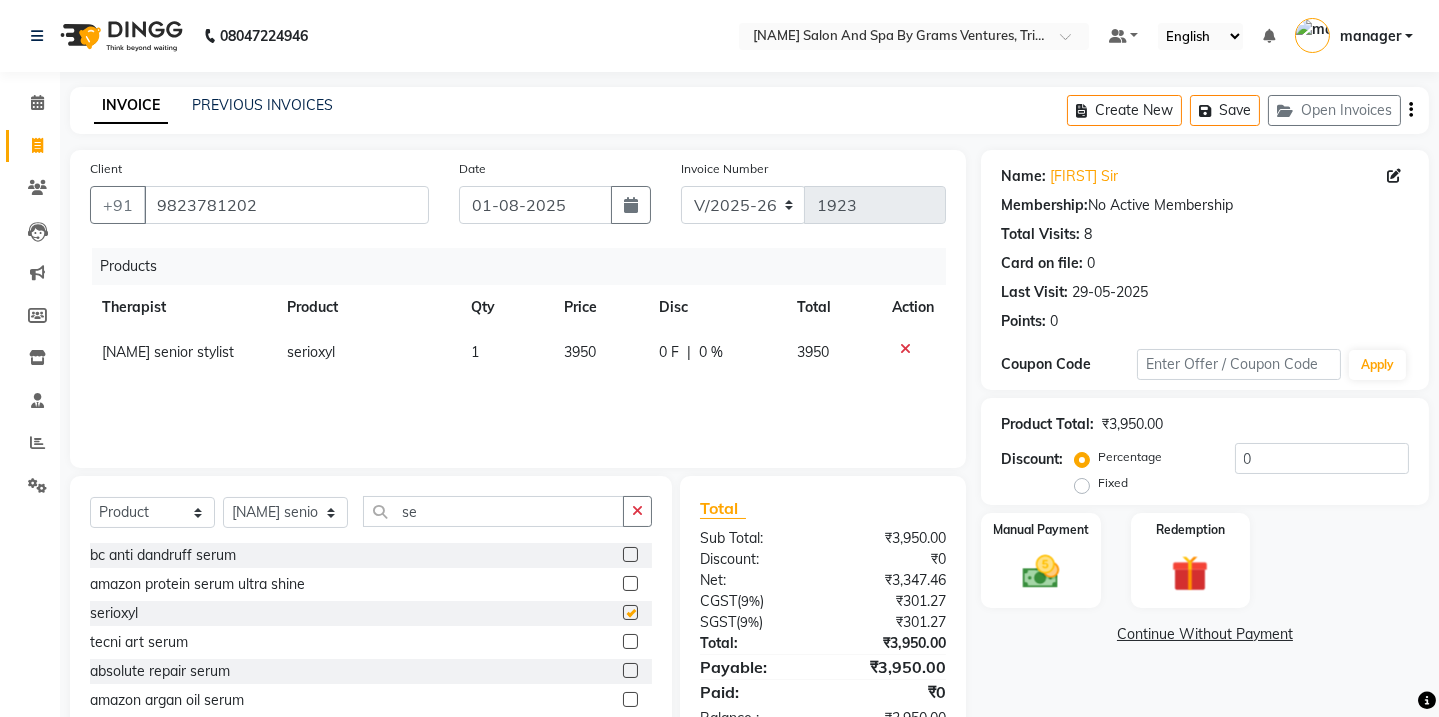 checkbox on "false" 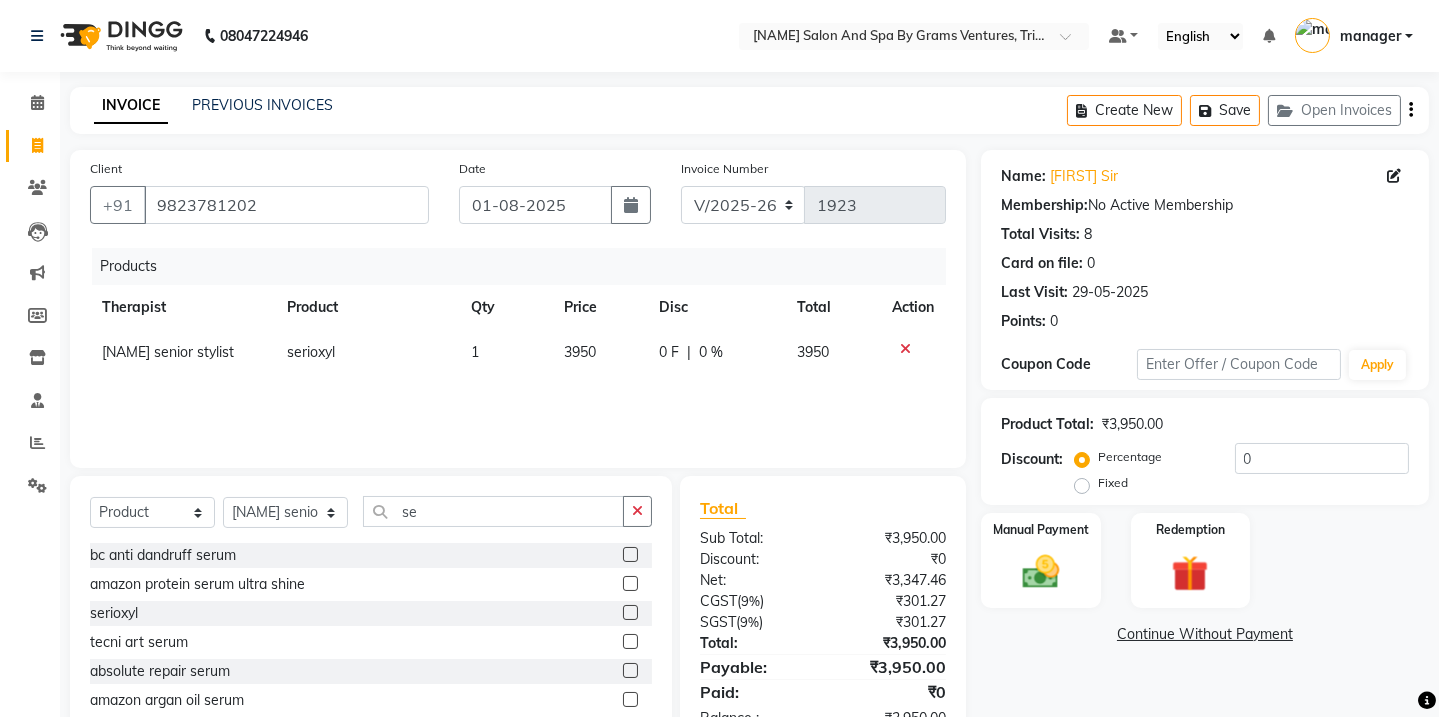 scroll, scrollTop: 84, scrollLeft: 0, axis: vertical 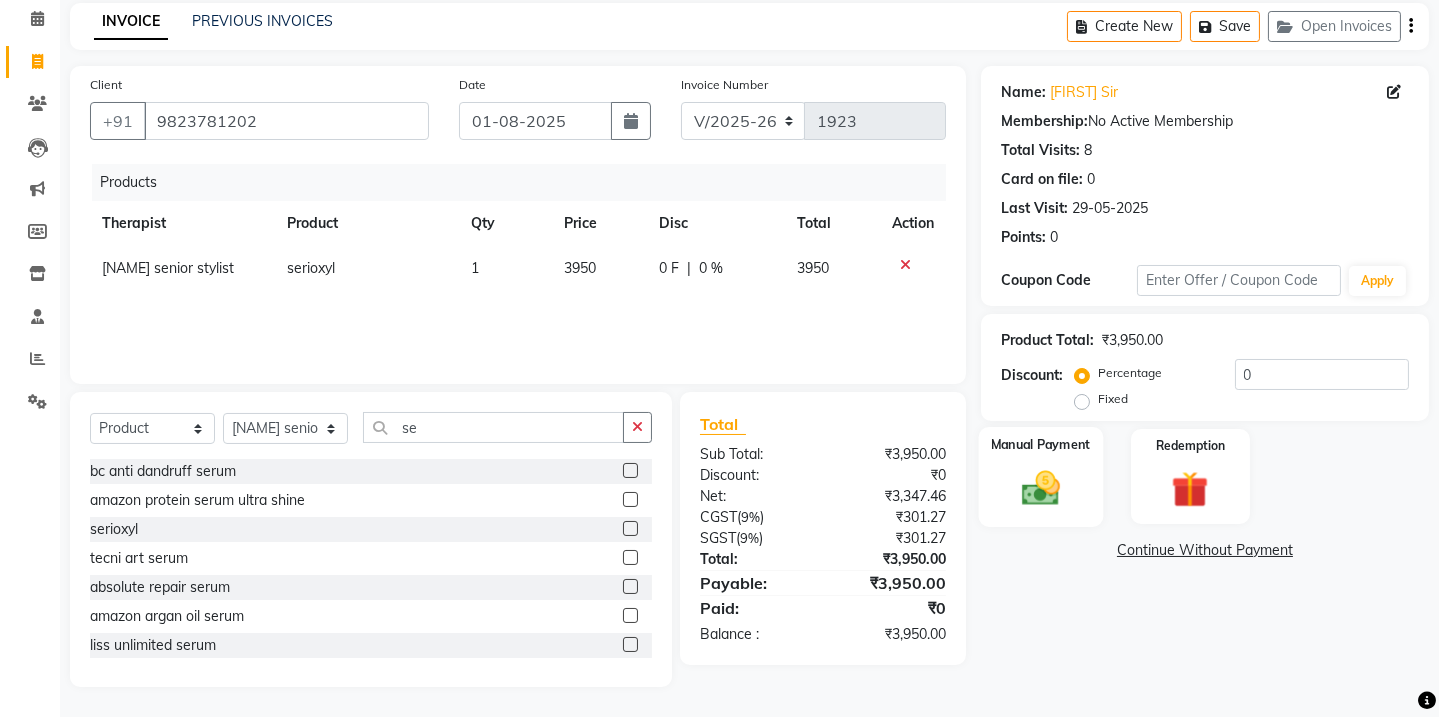 click on "Manual Payment" 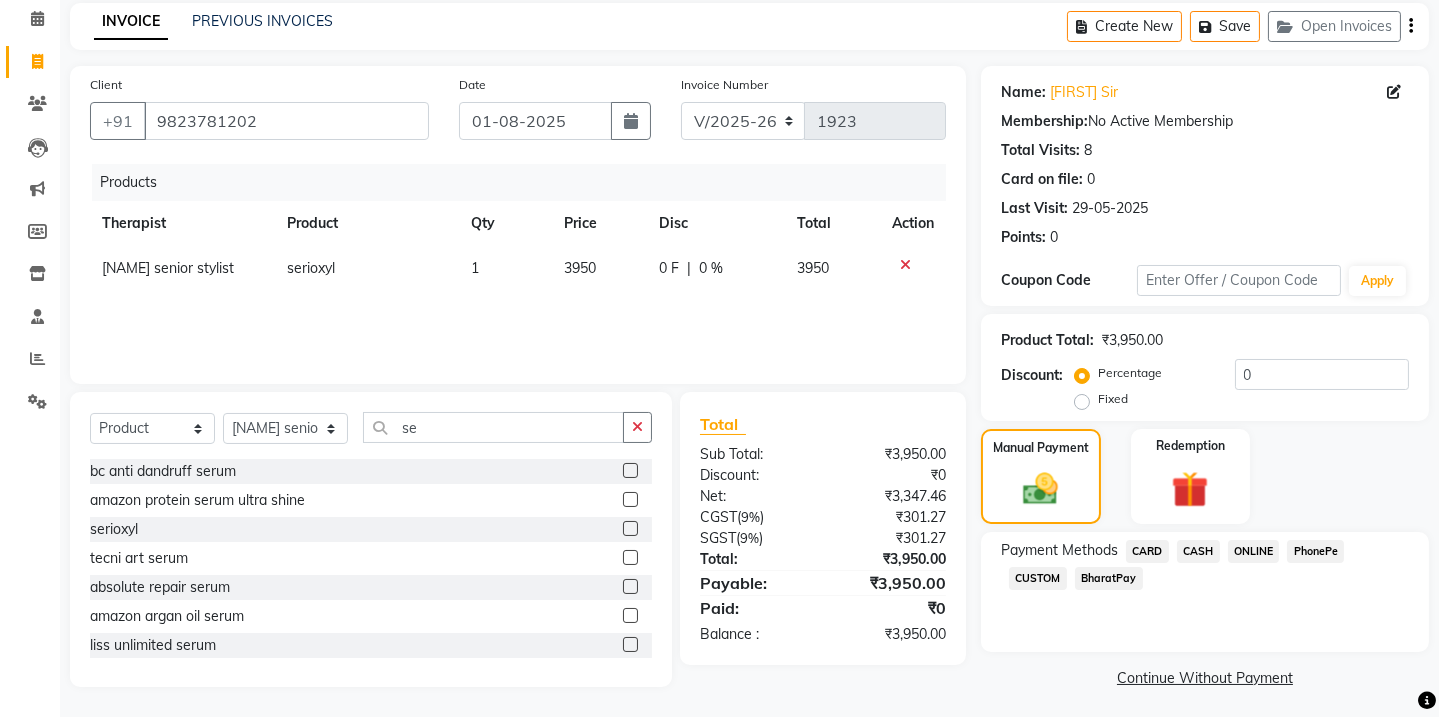 click on "ONLINE" 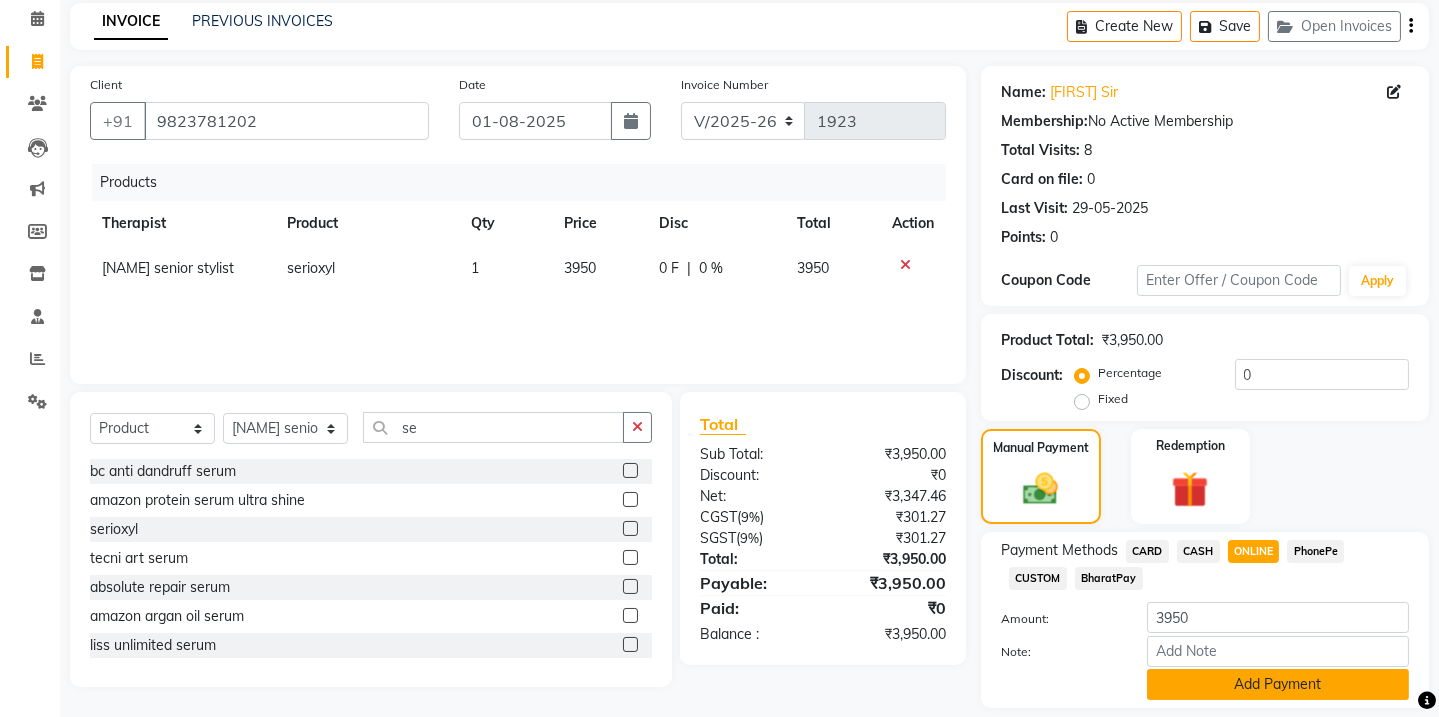 click on "Add Payment" 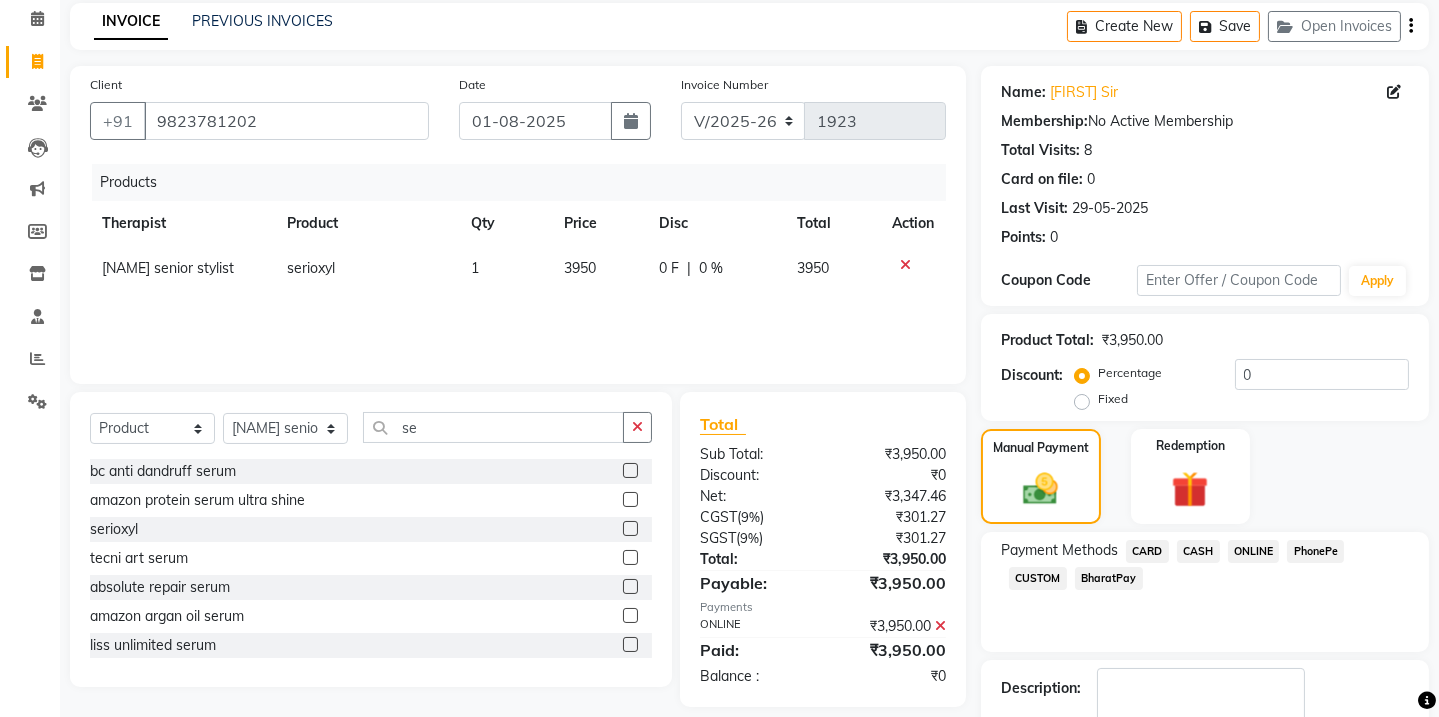 scroll, scrollTop: 201, scrollLeft: 0, axis: vertical 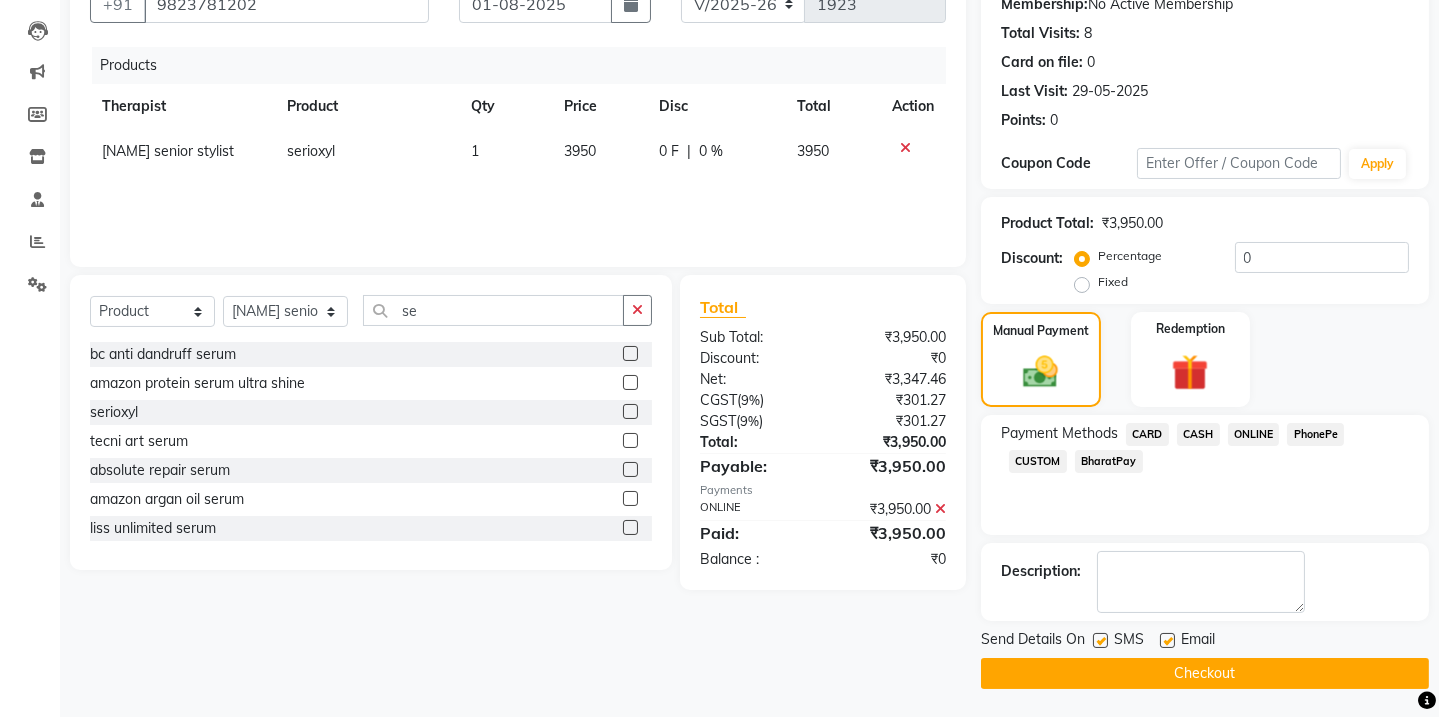 click 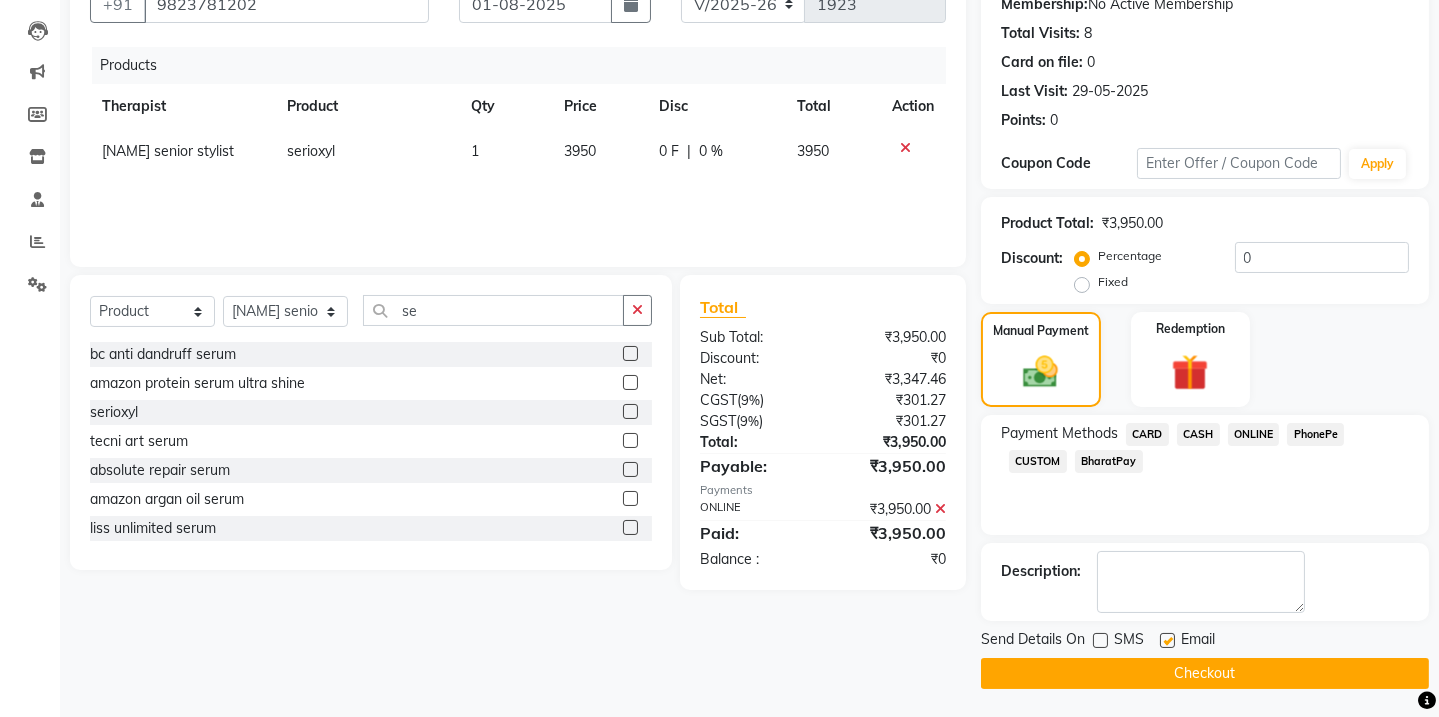 click 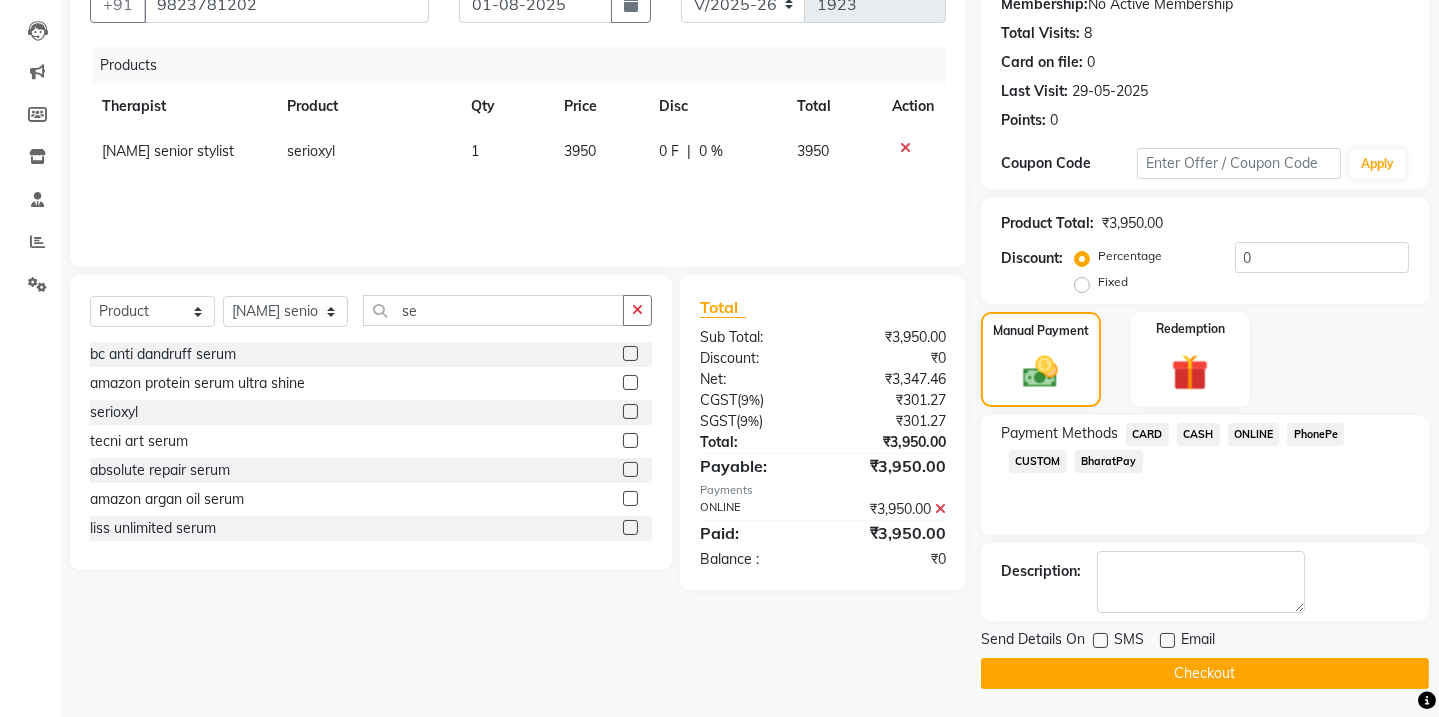click on "Checkout" 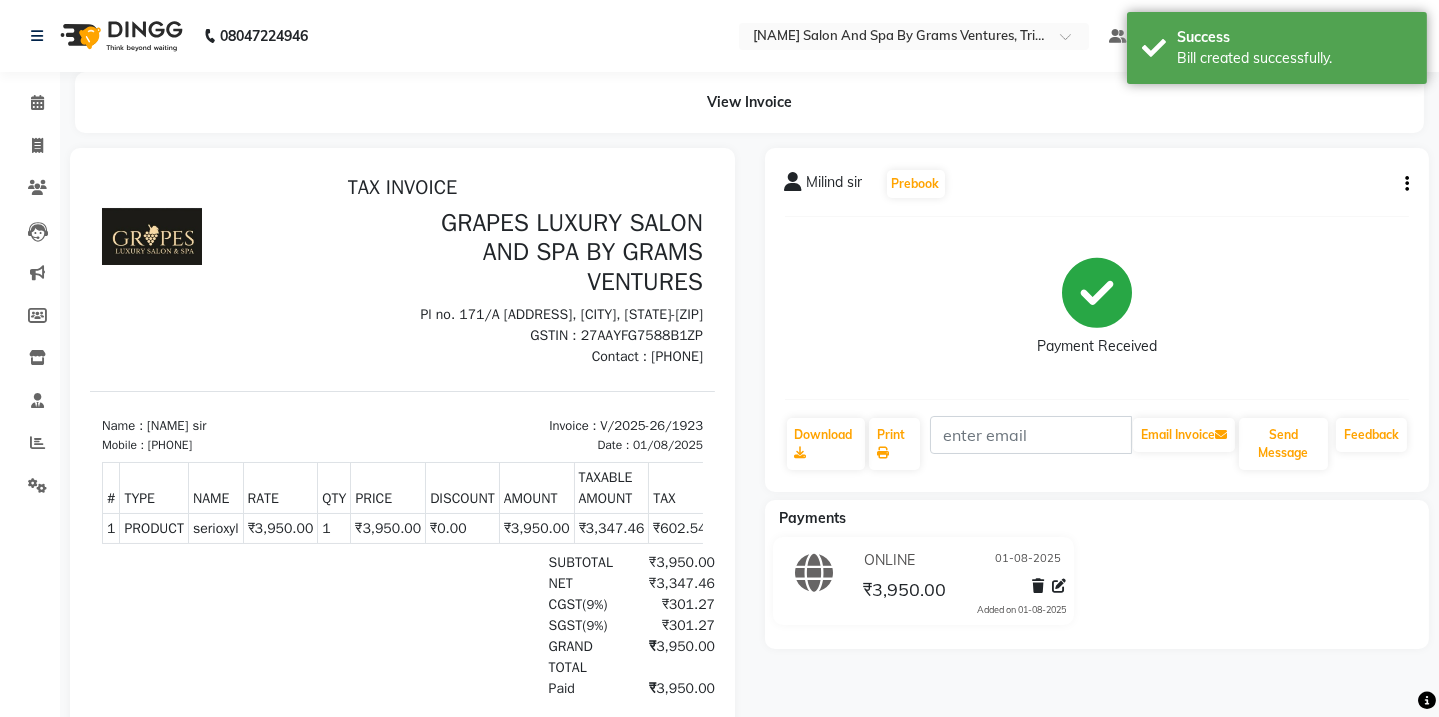 scroll, scrollTop: 0, scrollLeft: 0, axis: both 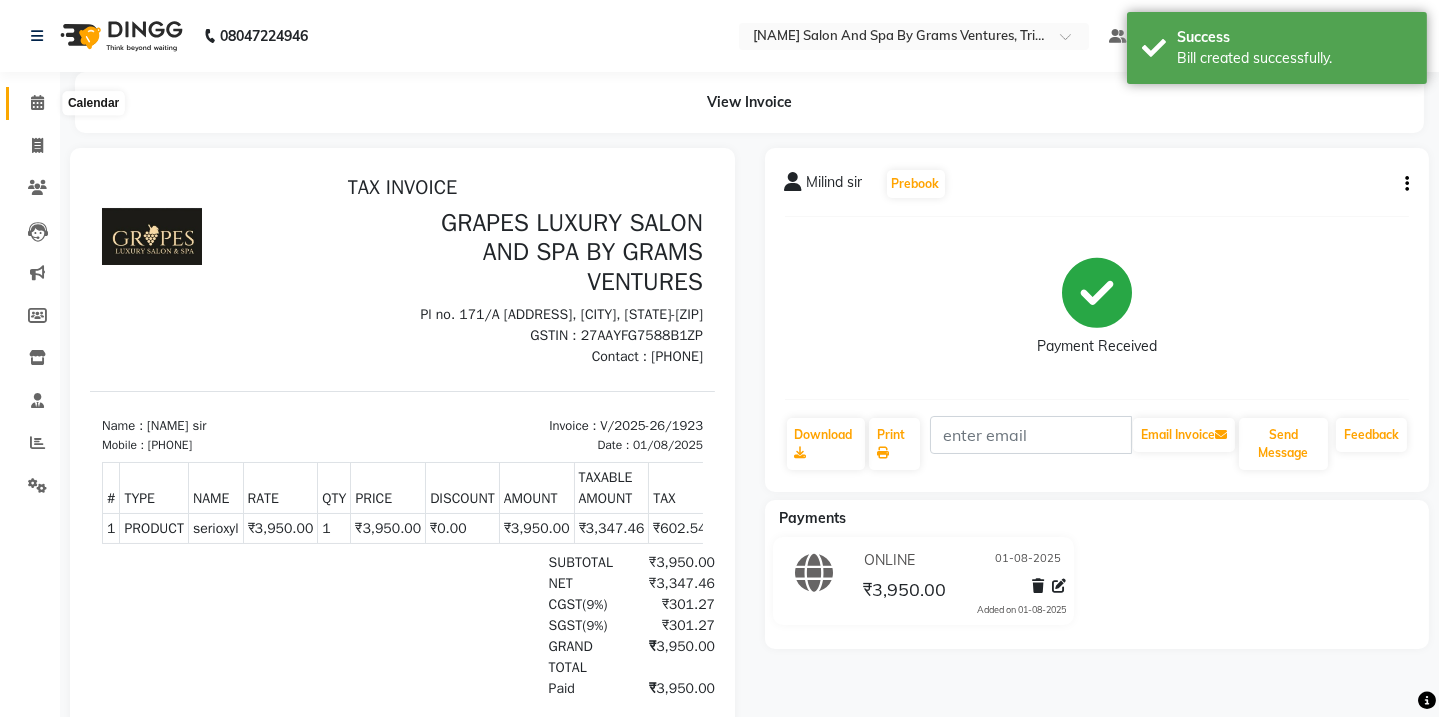 click 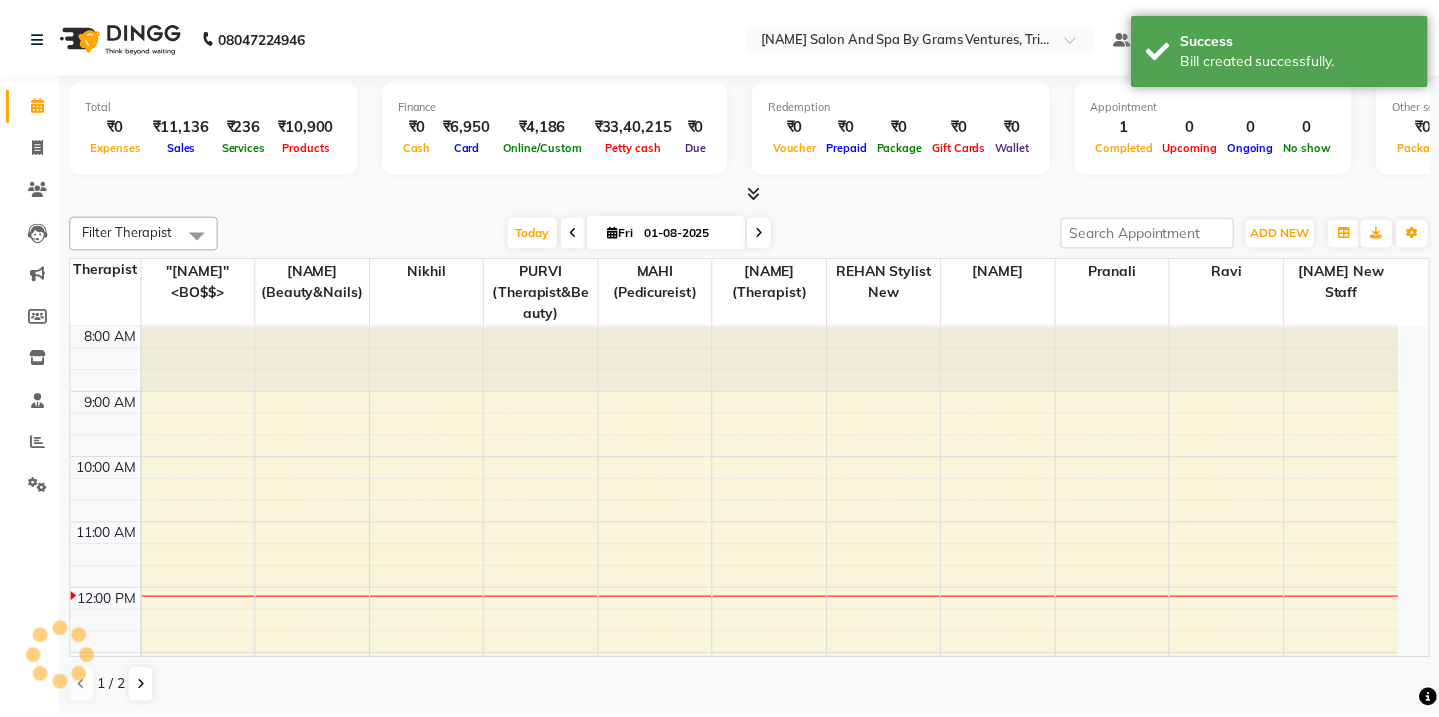 scroll, scrollTop: 0, scrollLeft: 0, axis: both 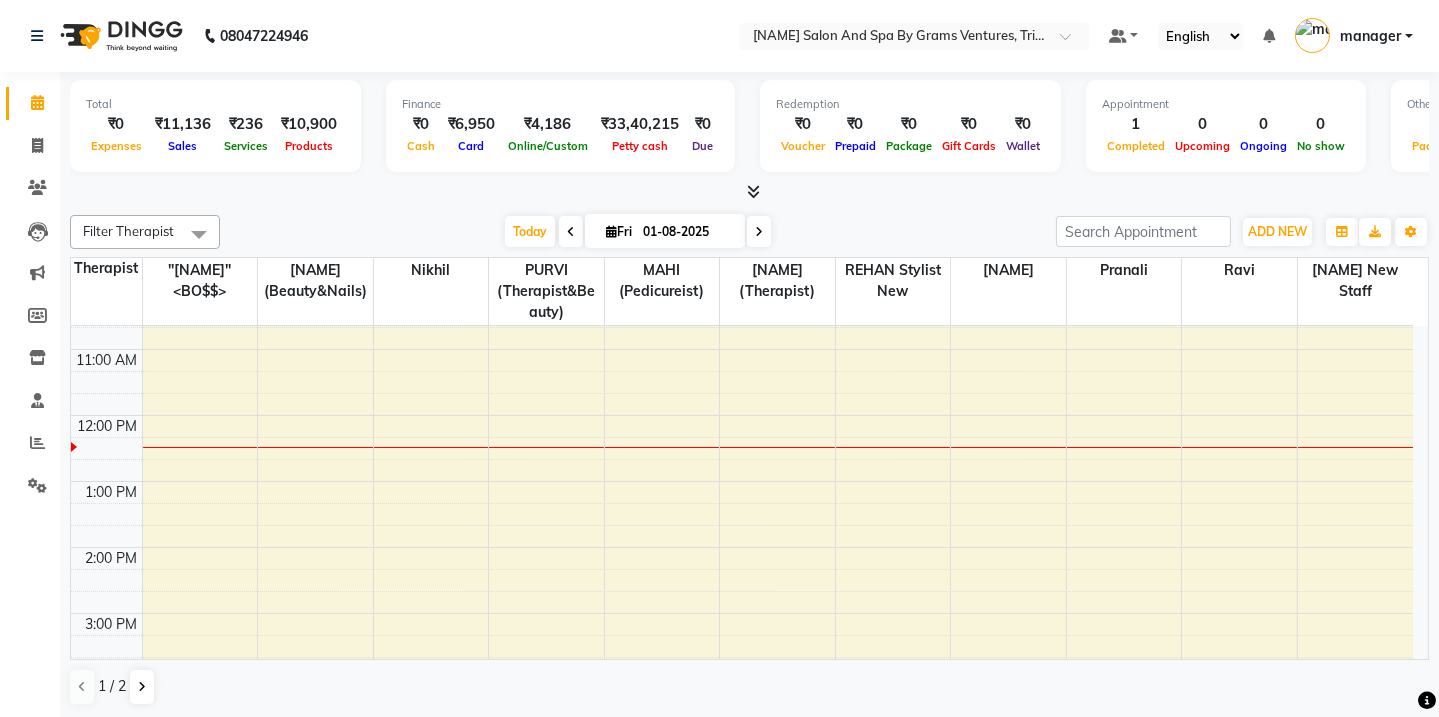 click on "8:00 AM 9:00 AM 10:00 AM 11:00 AM 12:00 PM 1:00 PM 2:00 PM 3:00 PM 4:00 PM 5:00 PM 6:00 PM 7:00 PM 8:00 PM" at bounding box center (742, 580) 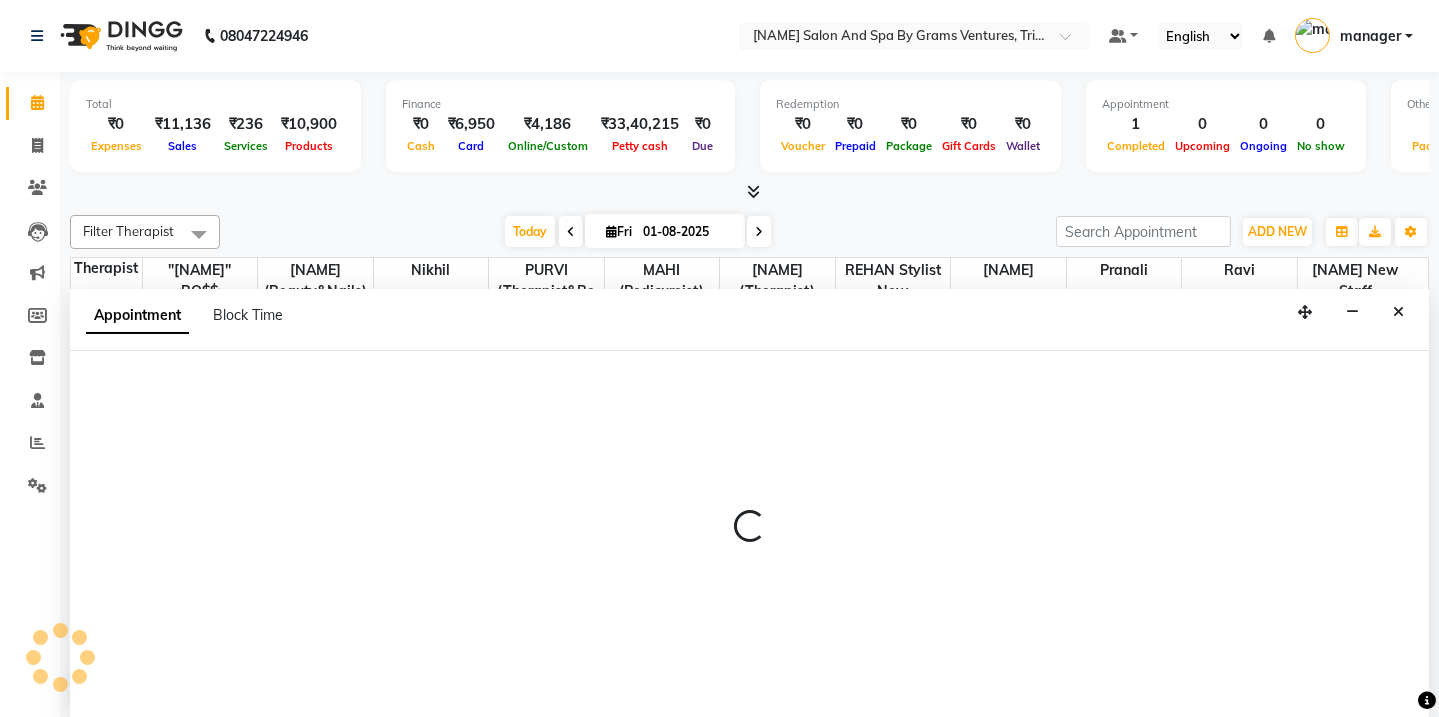 scroll, scrollTop: 0, scrollLeft: 0, axis: both 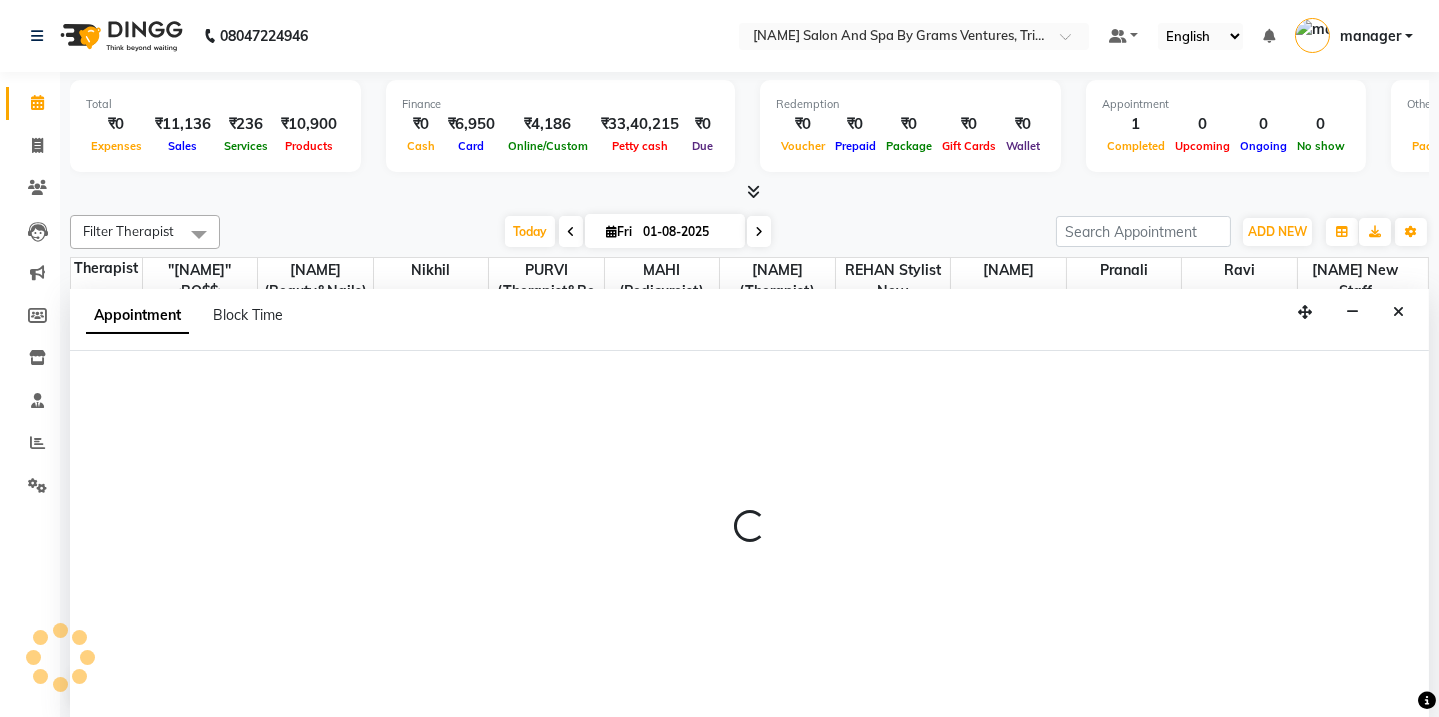 select on "78335" 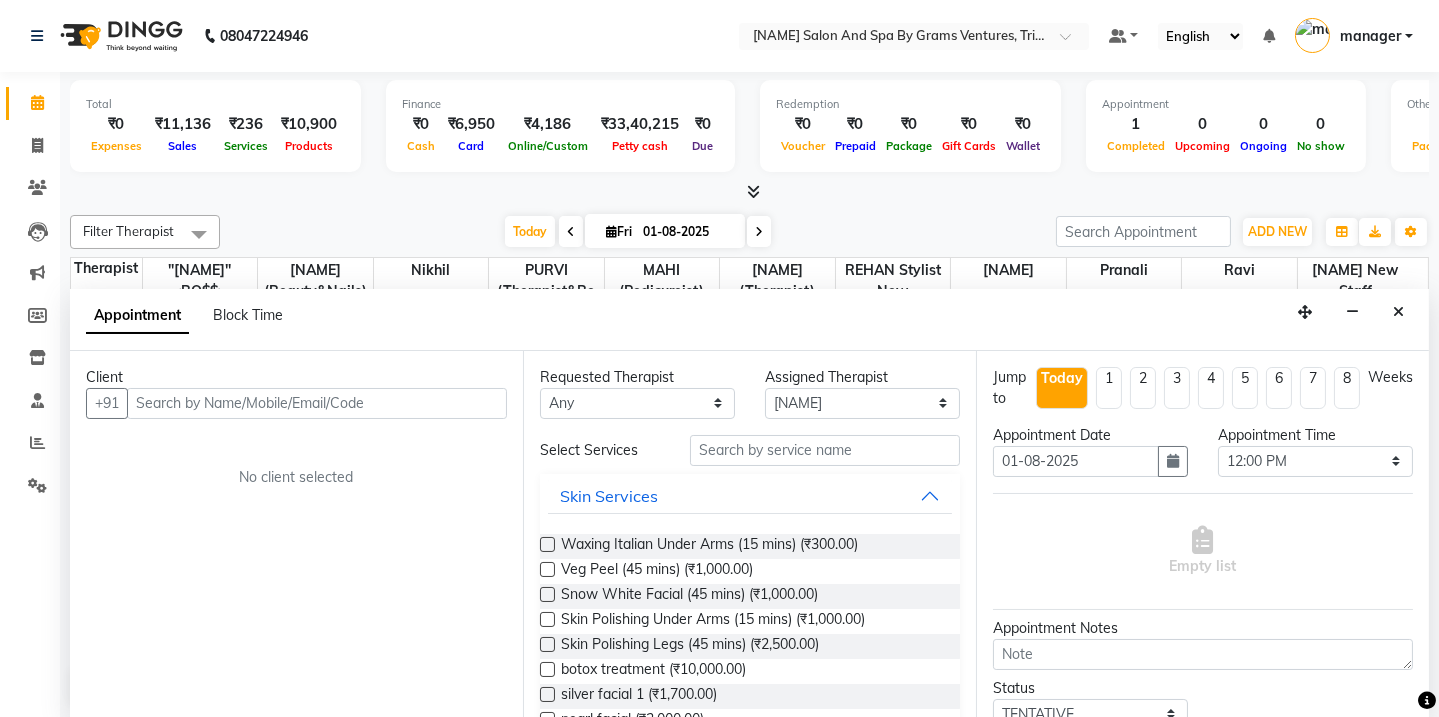 click at bounding box center (317, 403) 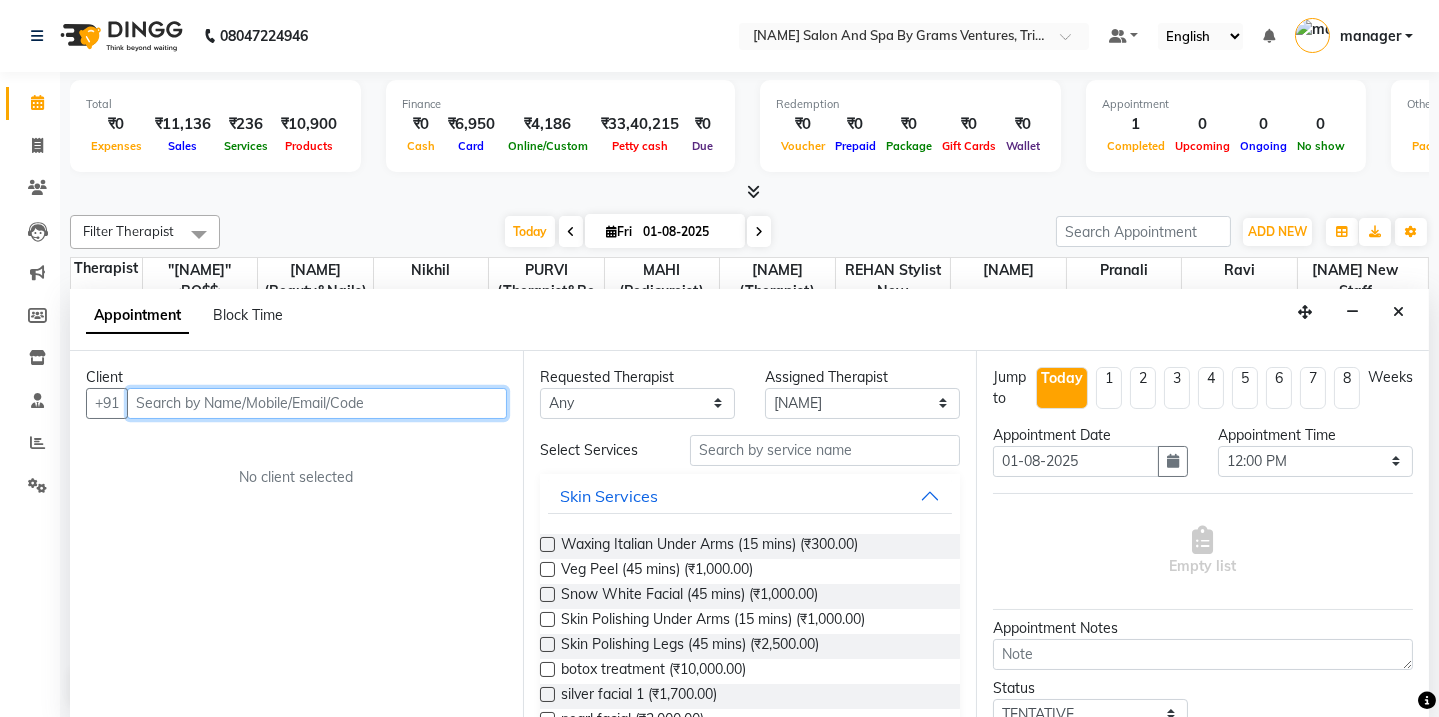 click at bounding box center (317, 403) 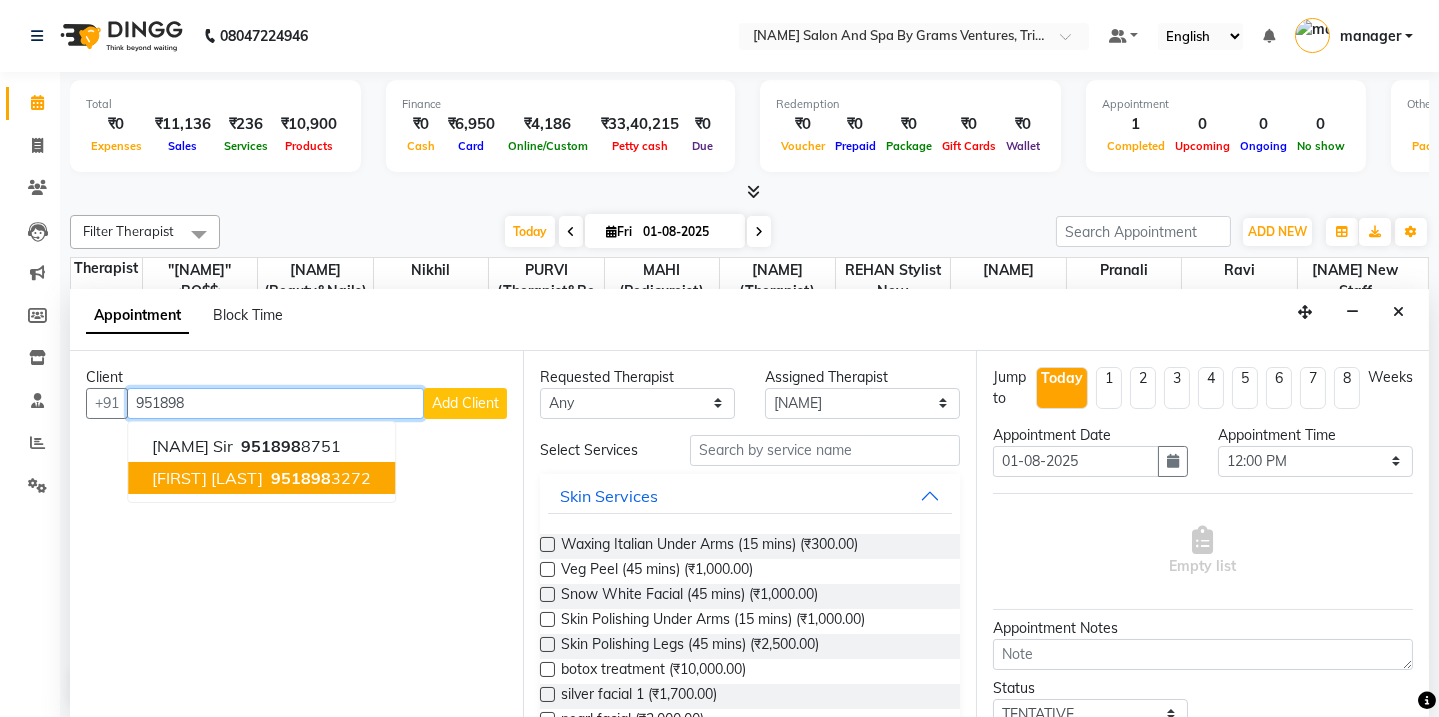 drag, startPoint x: 216, startPoint y: 485, endPoint x: 254, endPoint y: 474, distance: 39.56008 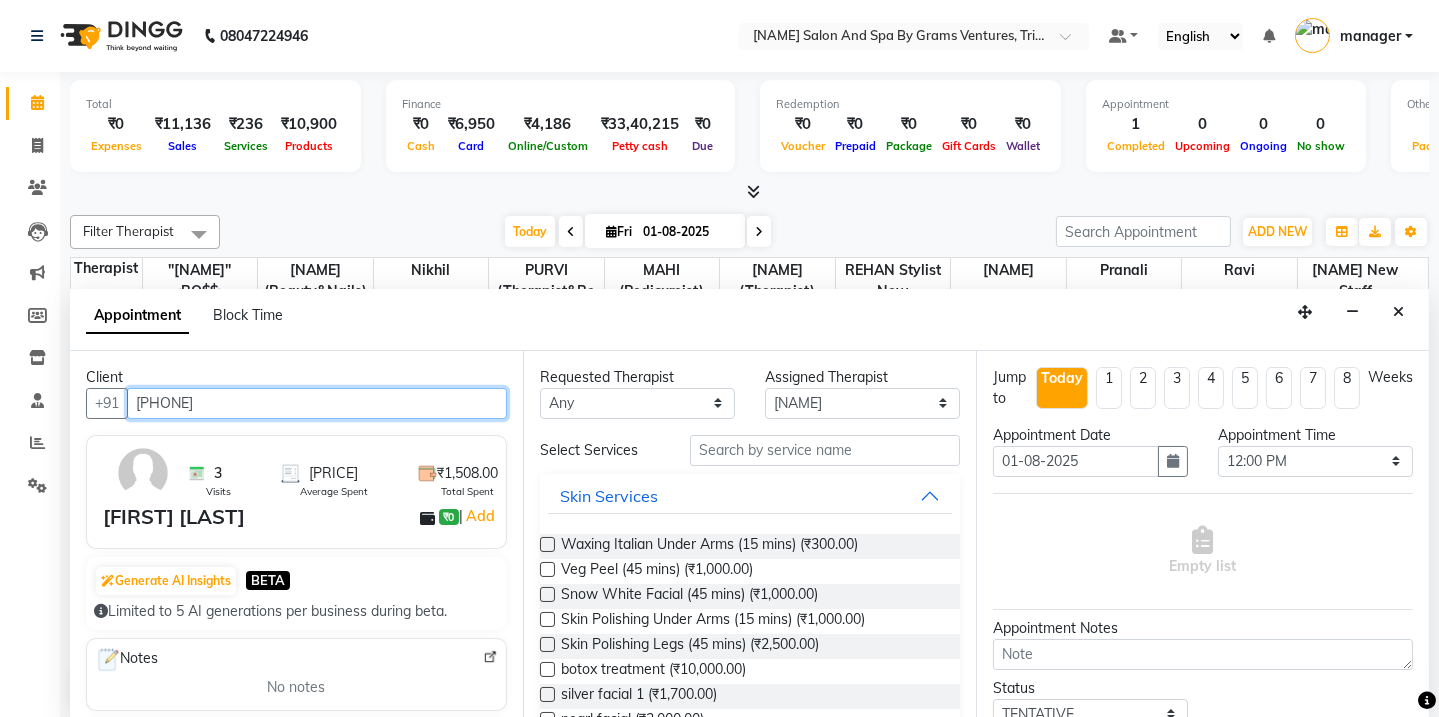 type on "[PHONE]" 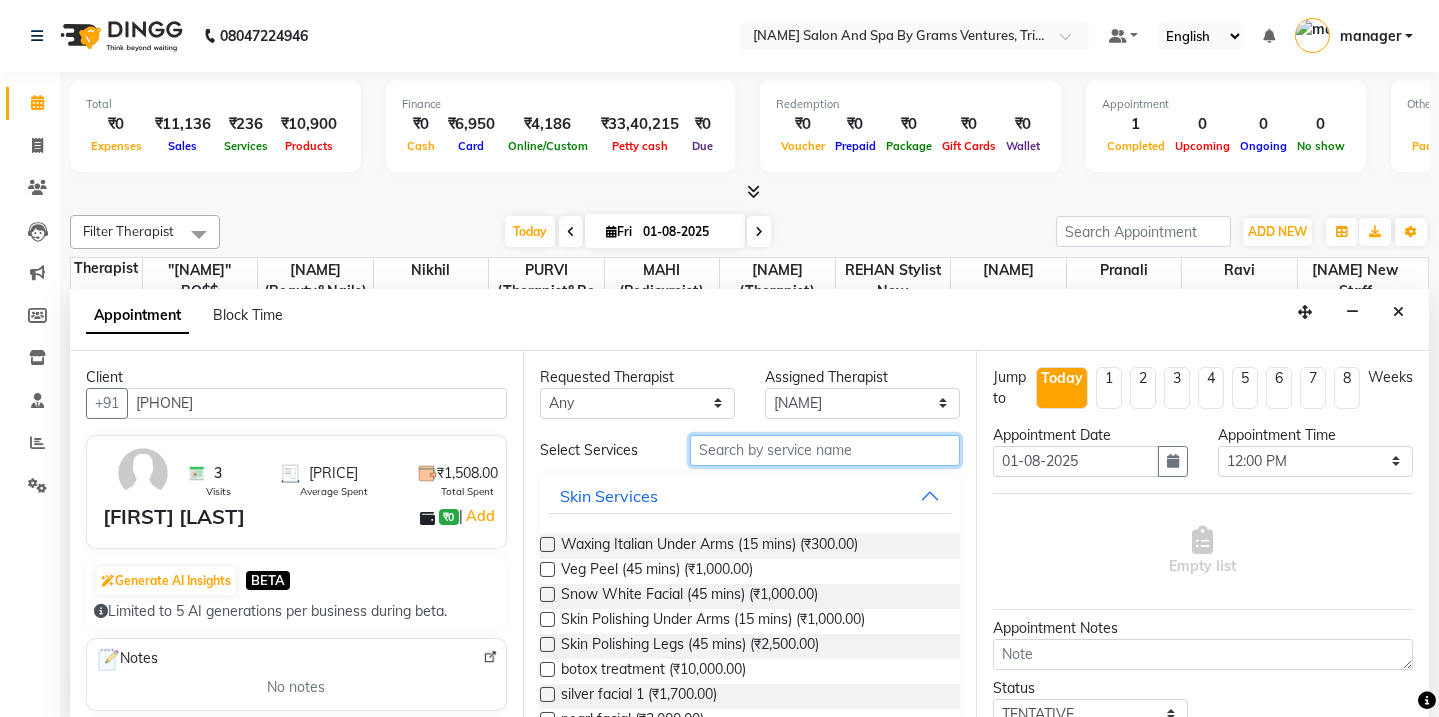 click at bounding box center [825, 450] 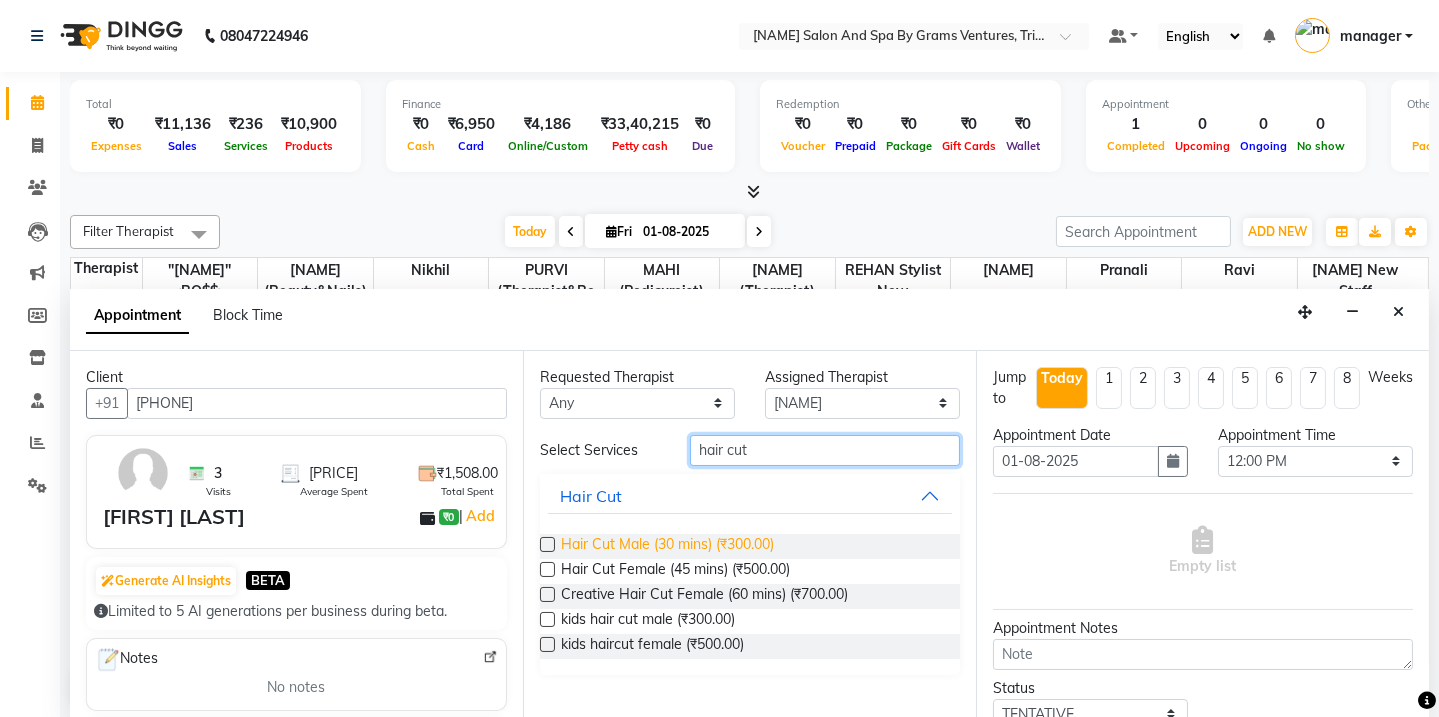 type on "hair cut" 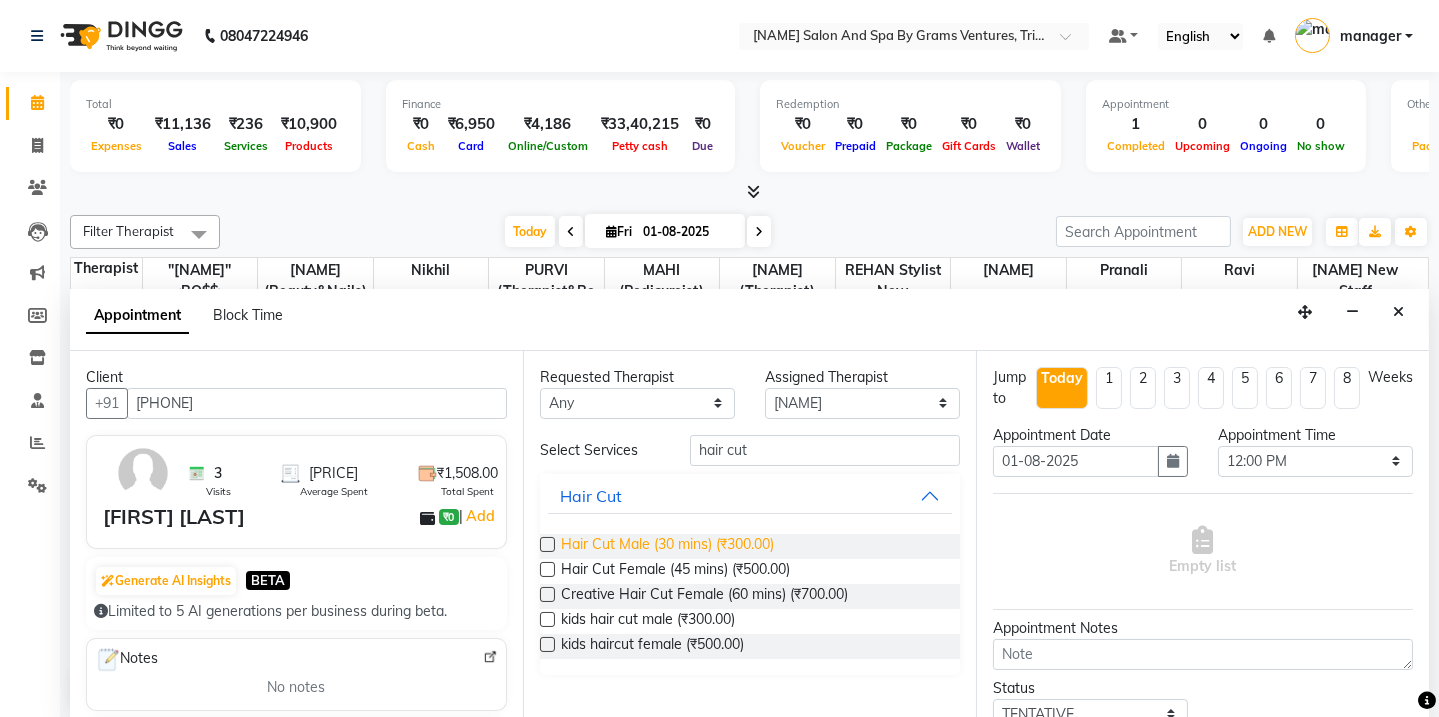 click on "Hair Cut Male (30 mins) (₹300.00)" at bounding box center (667, 546) 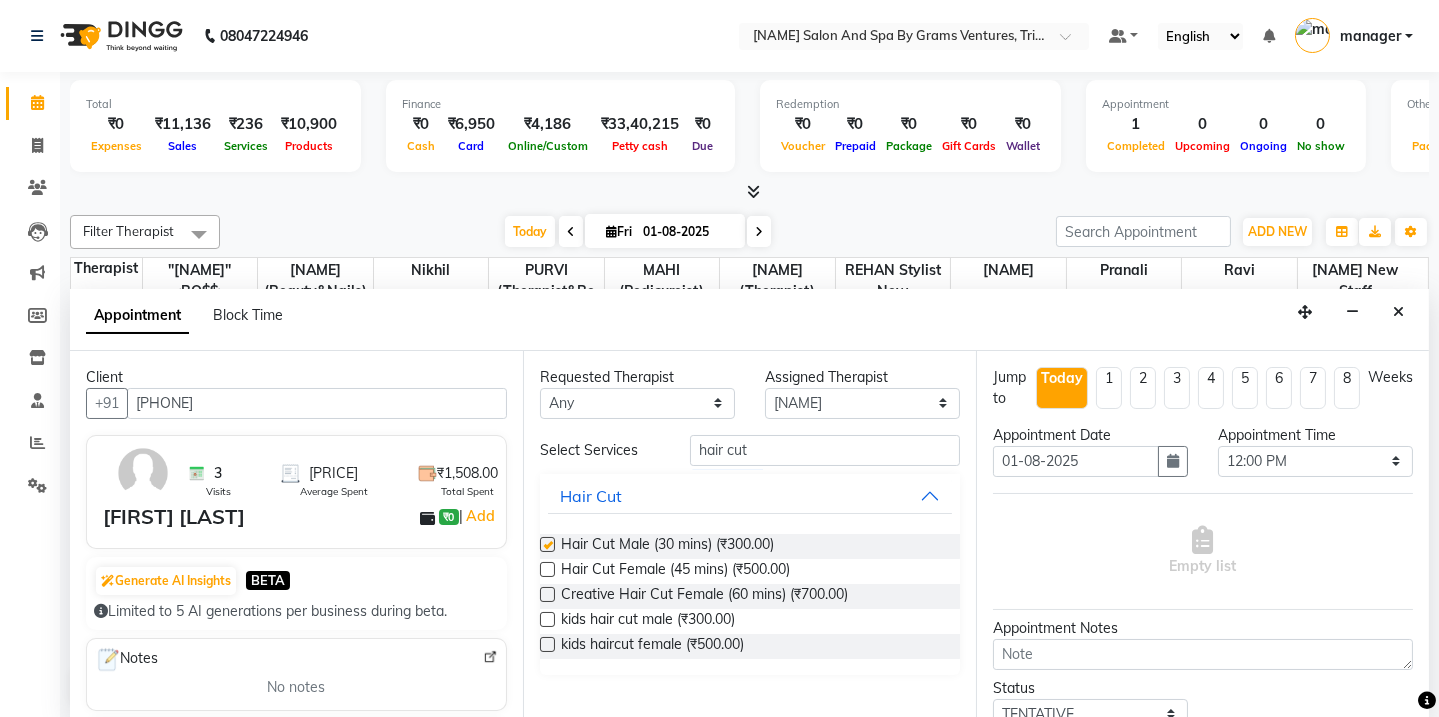 checkbox on "false" 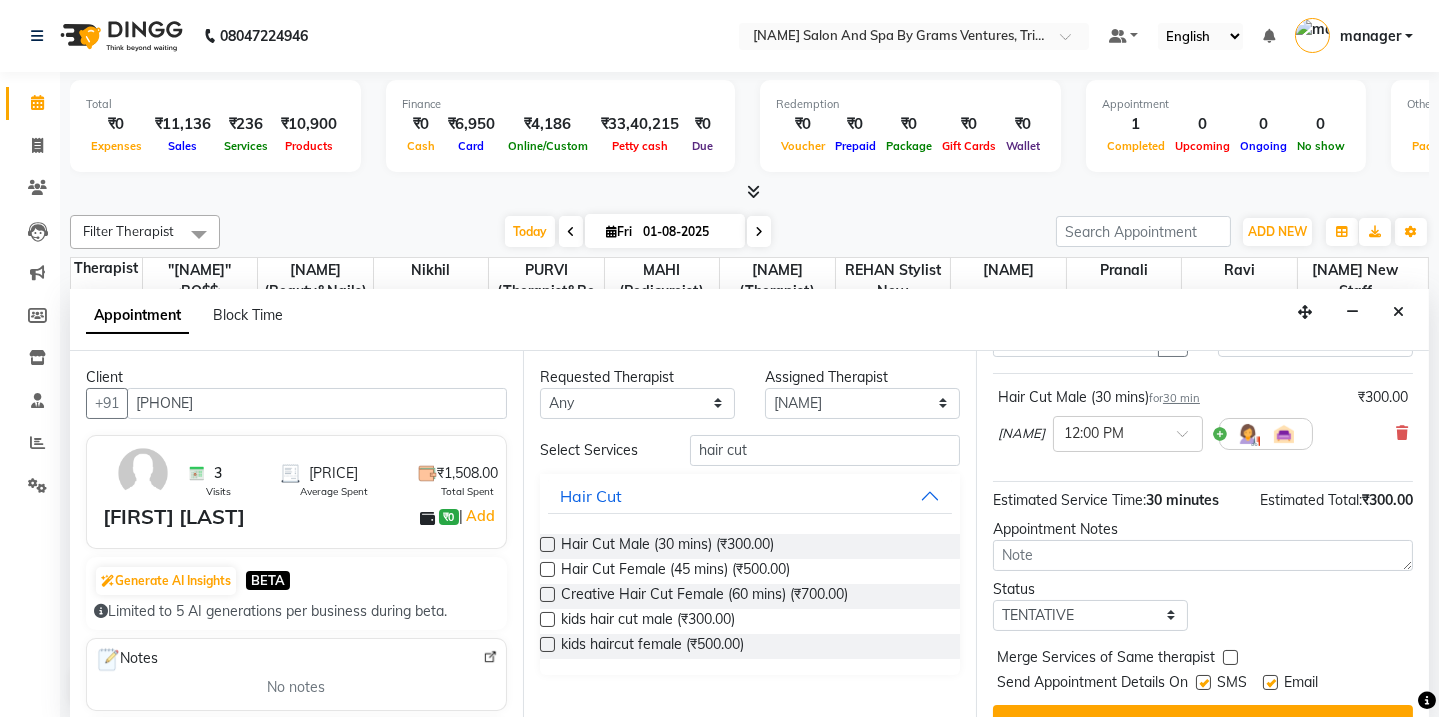 scroll, scrollTop: 157, scrollLeft: 0, axis: vertical 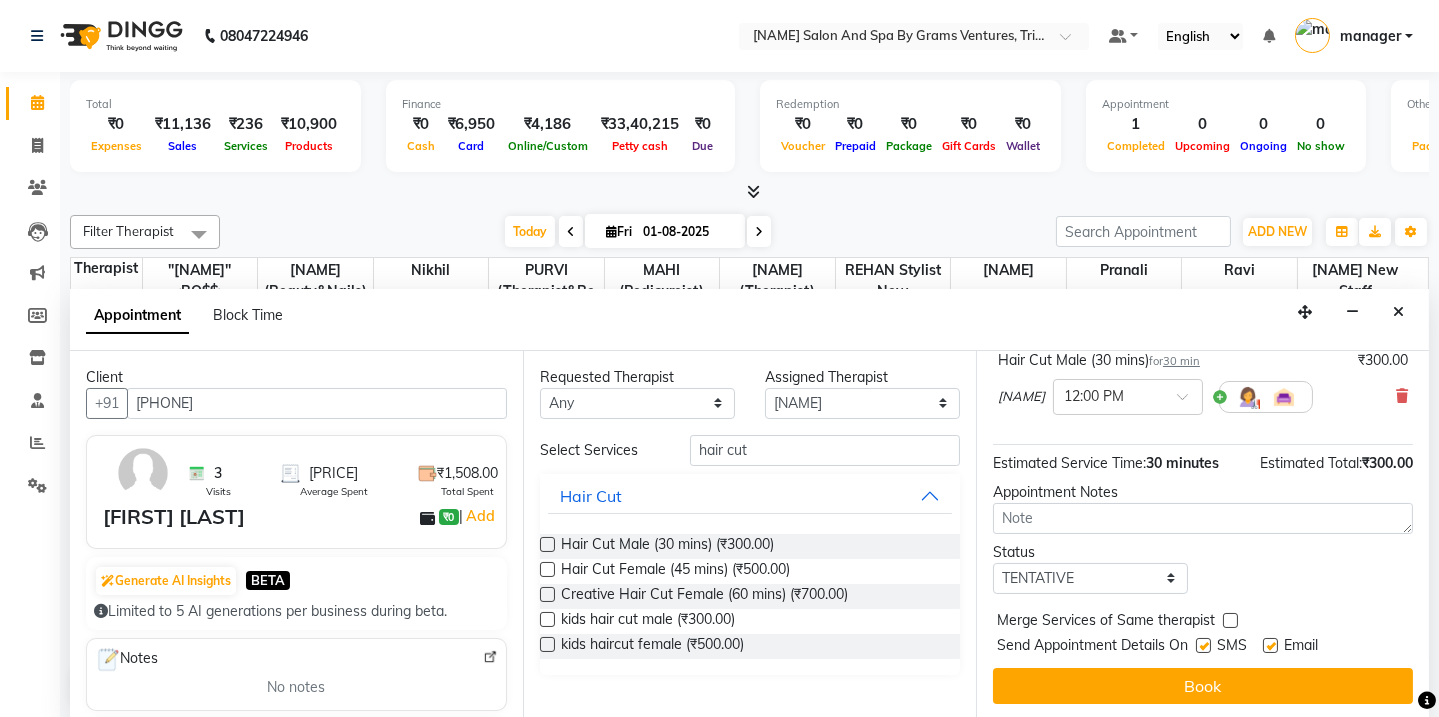 click at bounding box center (1203, 645) 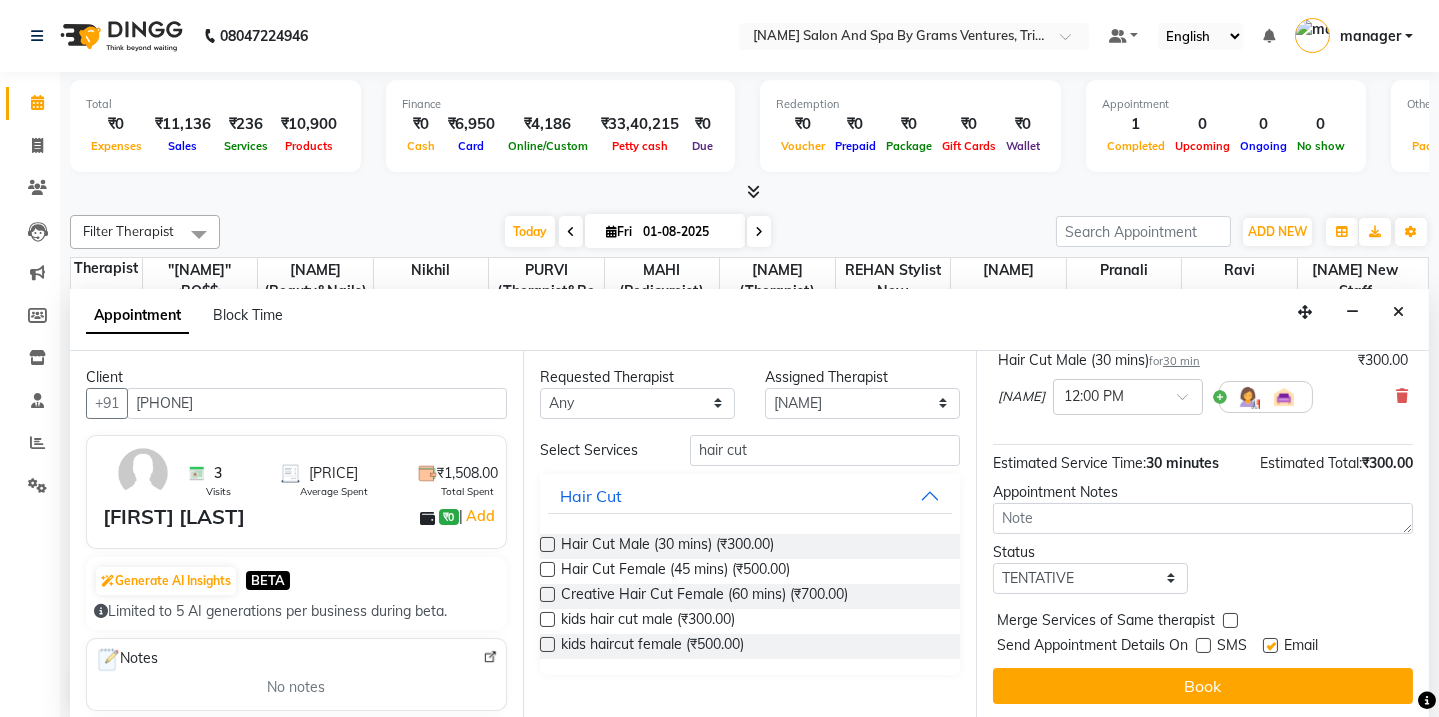 drag, startPoint x: 1267, startPoint y: 645, endPoint x: 1268, endPoint y: 661, distance: 16.03122 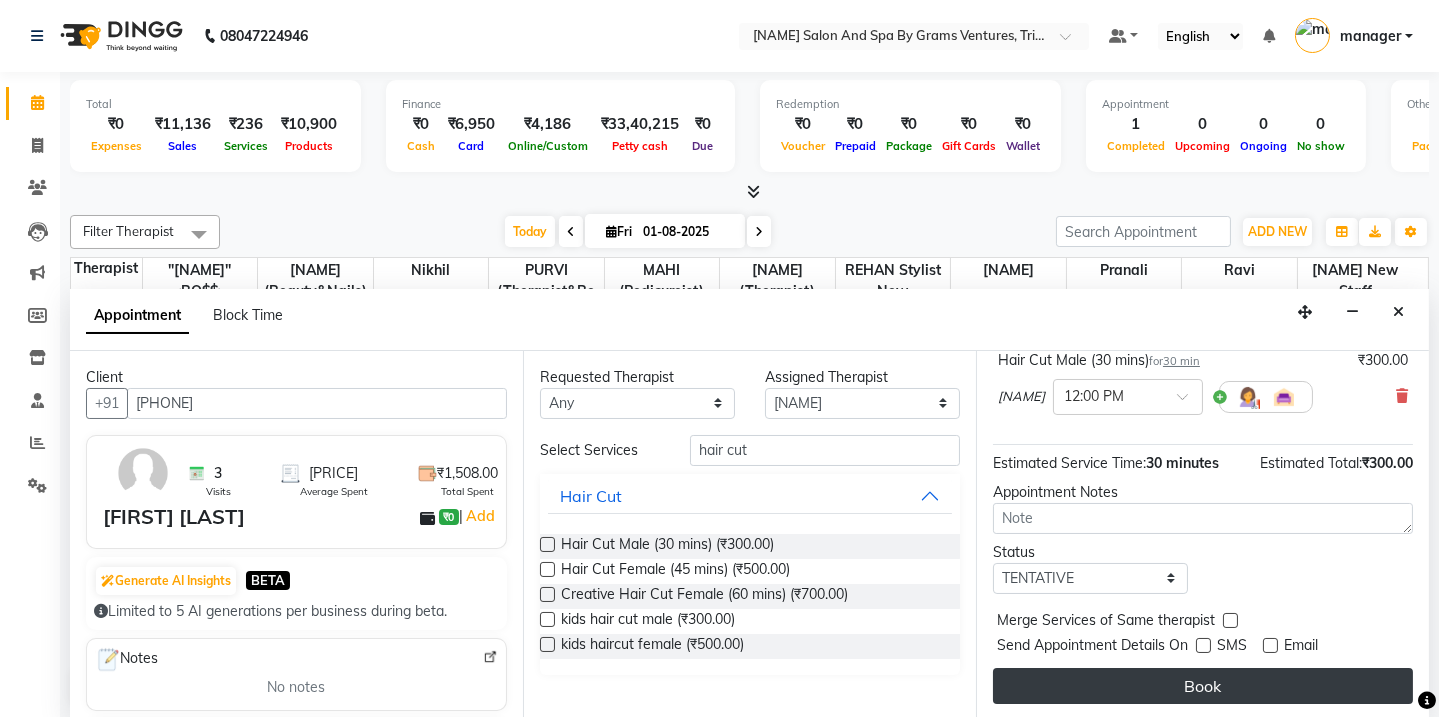 click on "Book" at bounding box center (1203, 686) 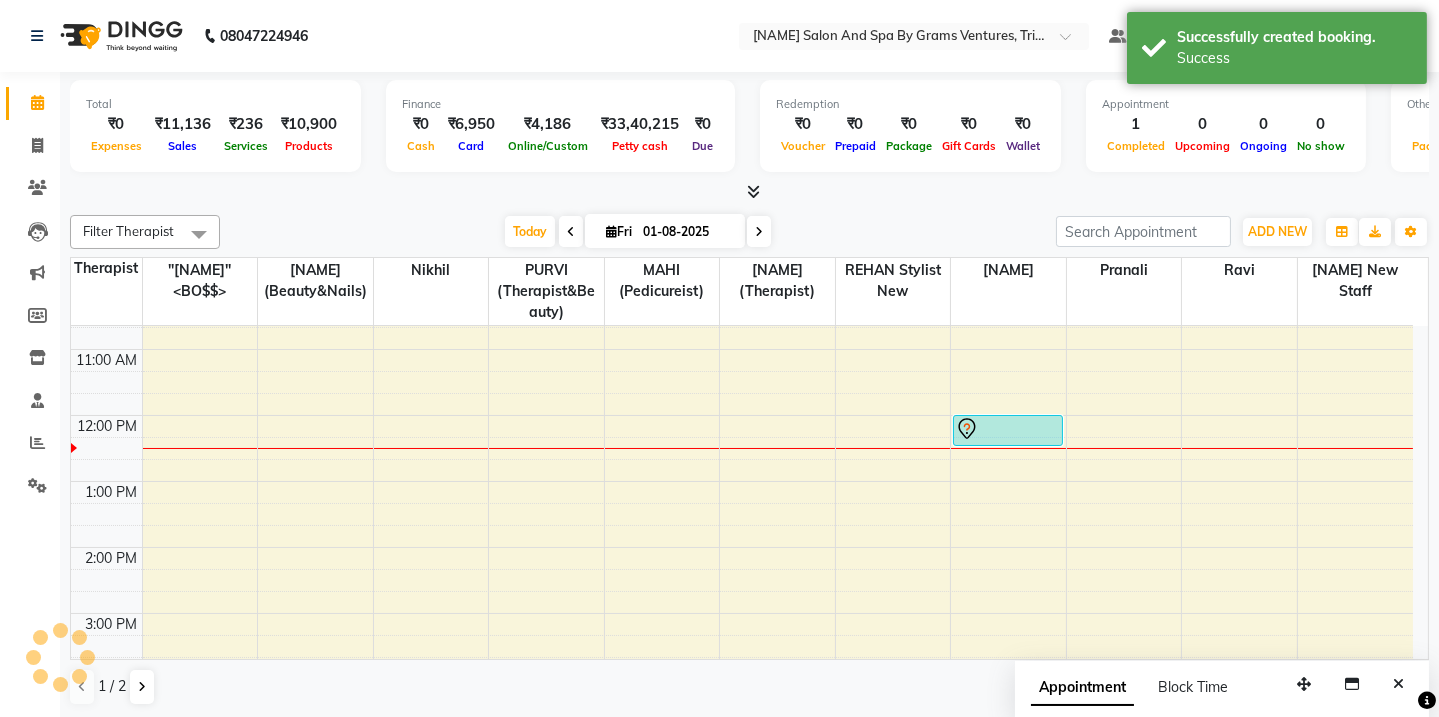 scroll, scrollTop: 0, scrollLeft: 0, axis: both 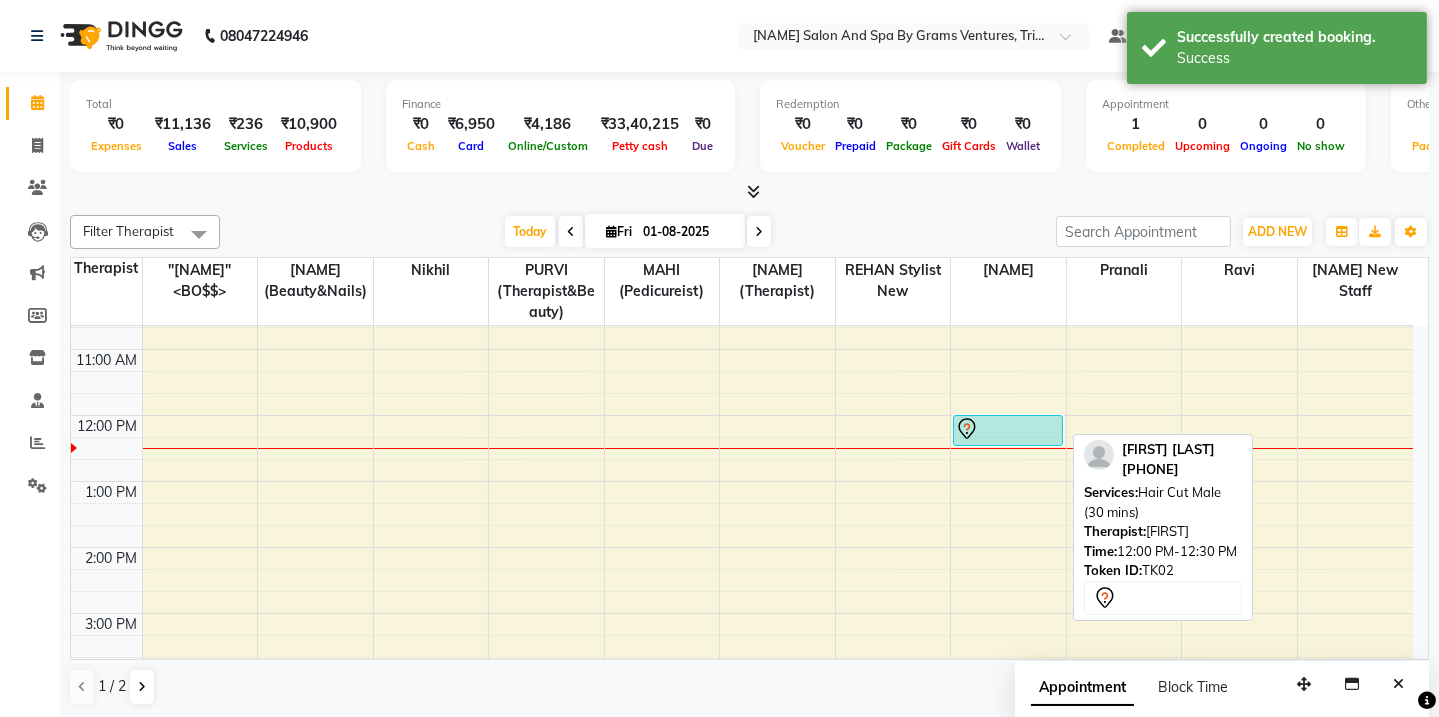 click at bounding box center [1008, 429] 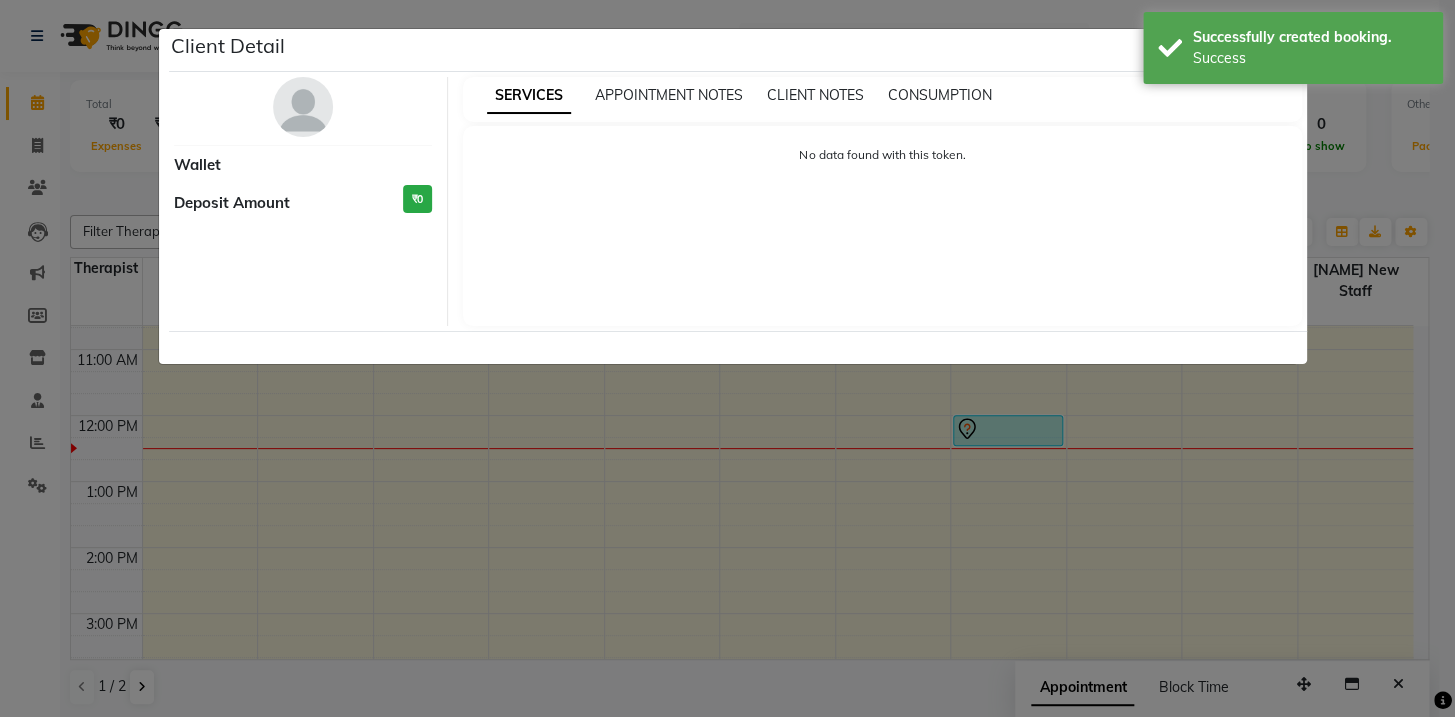 select on "7" 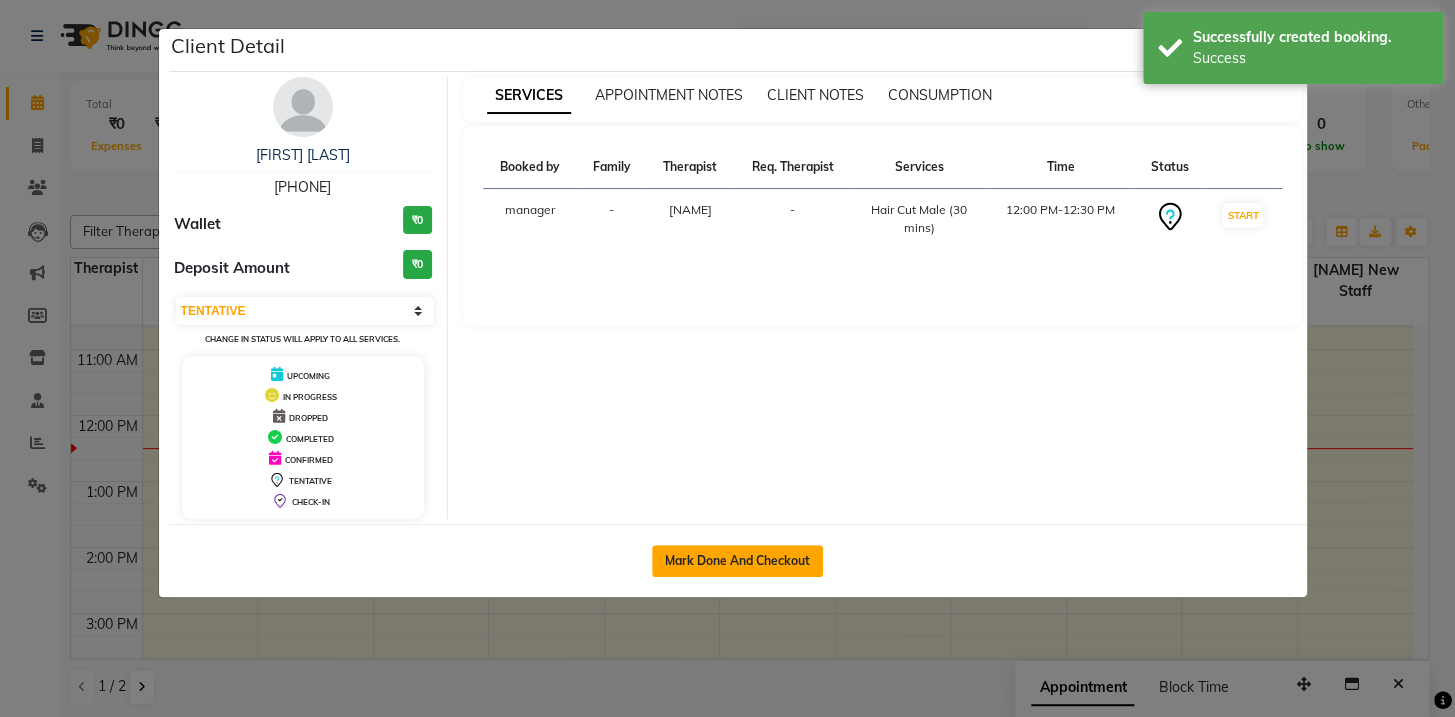 click on "Mark Done And Checkout" 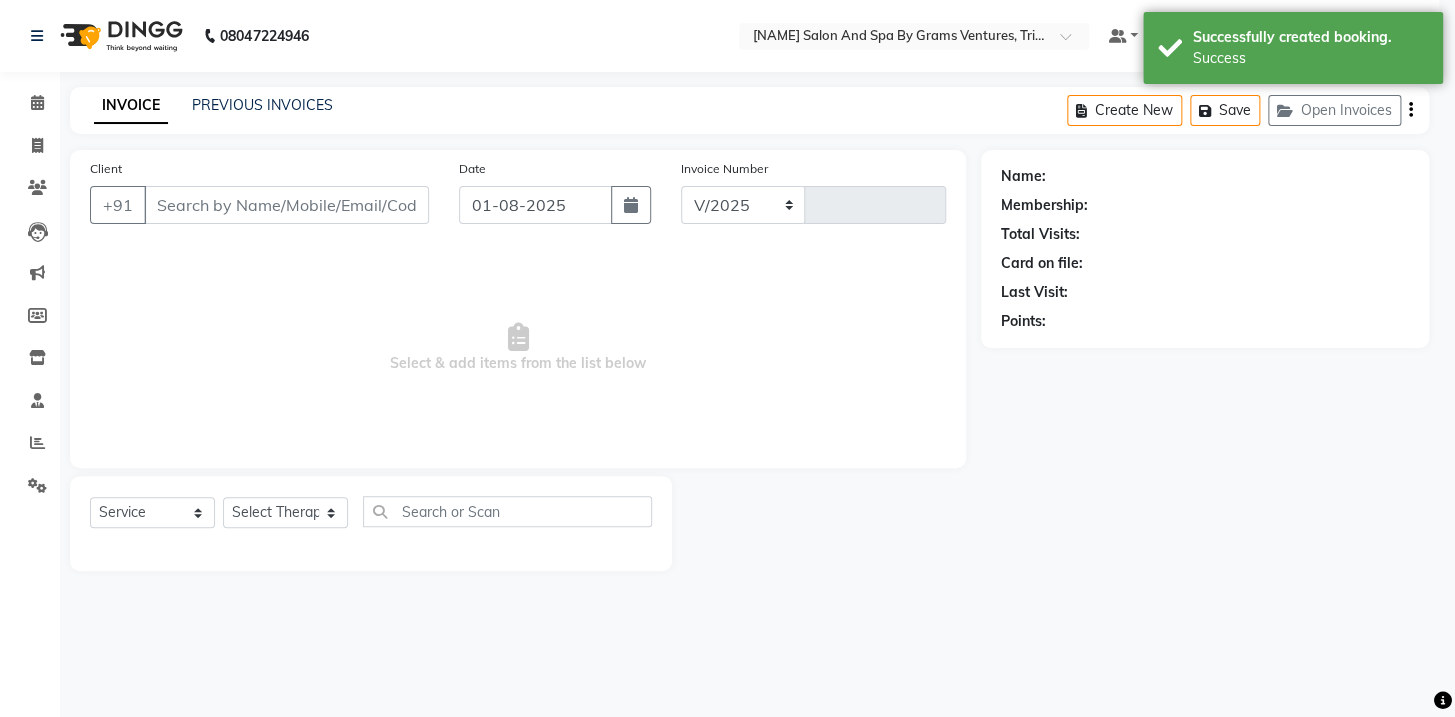 select on "3585" 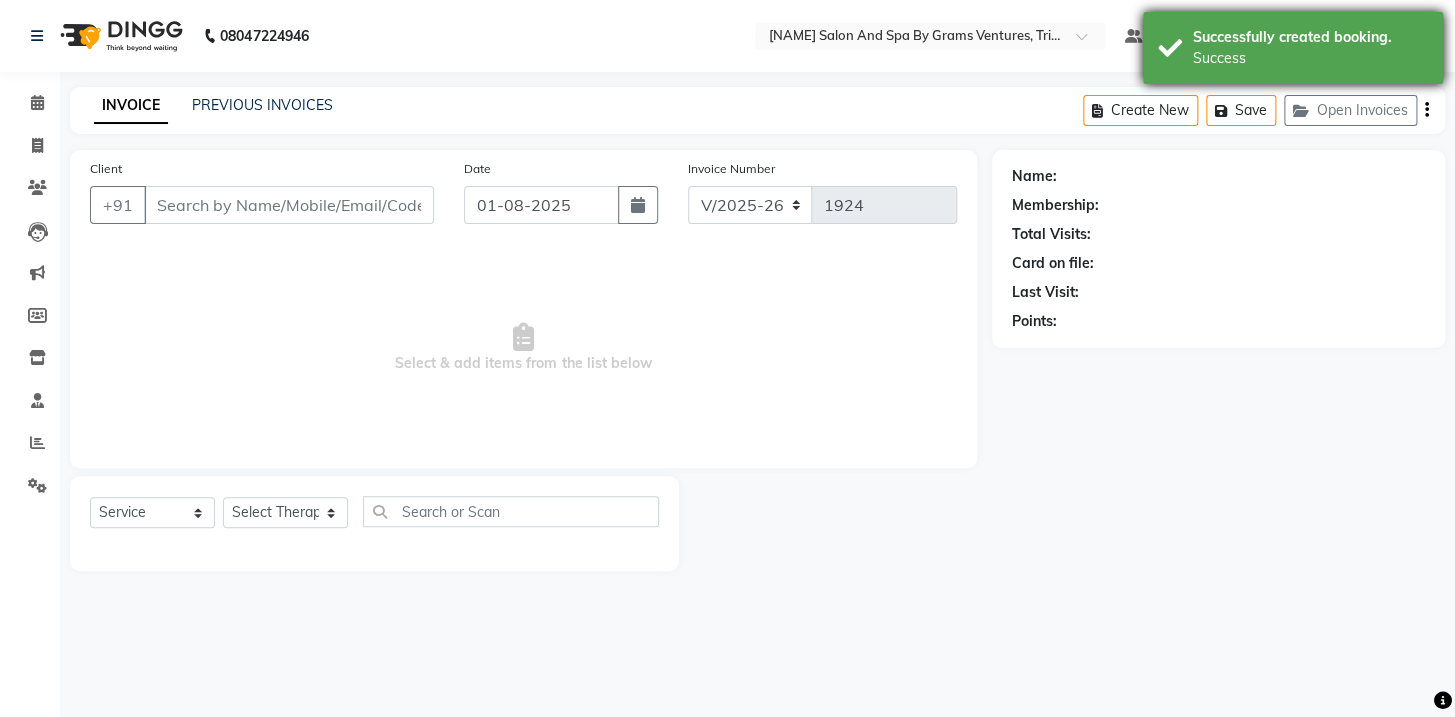 click on "Success" at bounding box center [1310, 58] 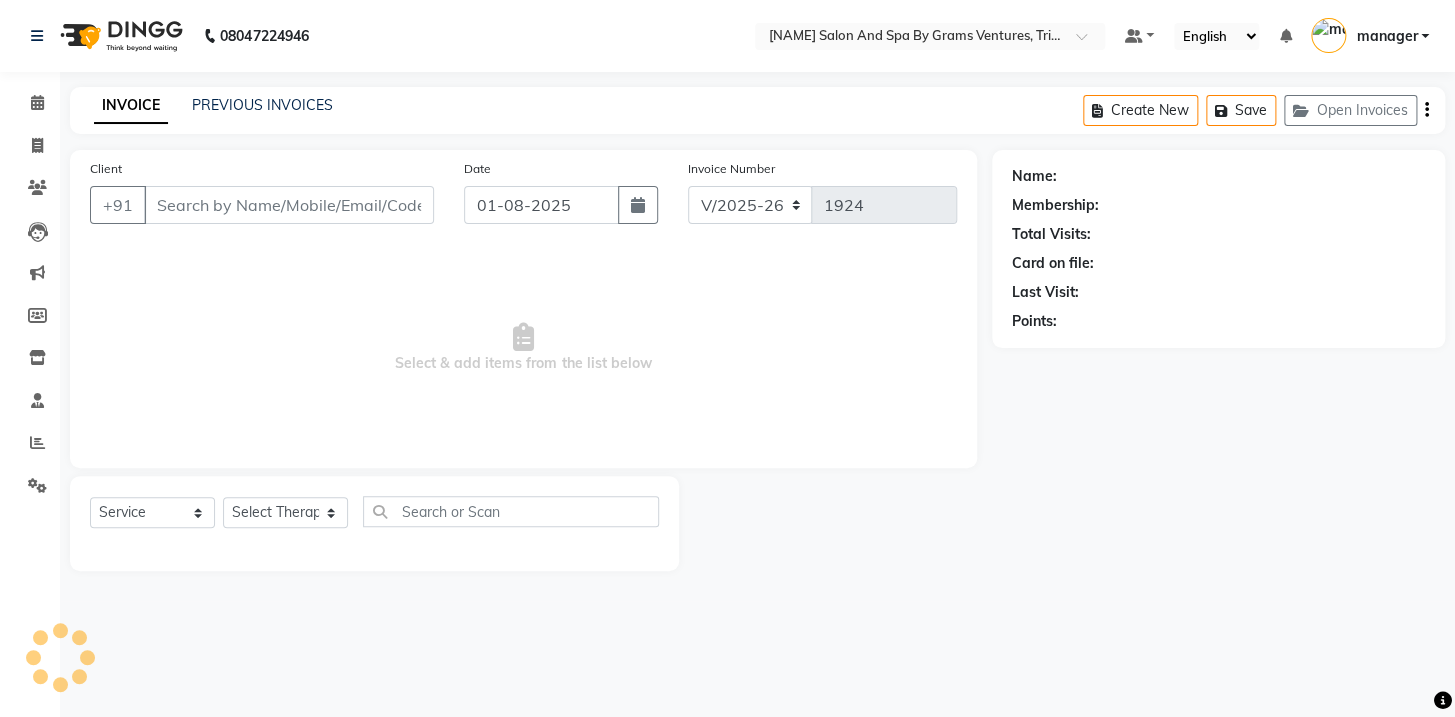 type on "[PHONE]" 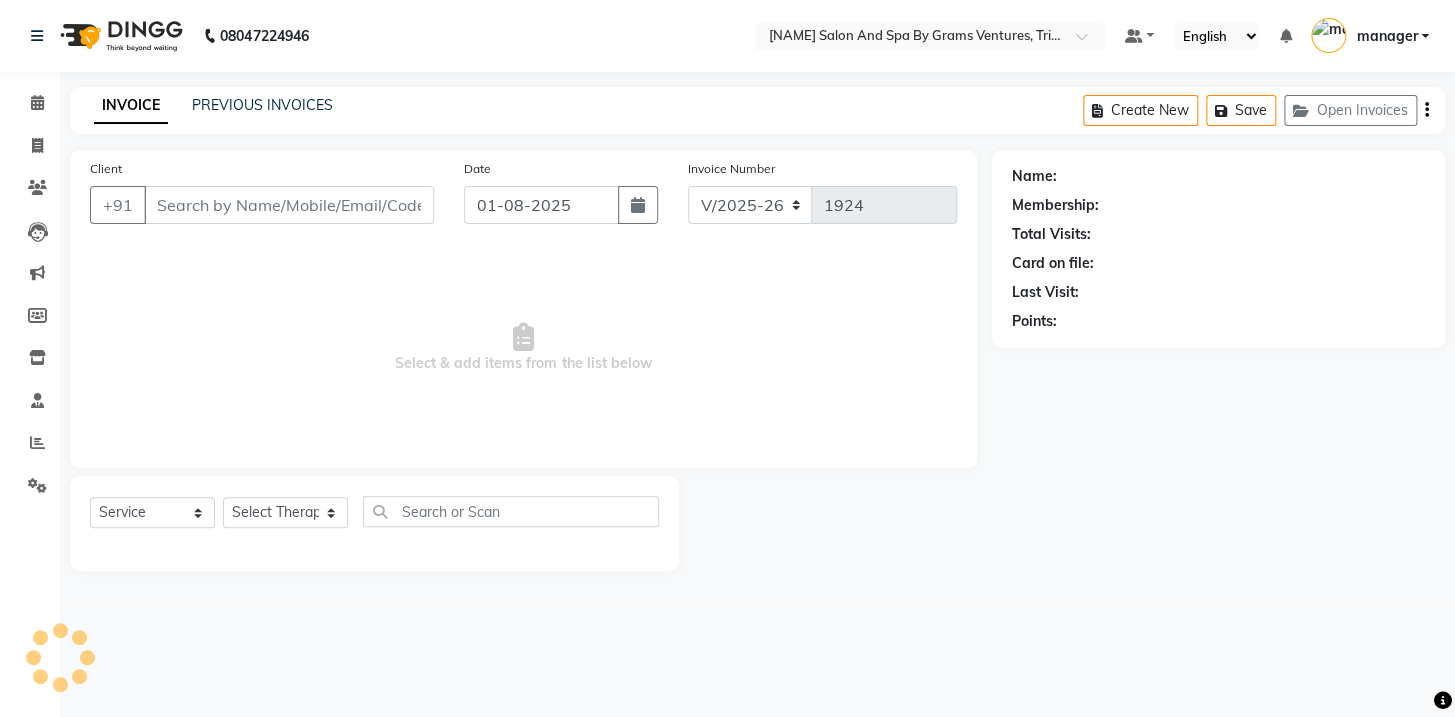 select on "78335" 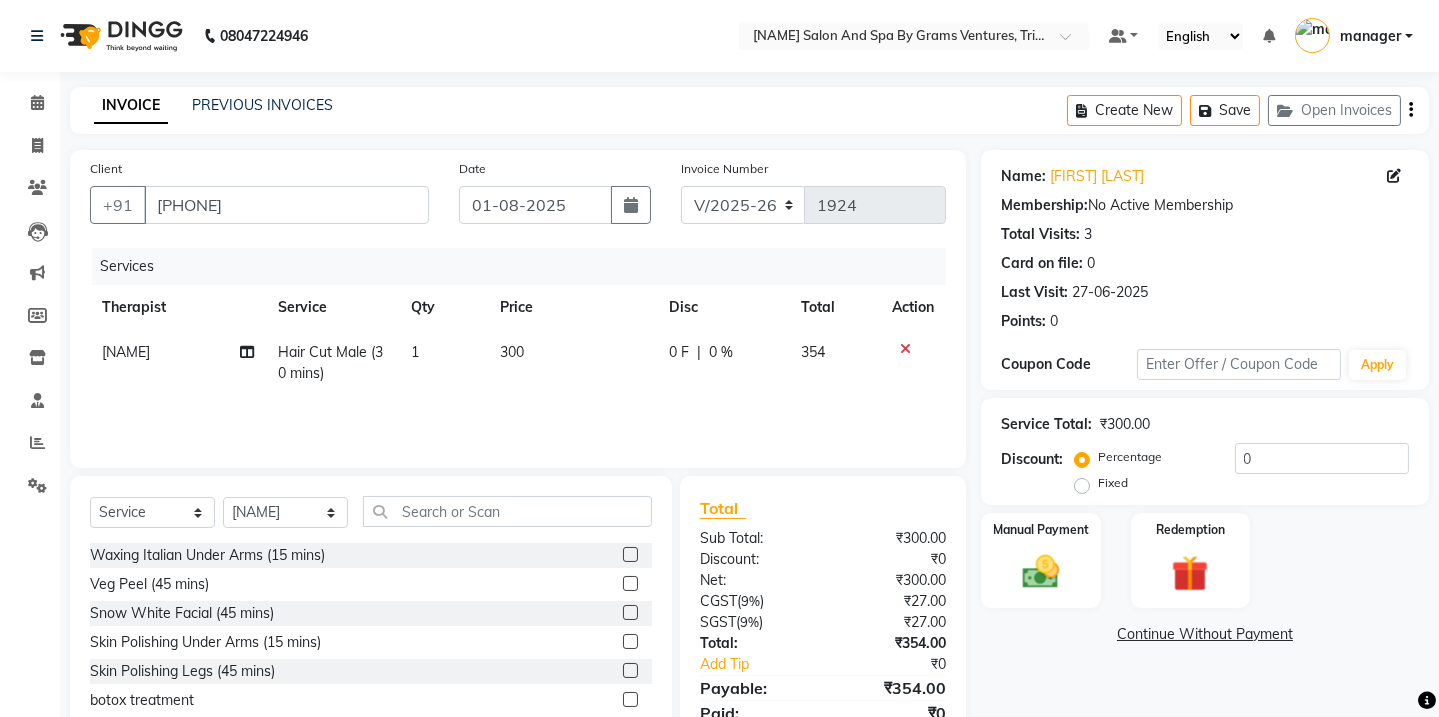 scroll, scrollTop: 84, scrollLeft: 0, axis: vertical 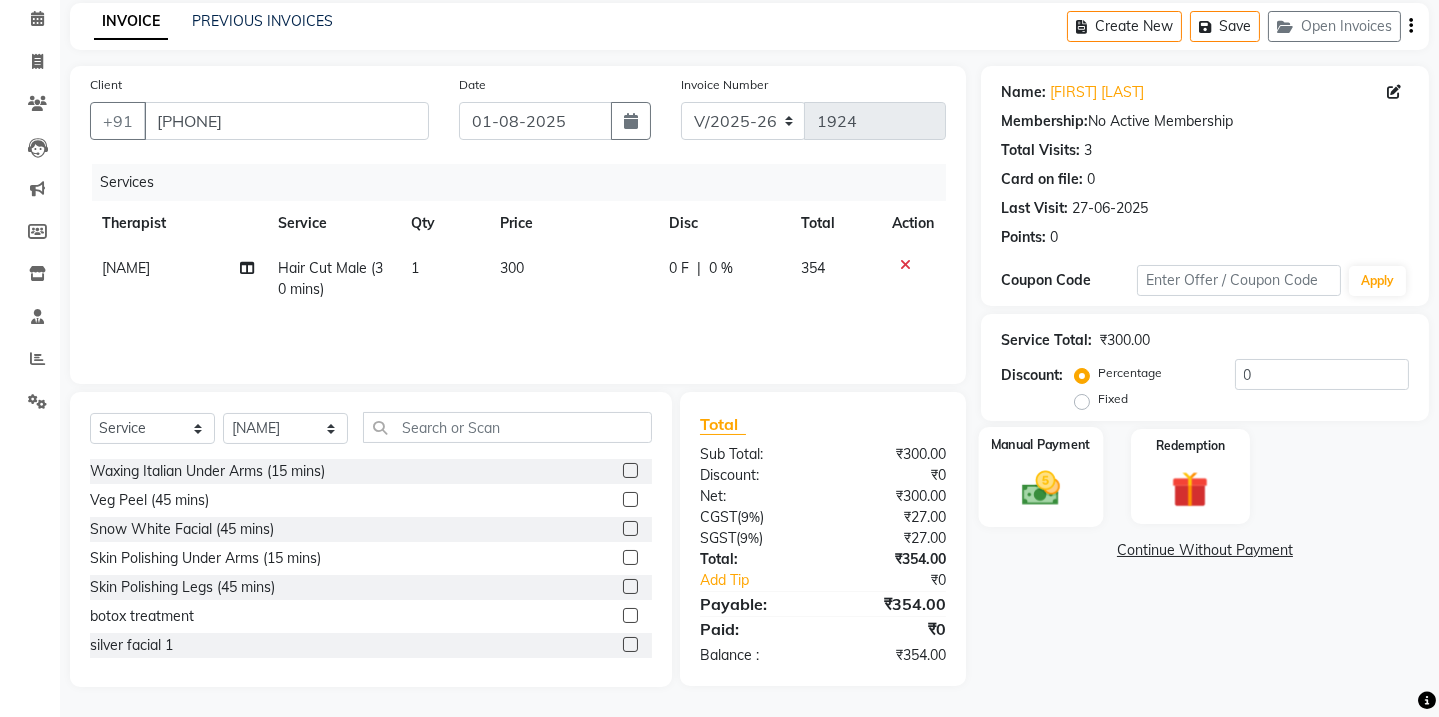 click 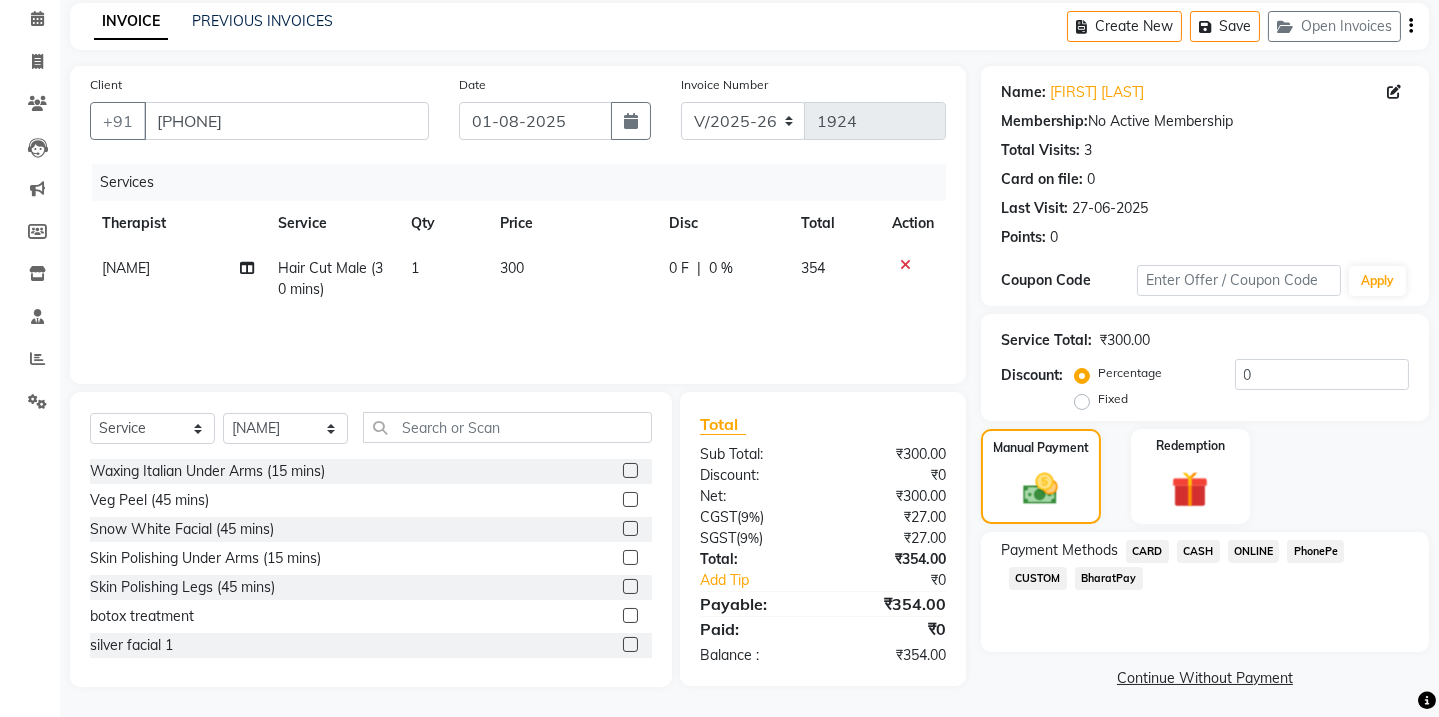 click on "CASH" 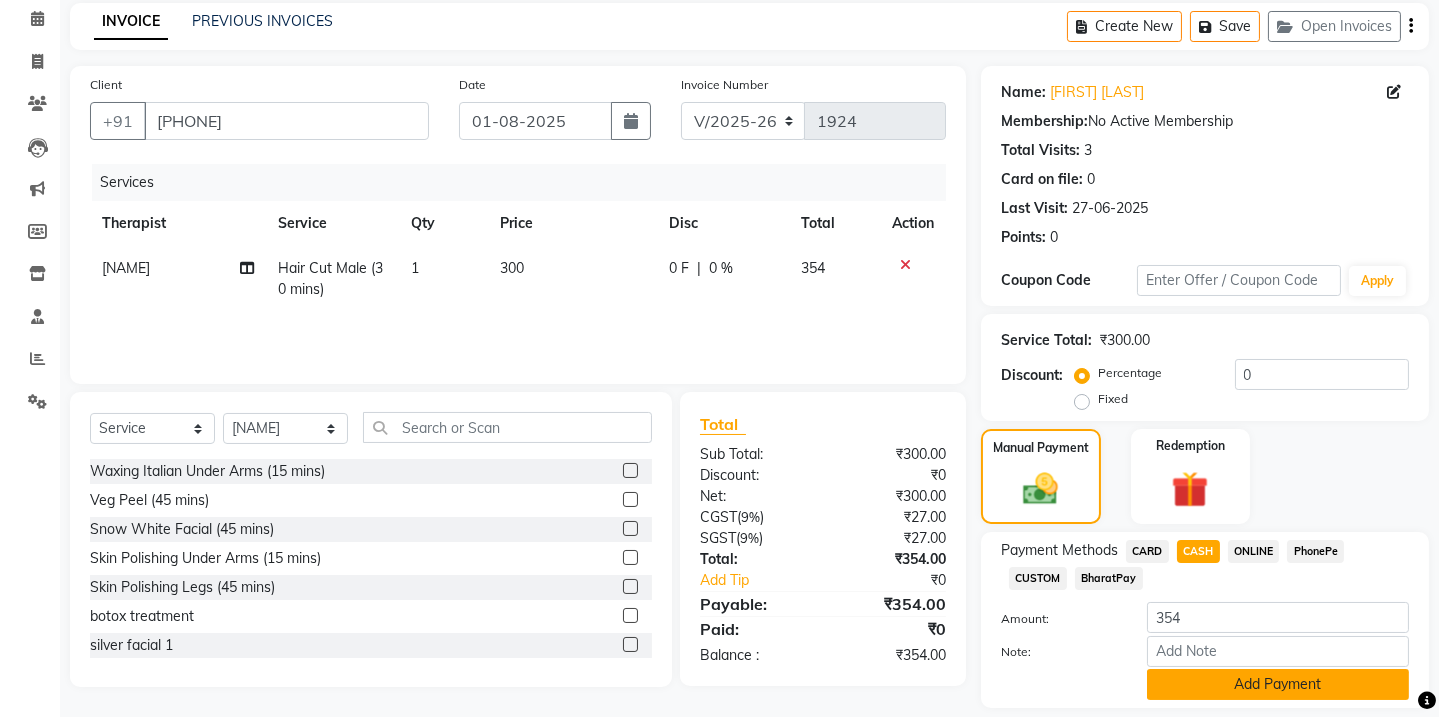 click on "Add Payment" 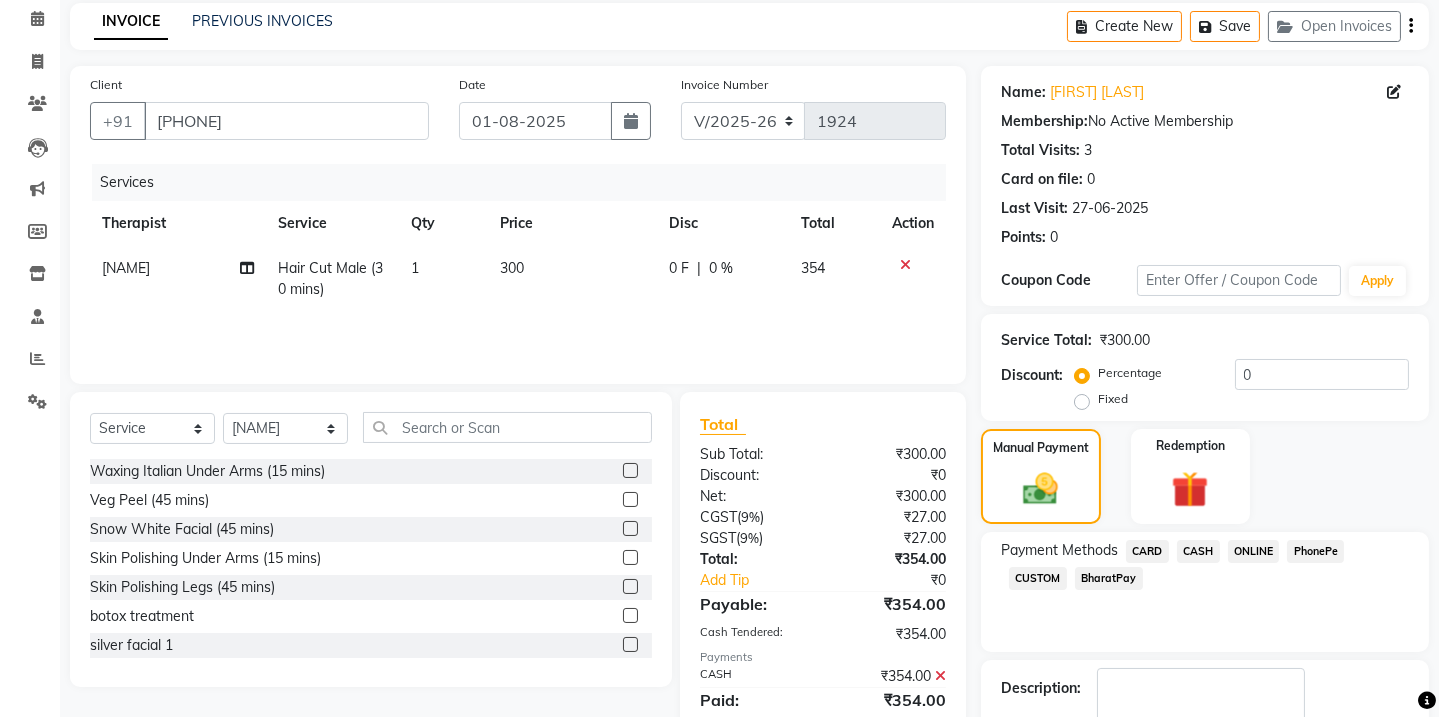 scroll, scrollTop: 201, scrollLeft: 0, axis: vertical 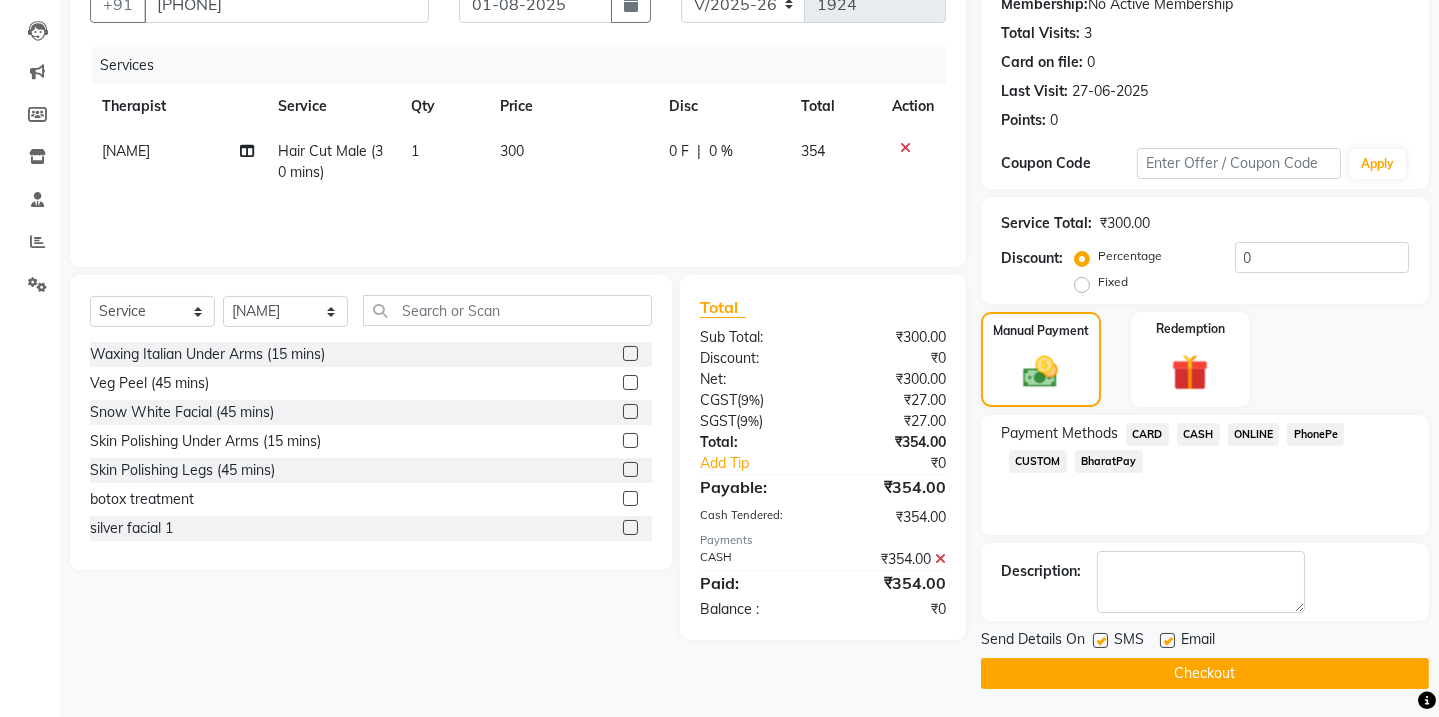 click 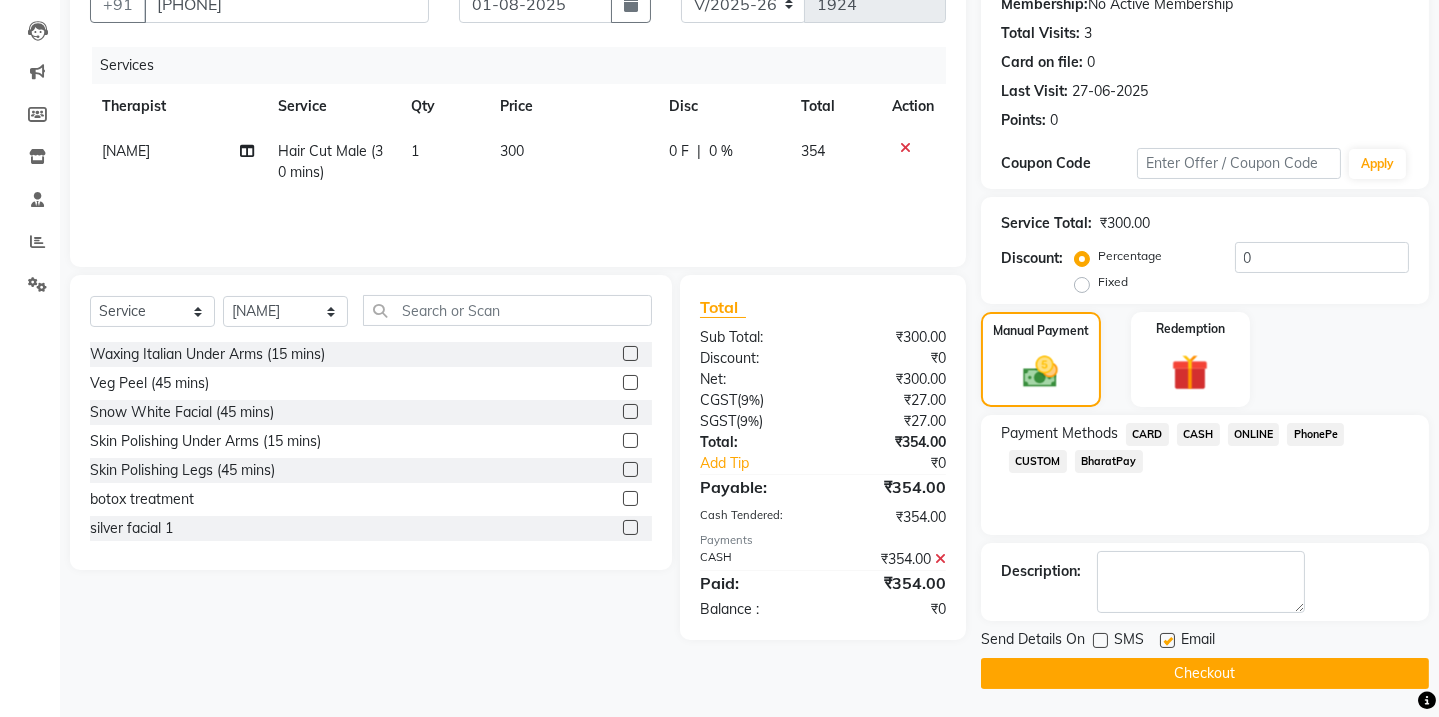 drag, startPoint x: 1161, startPoint y: 637, endPoint x: 1169, endPoint y: 652, distance: 17 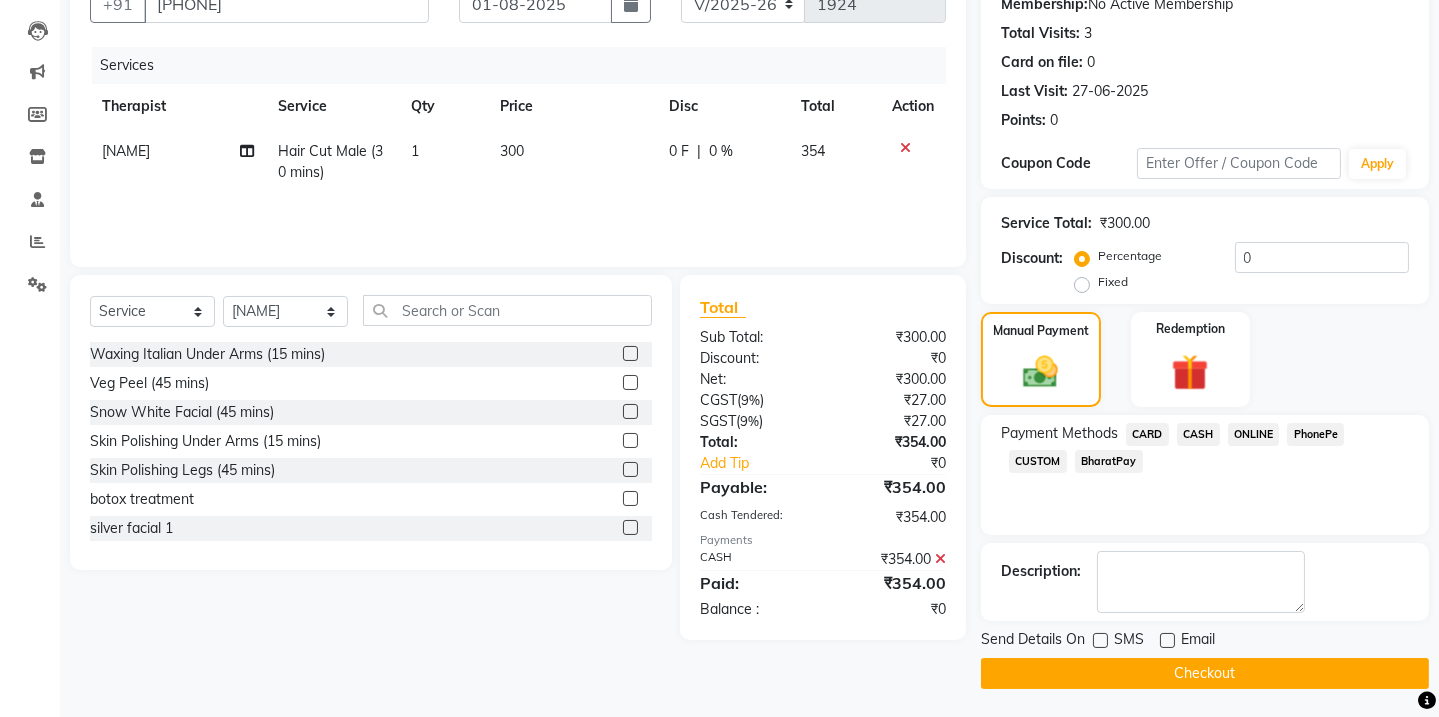 click on "Checkout" 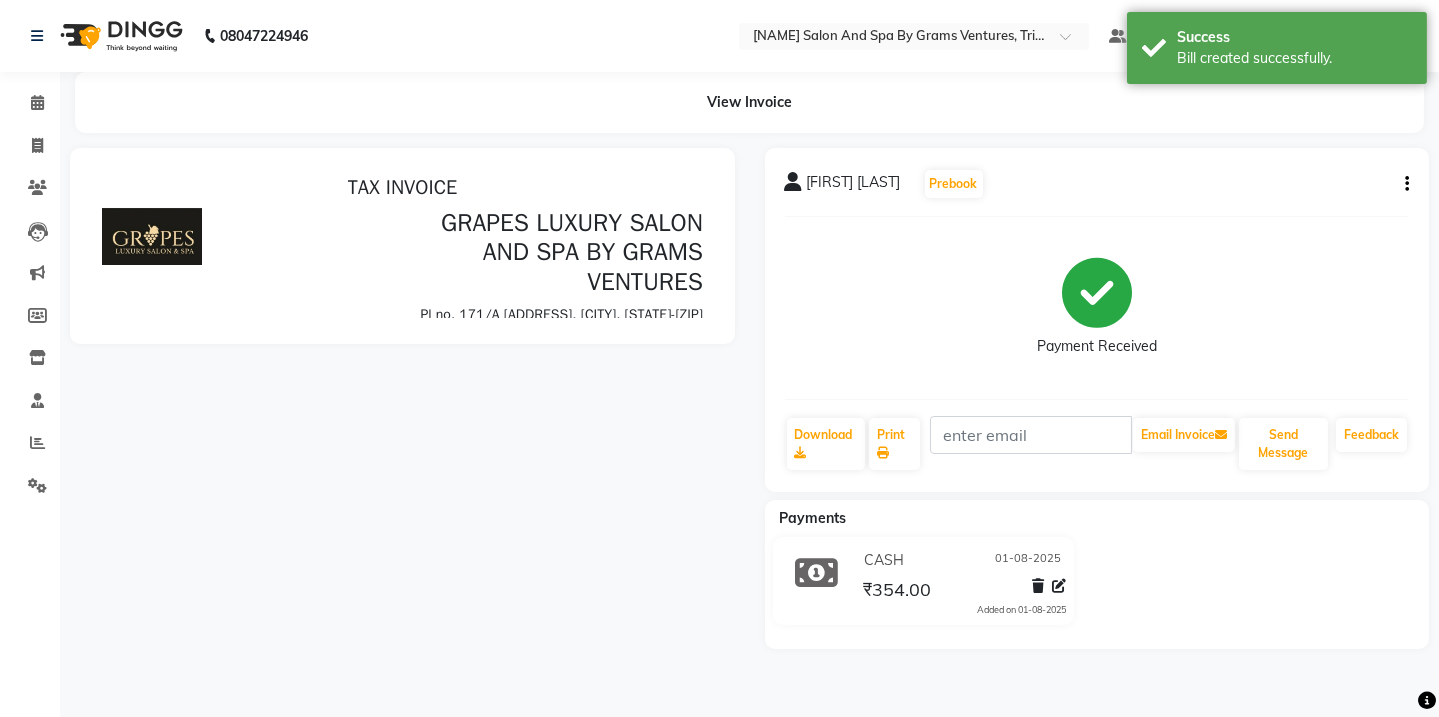 scroll, scrollTop: 0, scrollLeft: 0, axis: both 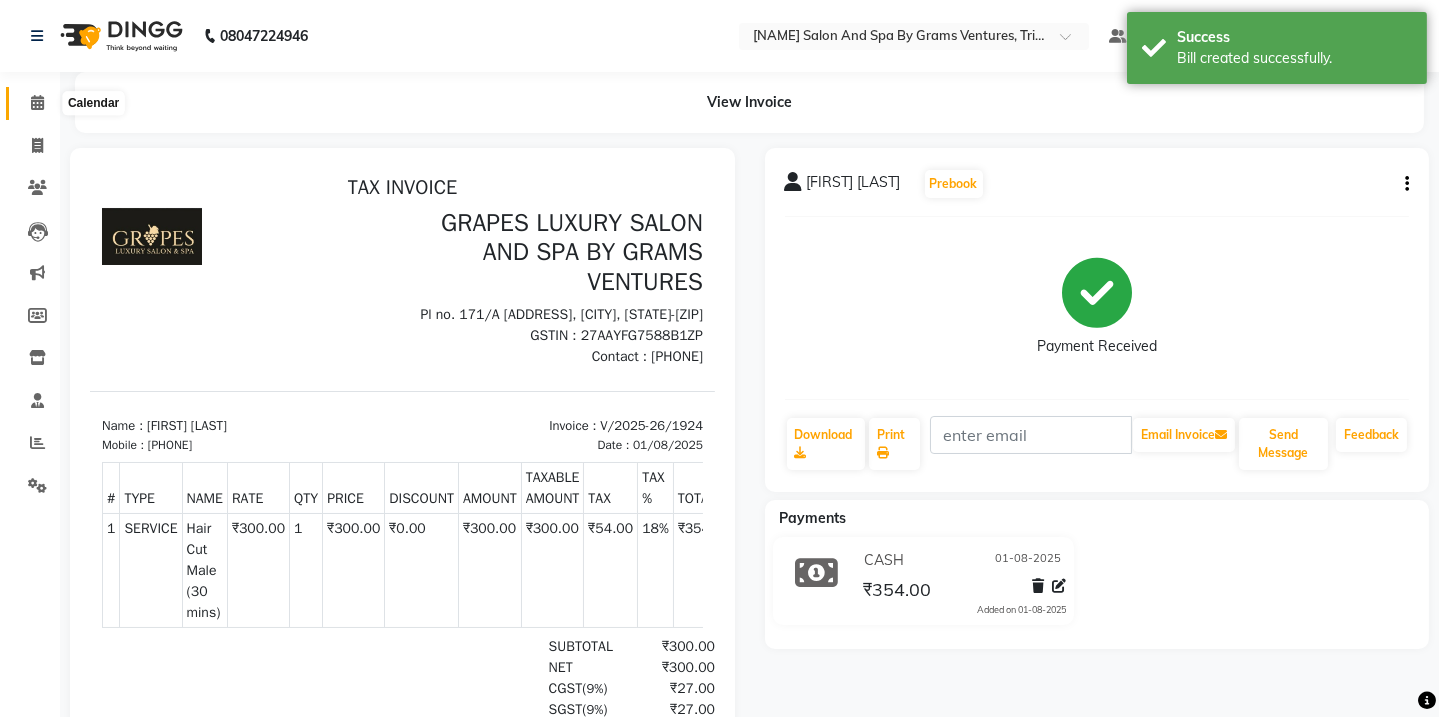 click 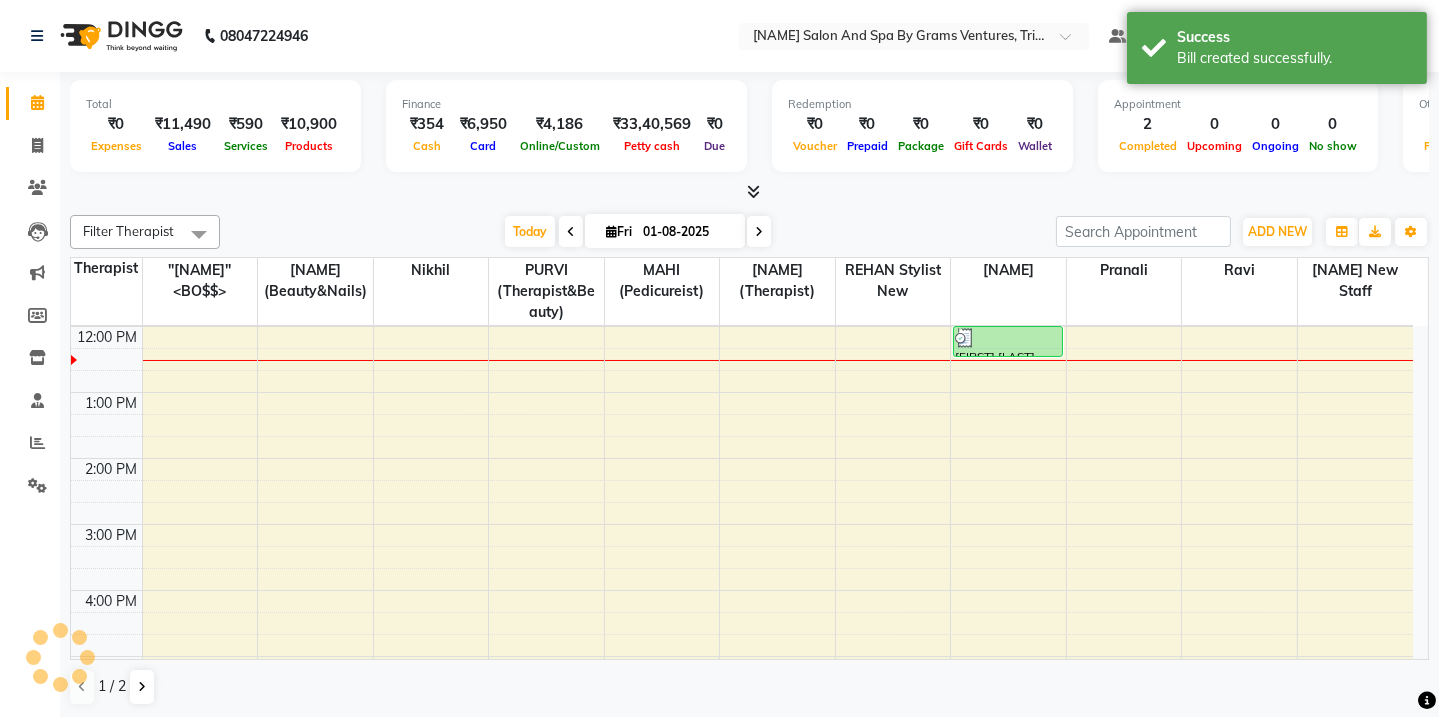 scroll, scrollTop: 0, scrollLeft: 0, axis: both 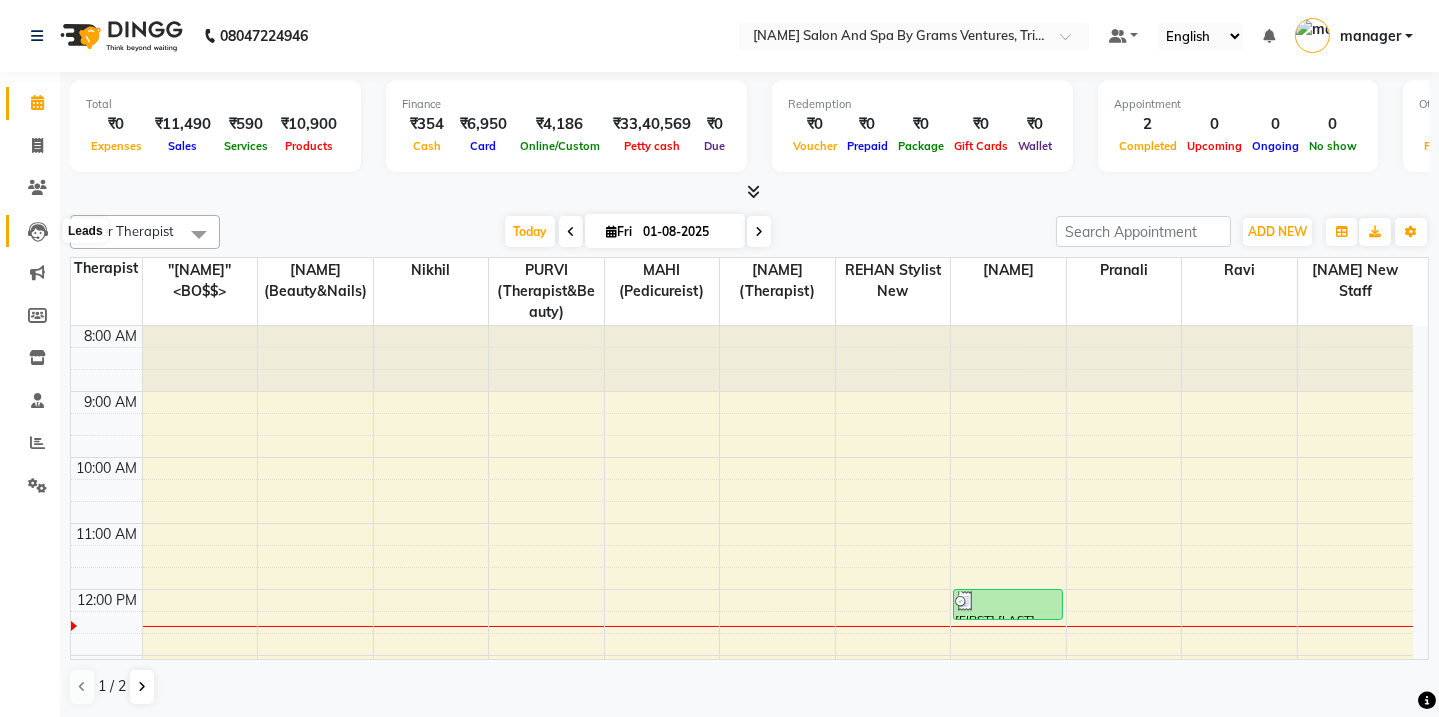 click 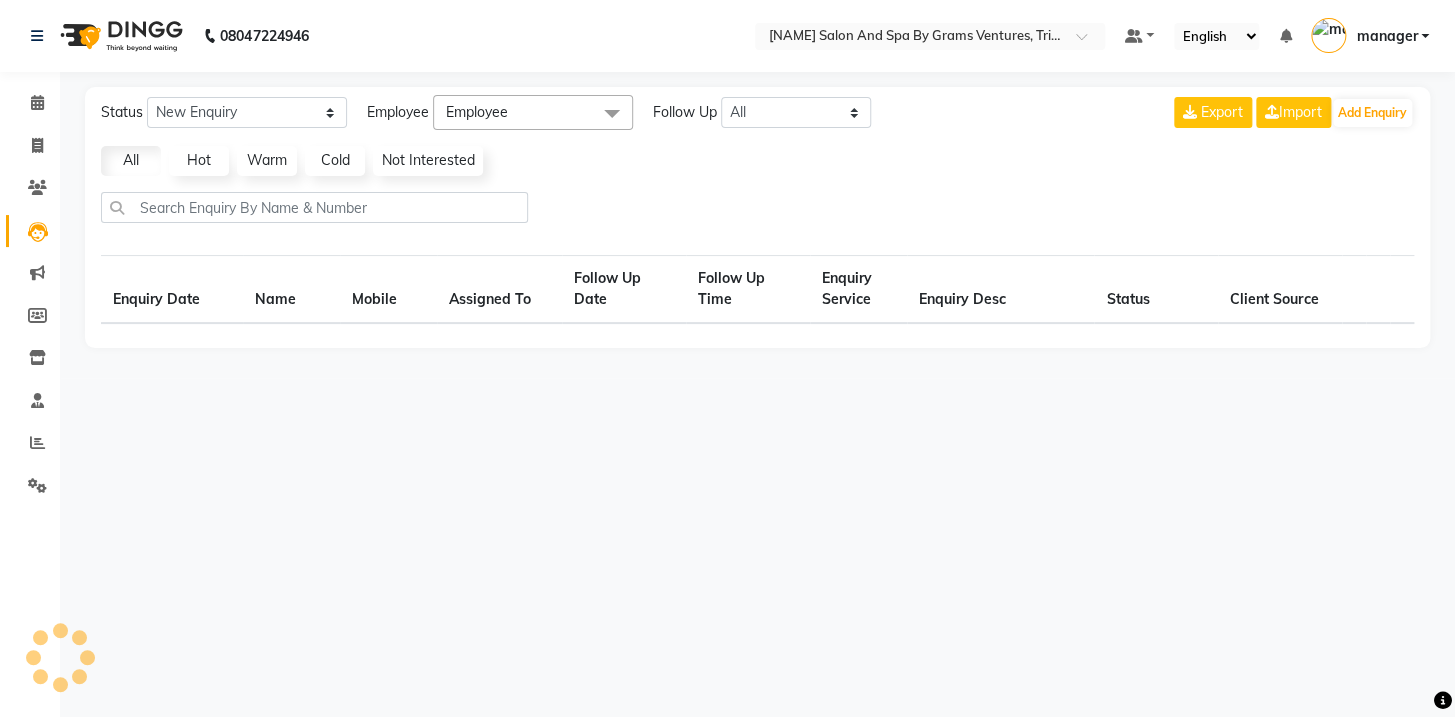 select on "10" 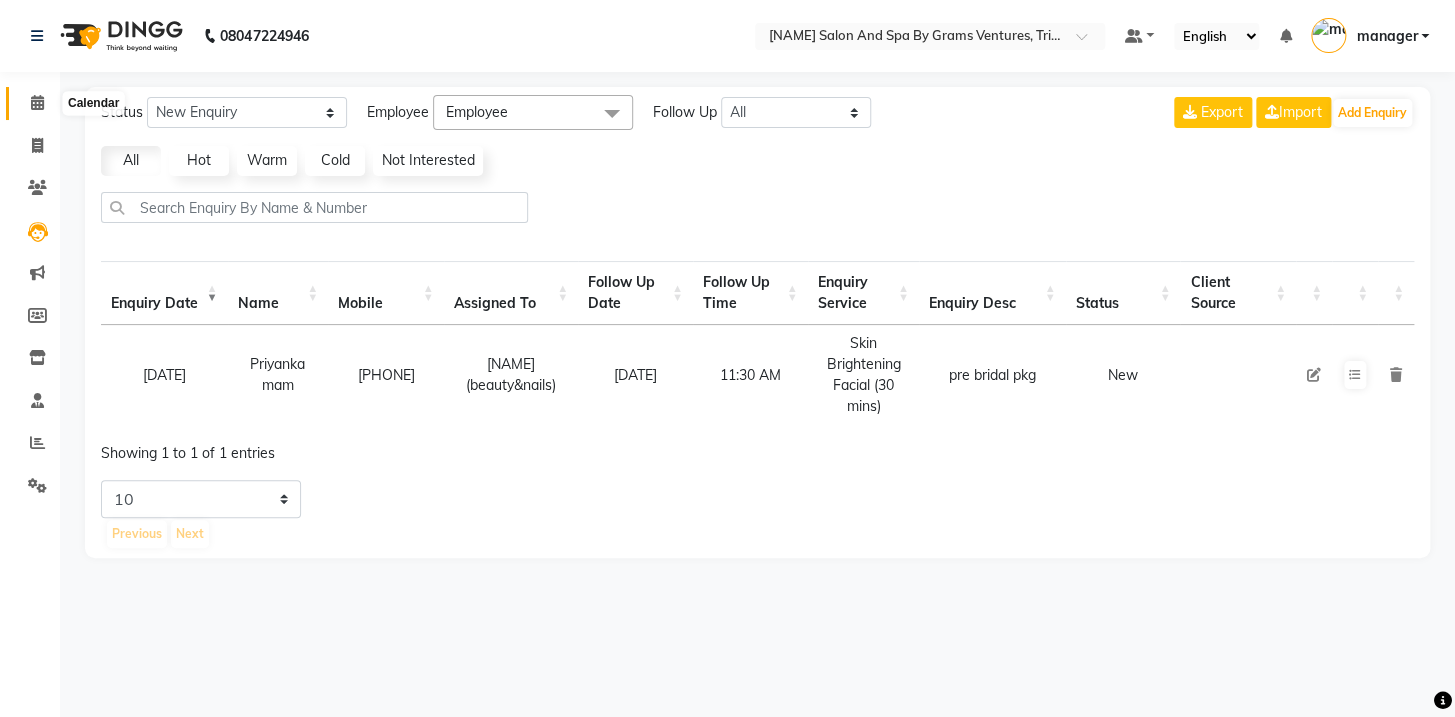 click 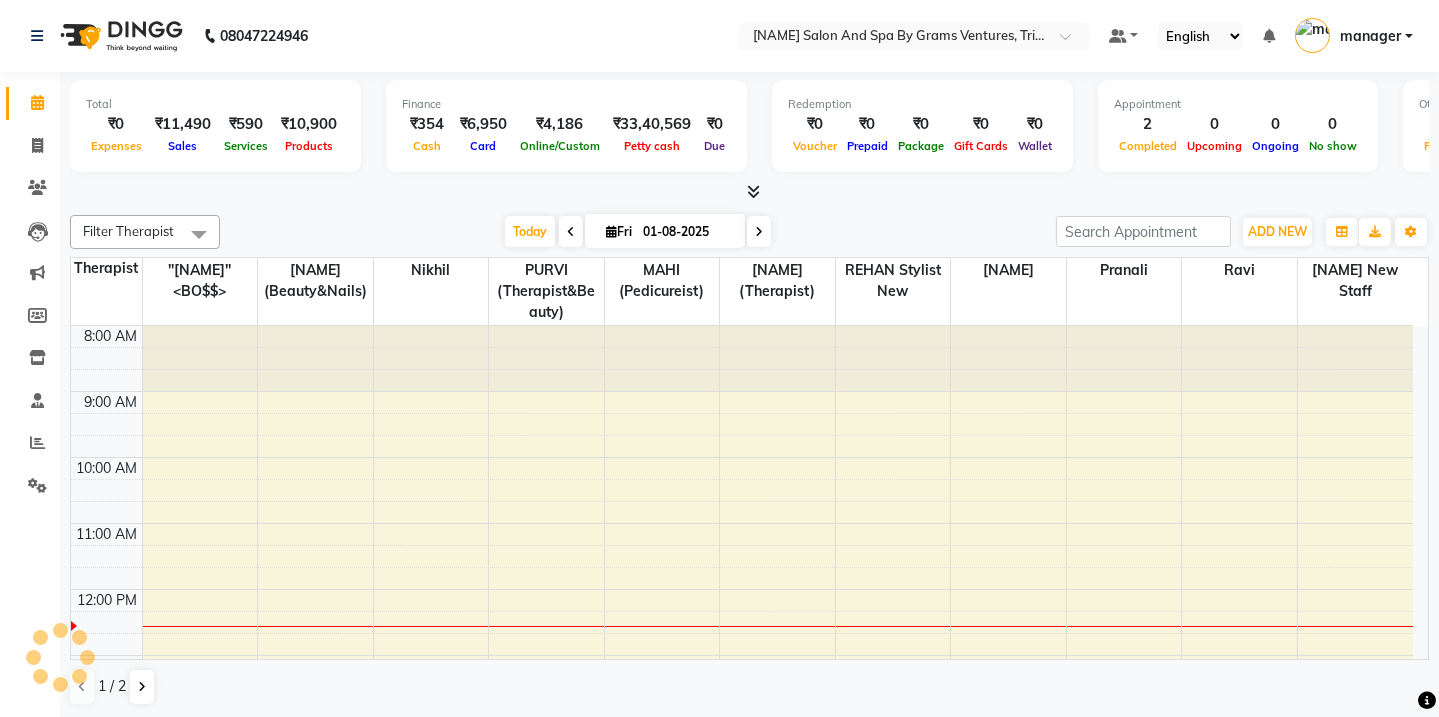 scroll, scrollTop: 0, scrollLeft: 0, axis: both 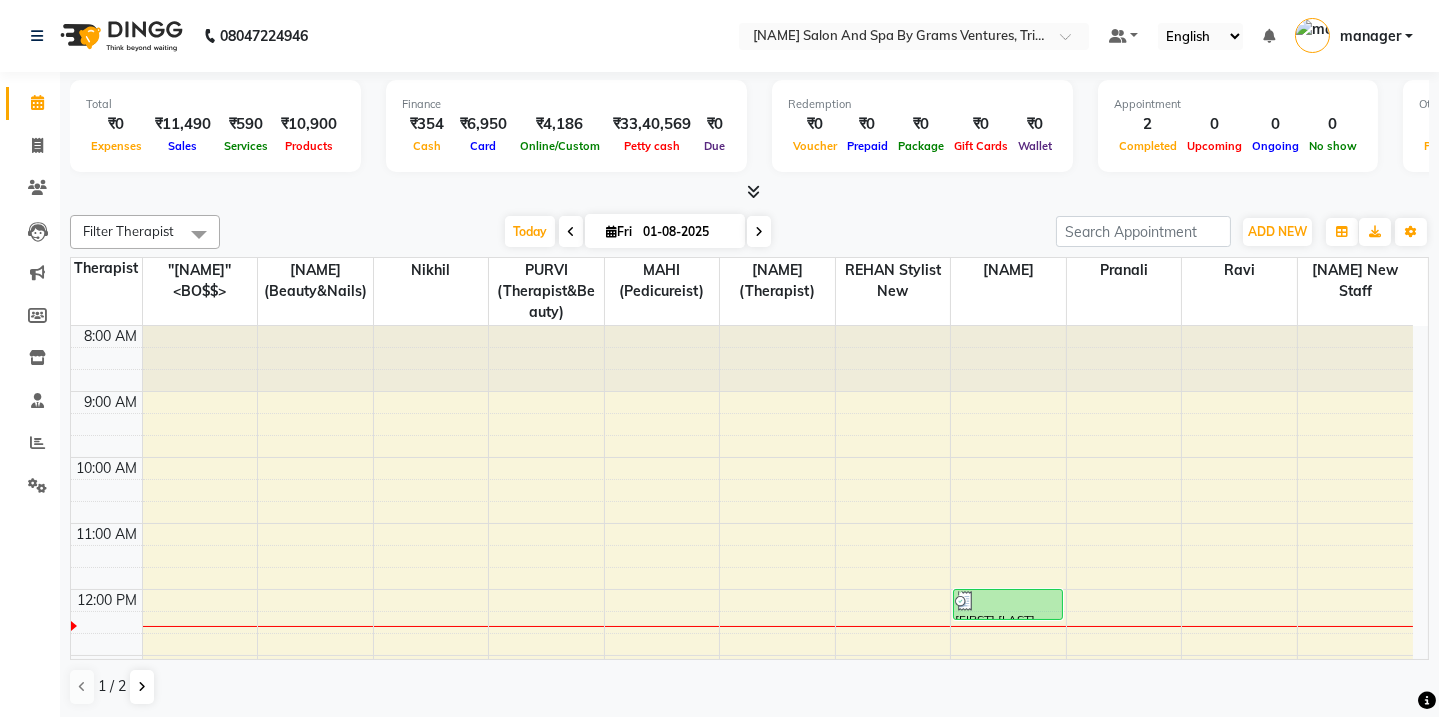 click at bounding box center [431, 358] 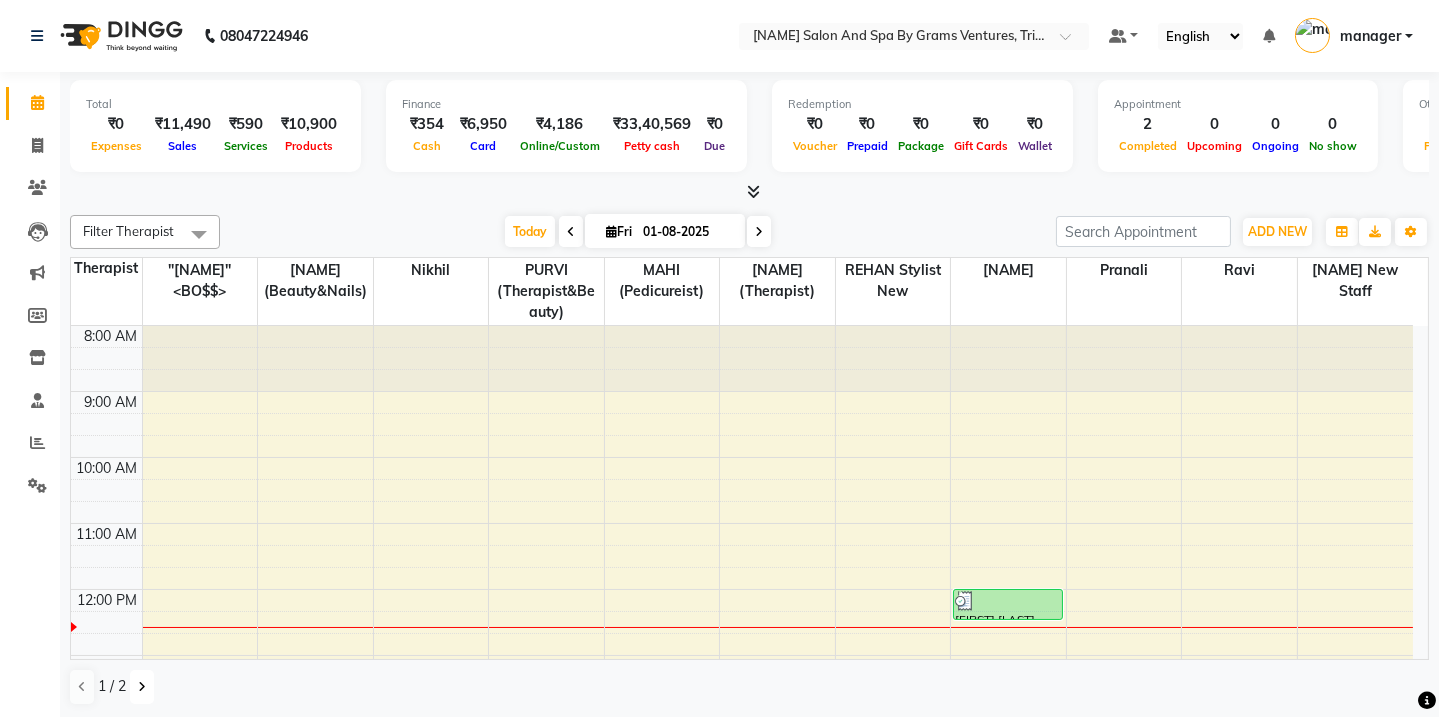 click at bounding box center (142, 687) 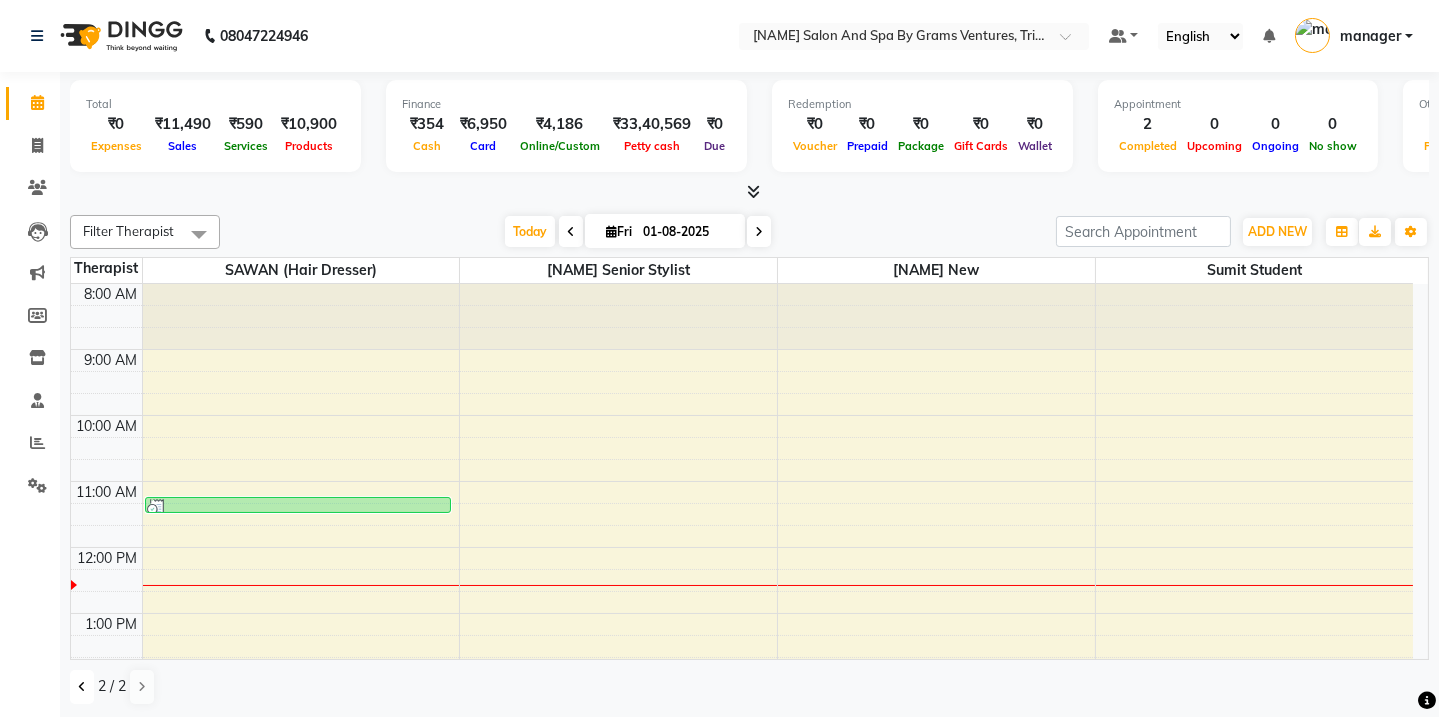 click at bounding box center (82, 687) 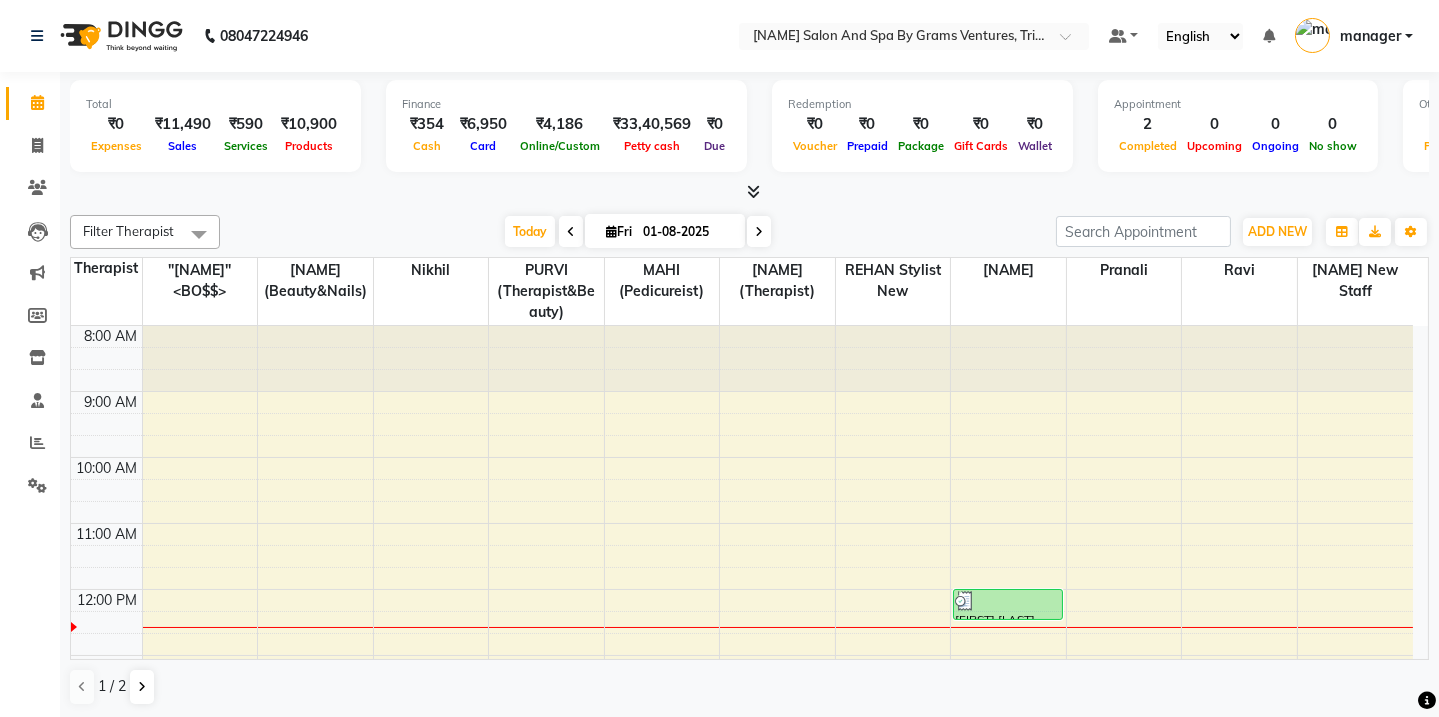 click at bounding box center [1124, 358] 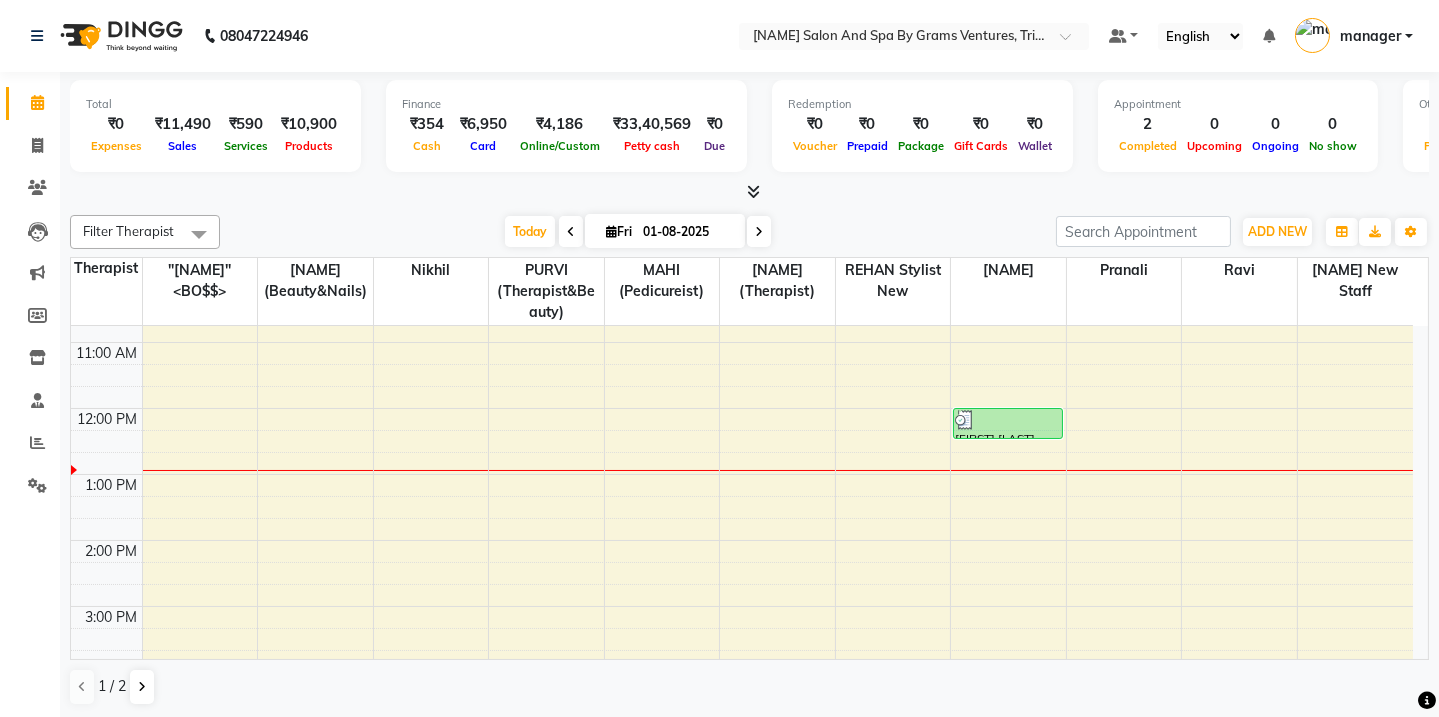 scroll, scrollTop: 161, scrollLeft: 0, axis: vertical 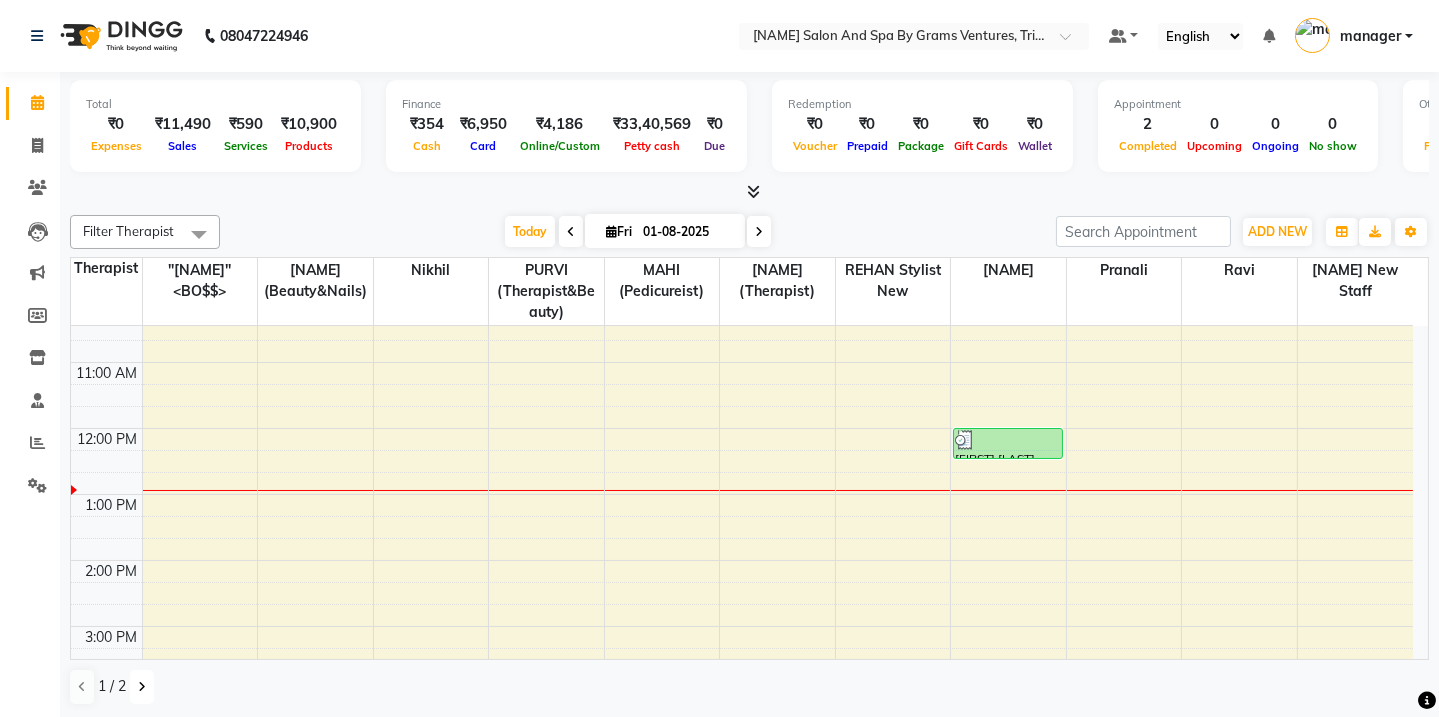 click at bounding box center [142, 687] 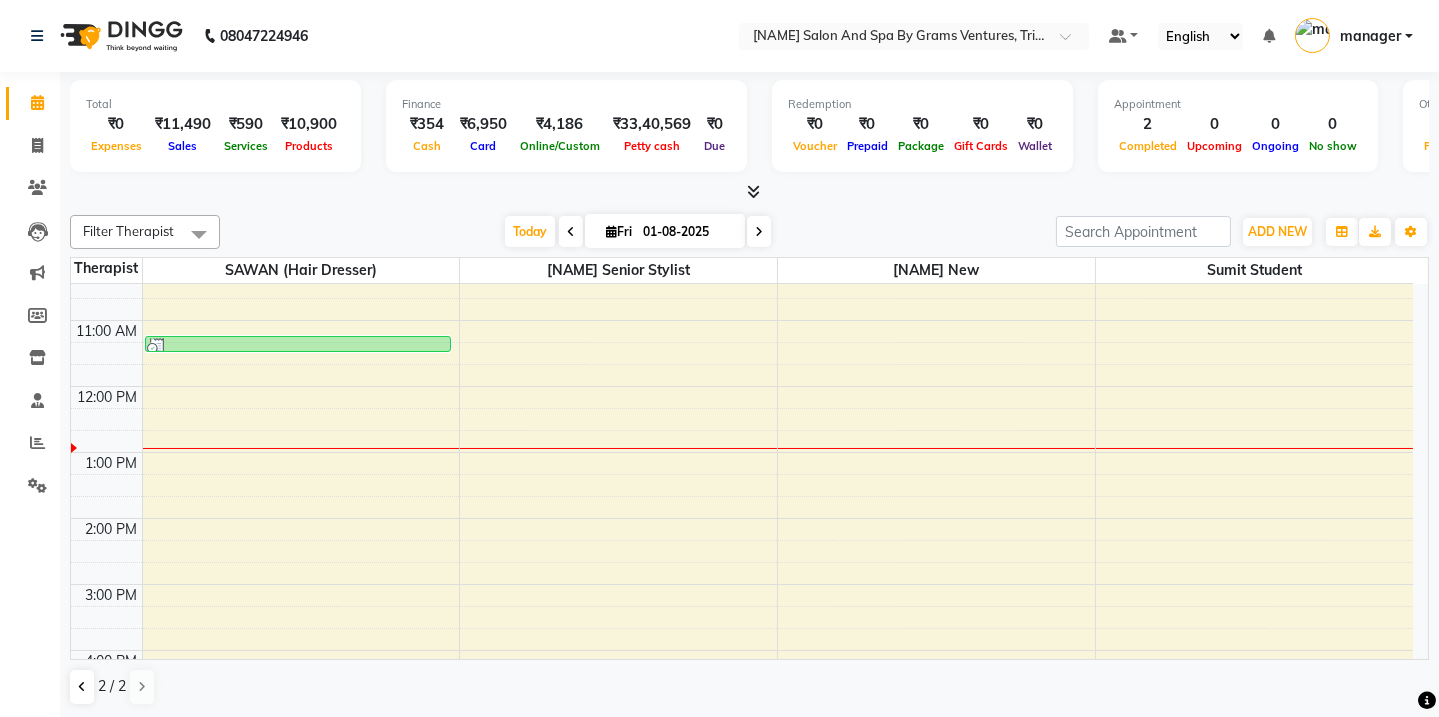 click on "8:00 AM 9:00 AM 10:00 AM 11:00 AM 12:00 PM 1:00 PM 2:00 PM 3:00 PM 4:00 PM 5:00 PM 6:00 PM 7:00 PM 8:00 PM     [FIRST] [LAST], TK01, 11:15 AM-11:30 AM, Shaving (15 mins)" at bounding box center (742, 551) 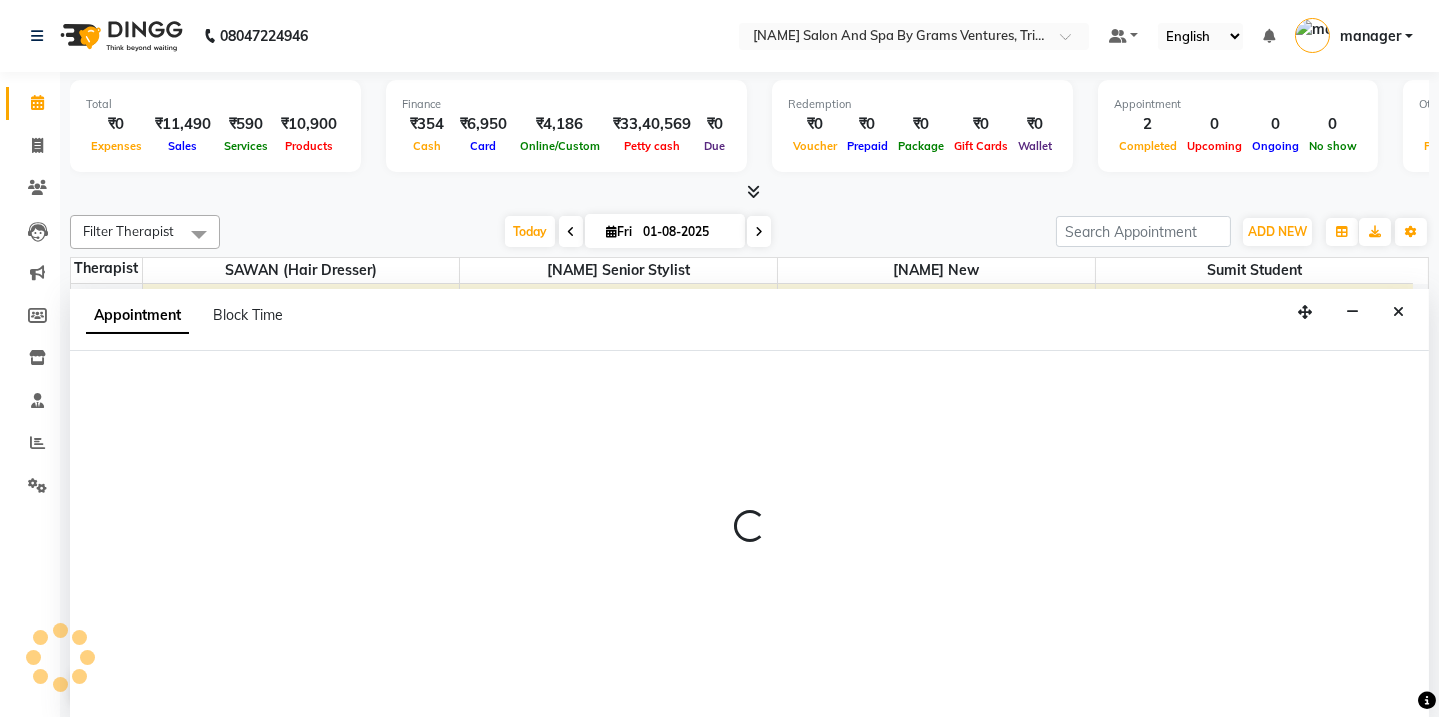 scroll, scrollTop: 0, scrollLeft: 0, axis: both 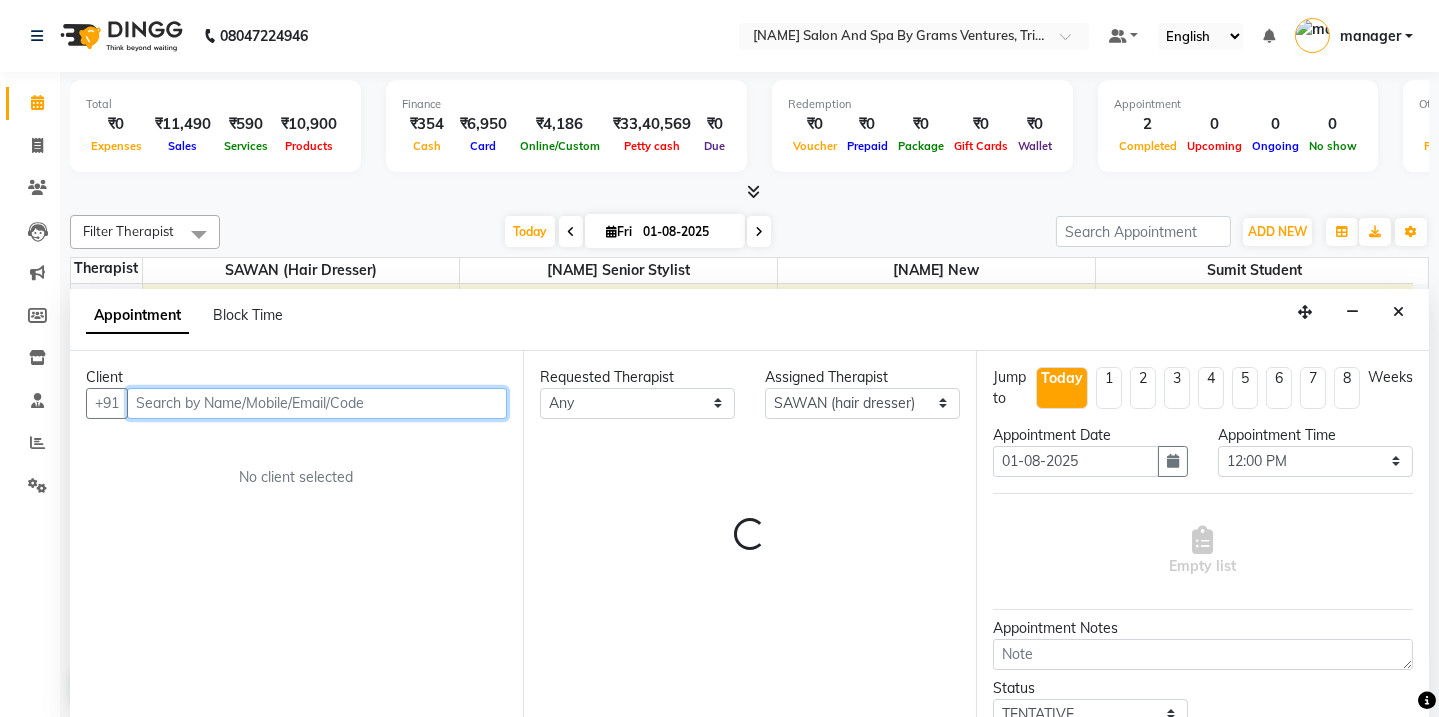 click on "Appointment Block Time Client +91  No client selected  Requested Therapist Any [NAME] (beauty&nails) [NAME] "[NAME]"   <BO$$> [NAME] new staff [NAME] (pedicureist) [NAME]  [NAME] (Therapist) [NAME] [NAME] (therapist&Beauty) [NAME] [NAME]  stylist new [NAME] (hair dresser) [NAME] new [NAME]  [NAME]  [NAME] senior stylist Assigned Therapist Select [NAME] (beauty&nails) [NAME] "[NAME]"   <BO$$> [NAME] new staff [NAME] (pedicureist) [NAME]  [NAME] (Therapist) [NAME] [NAME] (therapist&Beauty) [NAME] [NAME]  stylist new [NAME] (hair dresser) [NAME] new [NAME]  [NAME]  [NAME] senior stylist Loading... Jump to Today 1 2 3 4 5 6 7 8 Weeks Appointment Date [DATE] Appointment Time Select 09:00 AM 09:15 AM 09:30 AM 09:45 AM 10:00 AM 10:15 AM 10:30 AM 10:45 AM 11:00 AM 11:15 AM 11:30 AM 11:45 AM 12:00 PM 12:15 PM 12:30 PM 12:45 PM 01:00 PM 01:15 PM 01:30 PM 01:45 PM 02:00 PM 02:15 PM 02:30 PM 02:45 PM 03:00 PM 03:15 PM 03:30 PM 03:45 PM 04:00 PM 04:15 PM 04:30 PM 04:45 PM 05:00 PM 05:15 PM 05:30 PM 05:45 PM 06:00 PM 06:15 PM 06:30 PM" at bounding box center (749, 504) 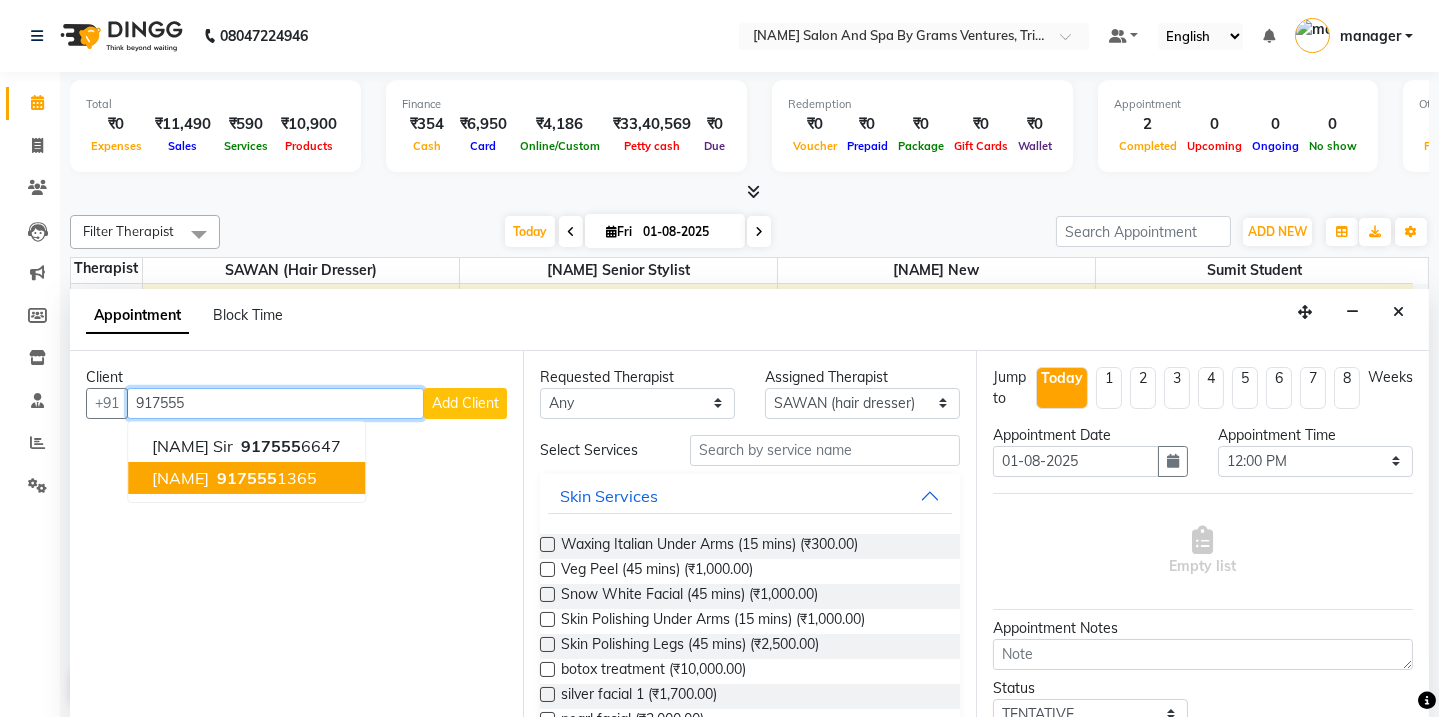 click on "[NAME]   [PHONE]" at bounding box center (246, 478) 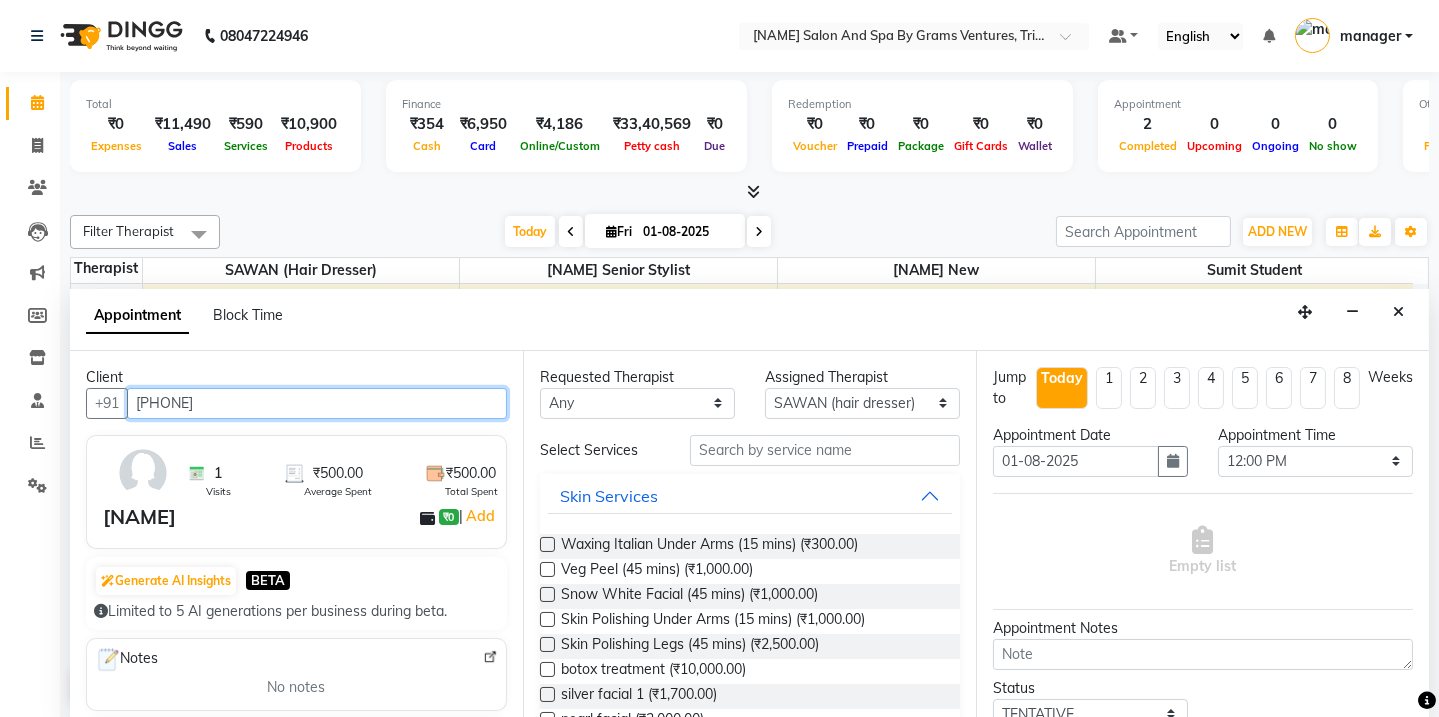 type on "[PHONE]" 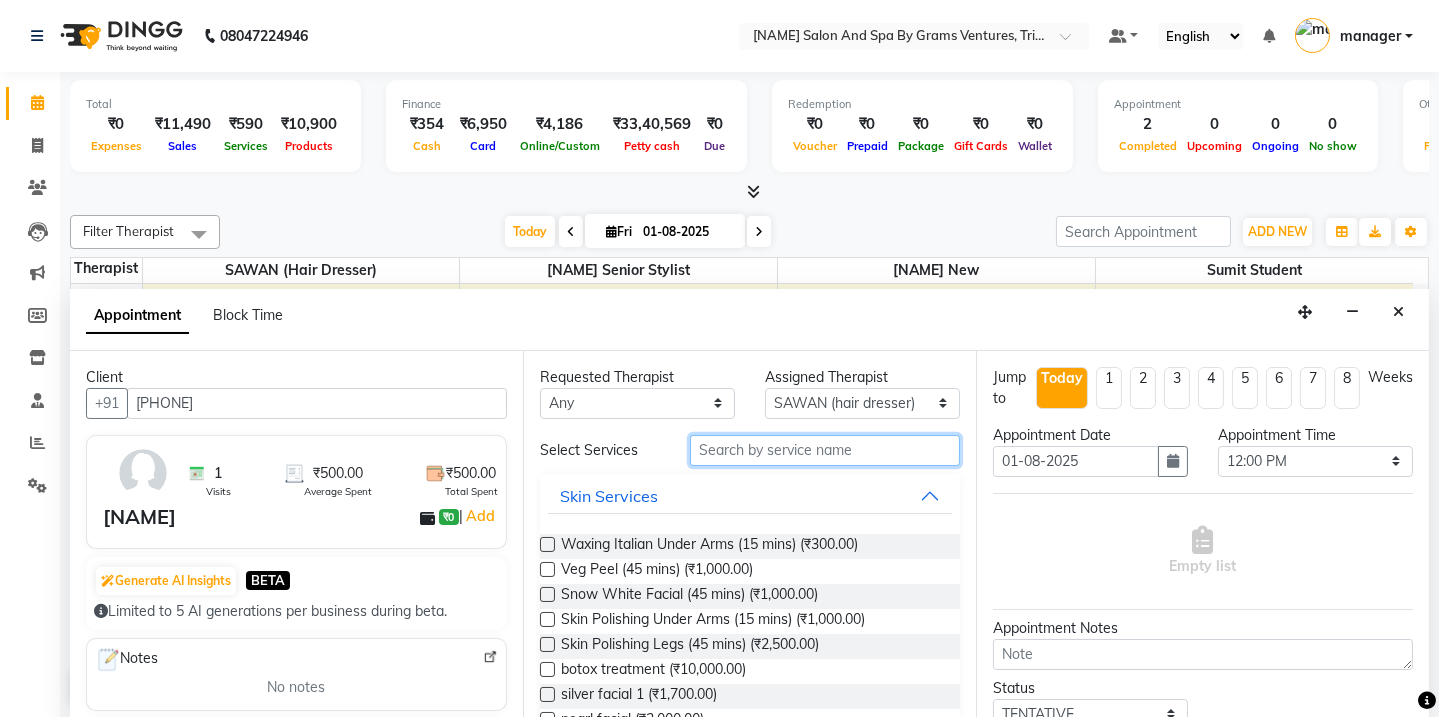 click at bounding box center (825, 450) 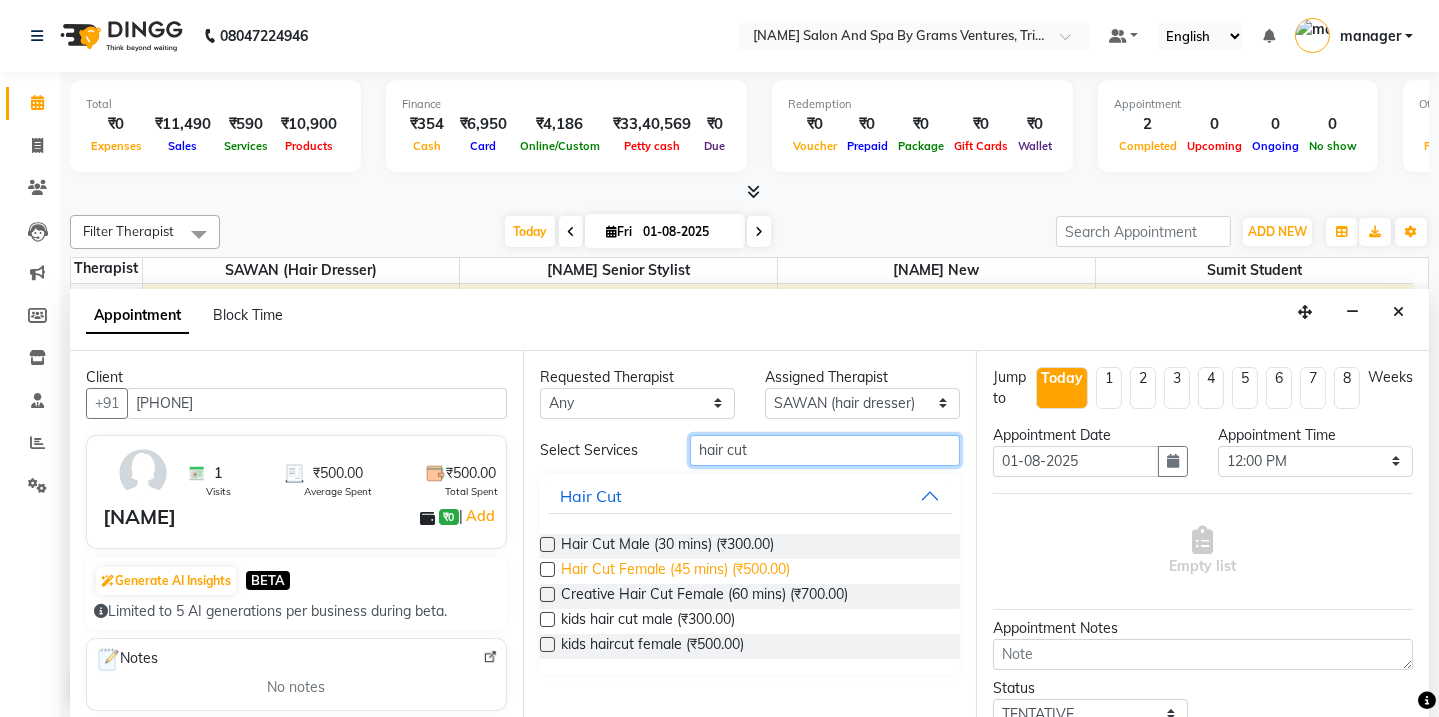 type on "hair cut" 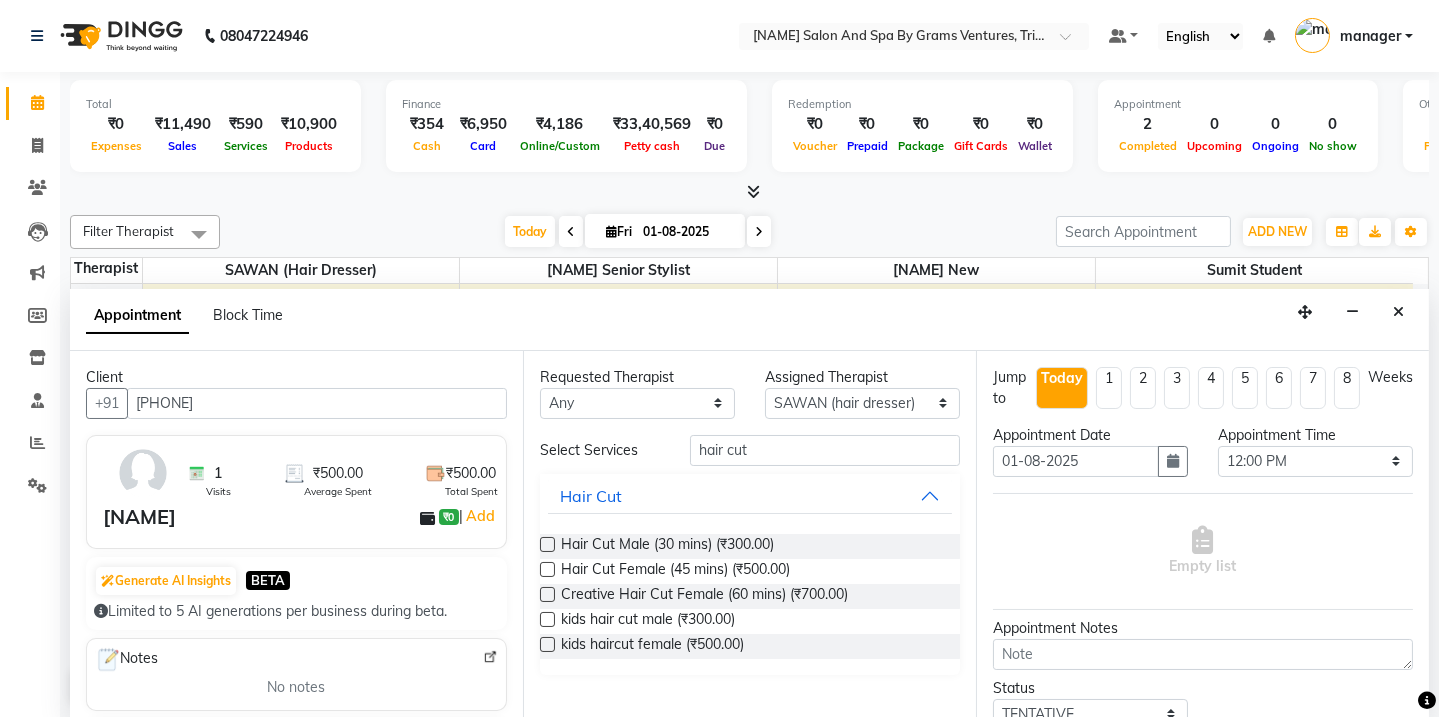 drag, startPoint x: 715, startPoint y: 568, endPoint x: 798, endPoint y: 486, distance: 116.67476 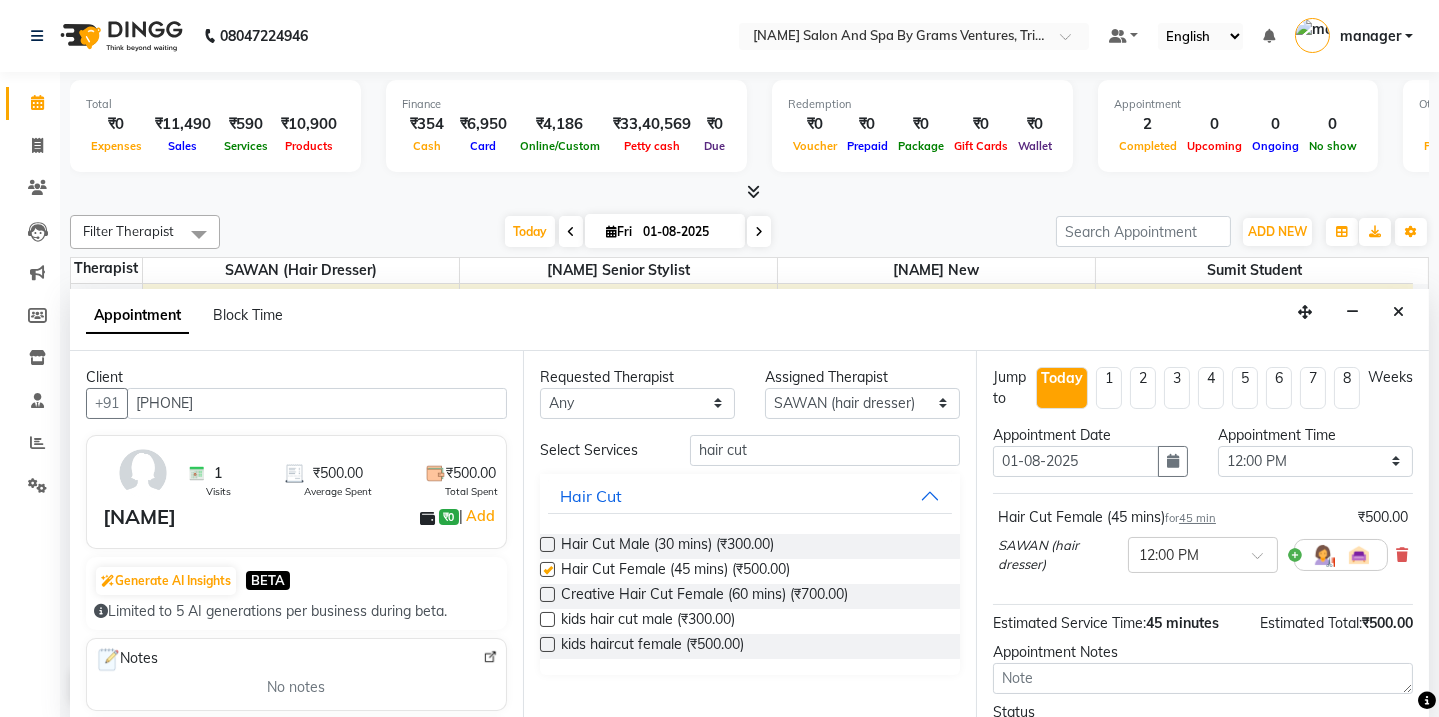 checkbox on "false" 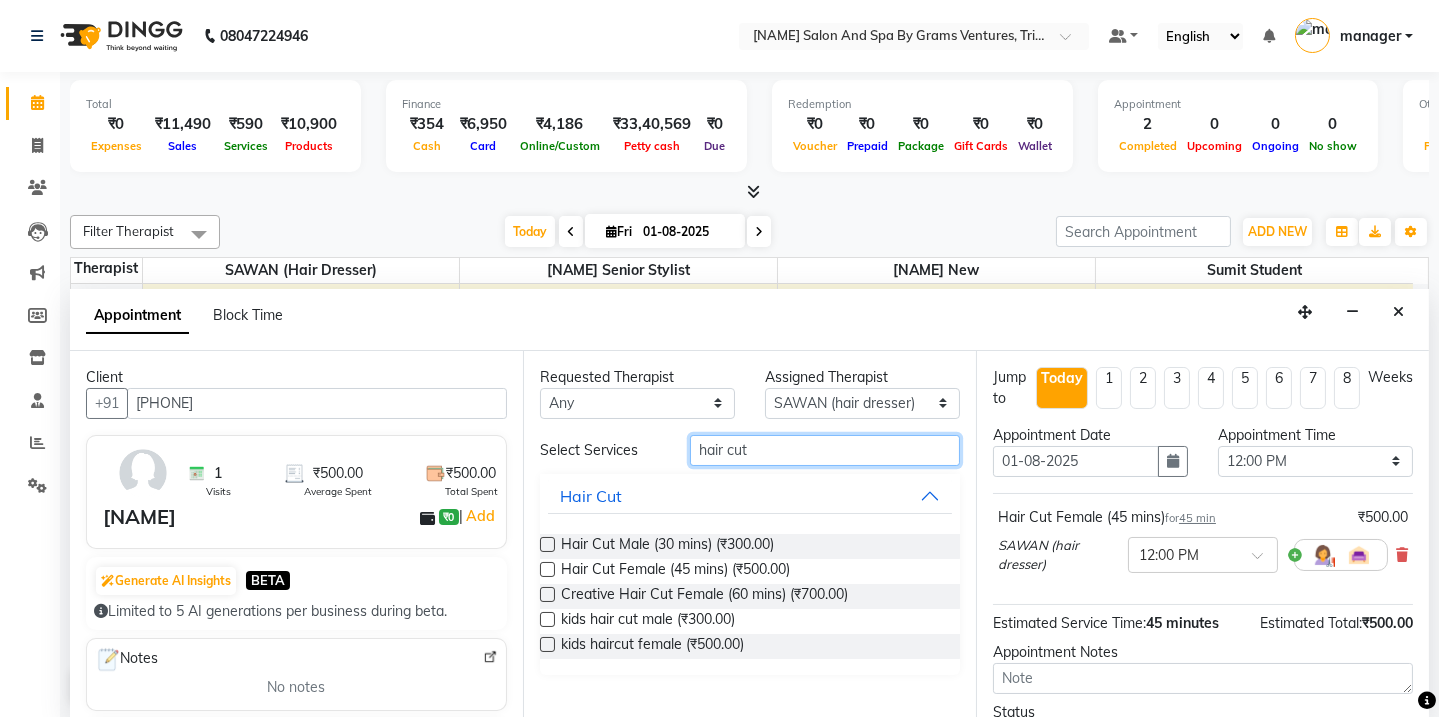click on "hair cut" at bounding box center (825, 450) 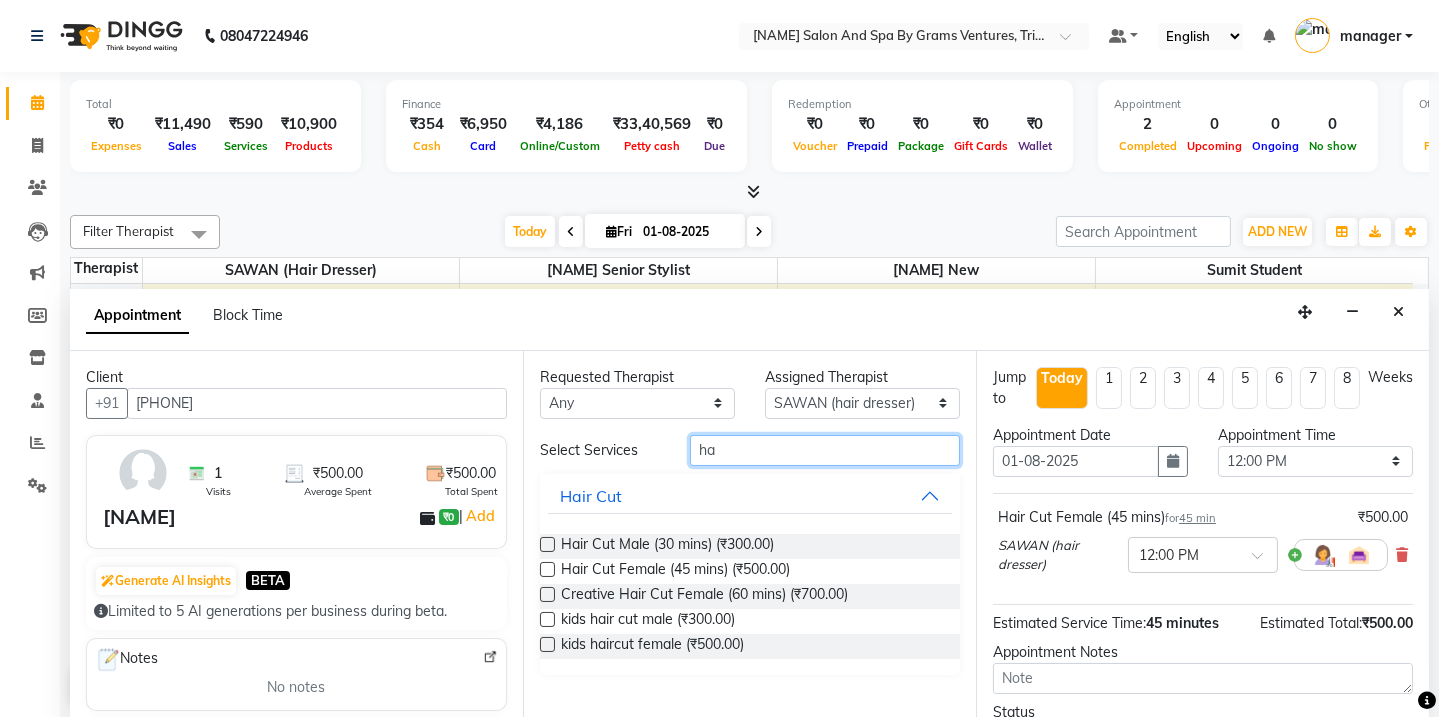 type on "h" 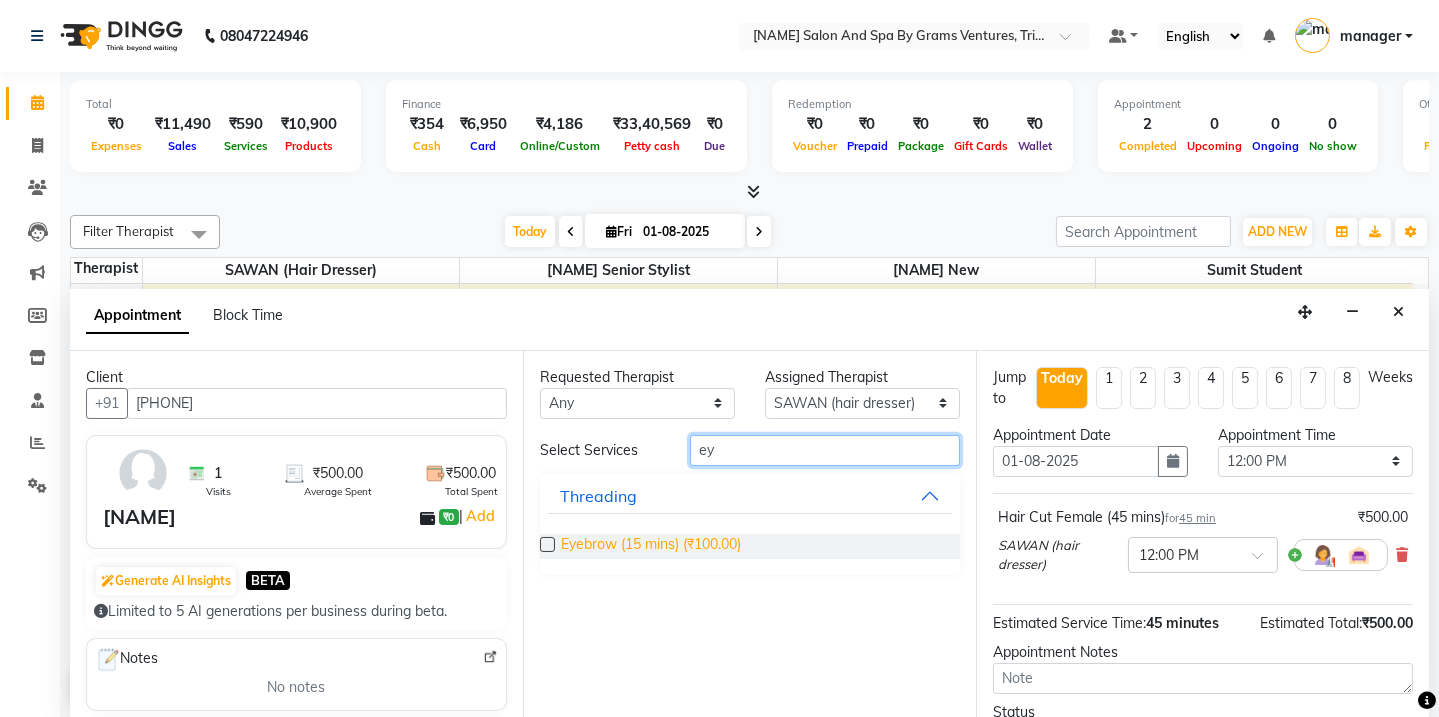 type on "ey" 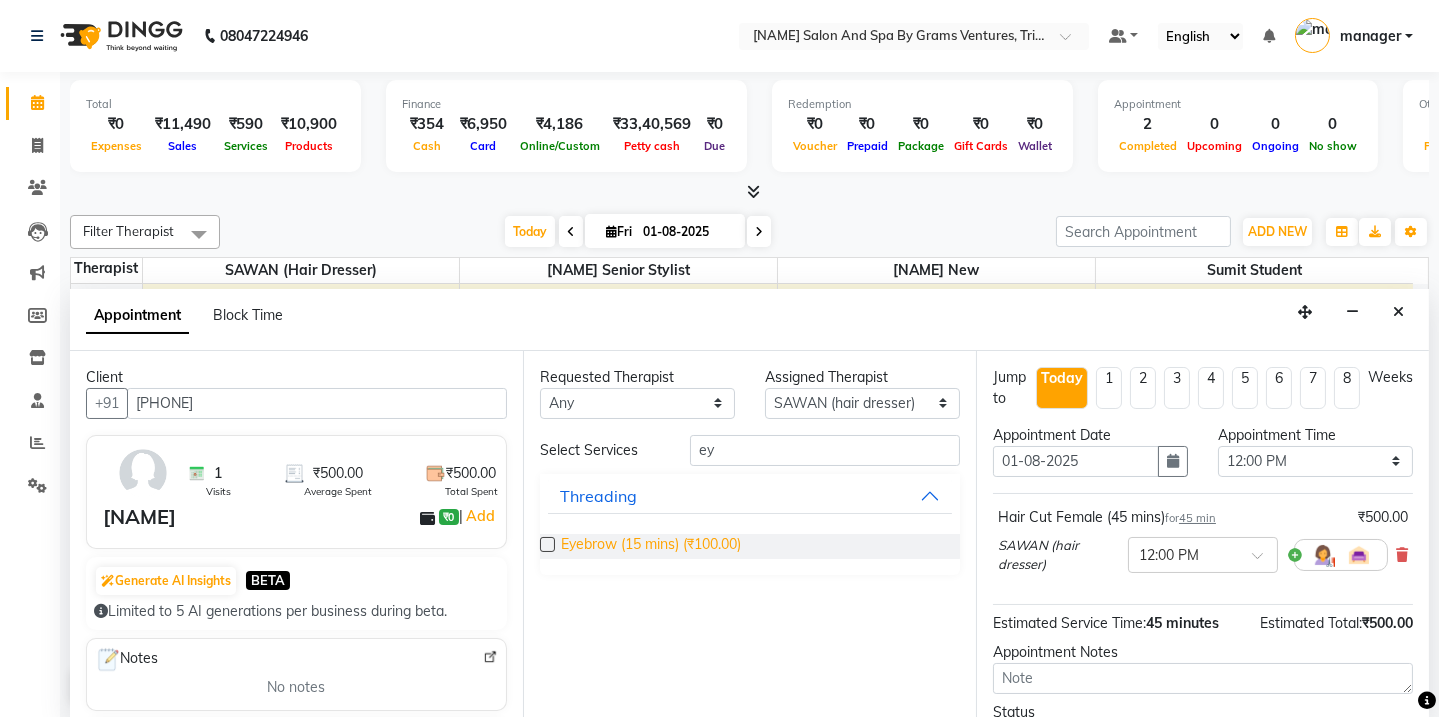 drag, startPoint x: 650, startPoint y: 542, endPoint x: 757, endPoint y: 458, distance: 136.03308 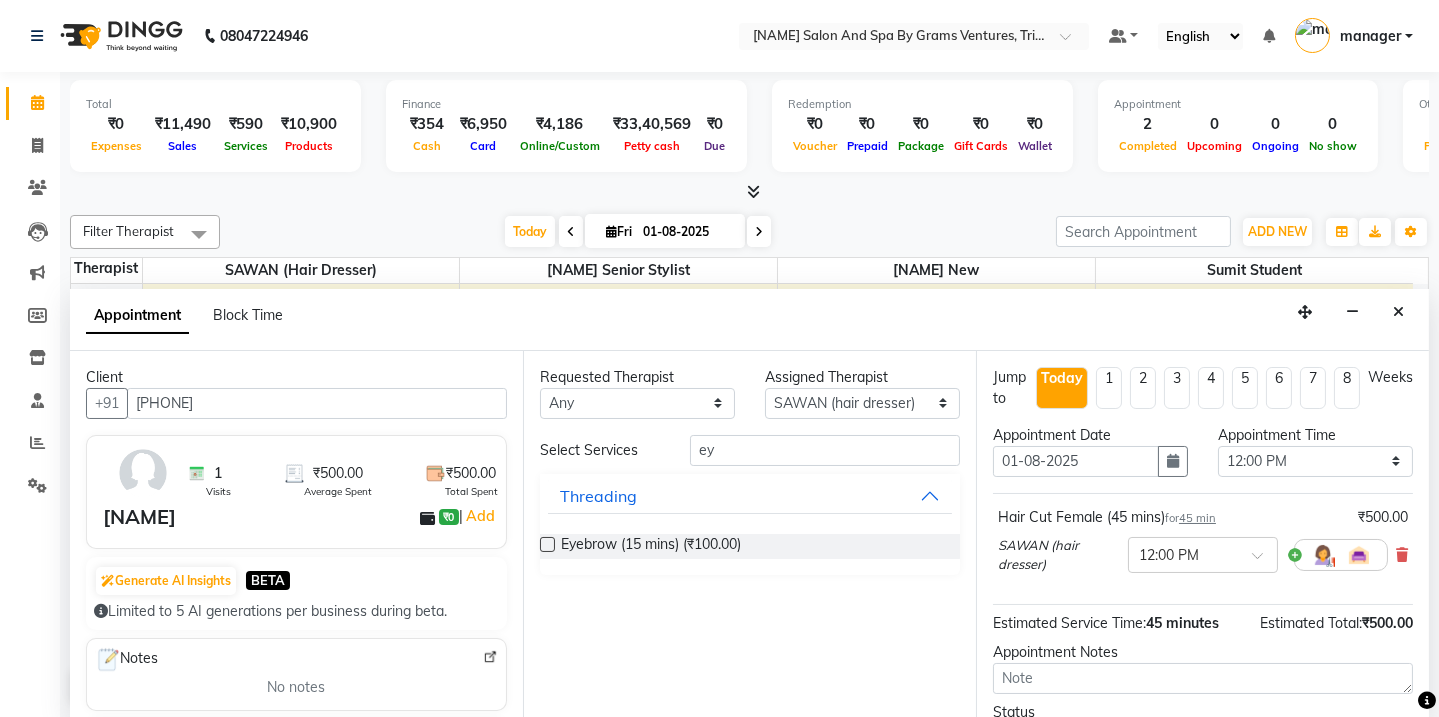 click on "Eyebrow (15 mins) (₹100.00)" at bounding box center [651, 546] 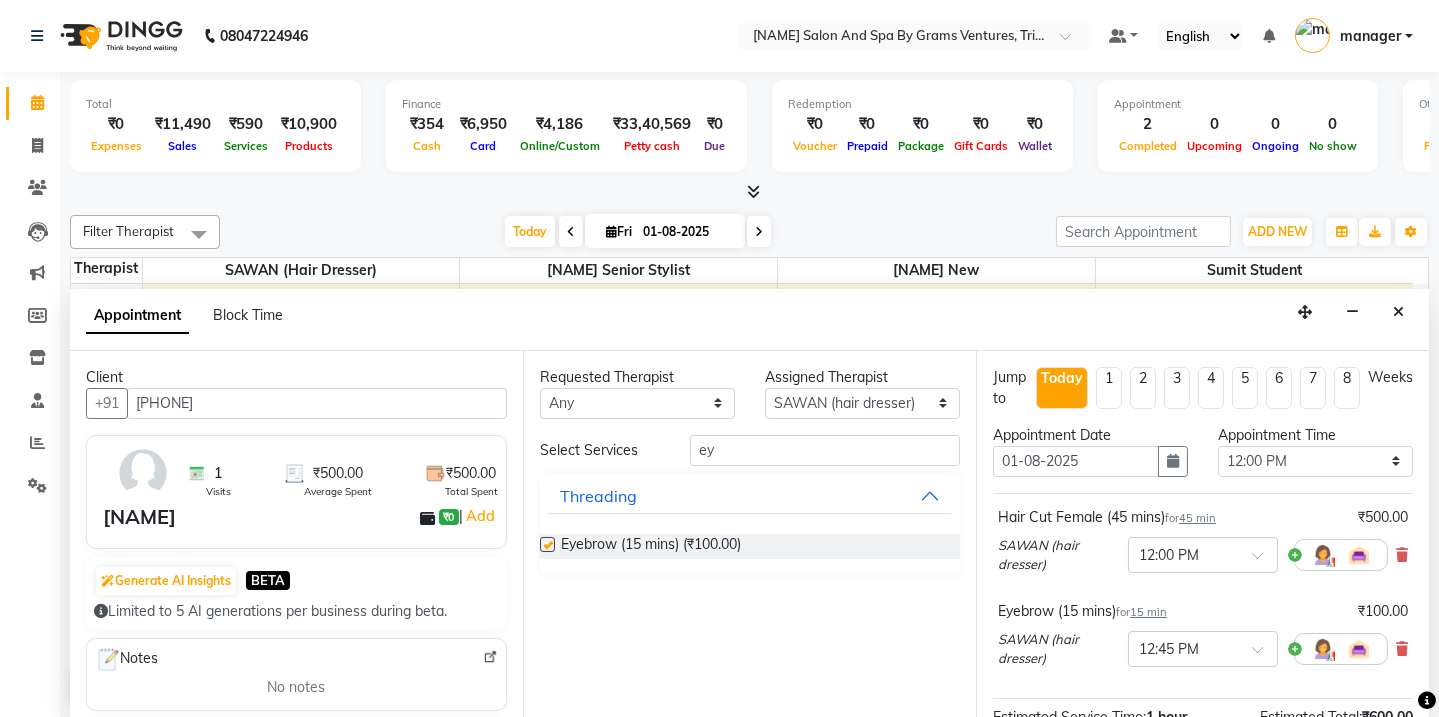 checkbox on "false" 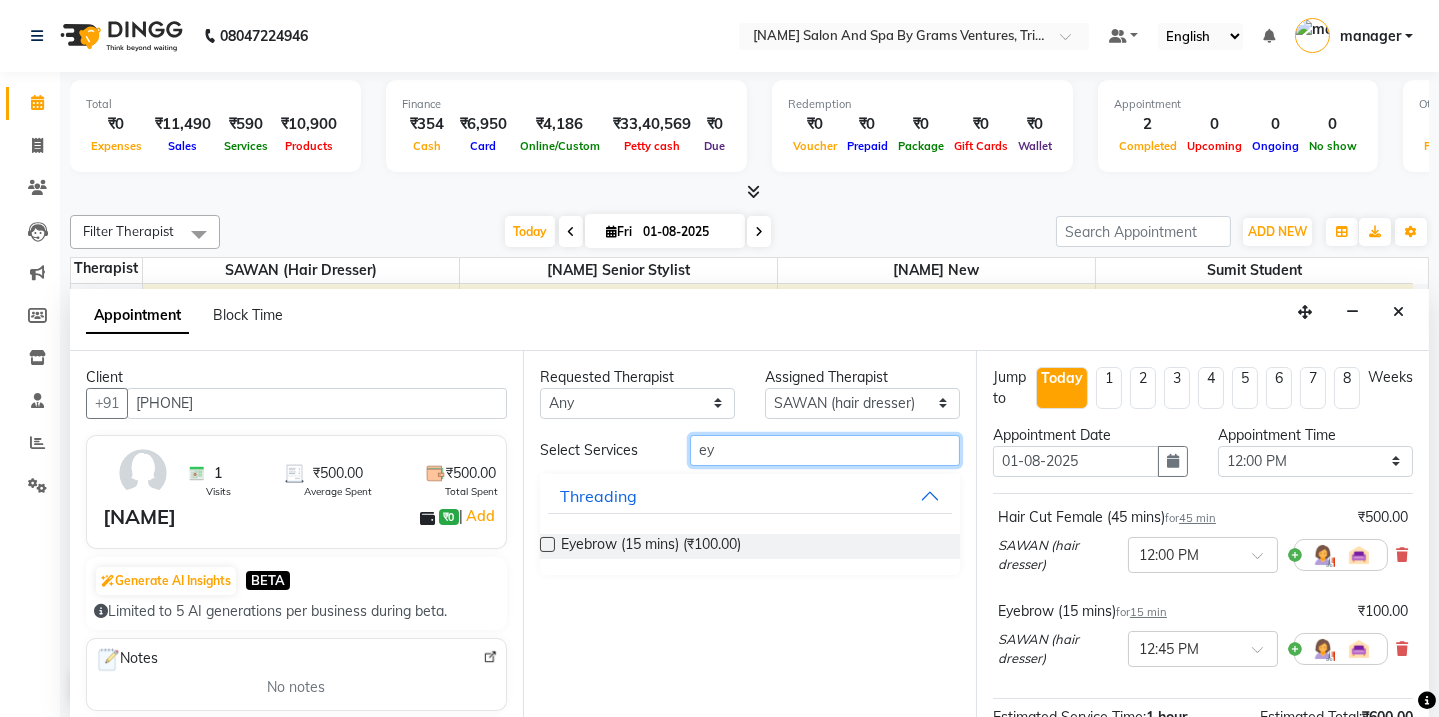 click on "ey" at bounding box center (825, 450) 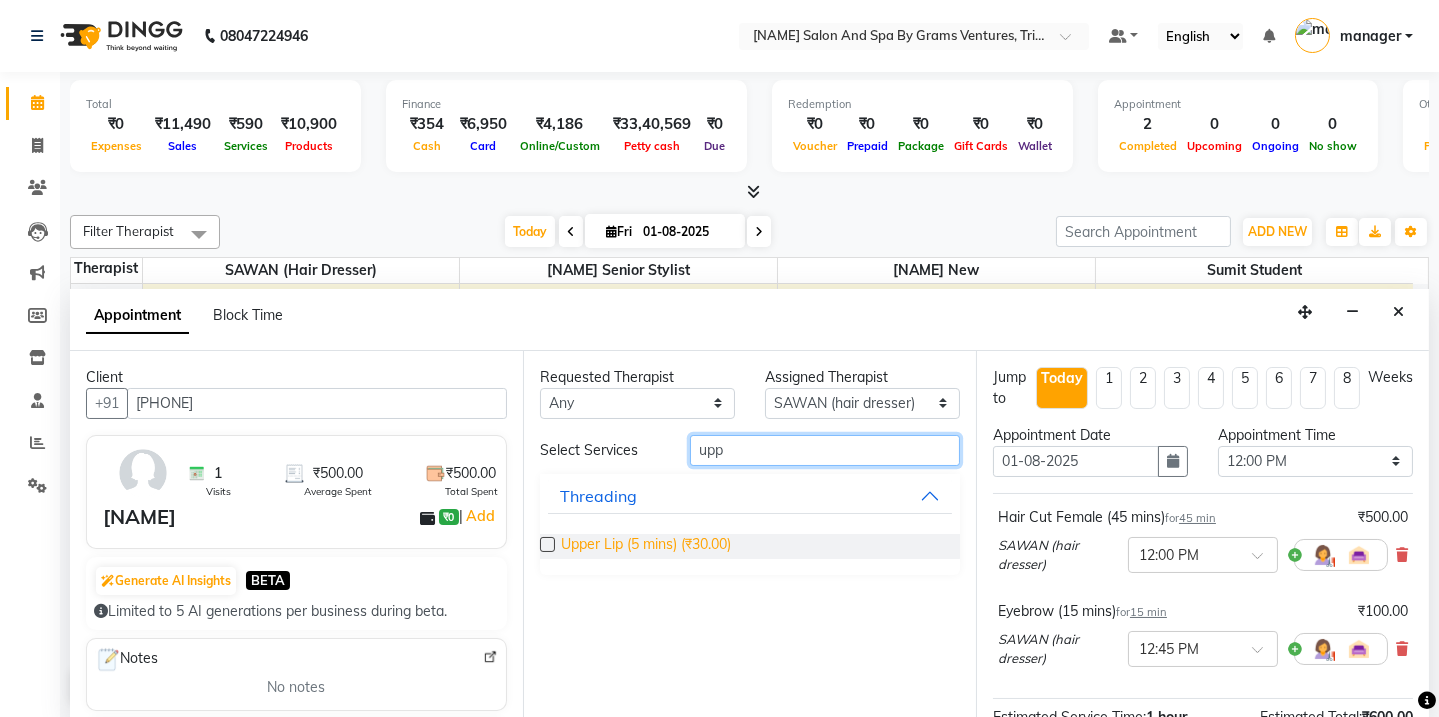scroll, scrollTop: 0, scrollLeft: 0, axis: both 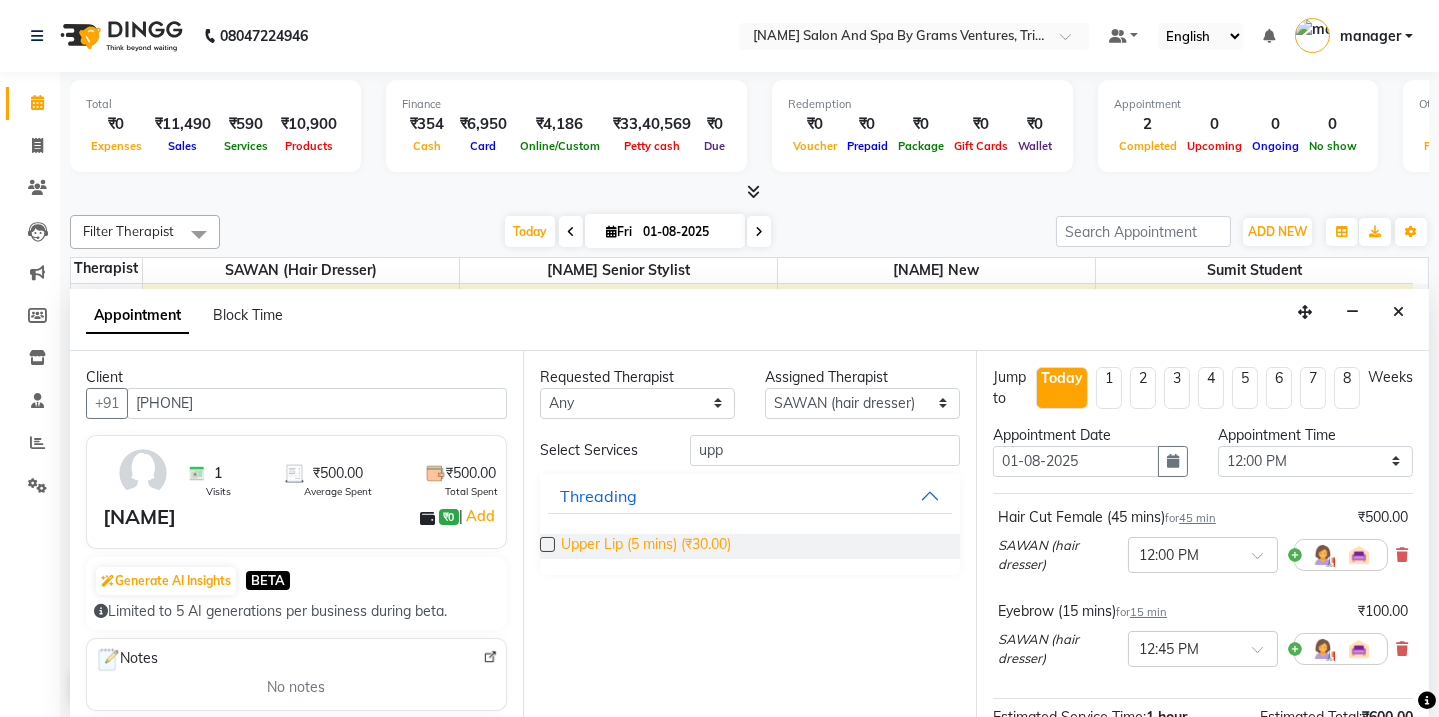 click on "Upper Lip (5 mins) (₹30.00)" at bounding box center [646, 546] 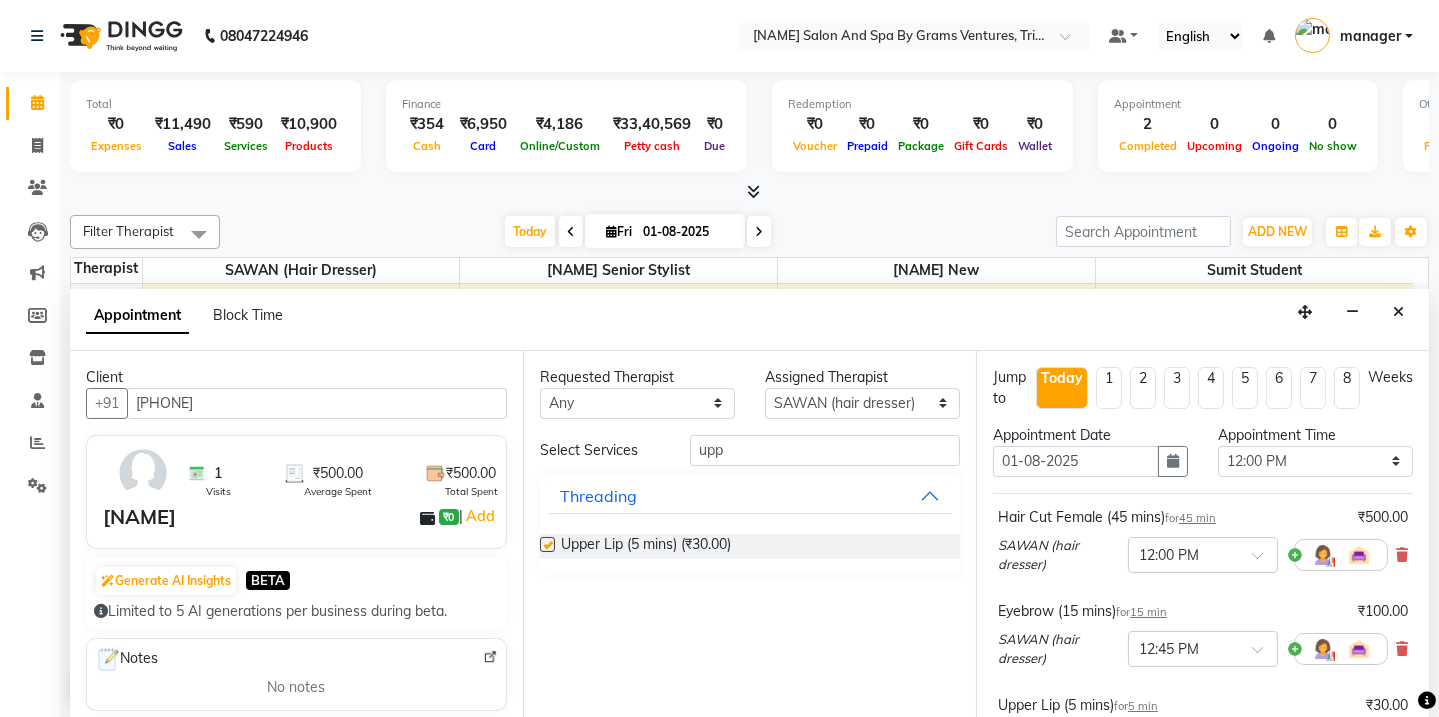 checkbox on "false" 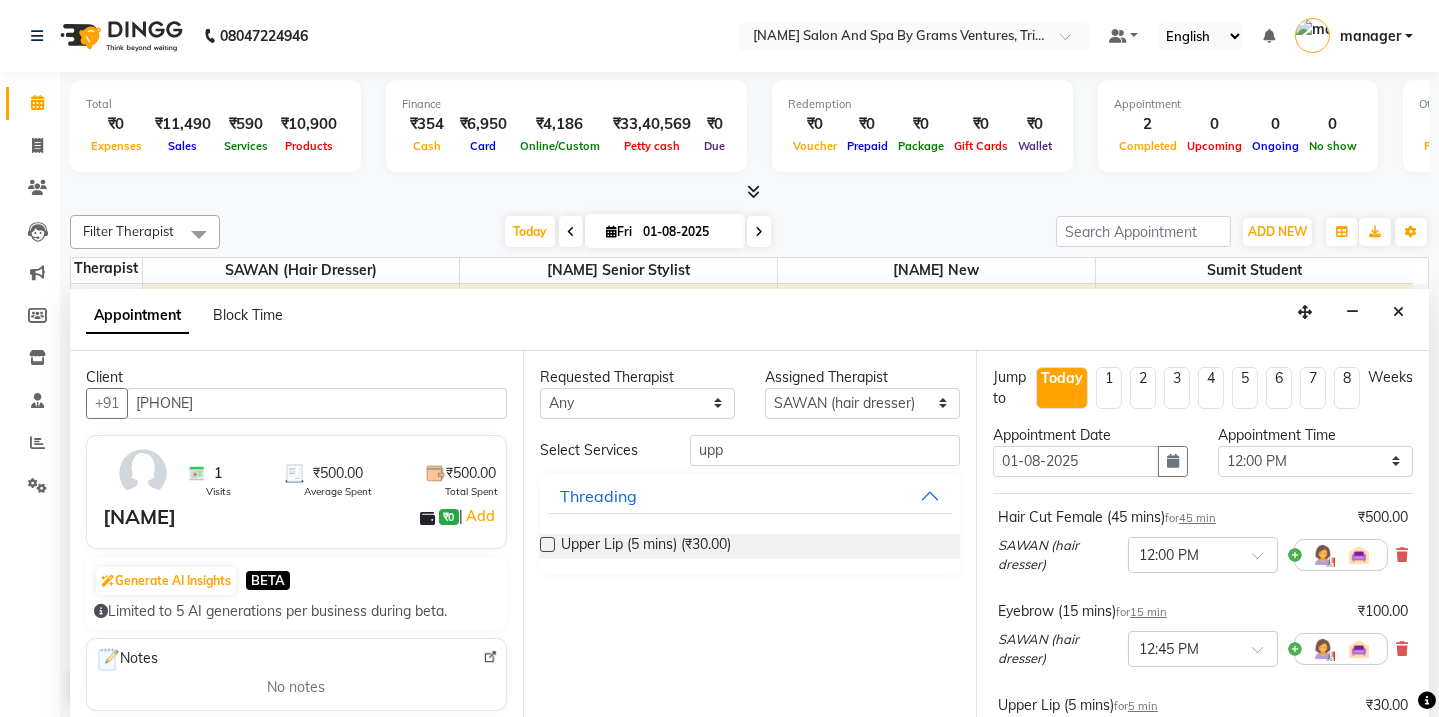 scroll, scrollTop: 322, scrollLeft: 0, axis: vertical 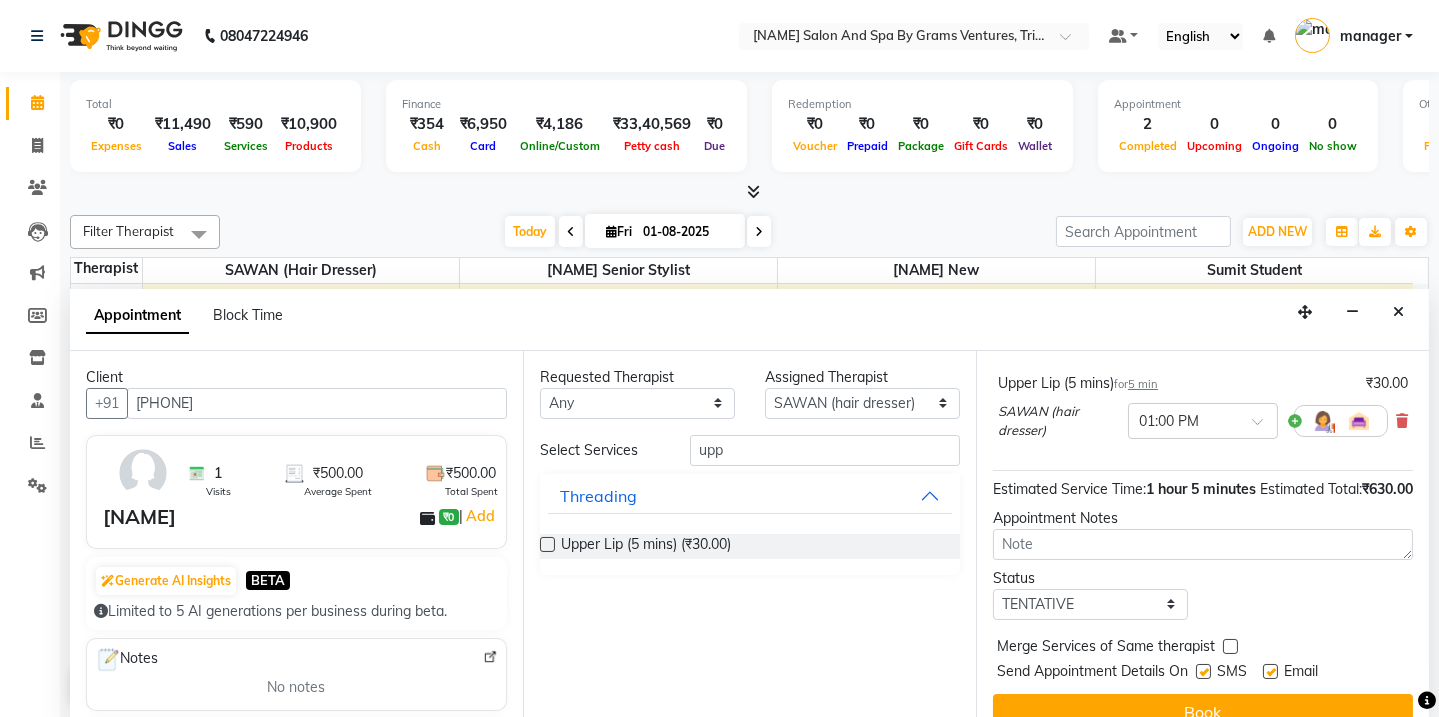 drag, startPoint x: 1202, startPoint y: 691, endPoint x: 1446, endPoint y: 625, distance: 252.76866 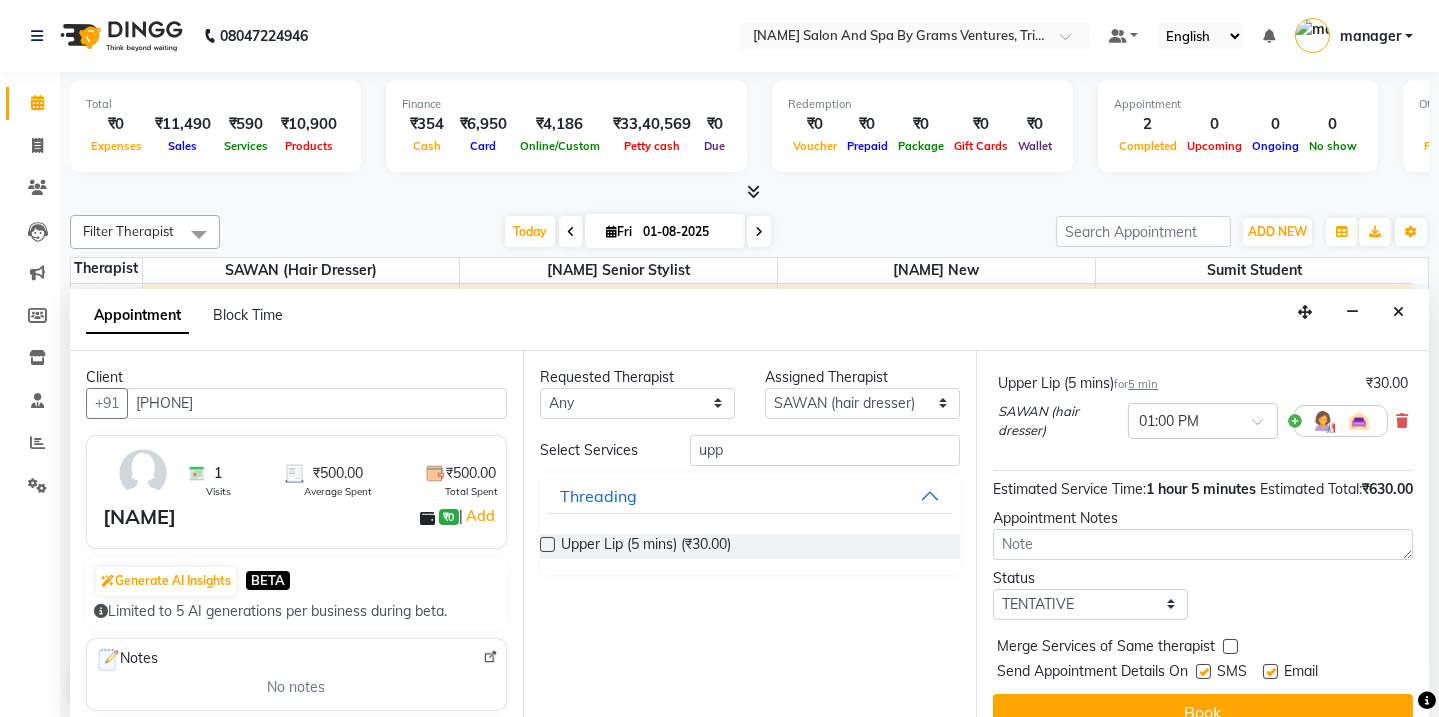 scroll, scrollTop: 0, scrollLeft: 0, axis: both 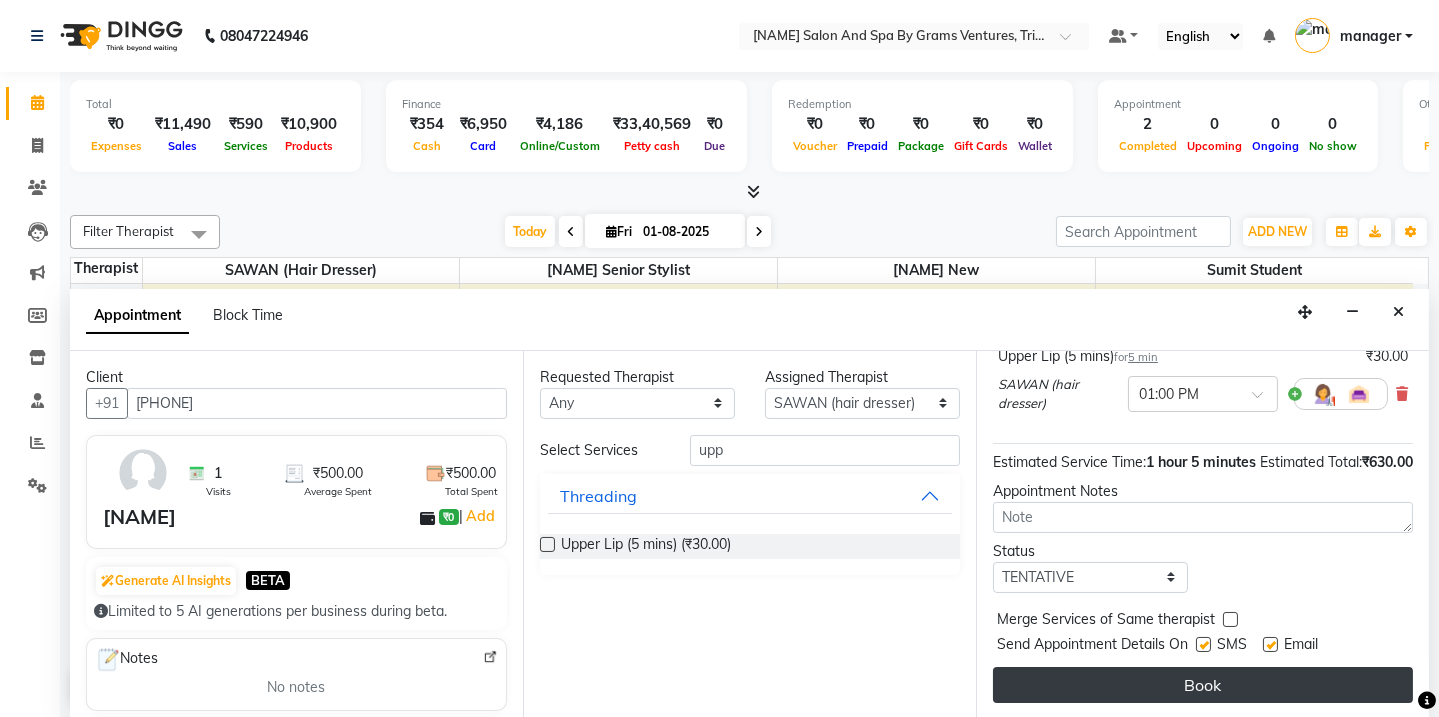 click on "Book" at bounding box center [1203, 685] 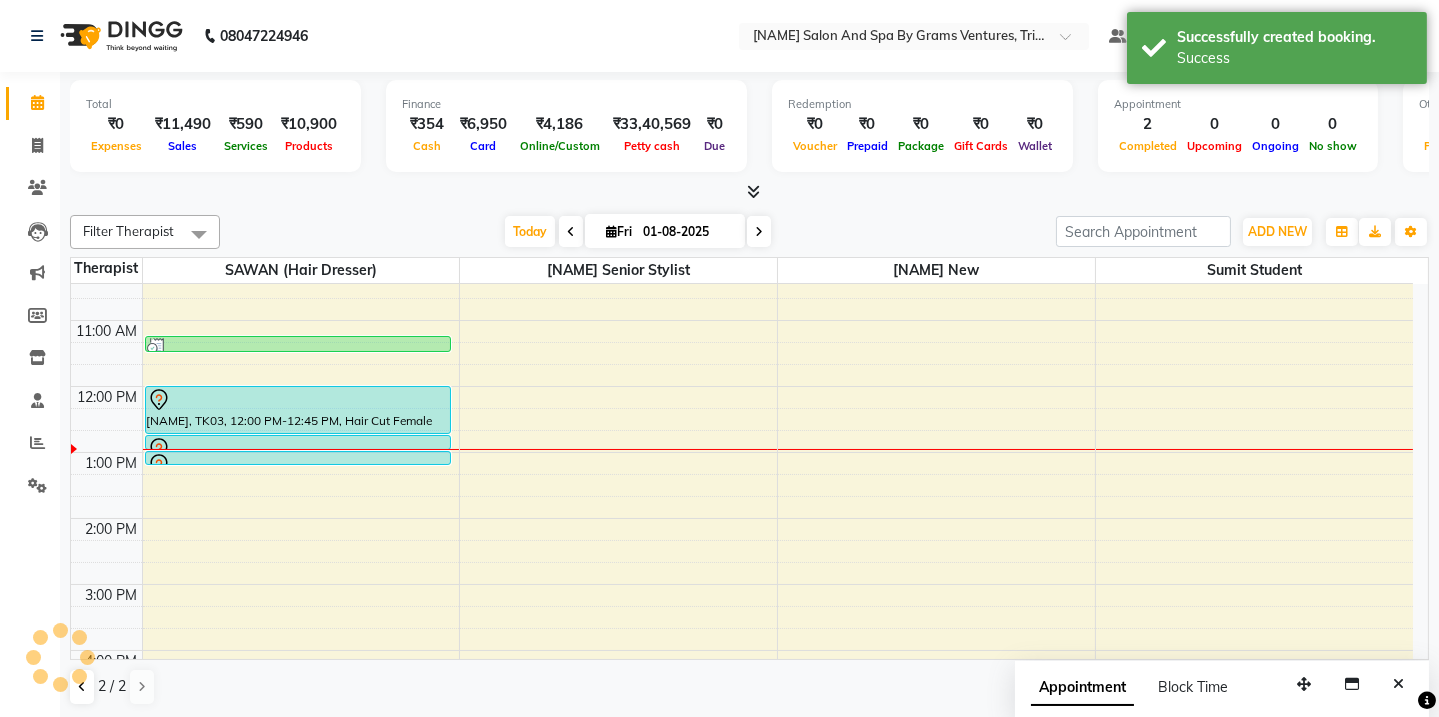 scroll, scrollTop: 0, scrollLeft: 0, axis: both 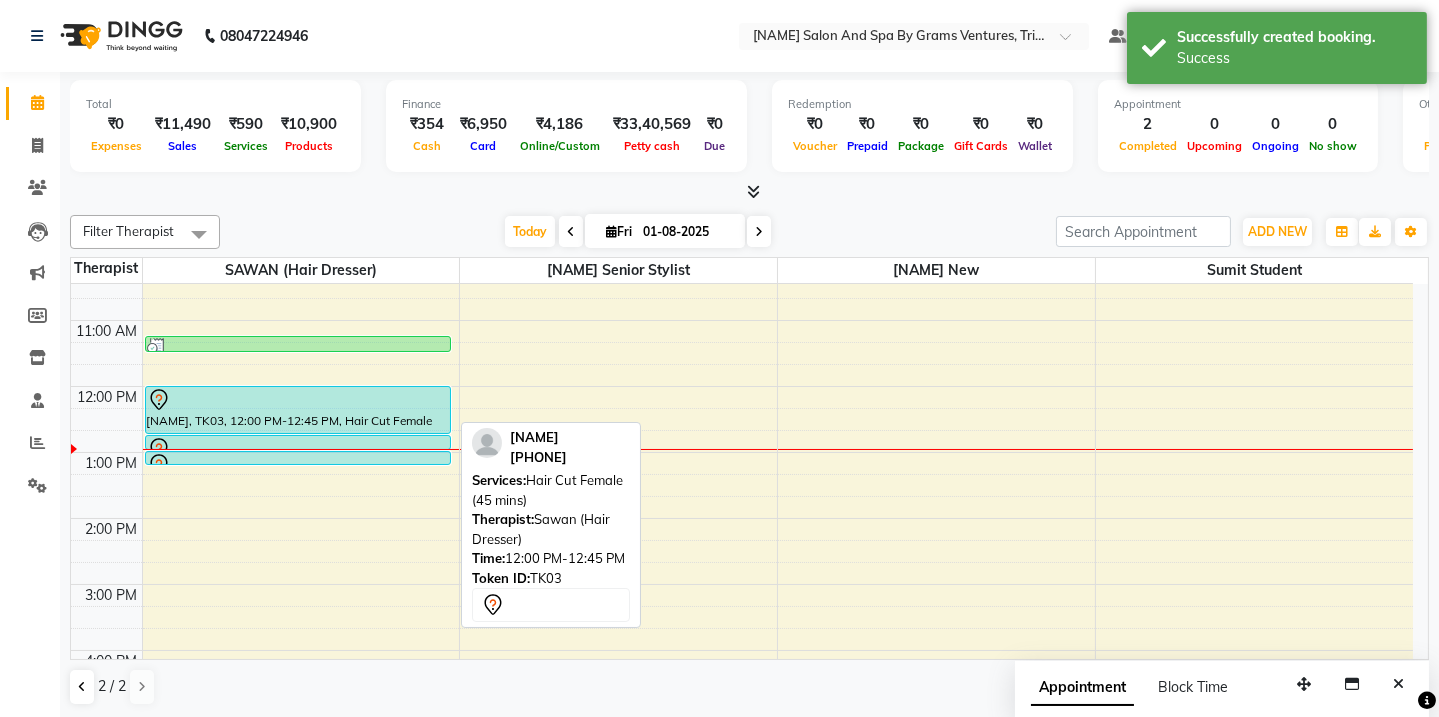 click at bounding box center (298, 400) 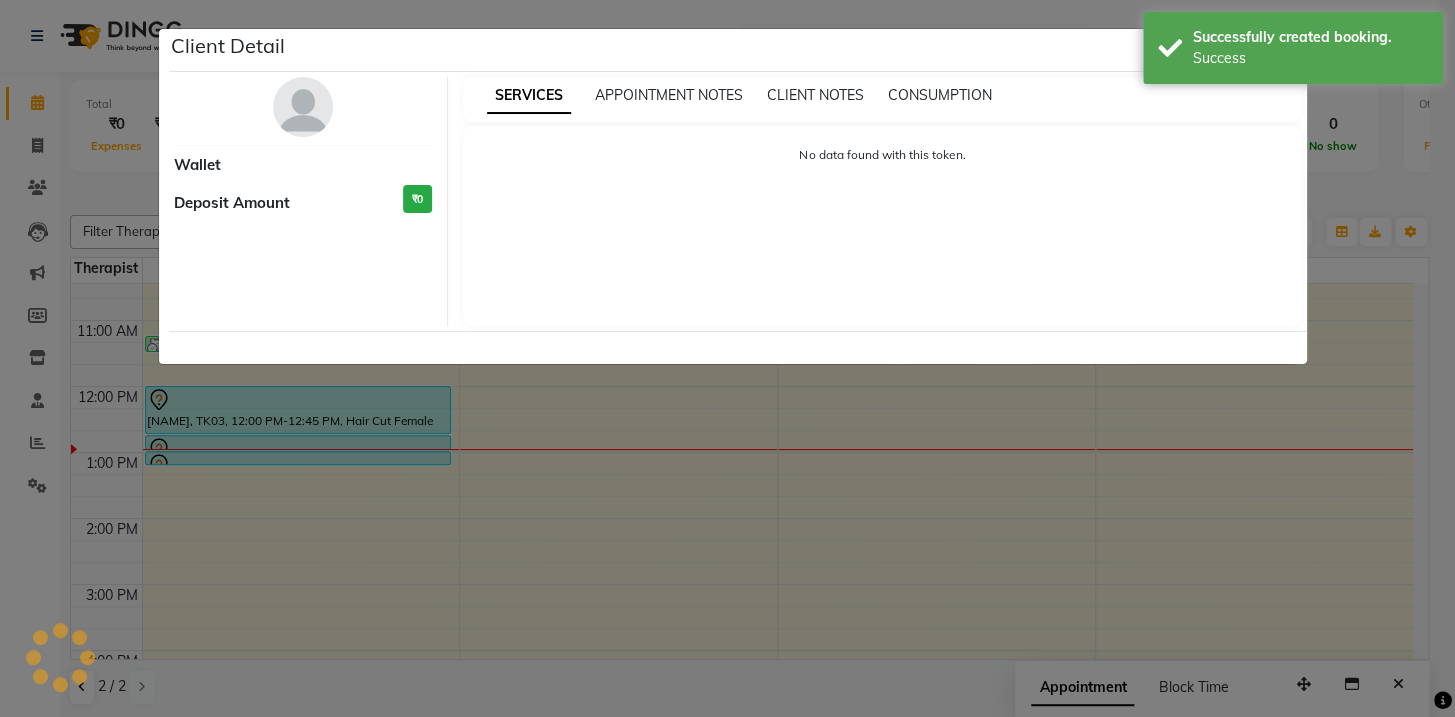 select on "7" 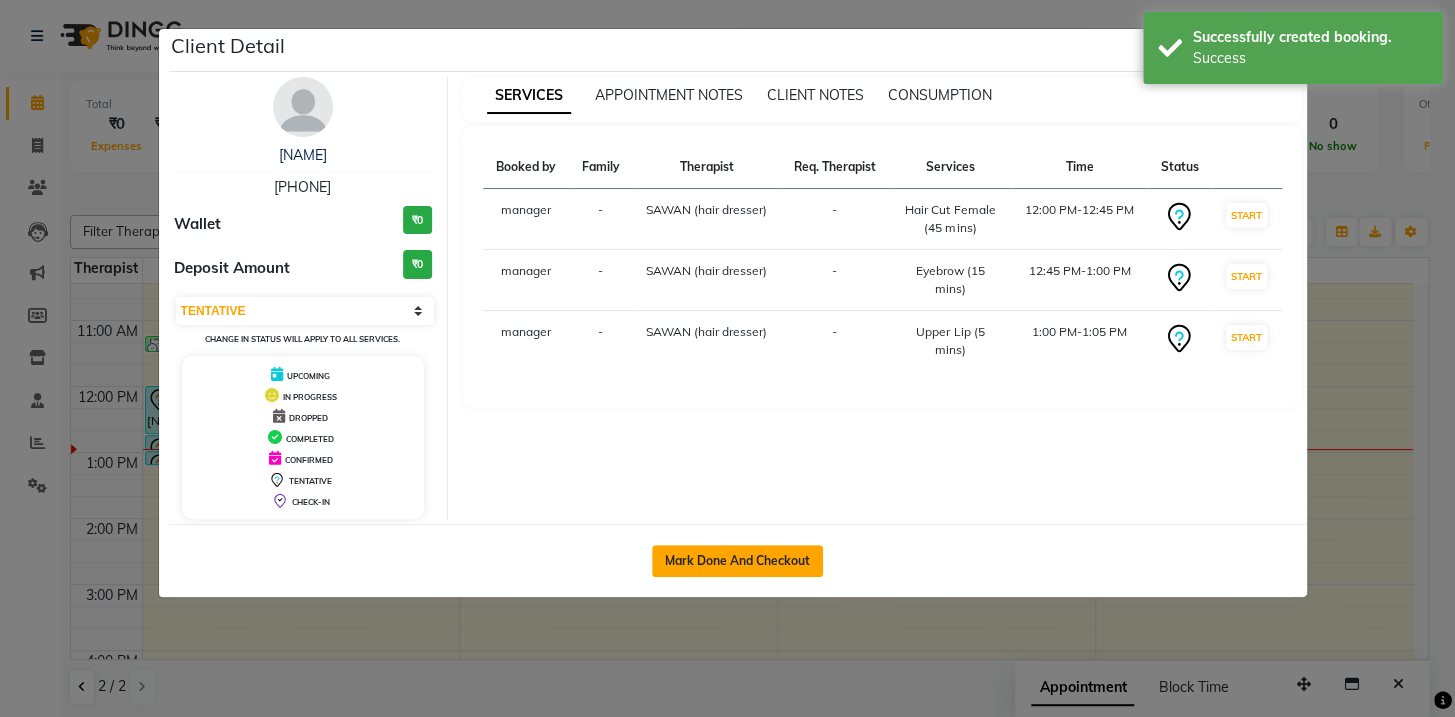 click on "Mark Done And Checkout" 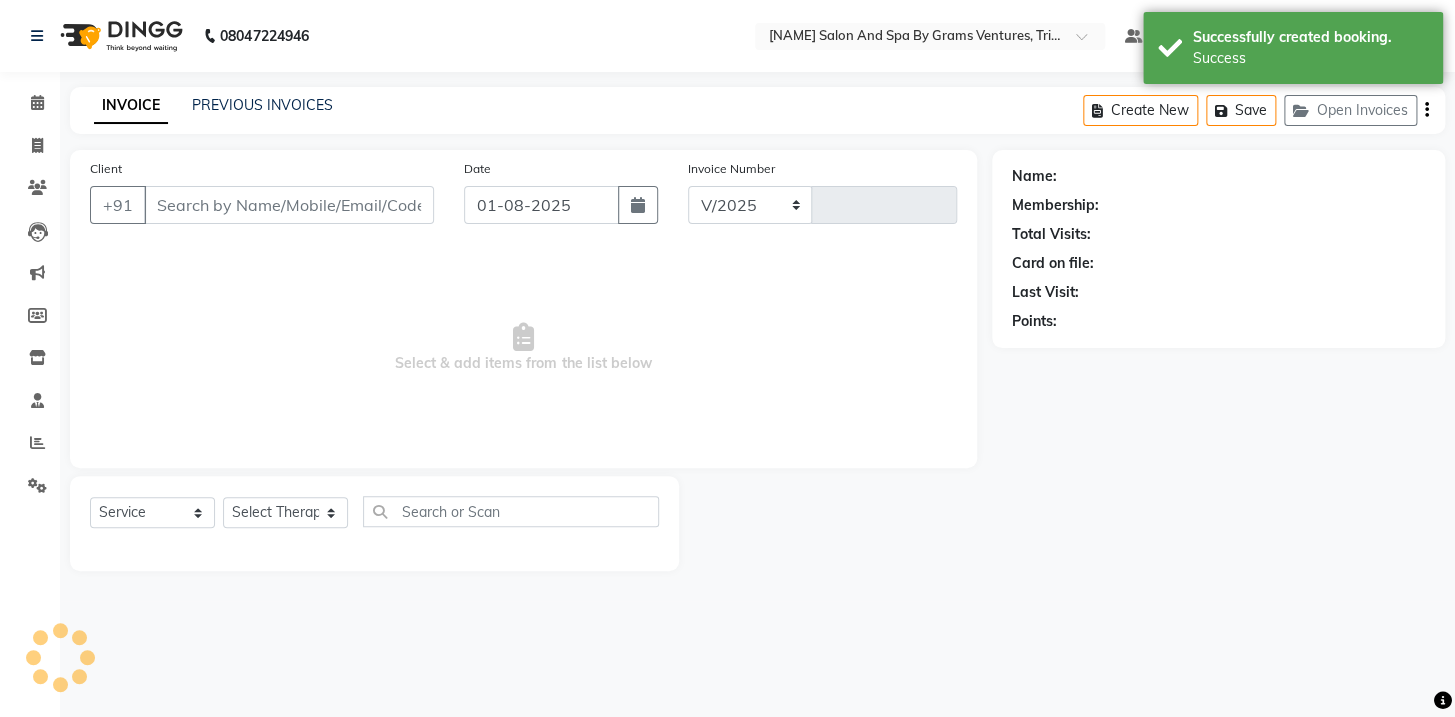 select on "3585" 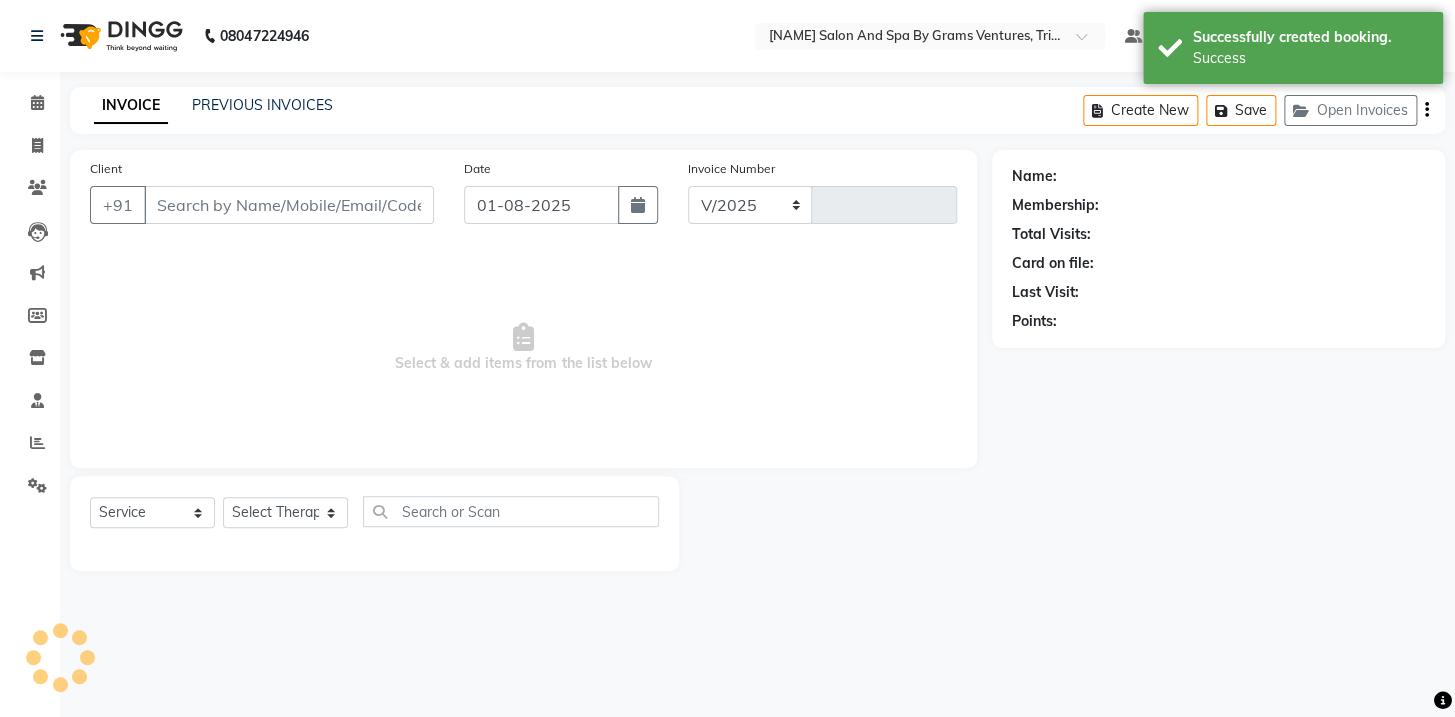 type on "1925" 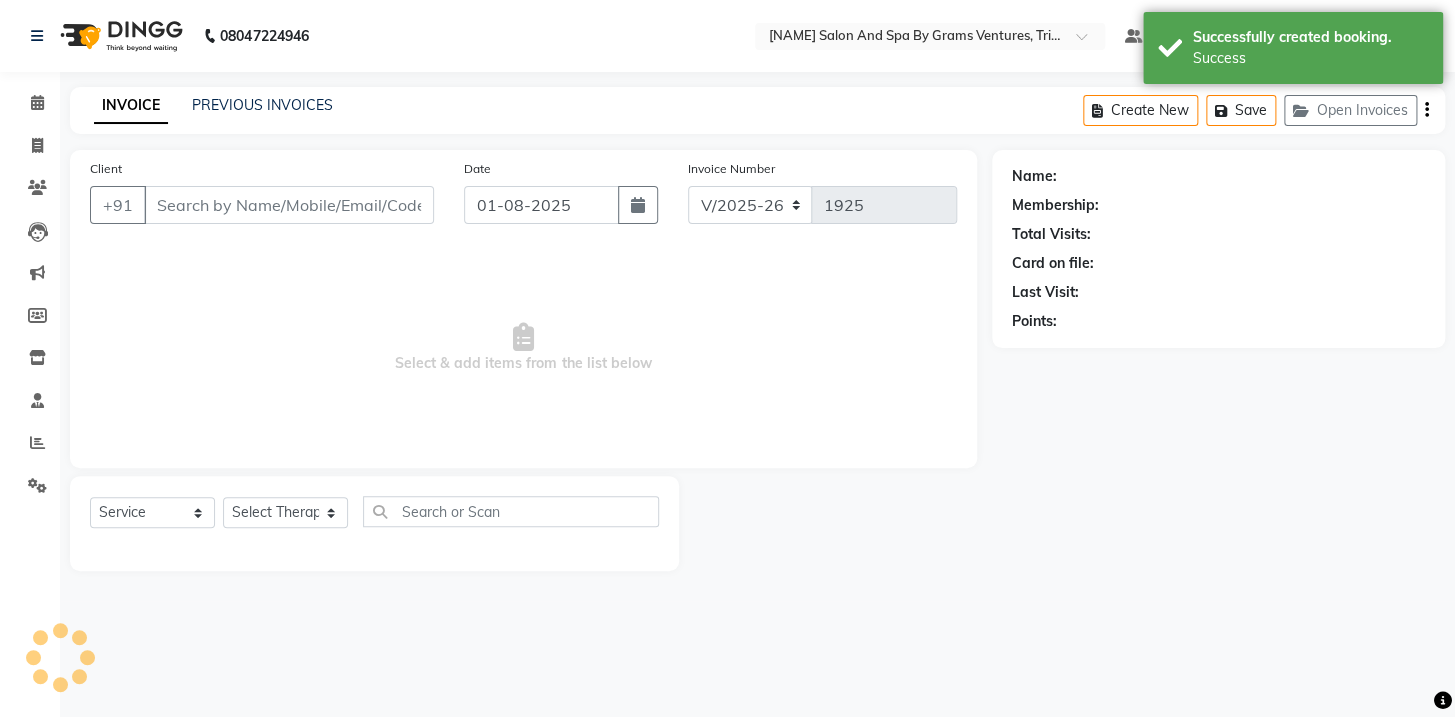 type on "[PHONE]" 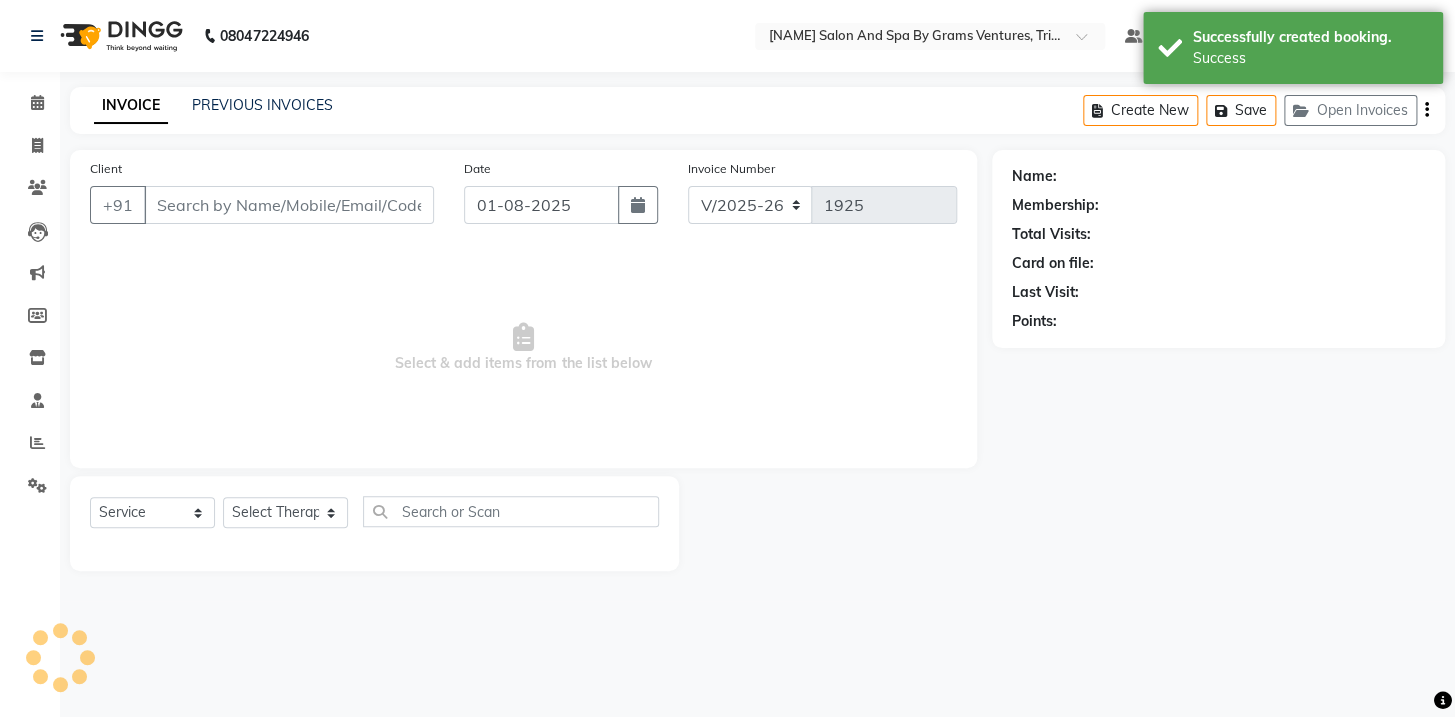 select on "41130" 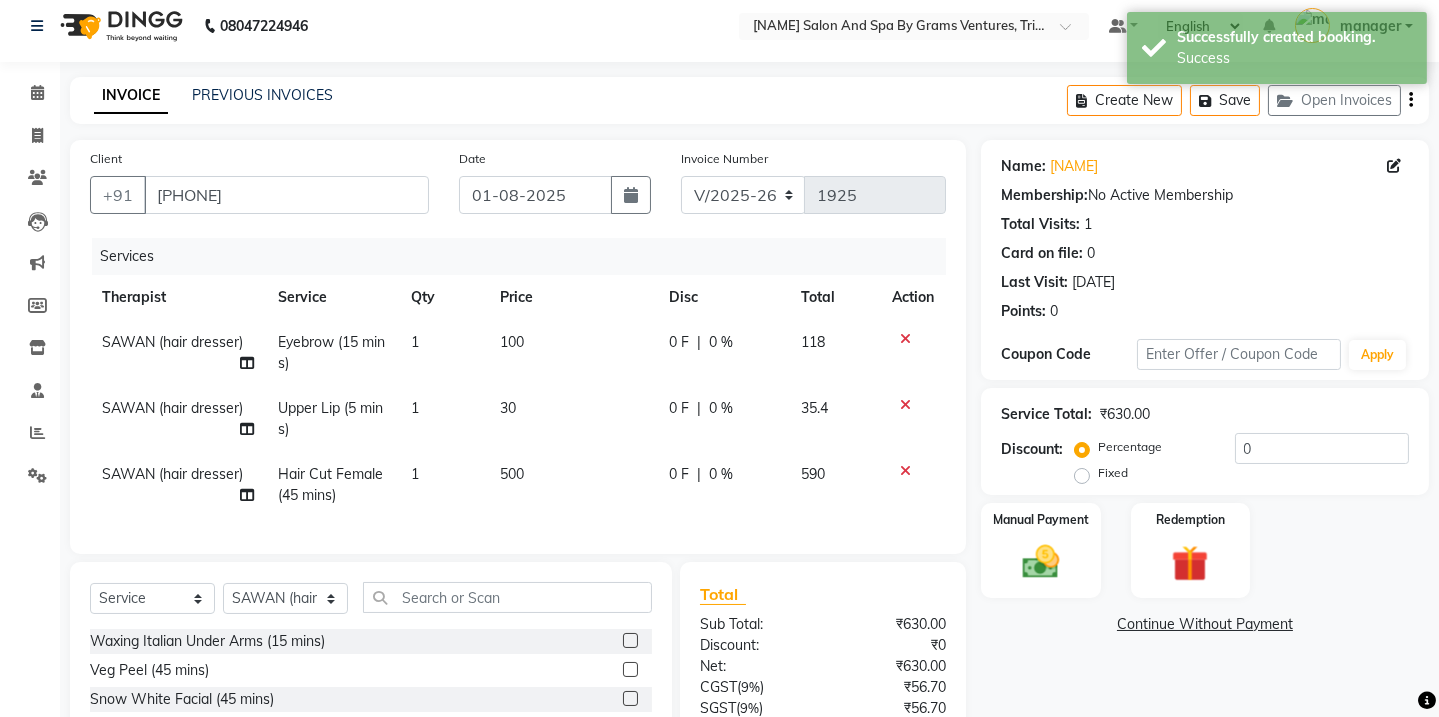 scroll, scrollTop: 195, scrollLeft: 0, axis: vertical 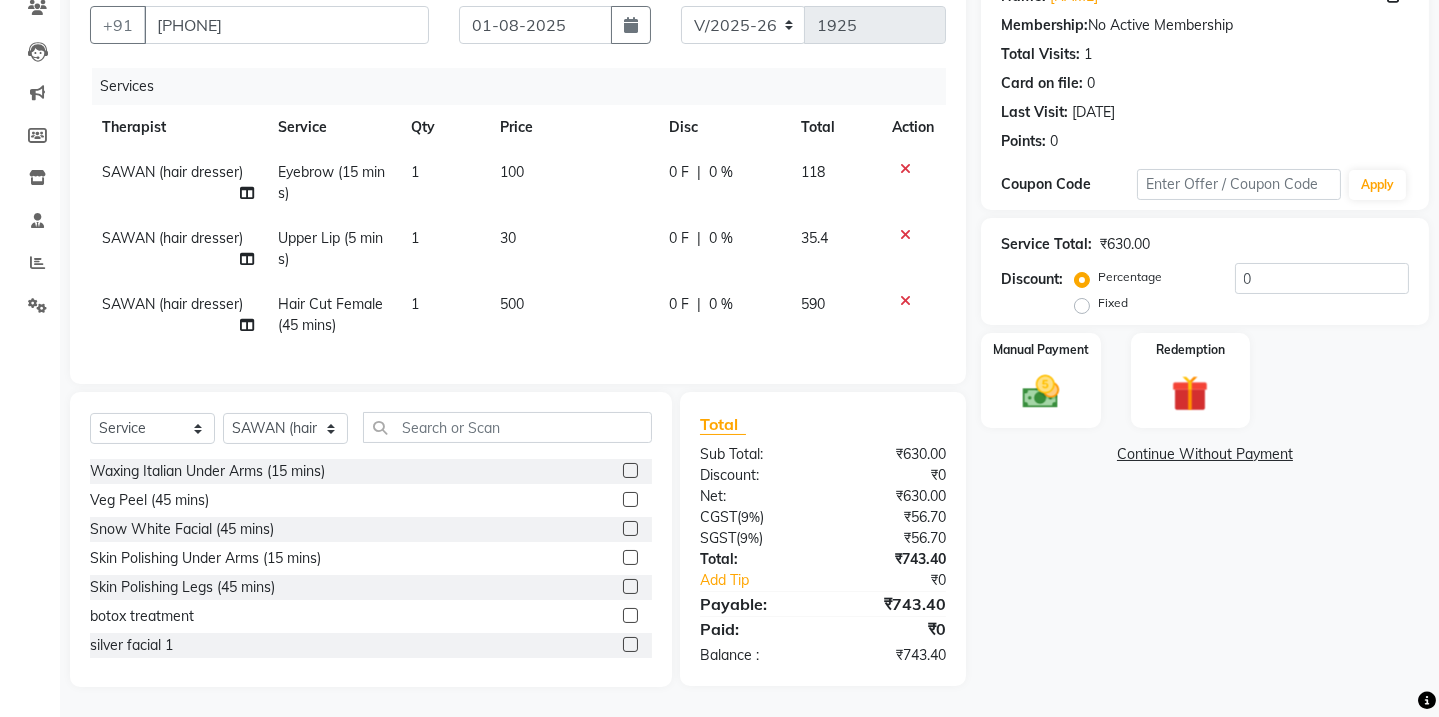 click on "Therapist" 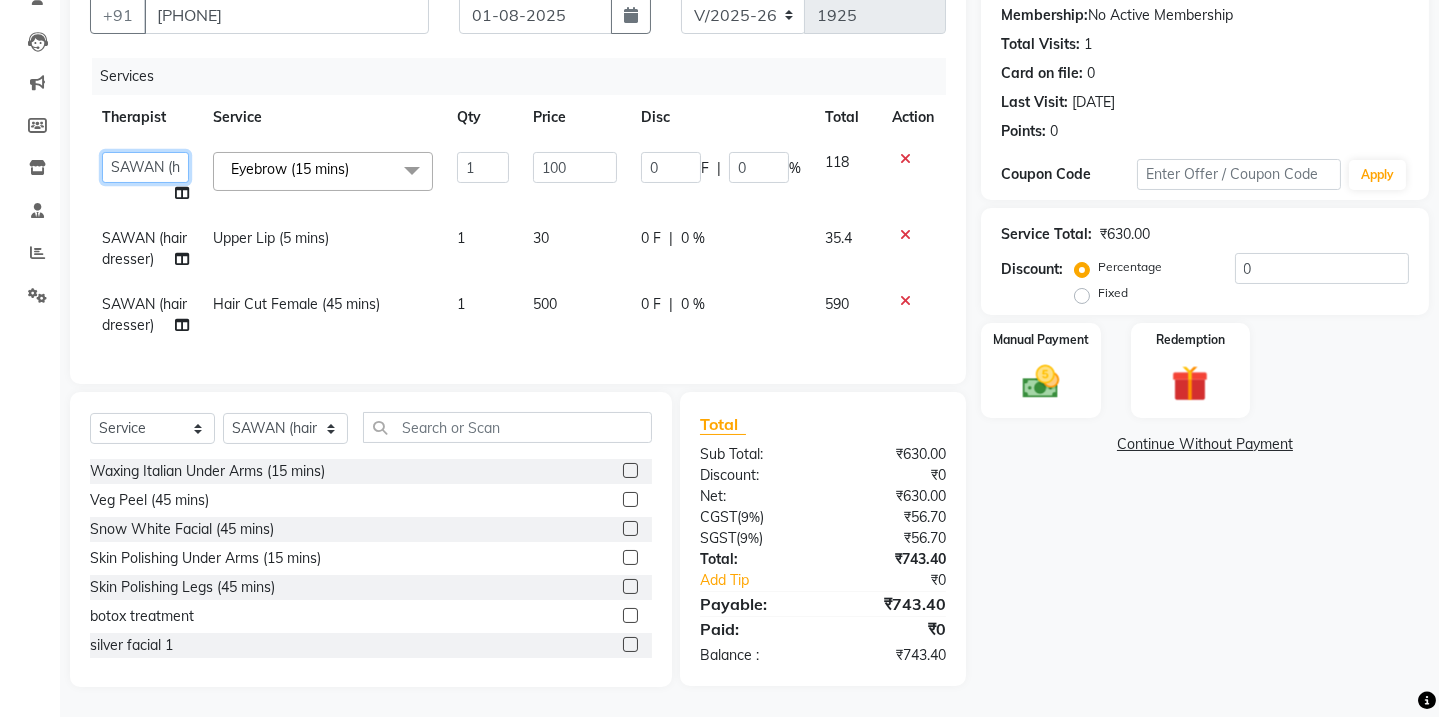 click on "Admin   [NAME] (stylish)   [NAME] hair dresser   [NAME] (beauty&nails)   [NAME] new   [NAME]   [NAME]   "[NAME]"   <BO$$>   [NAME] new staff   [NAME]   [NAME] (pedicureist)   manager   [NAME] (hair specialist)   [NAME] new   [NAME]    [NAME]    [NAME] (Therapist)   [NAME]   [NAME] (therapist&Beauty)   [NAME] New THERAPIST   [NAME]   [NAME]  stylist new   [NAME]   [NAME]   [NAME] (hair&skin)   [NAME] (hair dresser)   [NAME] new   [NAME]   [NAME]   [NAME] student    [NAME]   [NAME]    [NAME] senior stylist" 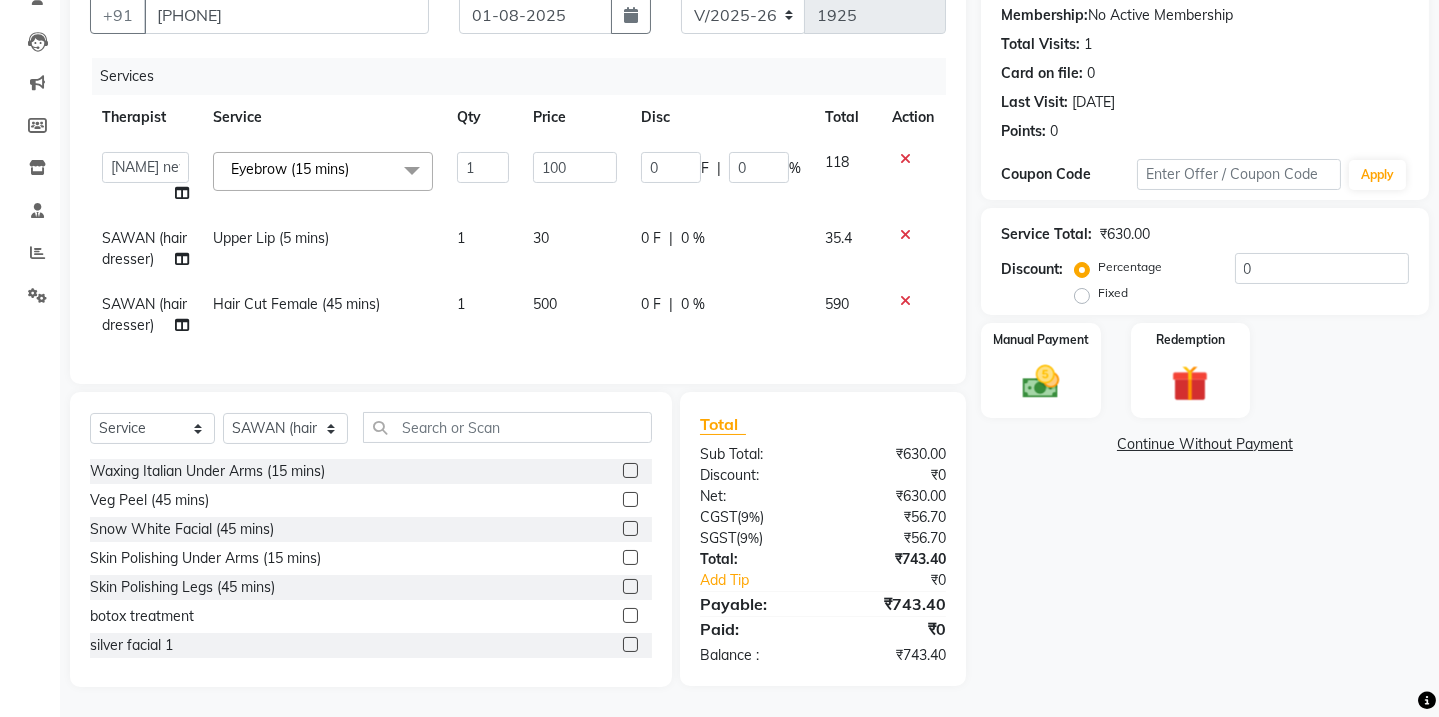 select on "77162" 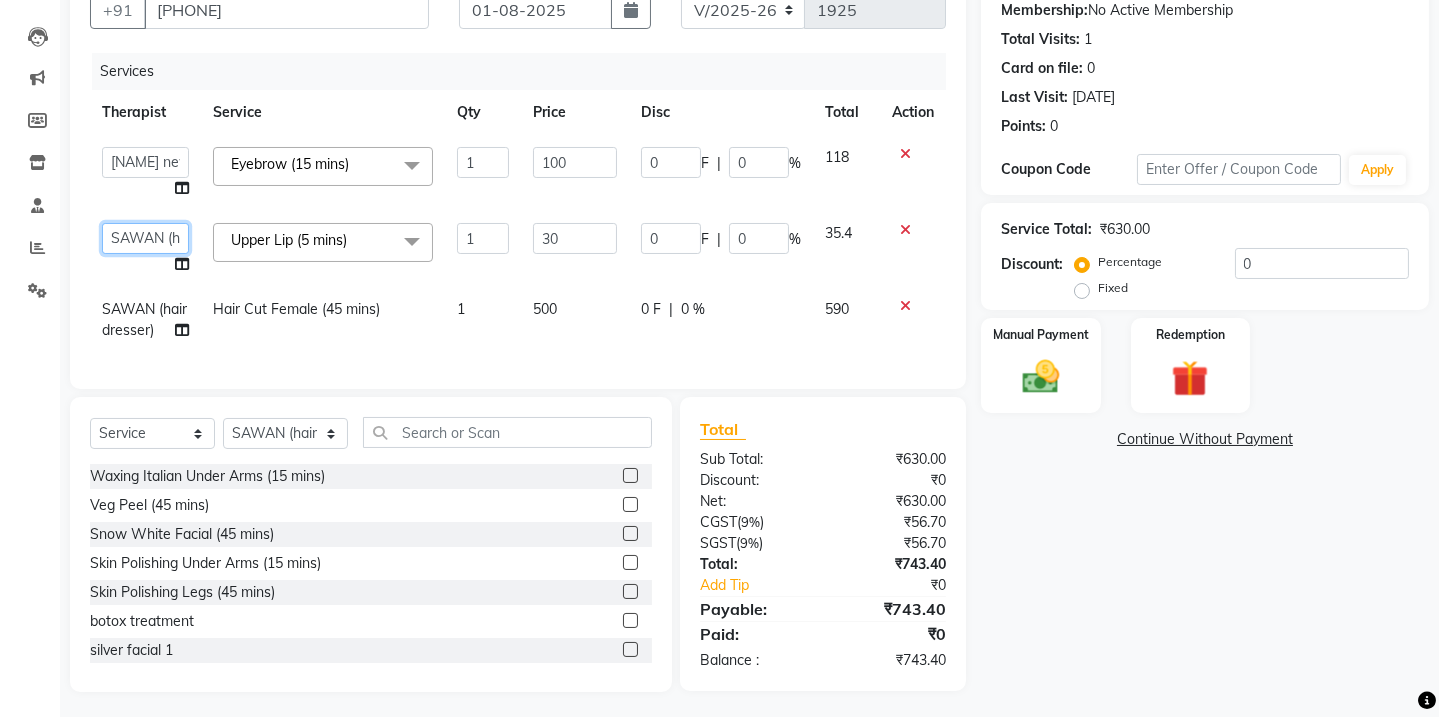 click on "Admin   [NAME] (stylish)   [NAME] hair dresser   [NAME] (beauty&nails)   [NAME] new   [NAME]   [NAME]   "[NAME]"   <BO$$>   [NAME] new staff   [NAME]   [NAME] (pedicureist)   manager   [NAME] (hair specialist)   [NAME] new   [NAME]    [NAME]    [NAME] (Therapist)   [NAME]   [NAME] (therapist&Beauty)   [NAME] New THERAPIST   [NAME]   [NAME]  stylist new   [NAME]   [NAME]   [NAME] (hair&skin)   [NAME] (hair dresser)   [NAME] new   [NAME]   [NAME]   [NAME] student    [NAME]   [NAME]    [NAME] senior stylist" 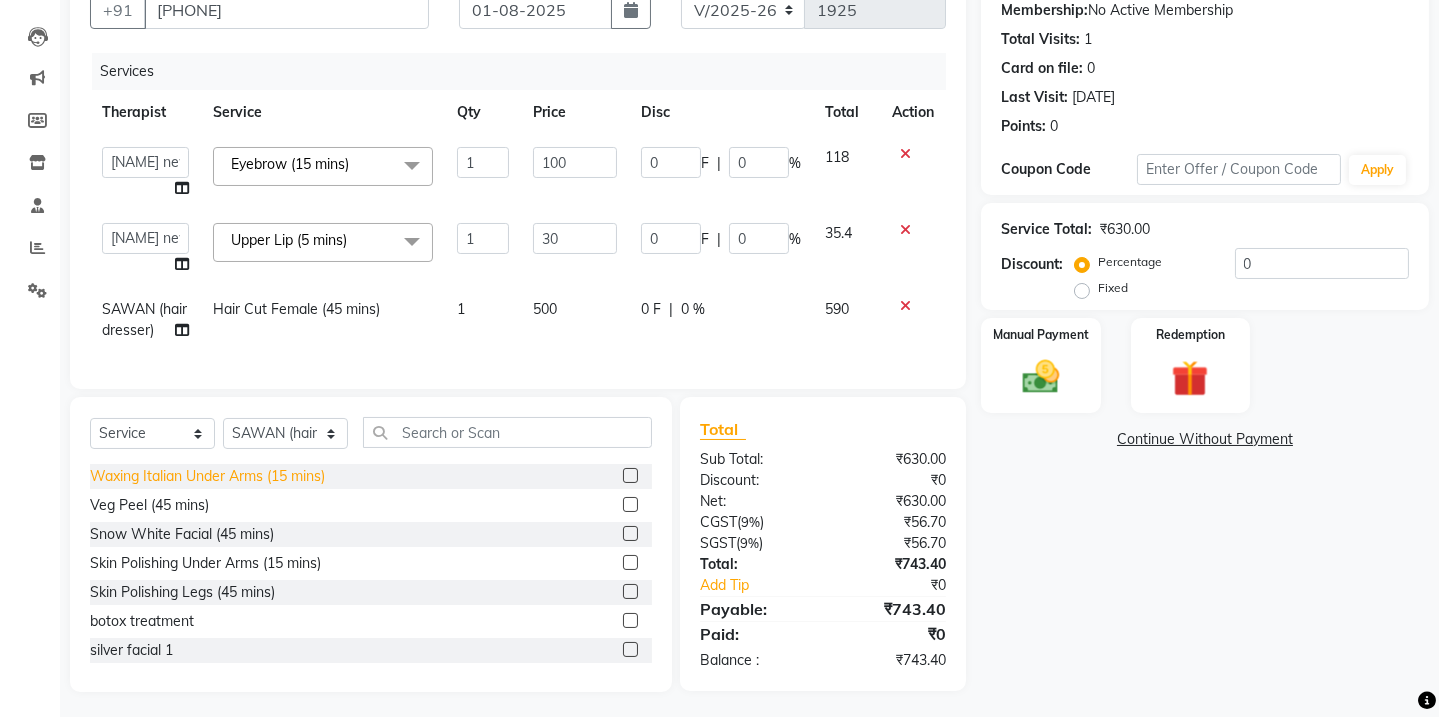 select on "77162" 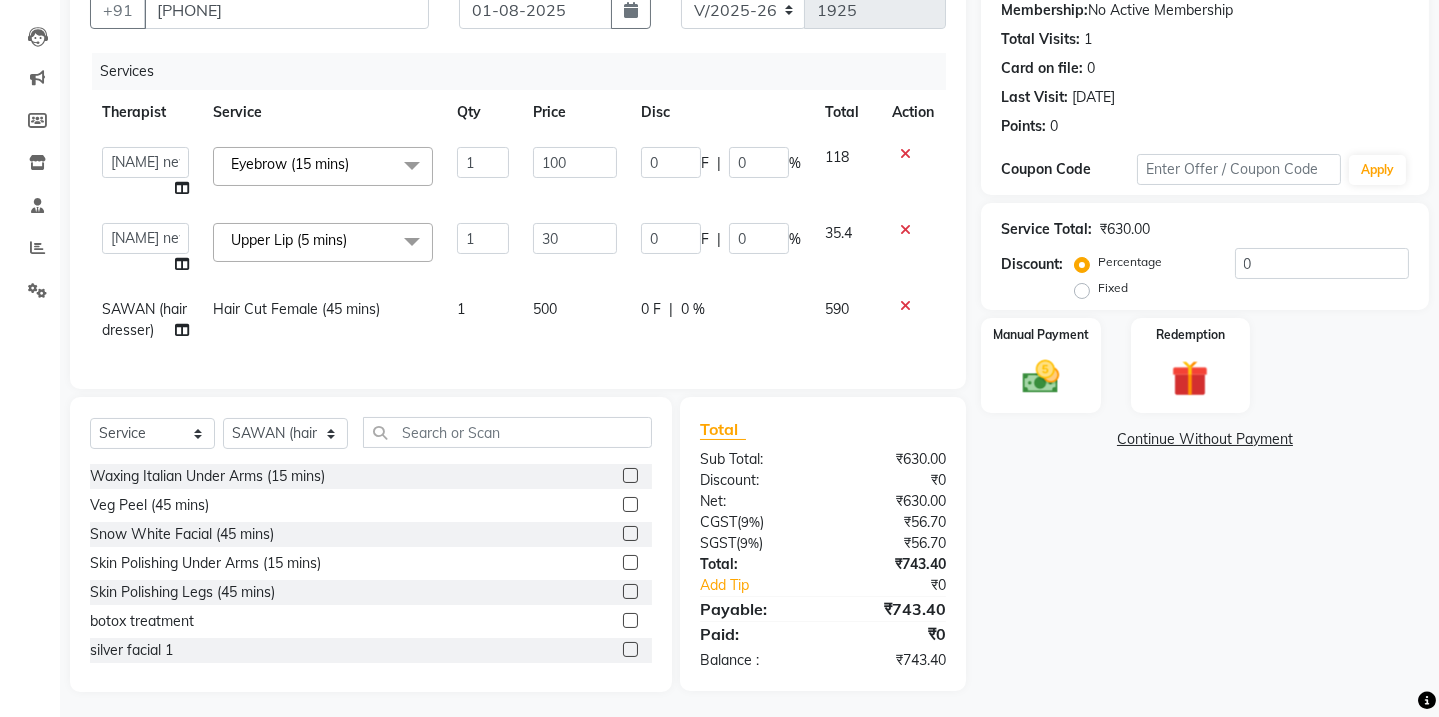 drag, startPoint x: 1371, startPoint y: 404, endPoint x: 1411, endPoint y: 602, distance: 202 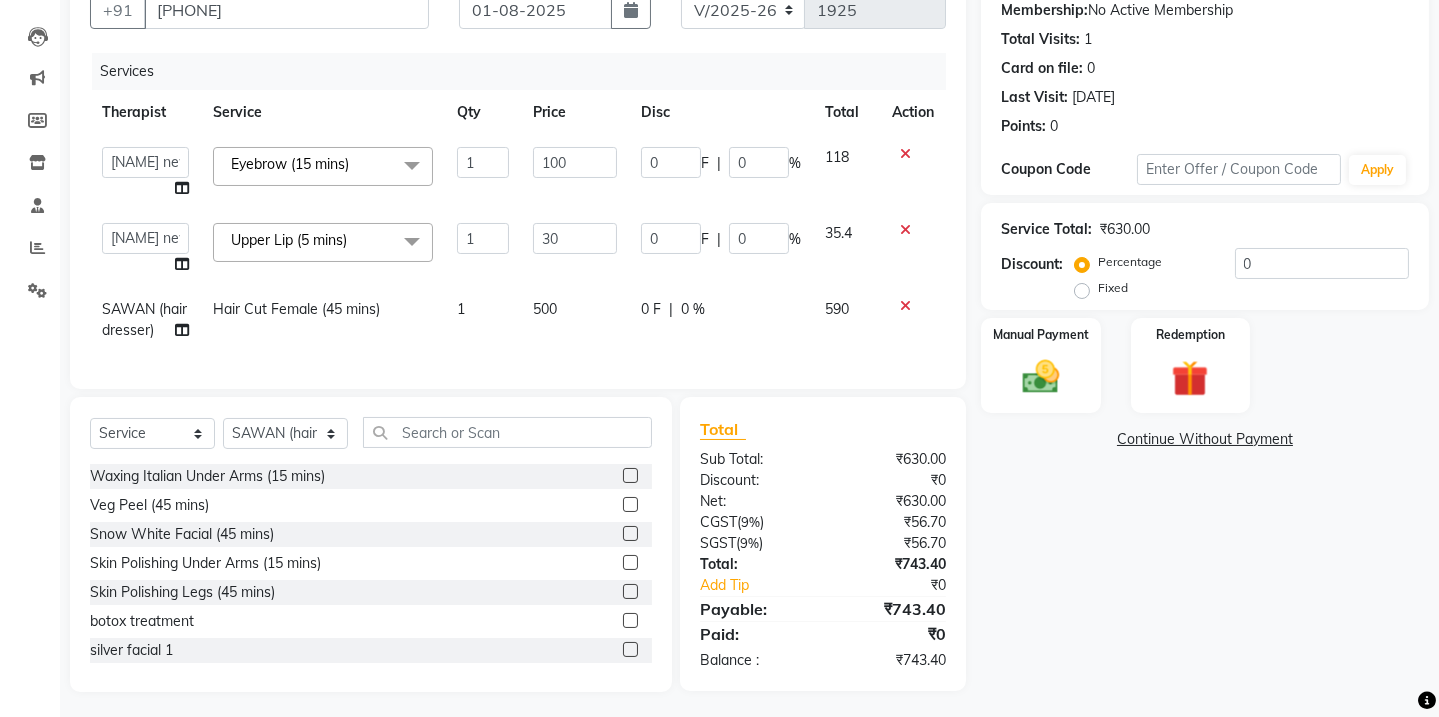 click on "Name: [NAME] Membership:  No Active Membership  Total Visits:  1 Card on file:  0 Last Visit:   [DATE] Points:   0  Coupon Code Apply Service Total:  ₹630.00  Discount:  Percentage   Fixed  0 Manual Payment Redemption  Continue Without Payment" 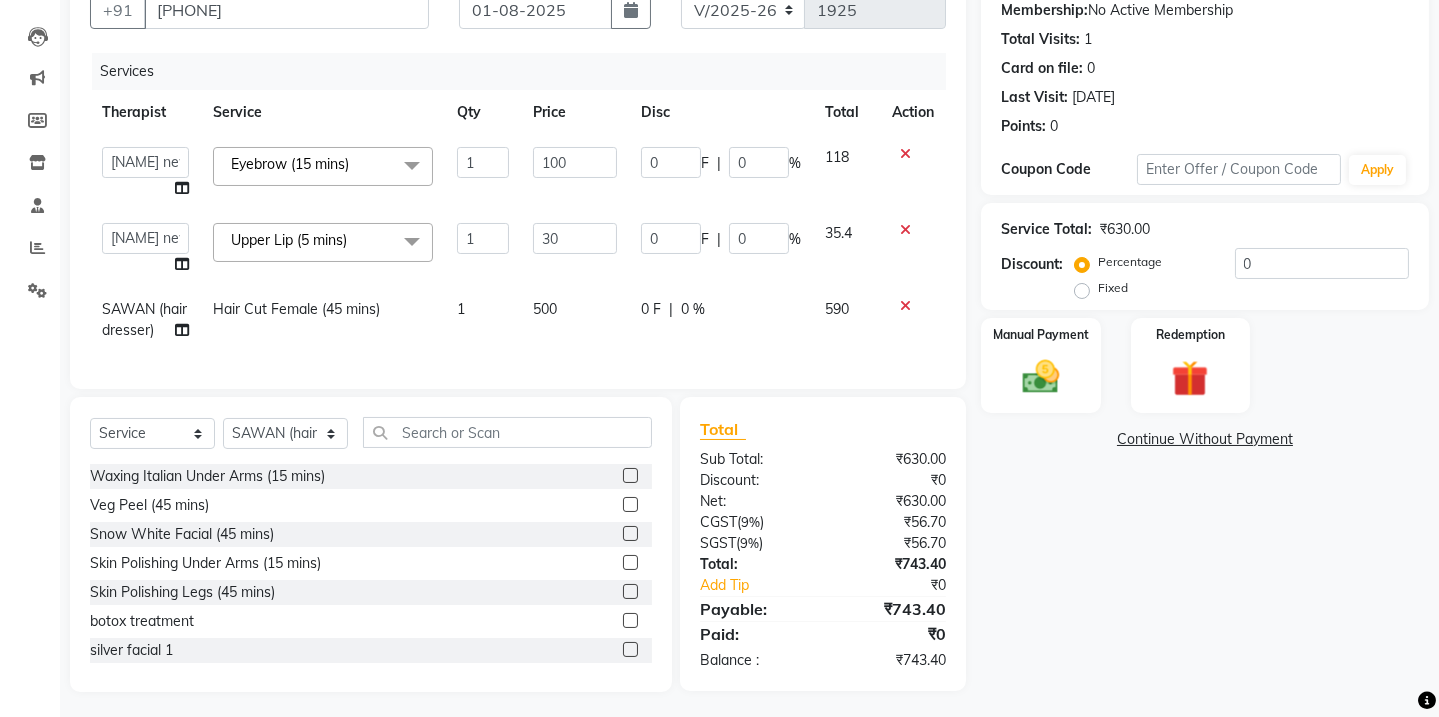 click on "Name: [NAME] Membership:  No Active Membership  Total Visits:  1 Card on file:  0 Last Visit:   [DATE] Points:   0  Coupon Code Apply Service Total:  ₹630.00  Discount:  Percentage   Fixed  0 Manual Payment Redemption  Continue Without Payment" 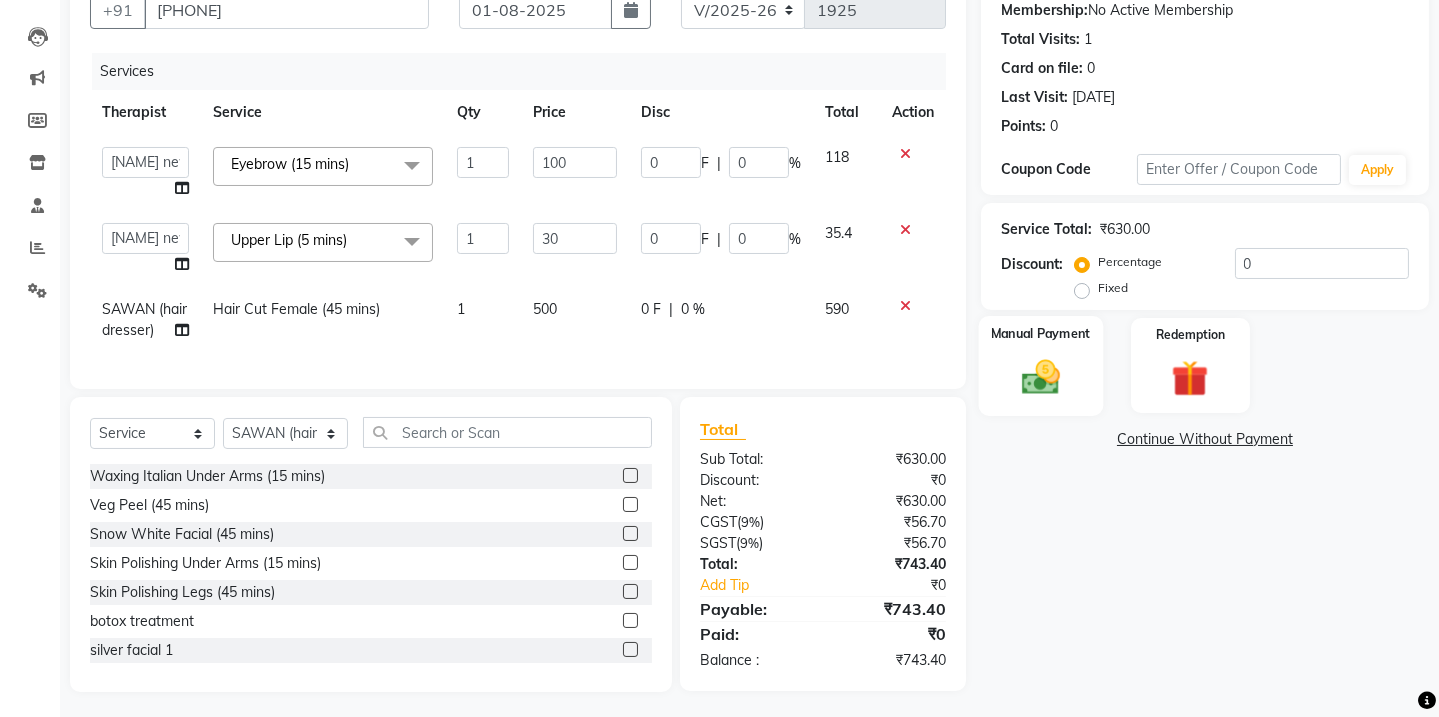 click 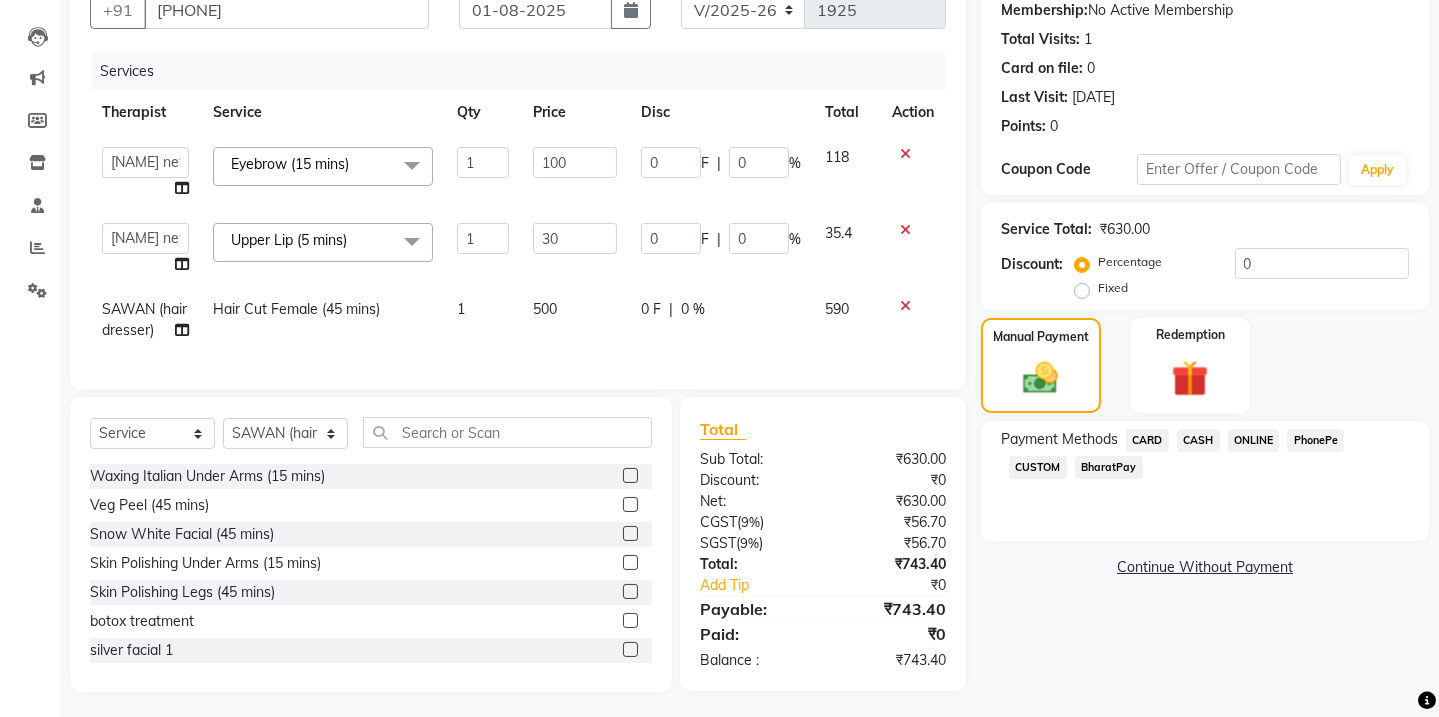 click on "ONLINE" 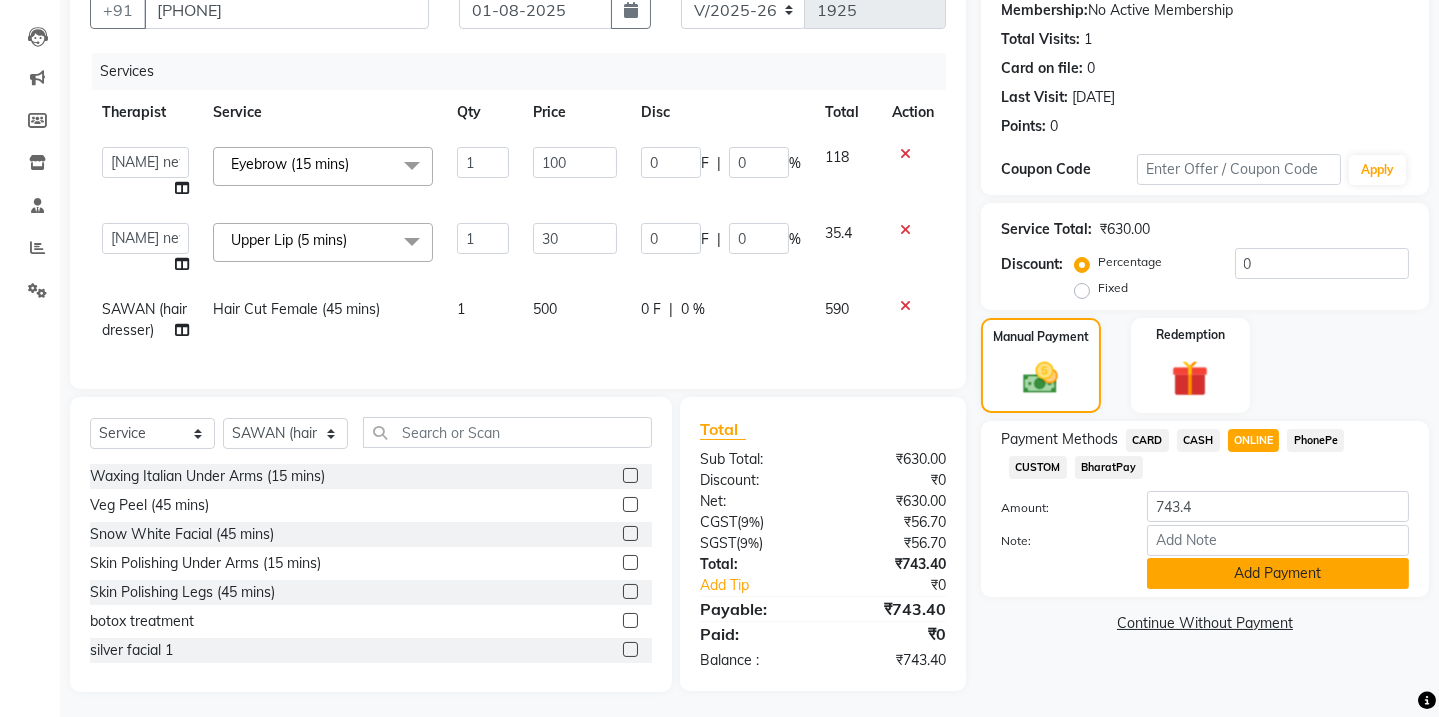 click on "Add Payment" 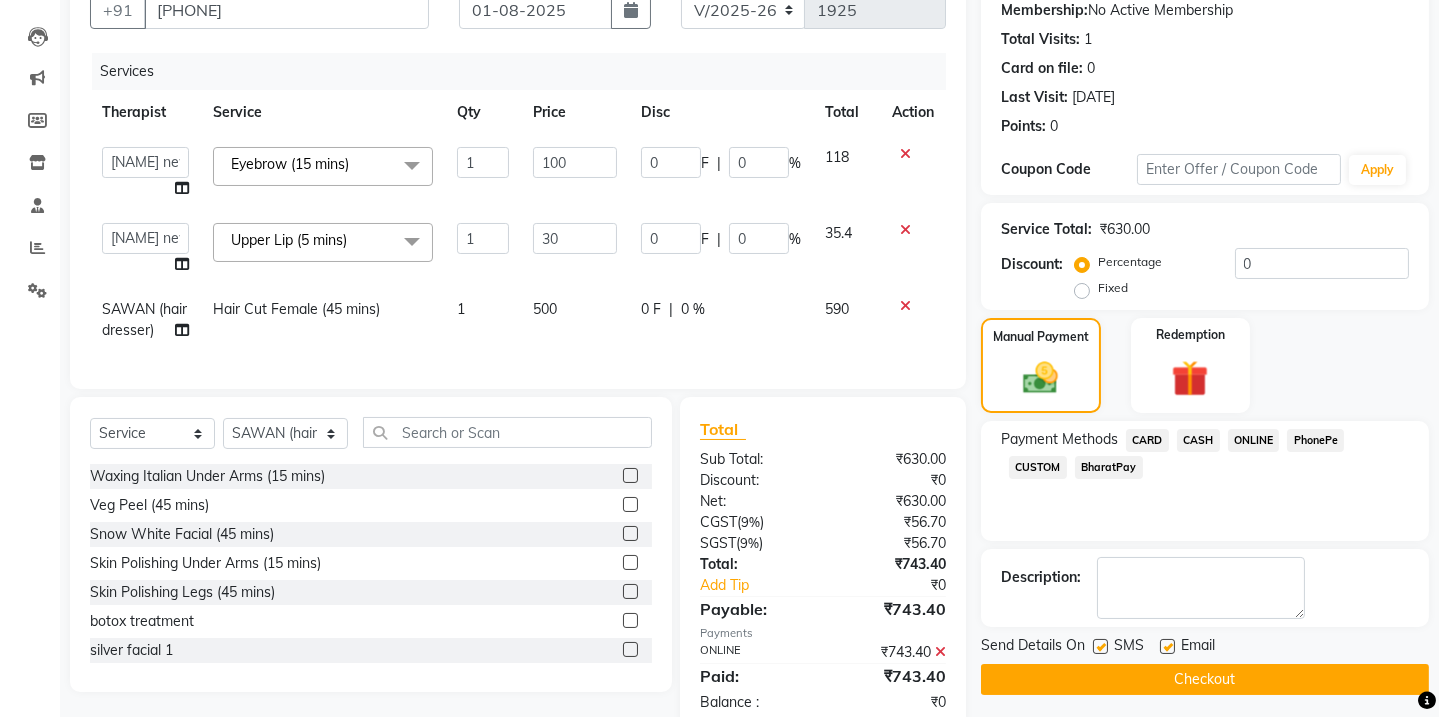 click 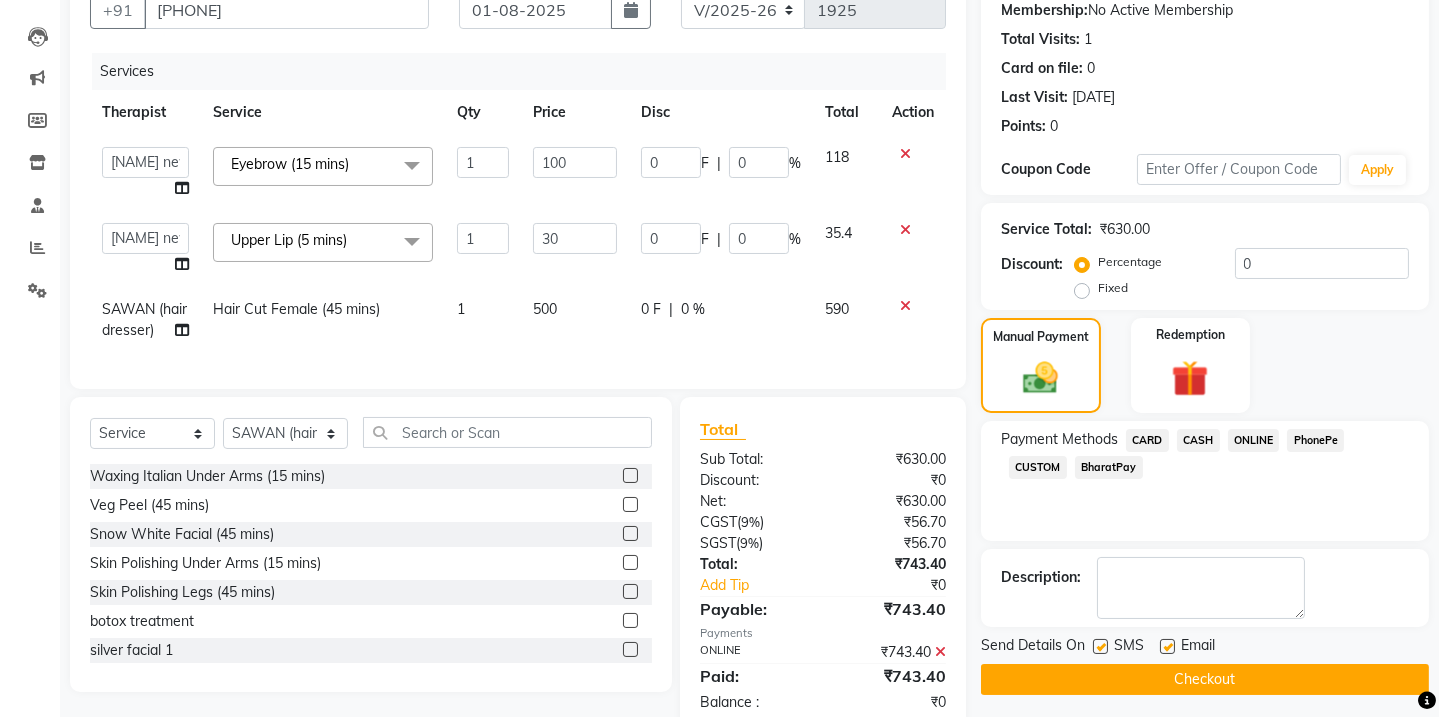 click at bounding box center (1099, 647) 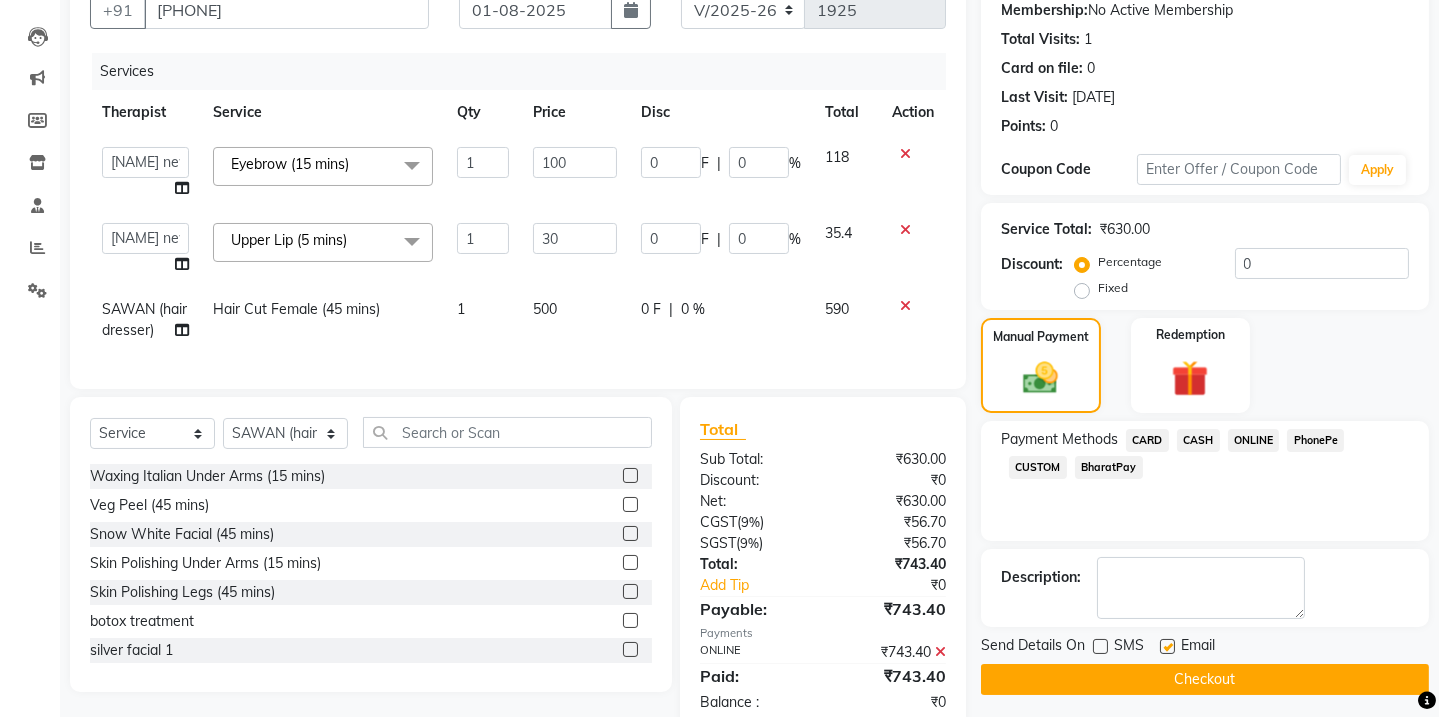 scroll, scrollTop: 257, scrollLeft: 0, axis: vertical 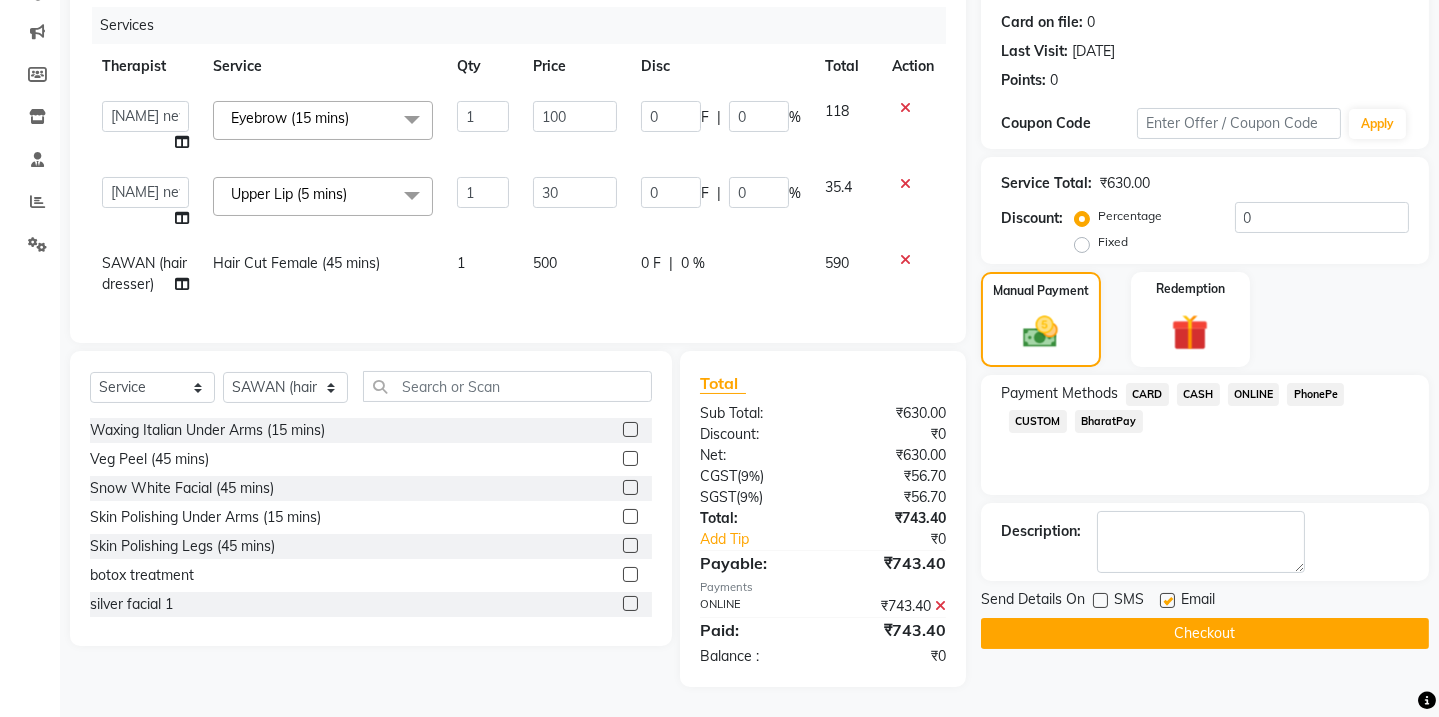 drag, startPoint x: 1170, startPoint y: 576, endPoint x: 1179, endPoint y: 587, distance: 14.21267 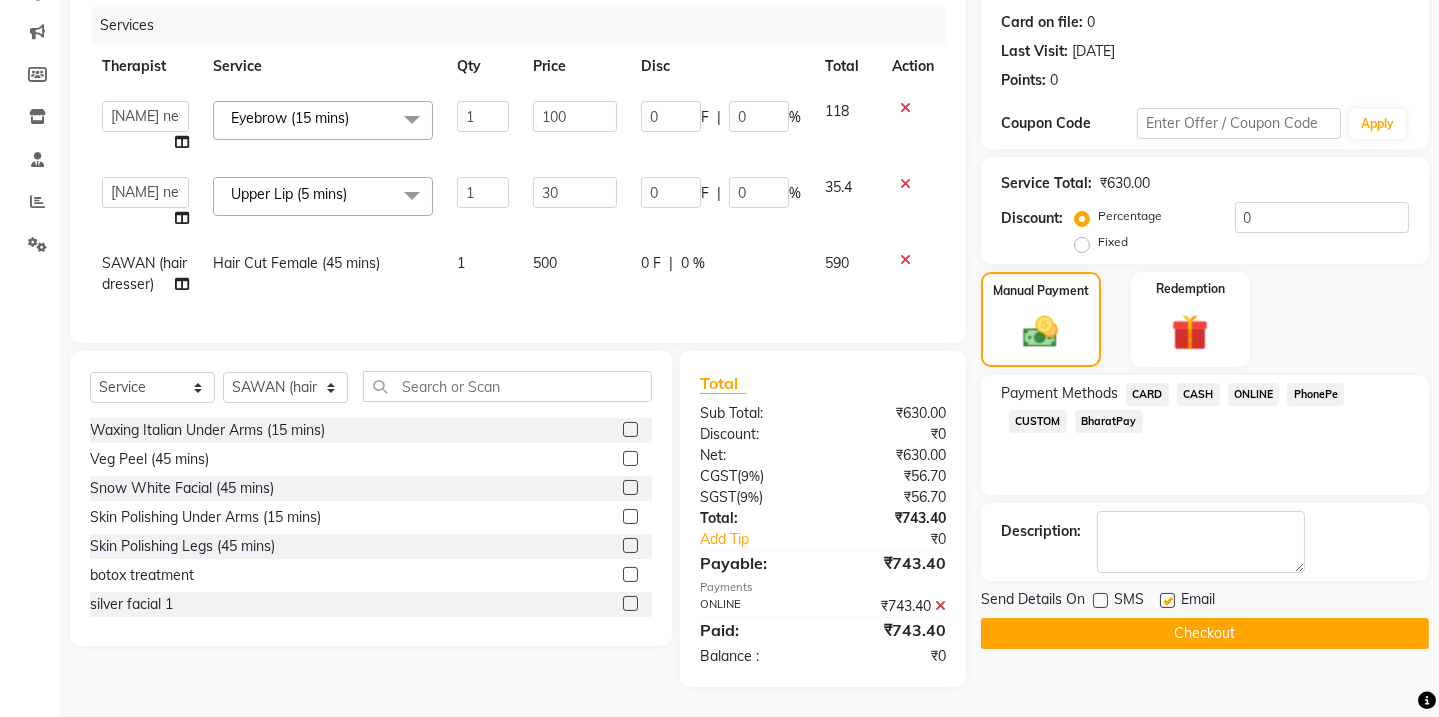 click 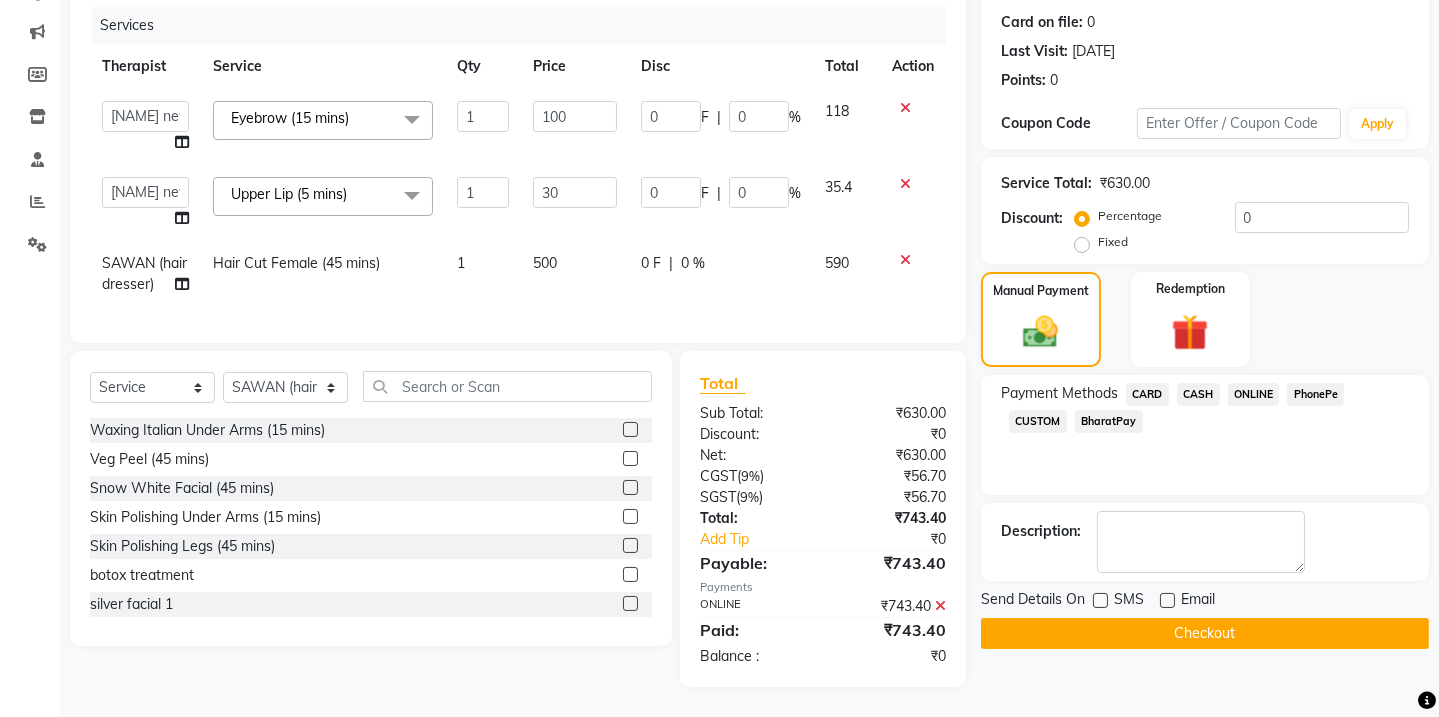 click on "Checkout" 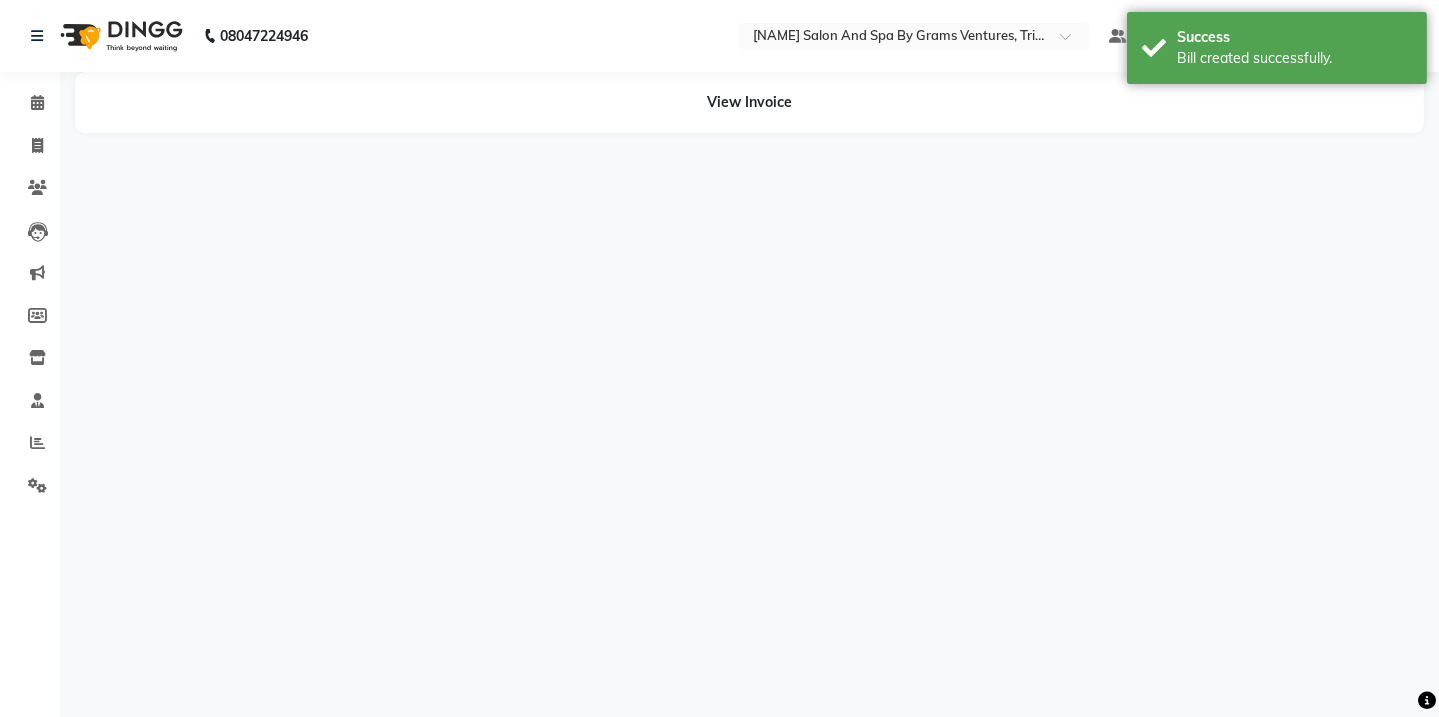 scroll, scrollTop: 0, scrollLeft: 0, axis: both 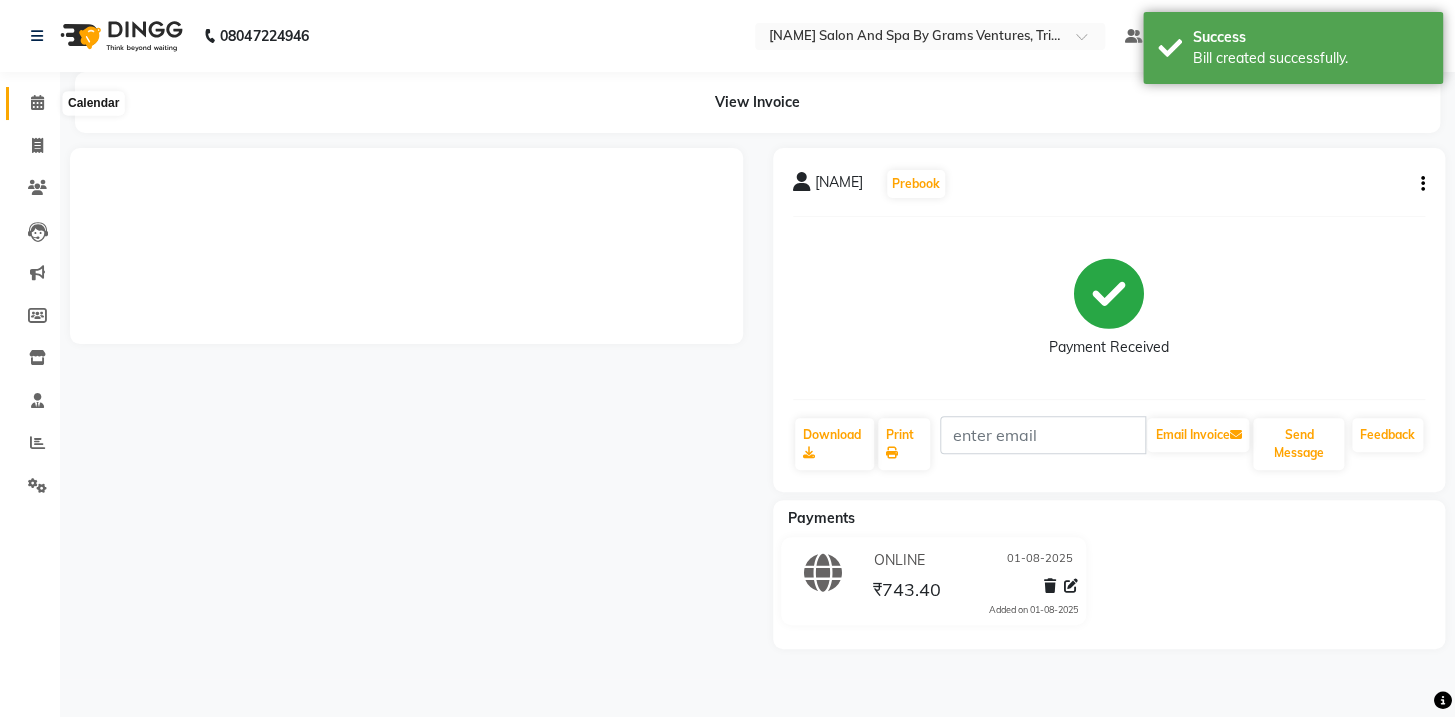 click 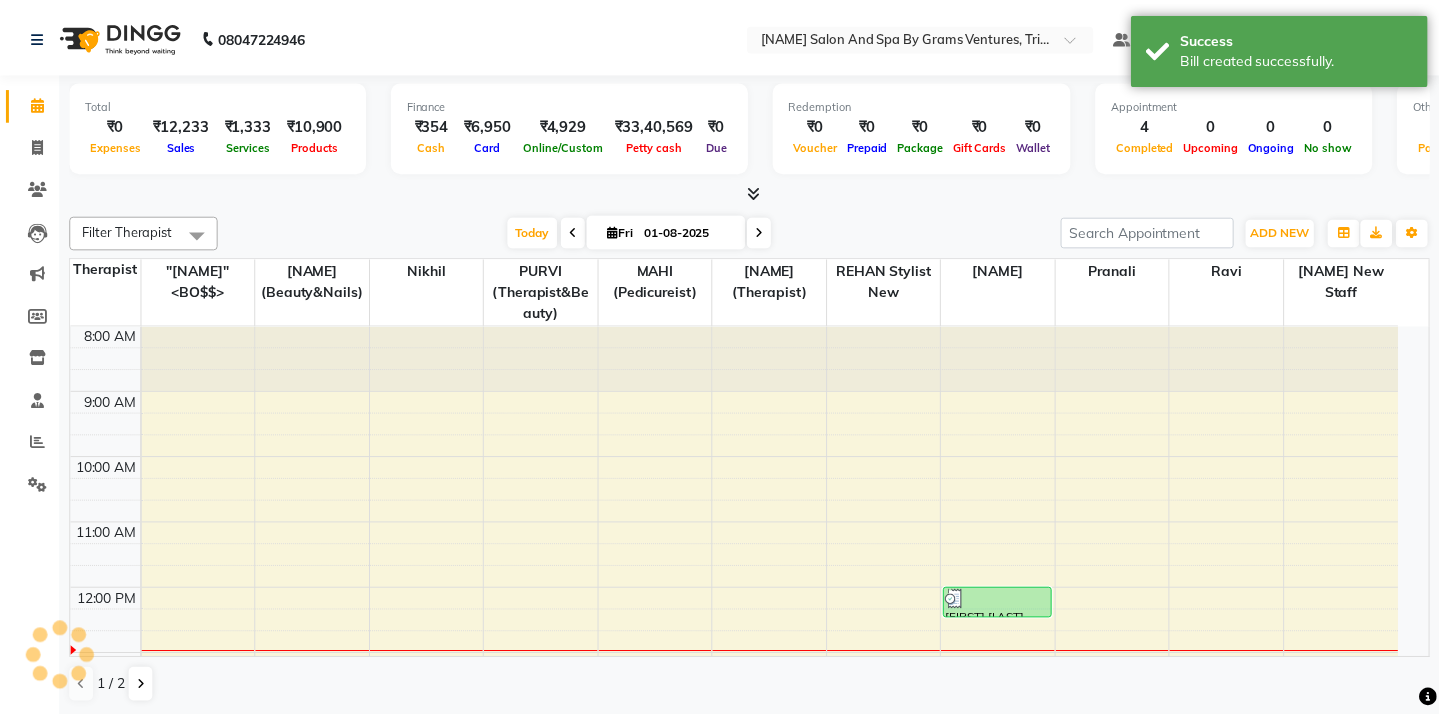 scroll, scrollTop: 0, scrollLeft: 0, axis: both 